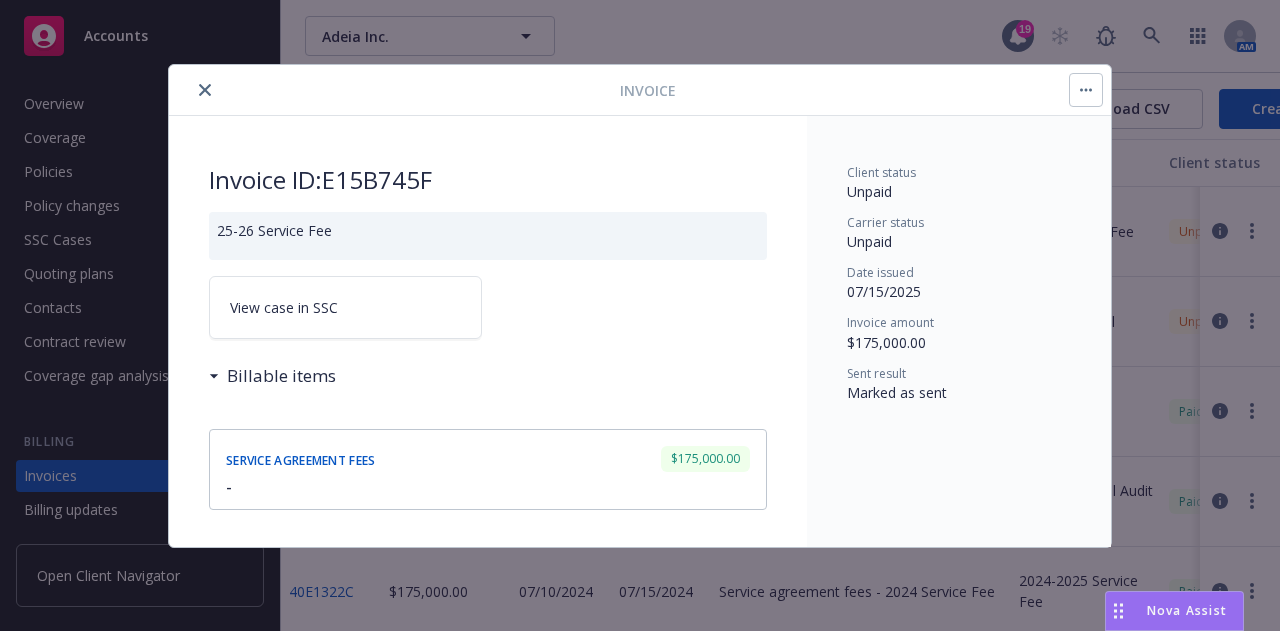 scroll, scrollTop: 0, scrollLeft: 0, axis: both 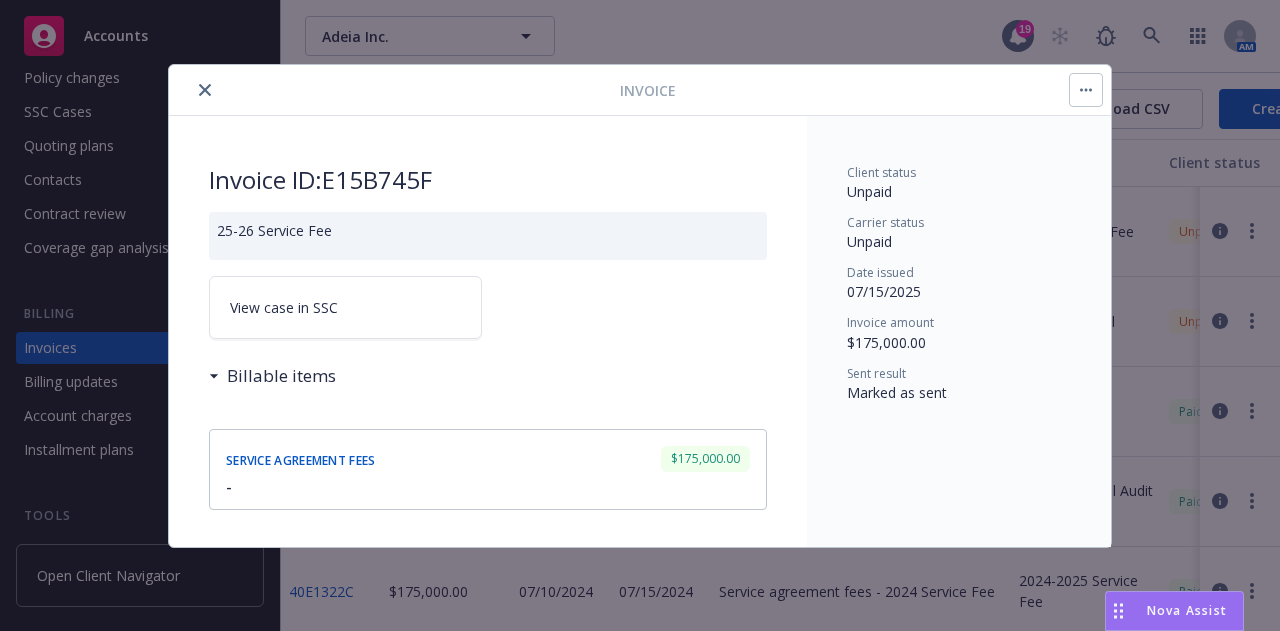 click 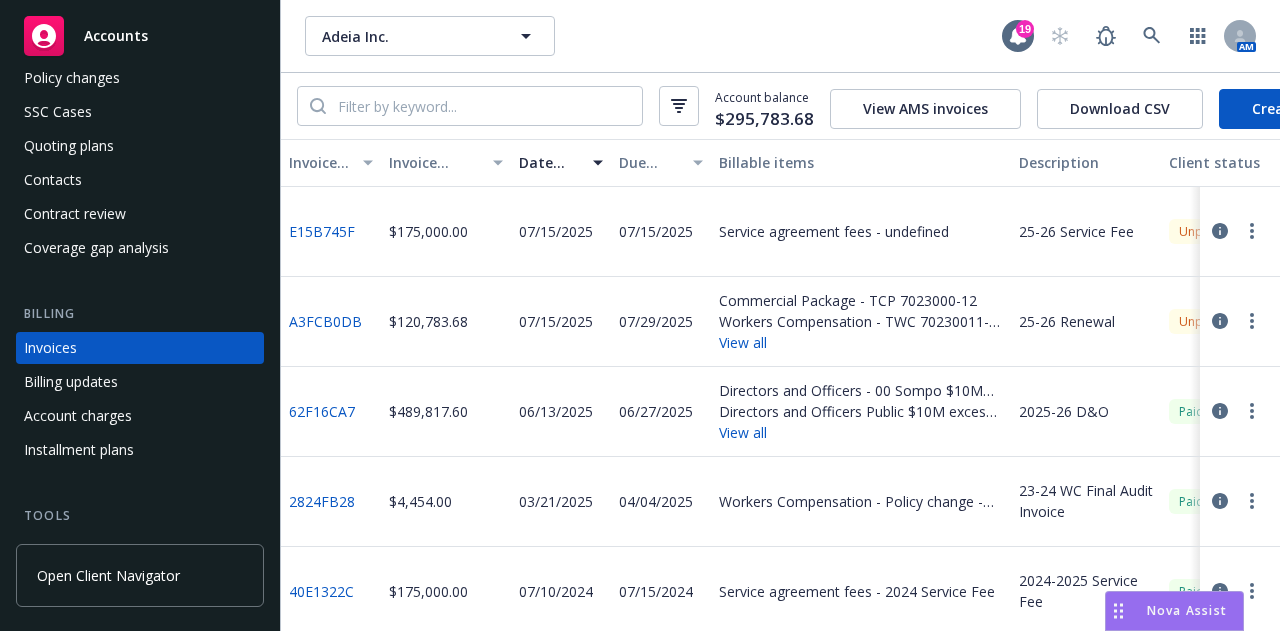 scroll, scrollTop: 0, scrollLeft: 0, axis: both 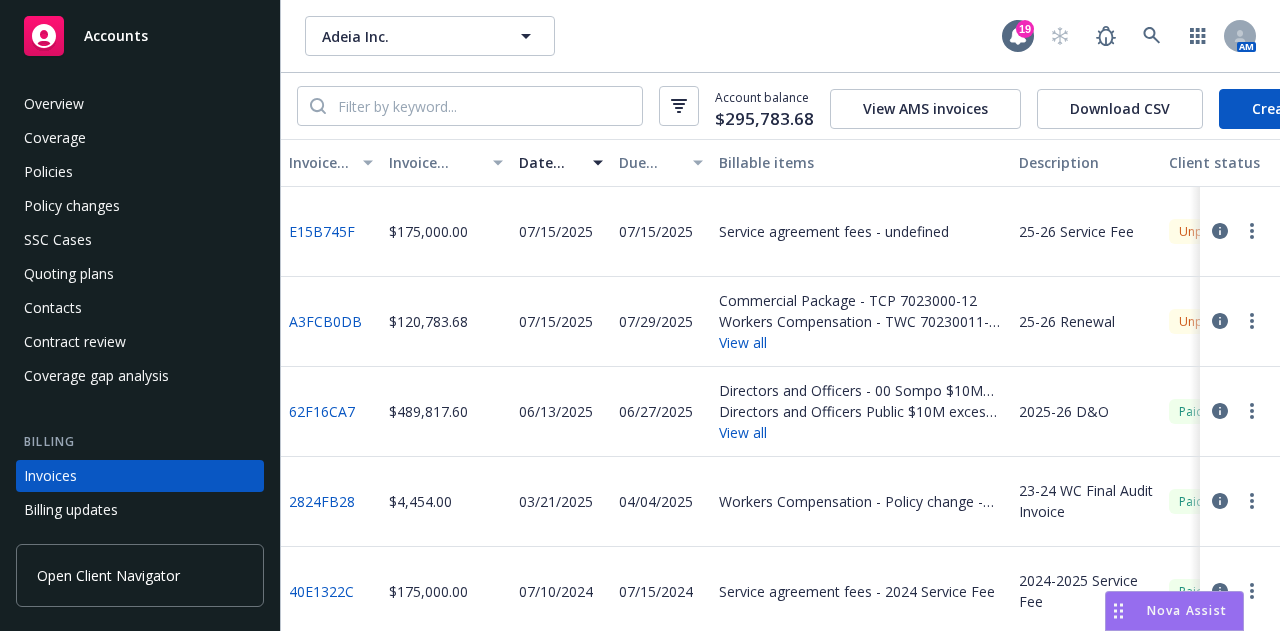 click on "Policies" at bounding box center (140, 172) 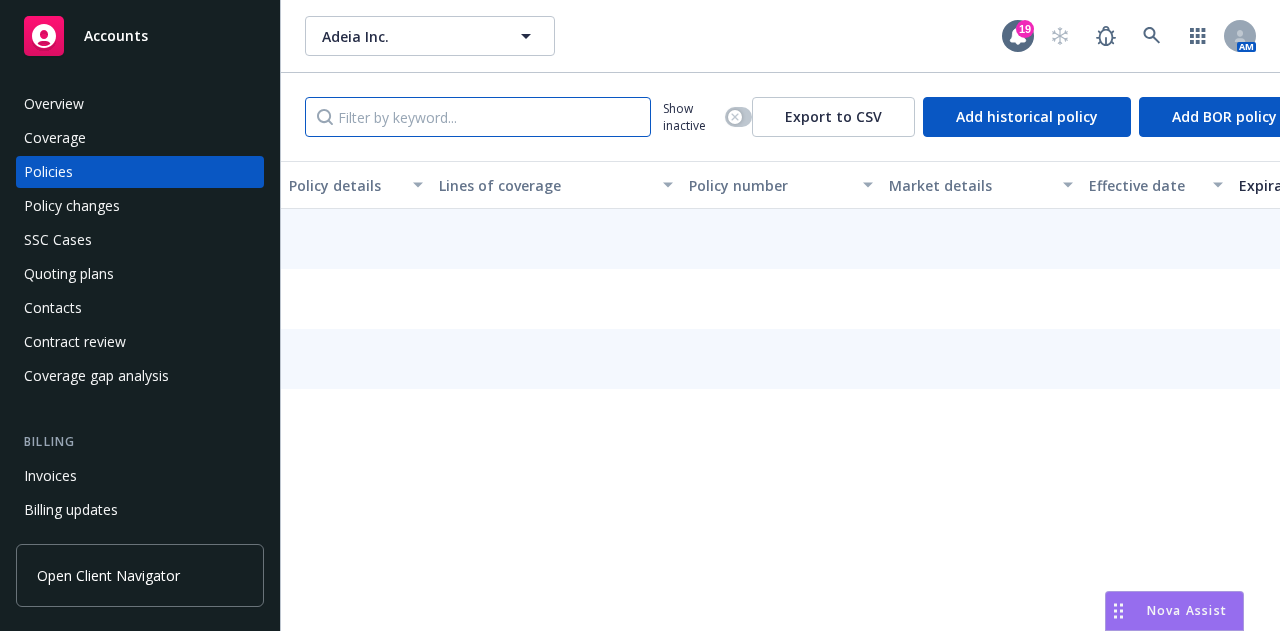 click at bounding box center (478, 117) 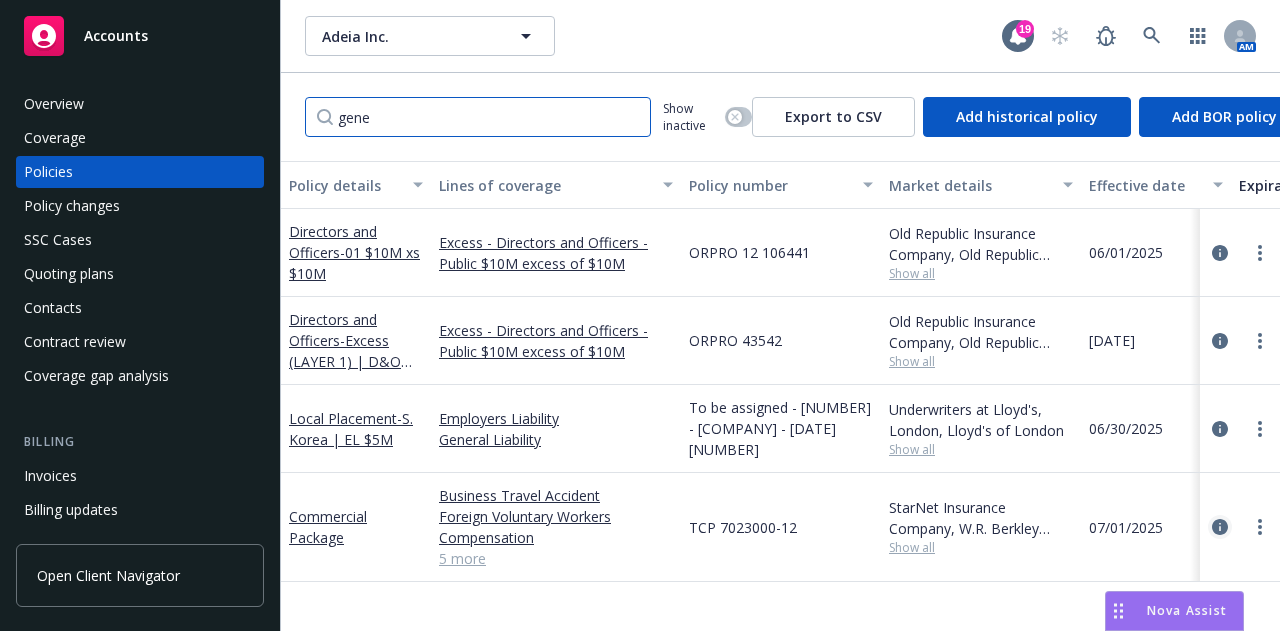 type on "gene" 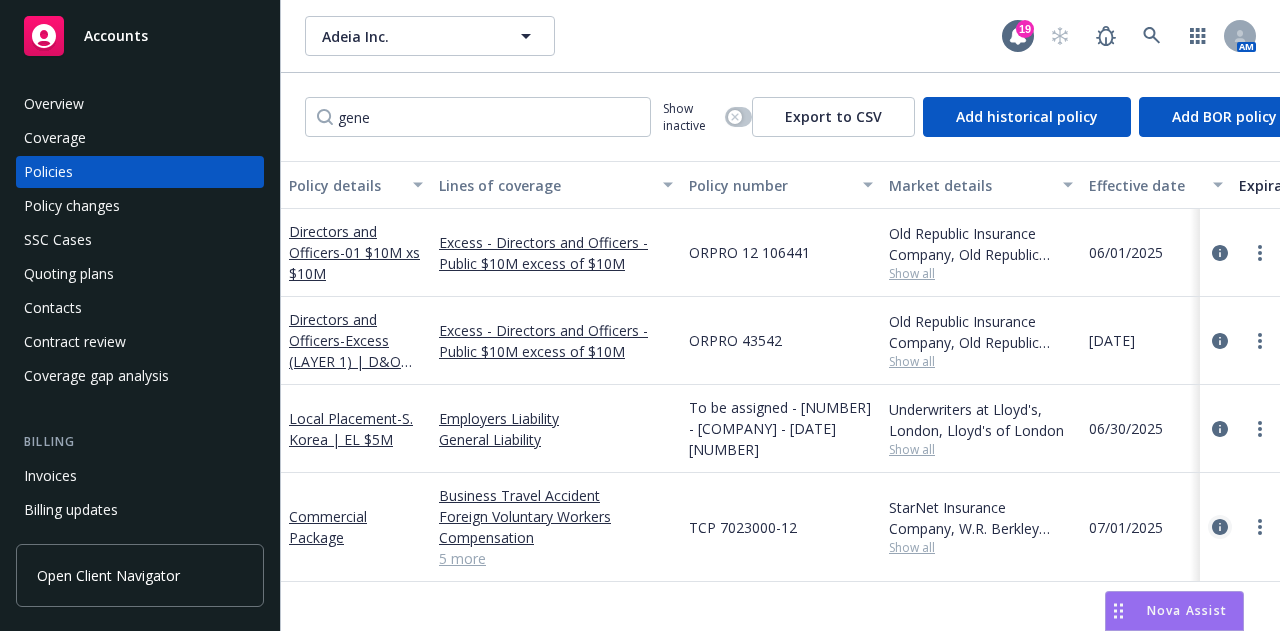 click 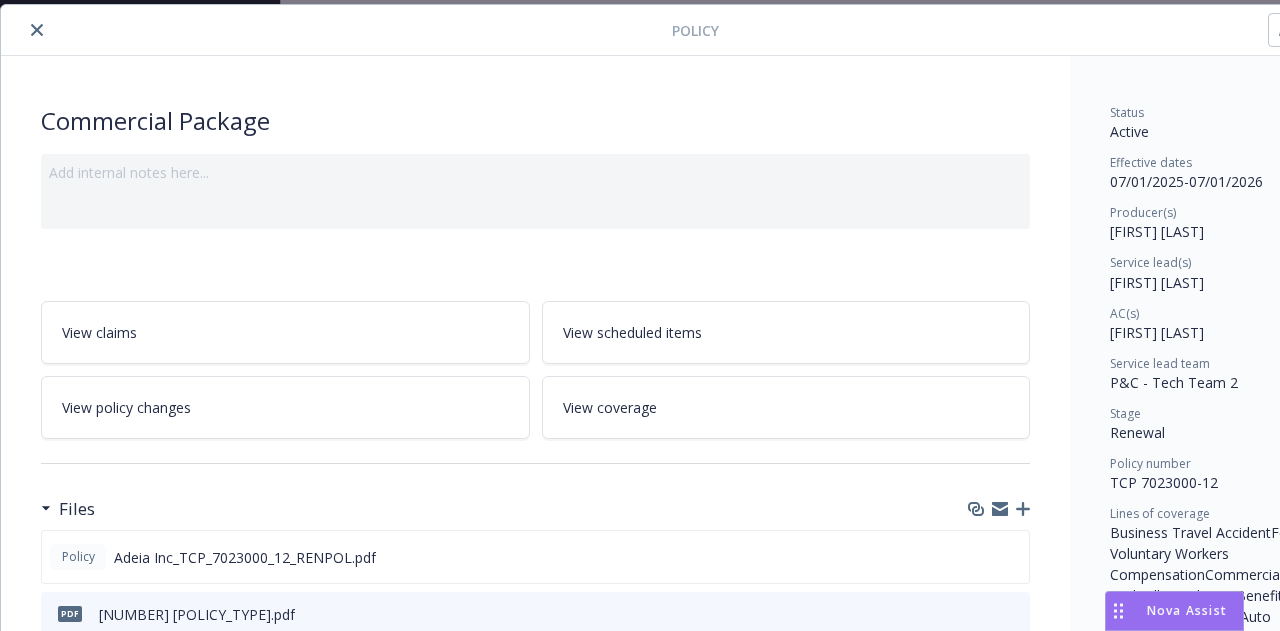 scroll, scrollTop: 46, scrollLeft: 0, axis: vertical 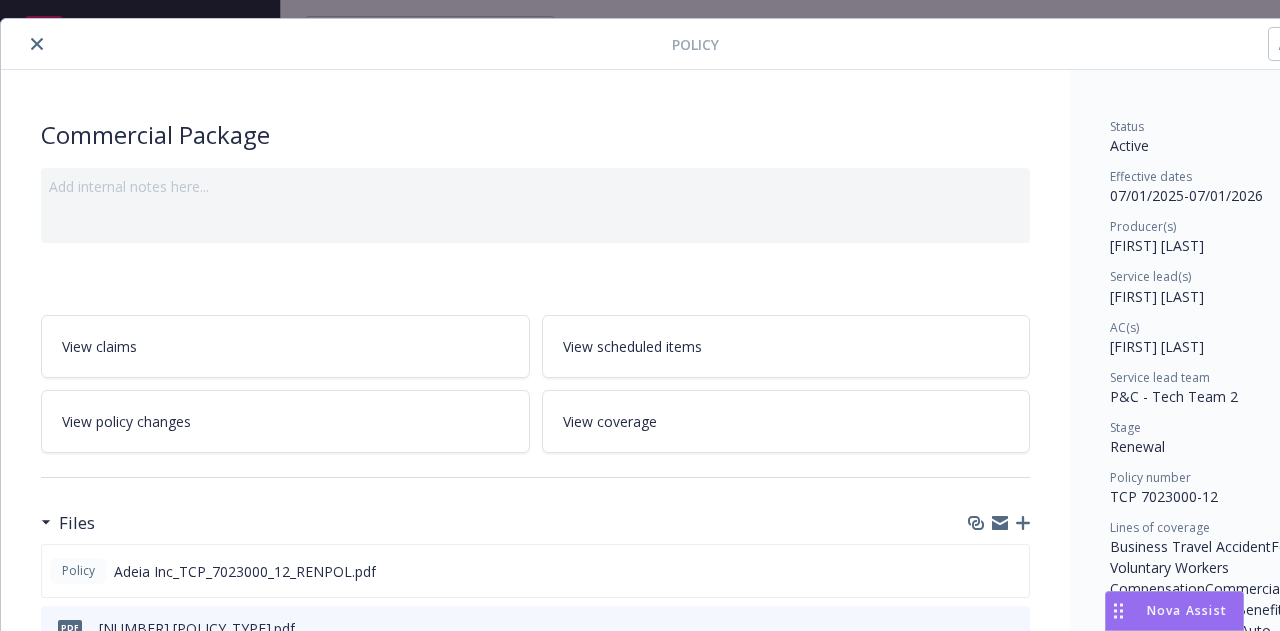 click on "View policy changes" at bounding box center (285, 421) 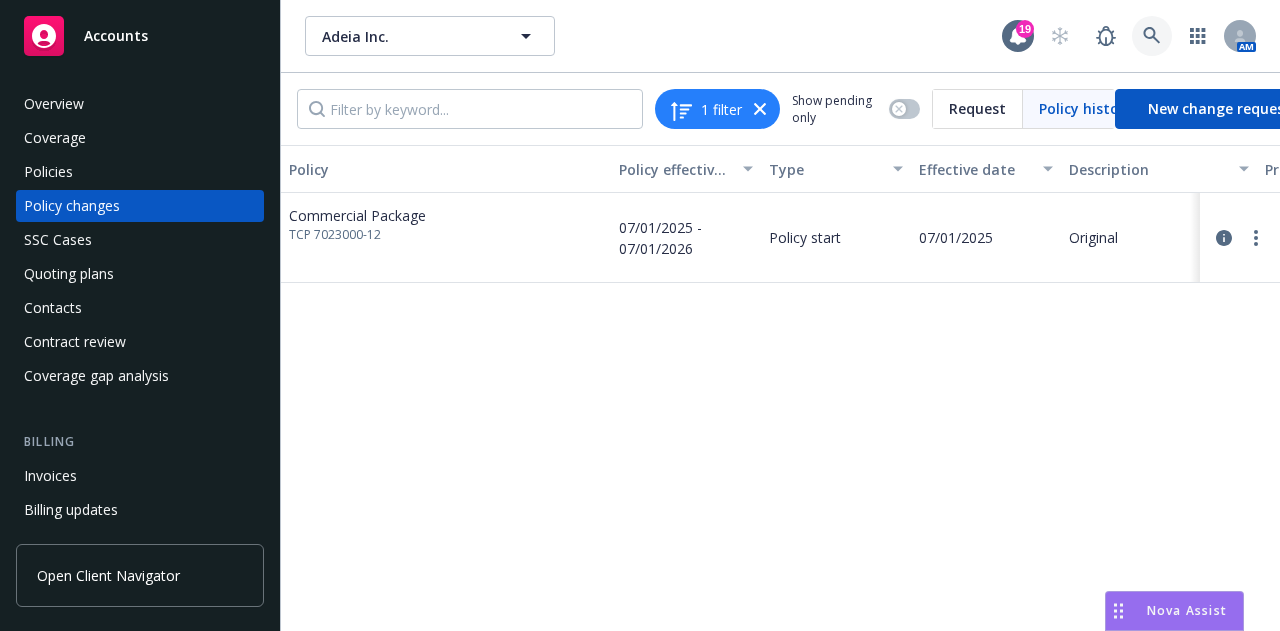 click at bounding box center [1152, 36] 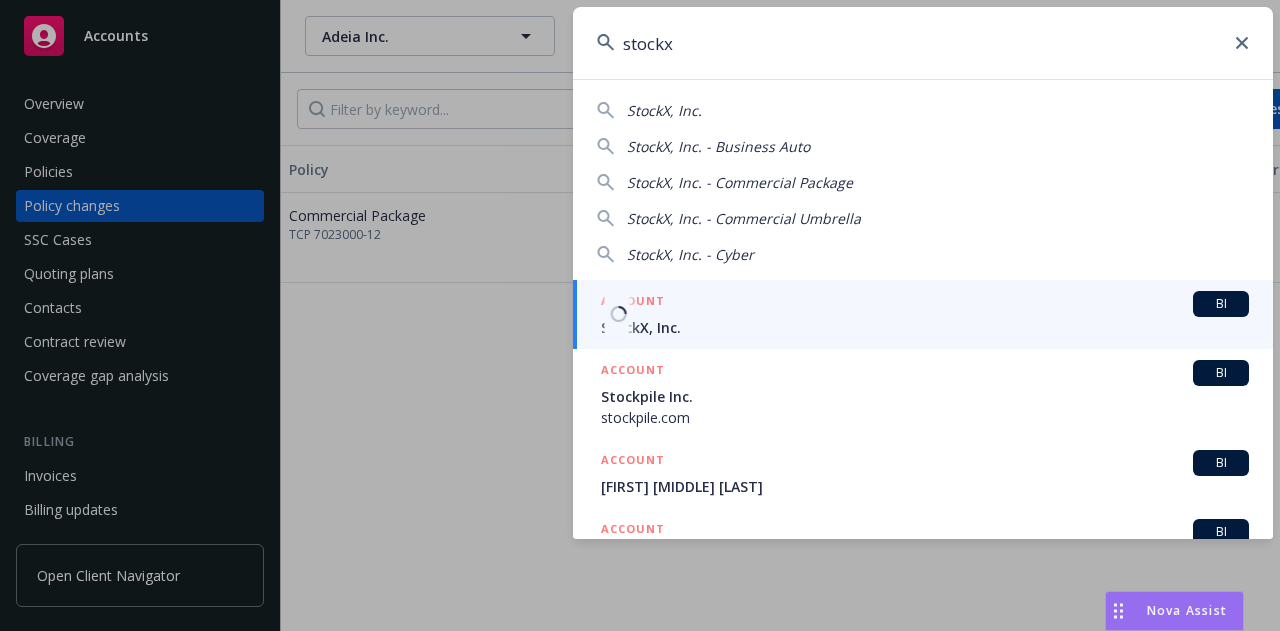 type on "stockx" 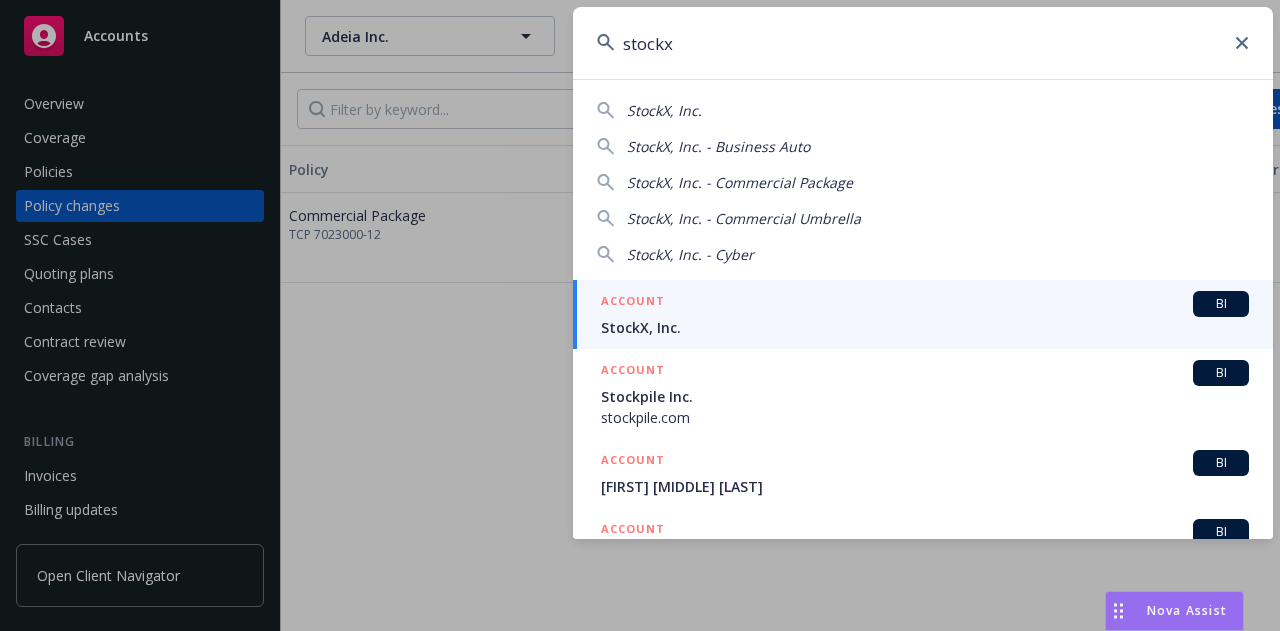 click on "StockX, Inc." at bounding box center [925, 327] 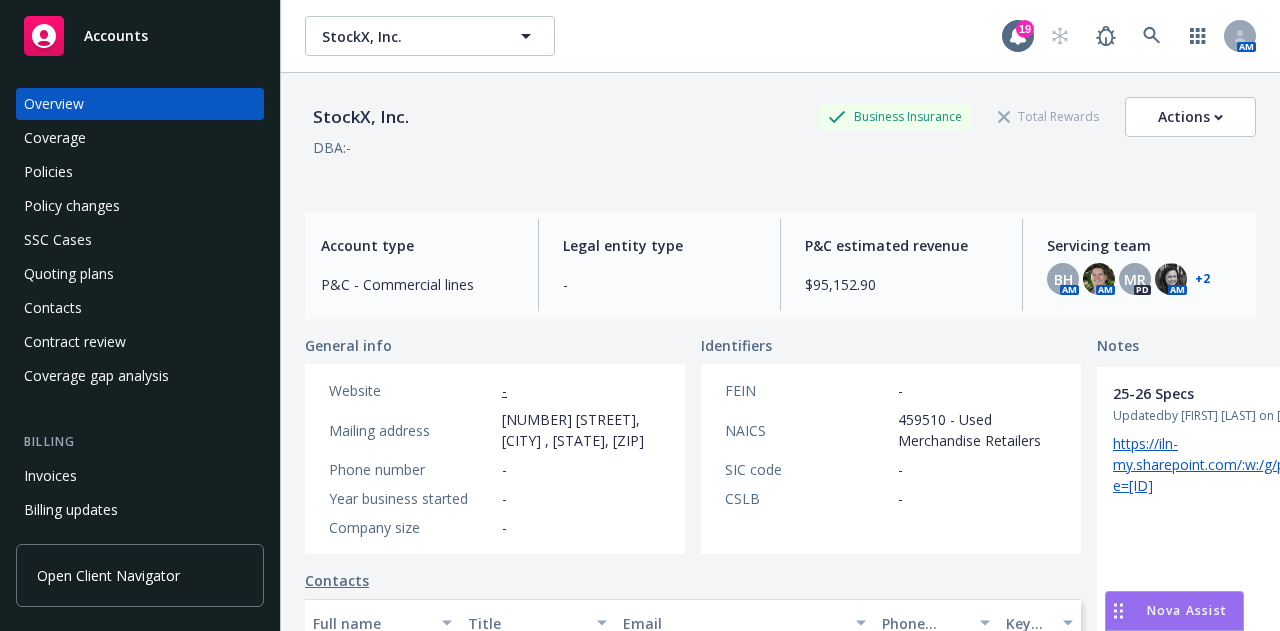 click on "Policies" at bounding box center (140, 172) 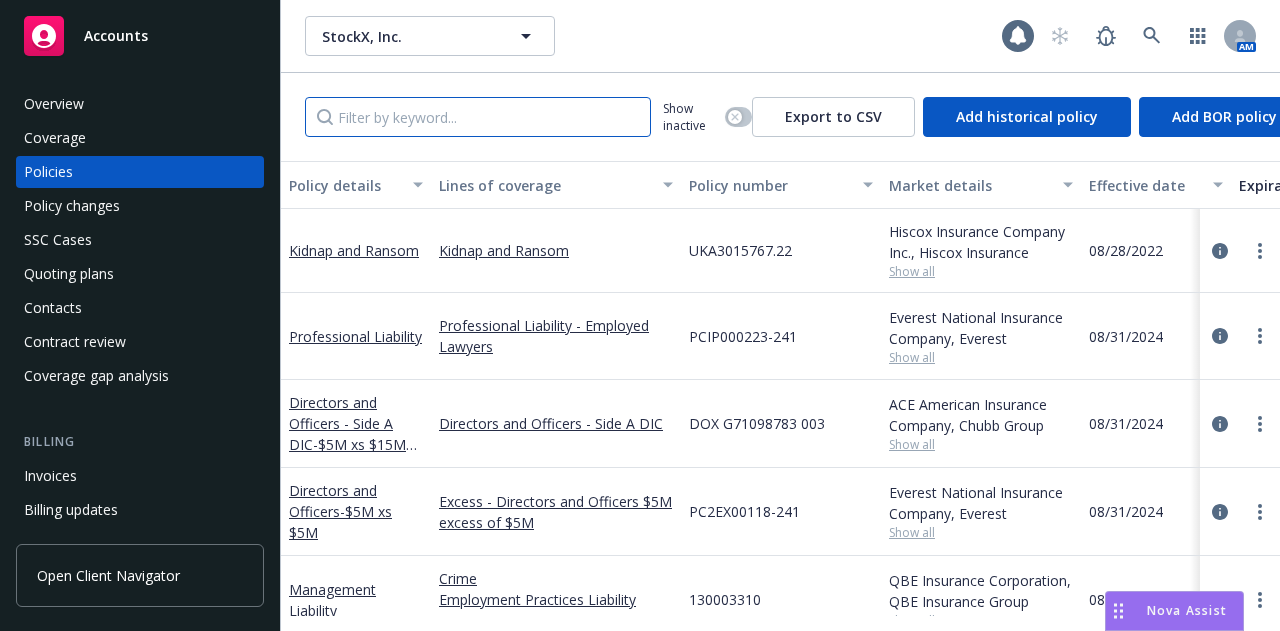 click at bounding box center (478, 117) 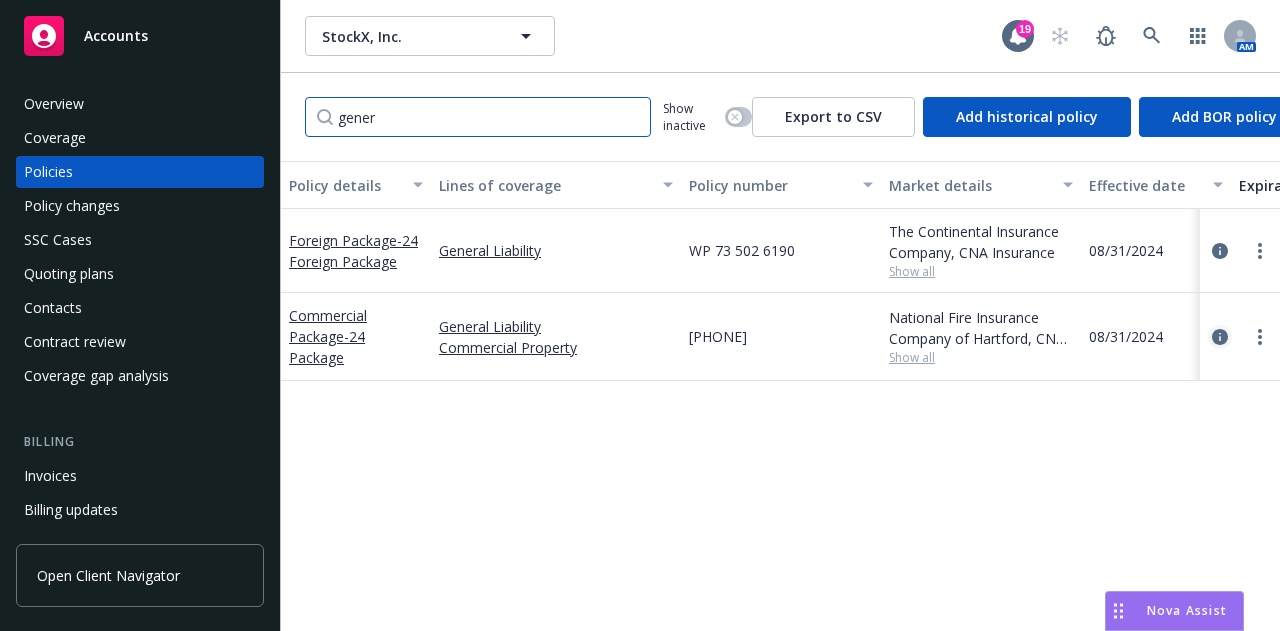 type on "gener" 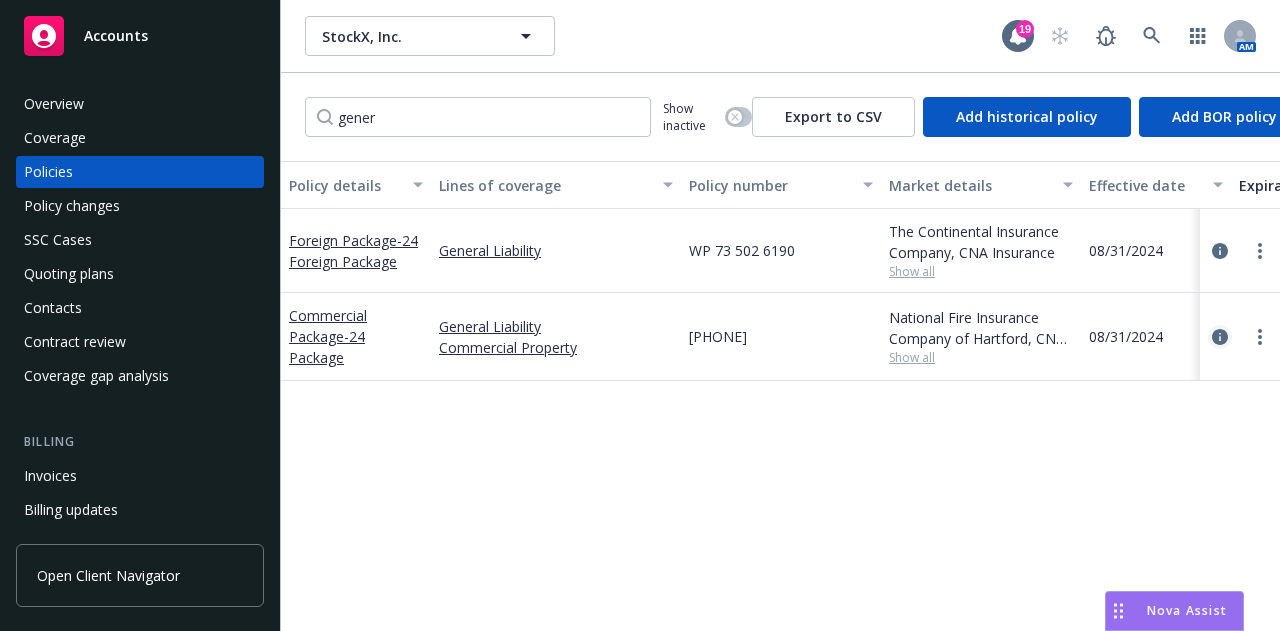 click 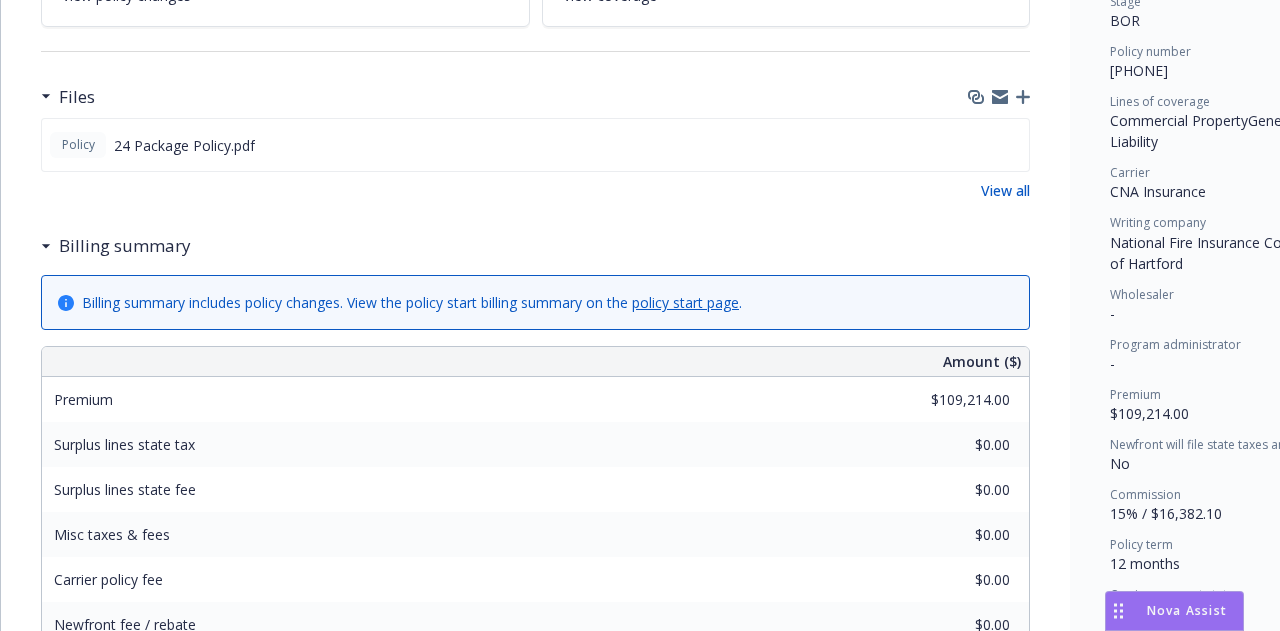 scroll, scrollTop: 471, scrollLeft: 0, axis: vertical 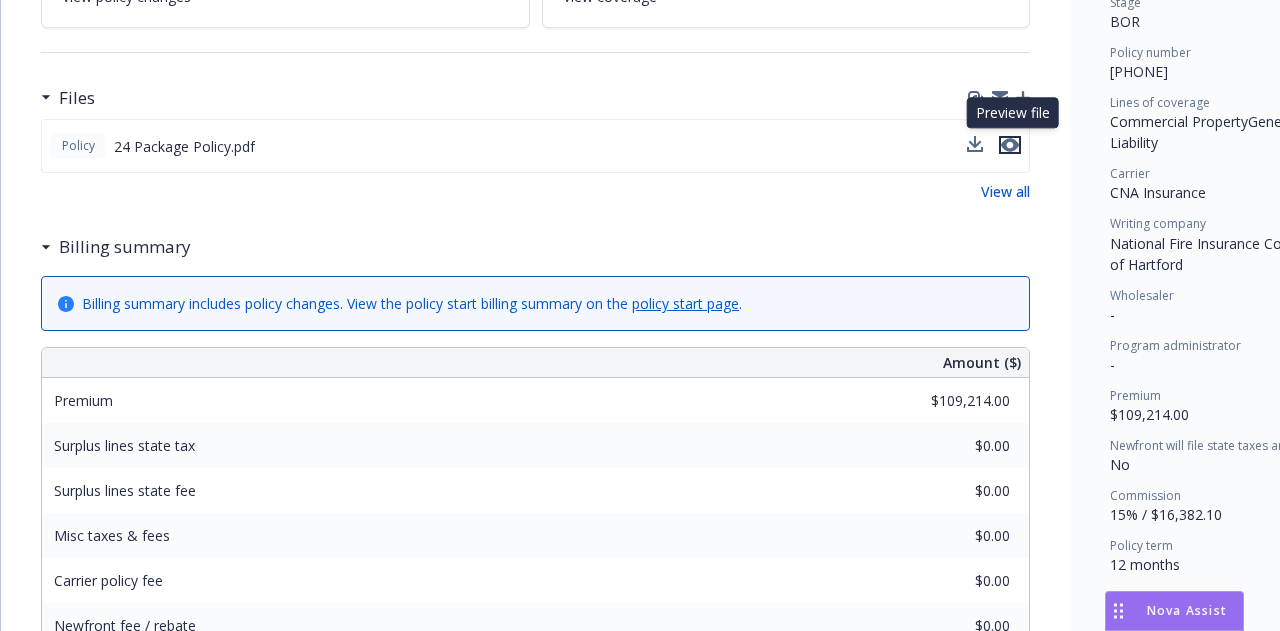 click 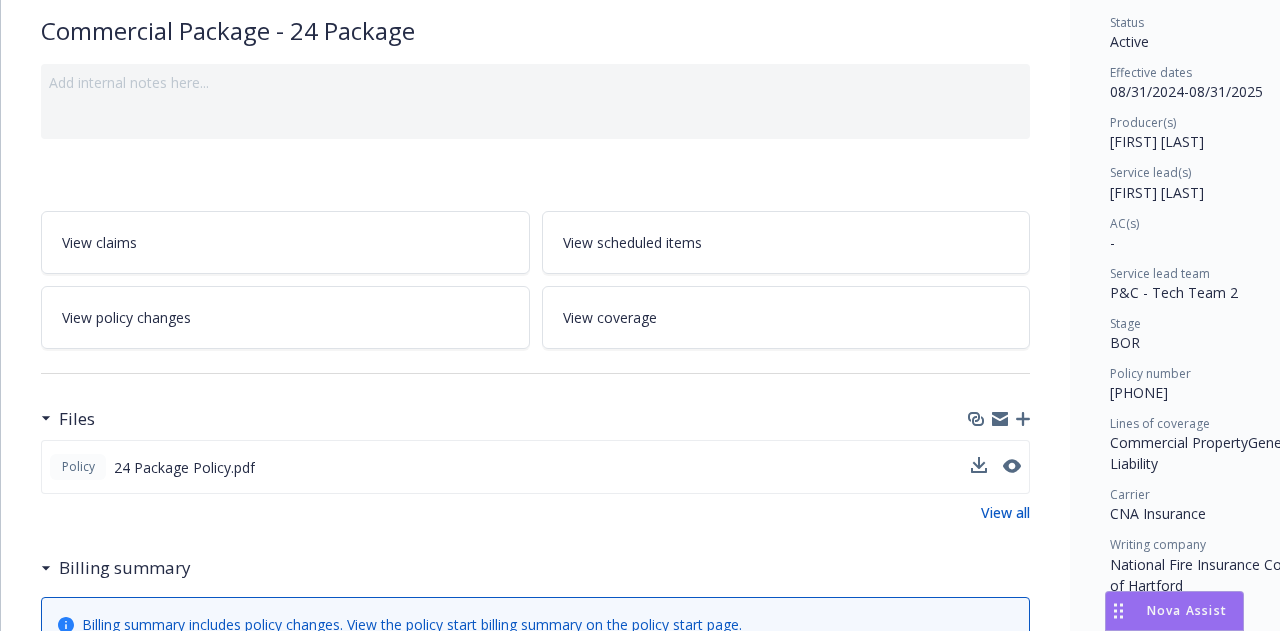 scroll, scrollTop: 125, scrollLeft: 0, axis: vertical 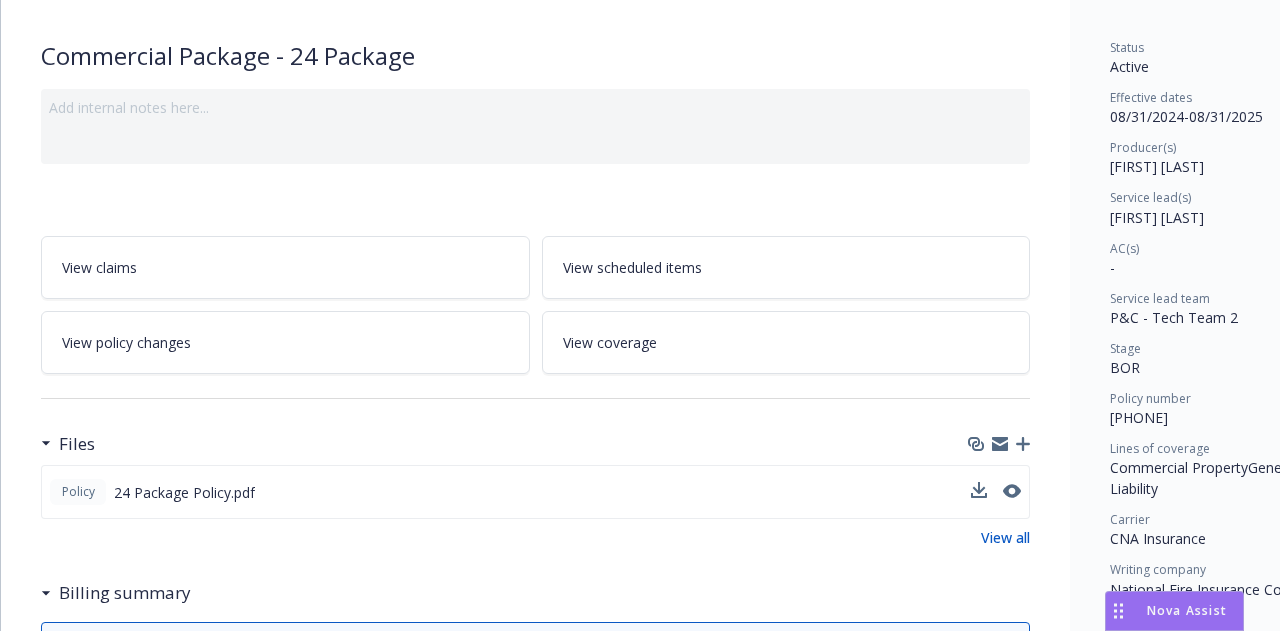 click on "View policy changes" at bounding box center [285, 342] 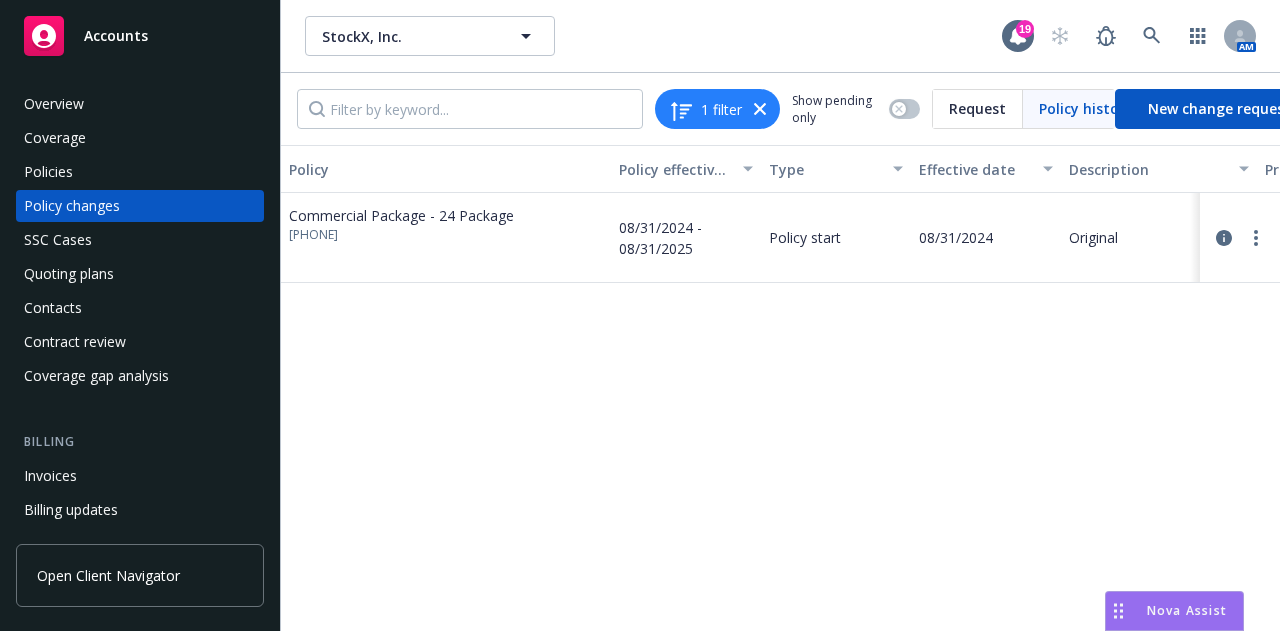 click on "Policies" at bounding box center (48, 172) 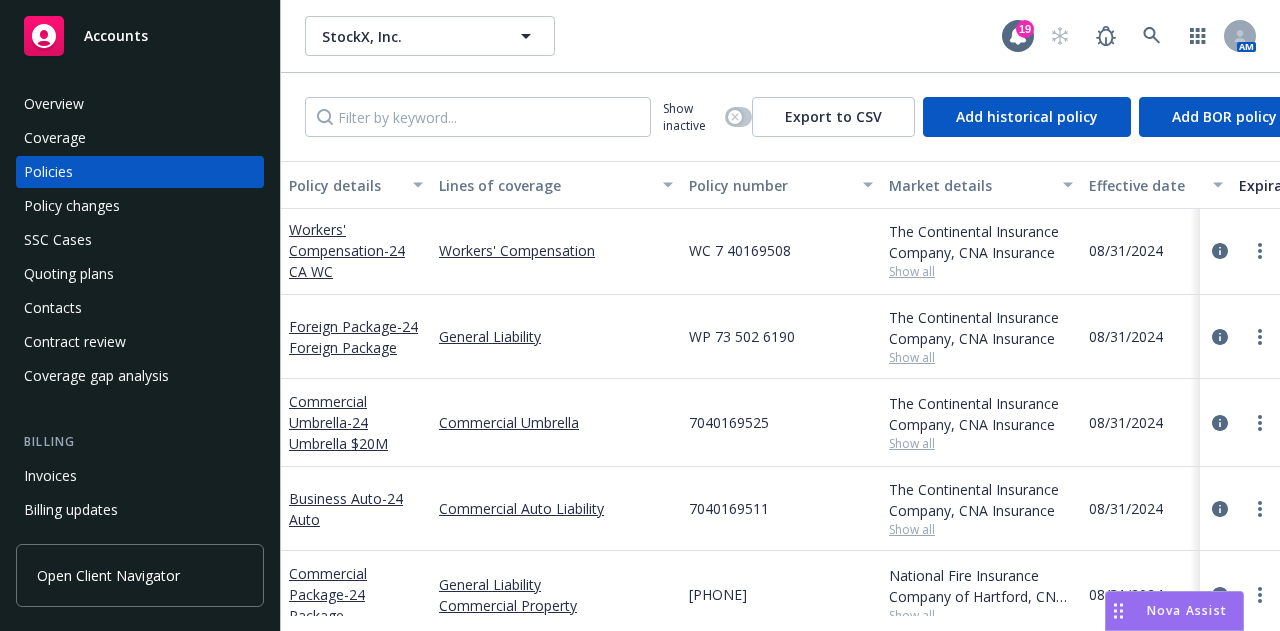 scroll, scrollTop: 686, scrollLeft: 0, axis: vertical 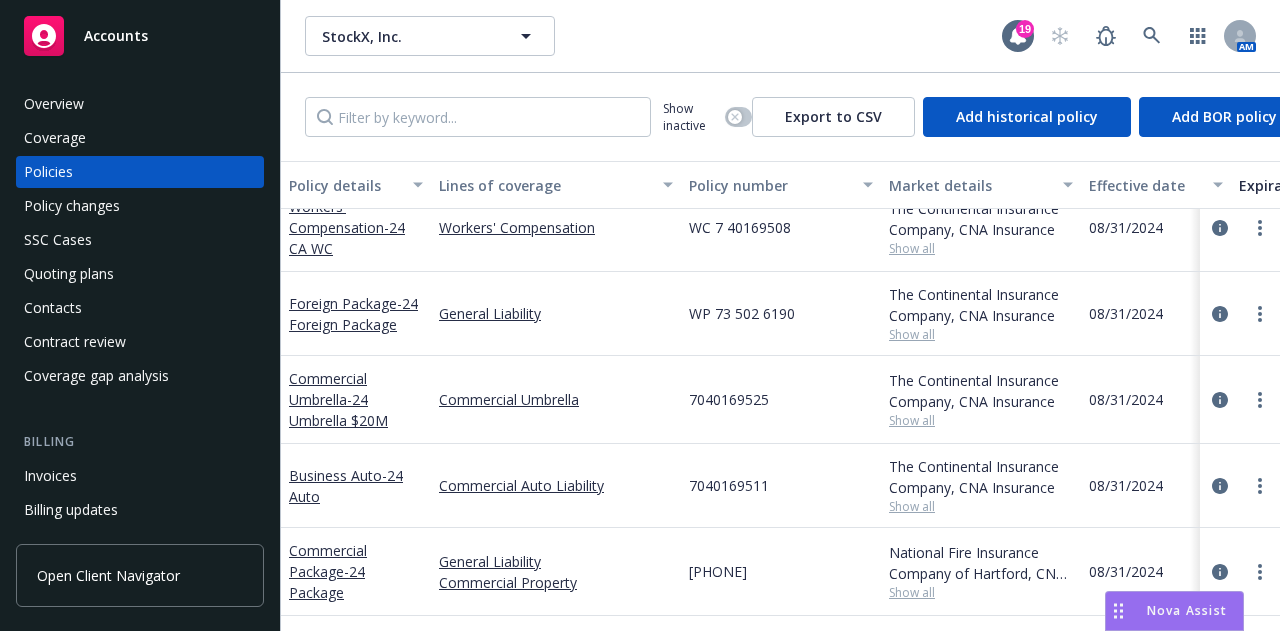 click on "Policy changes" at bounding box center (140, 206) 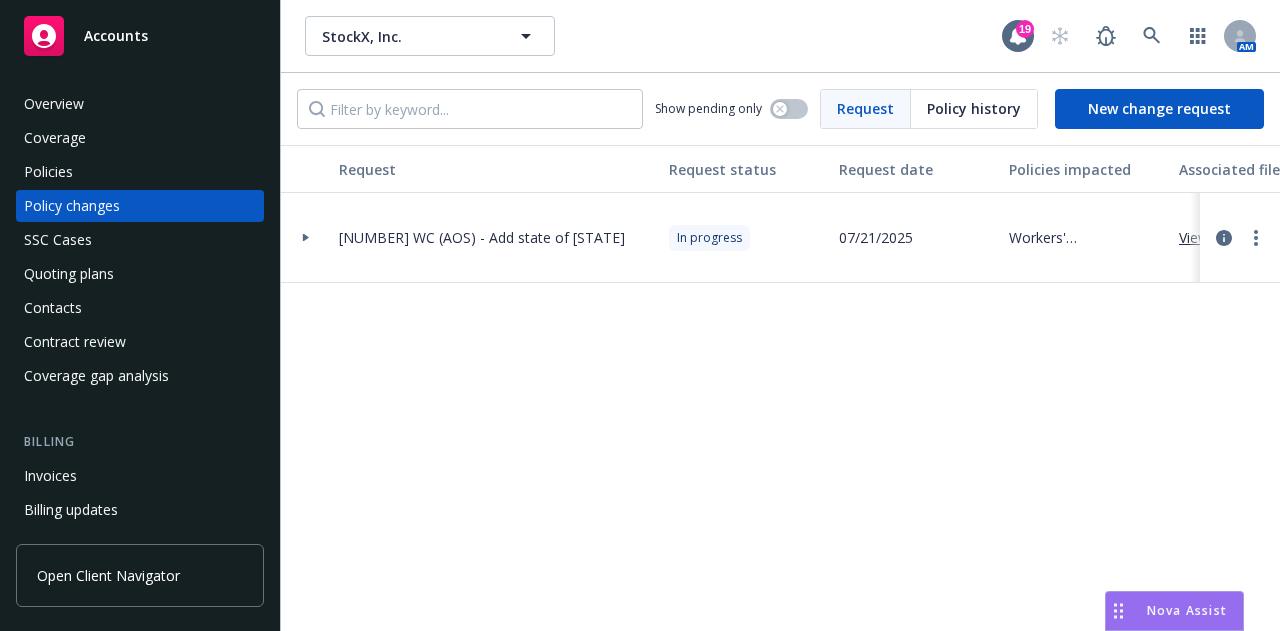 click on "Policies" at bounding box center (140, 172) 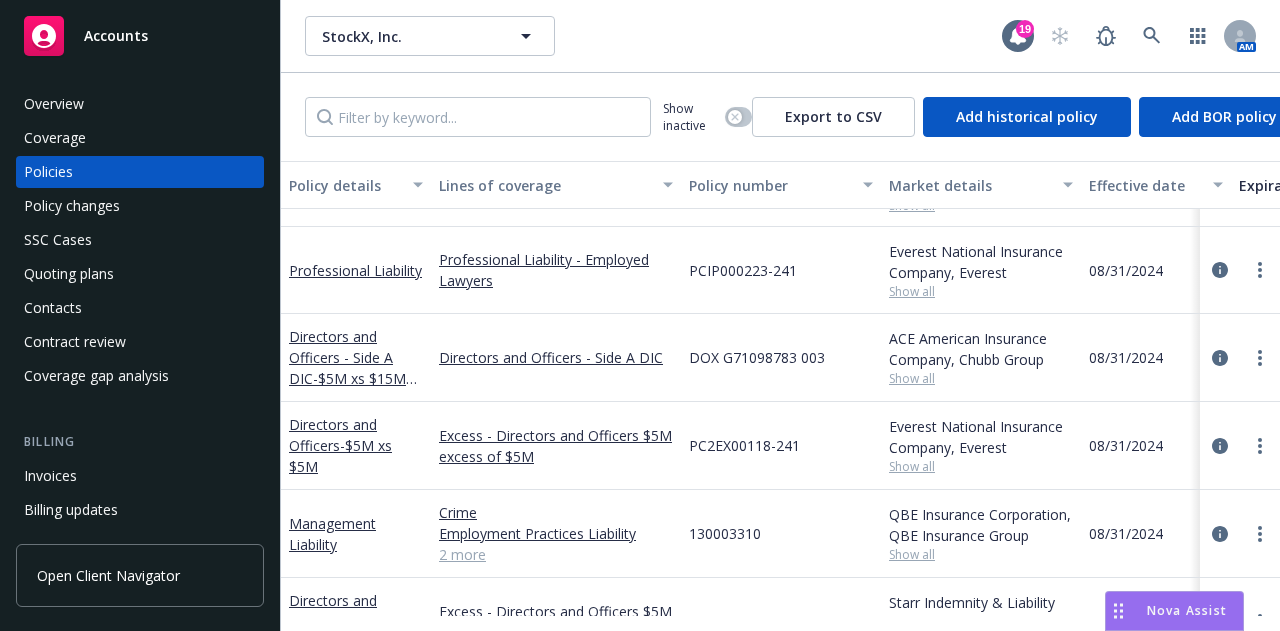 scroll, scrollTop: 0, scrollLeft: 0, axis: both 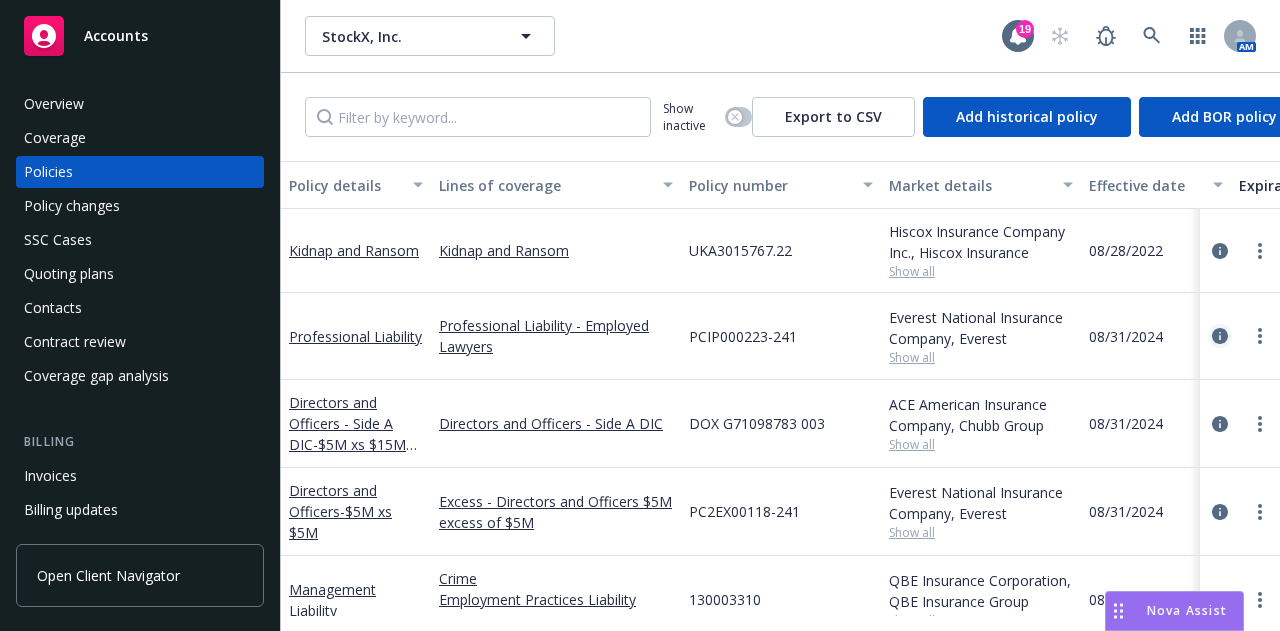 click at bounding box center [1220, 336] 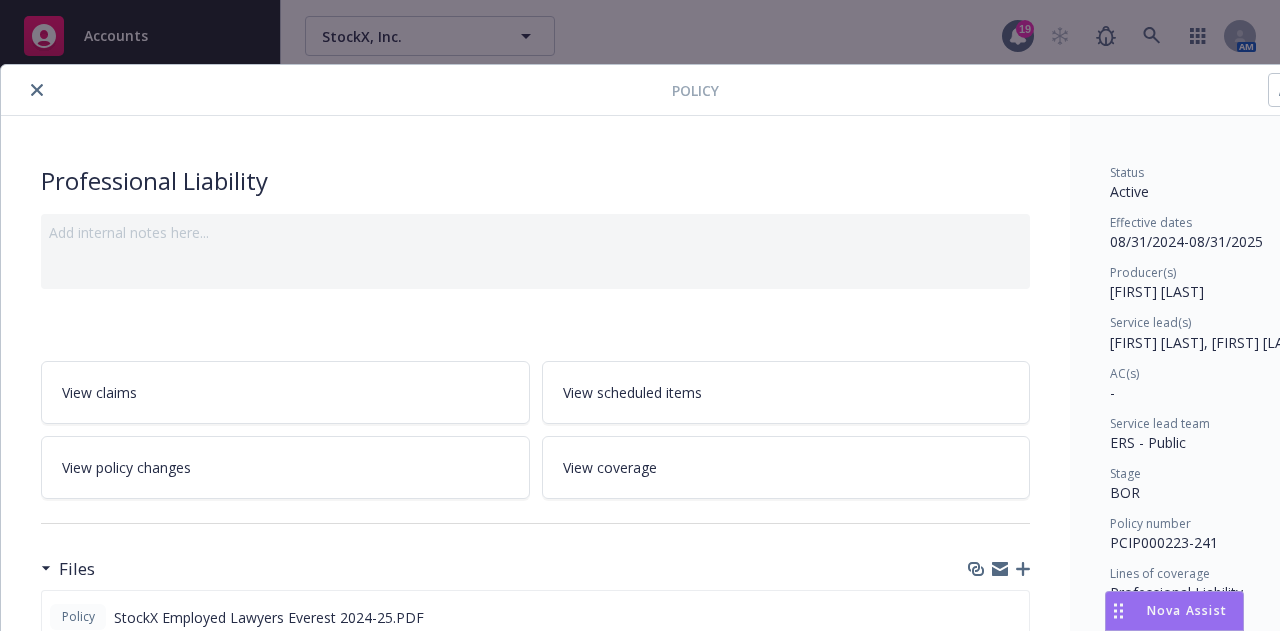 click 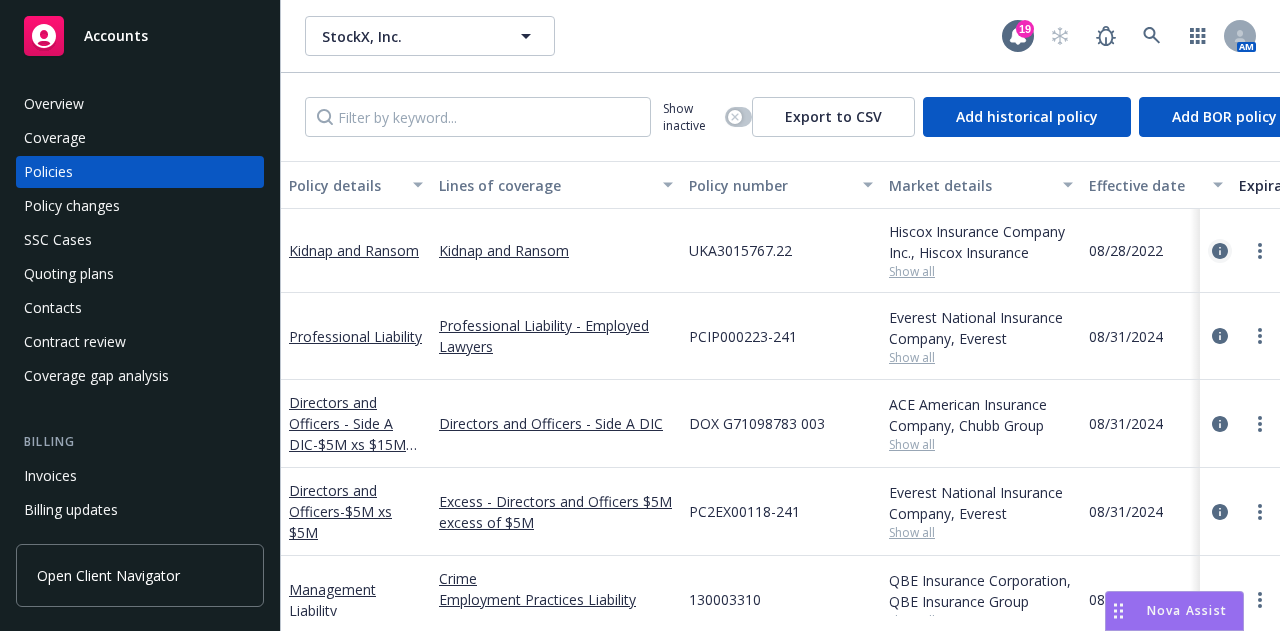 click 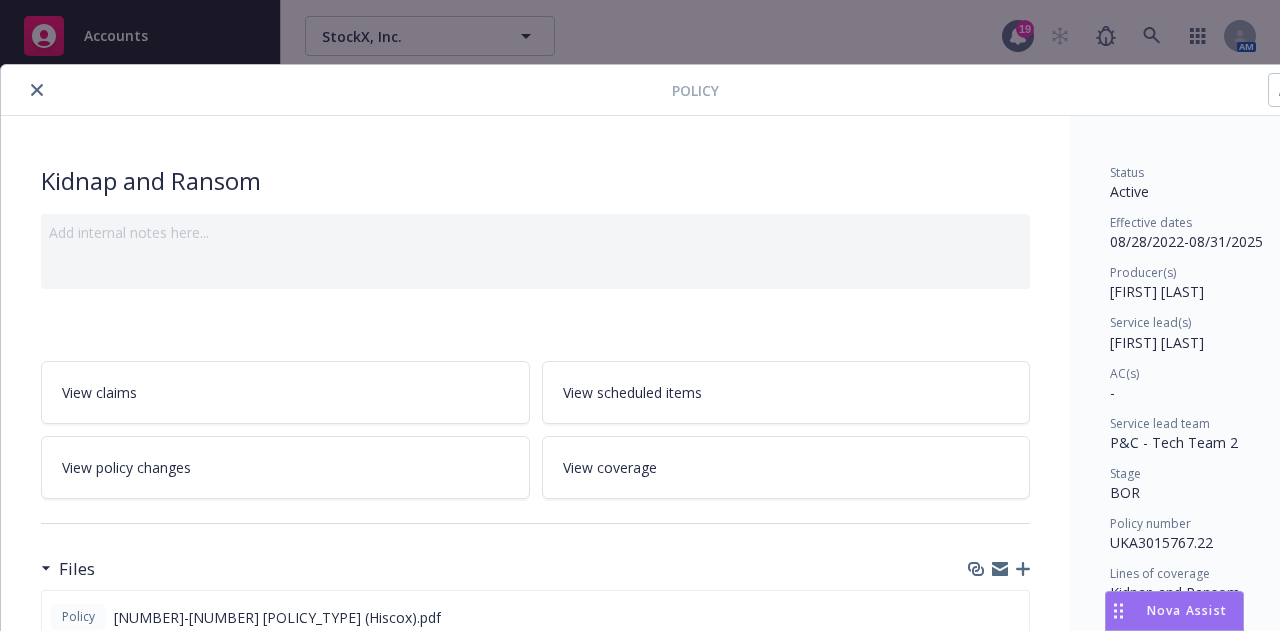 click at bounding box center (37, 90) 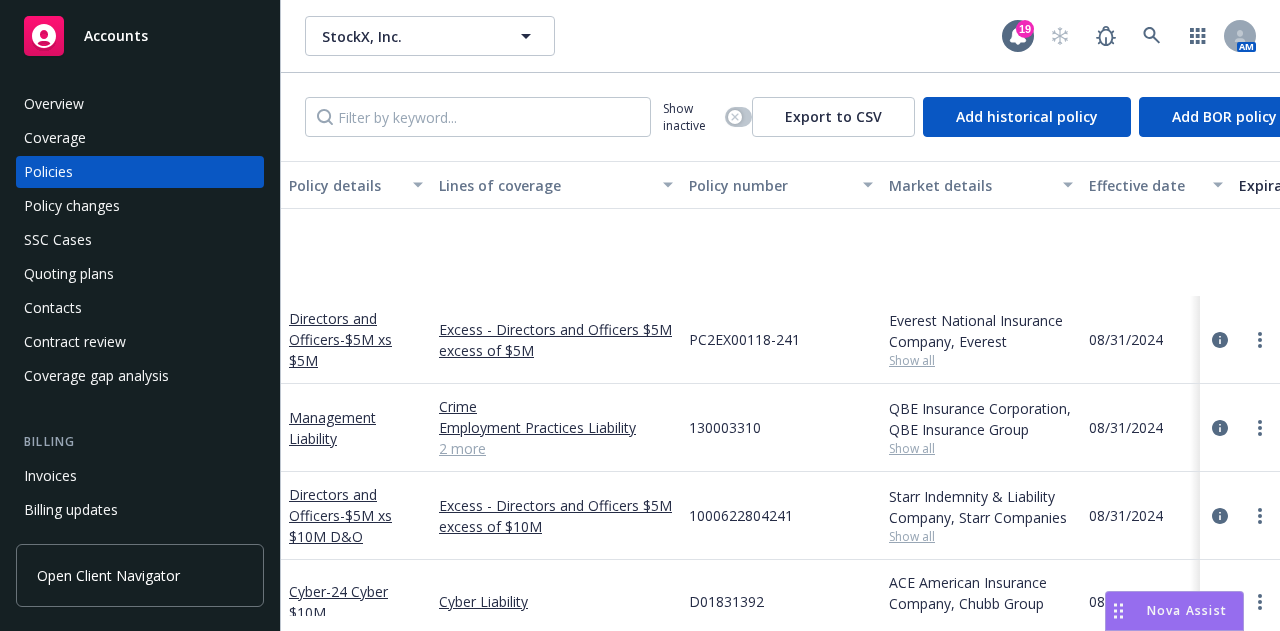 scroll, scrollTop: 379, scrollLeft: 0, axis: vertical 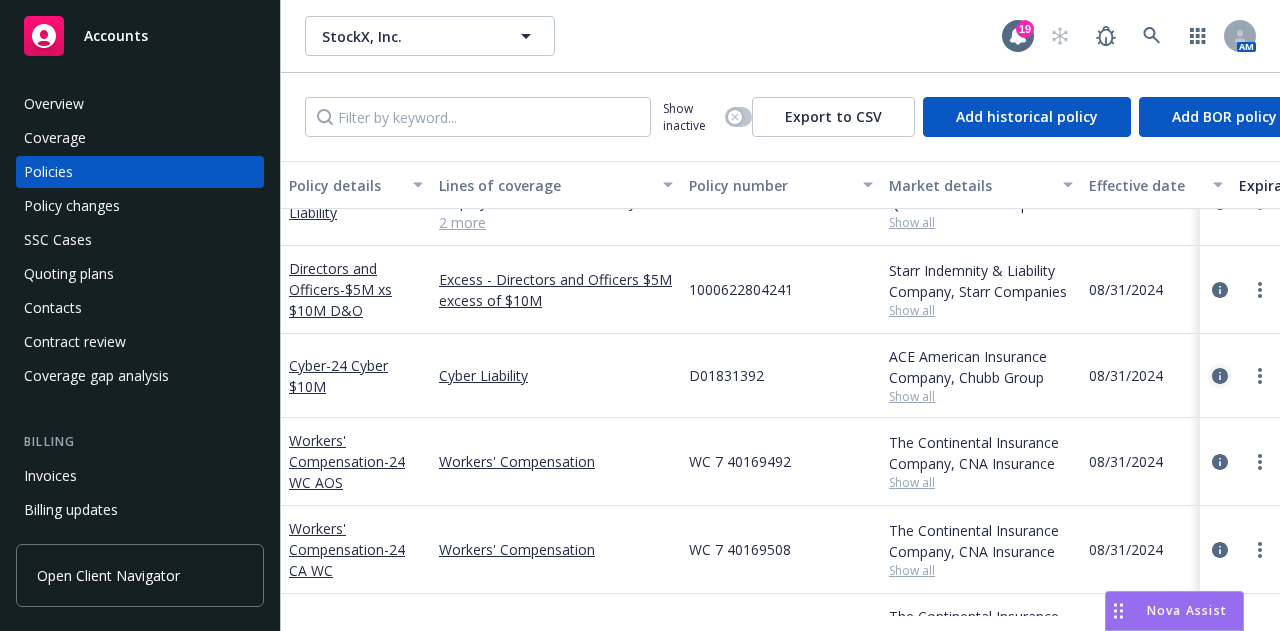 click 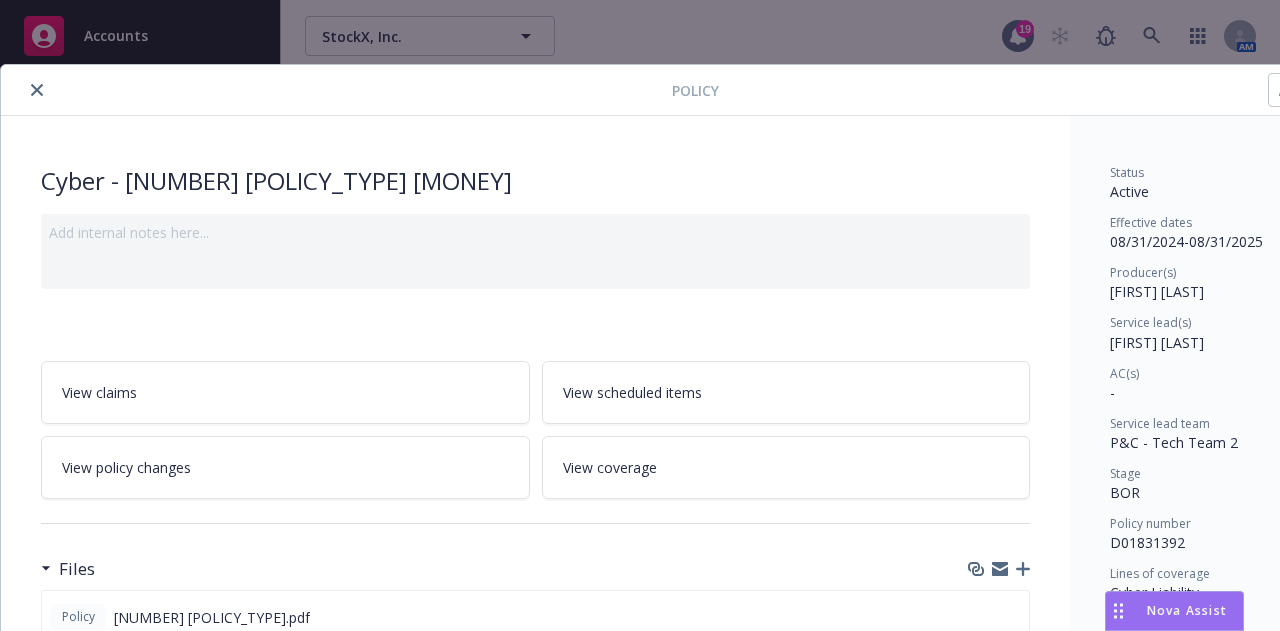 scroll, scrollTop: 129, scrollLeft: 0, axis: vertical 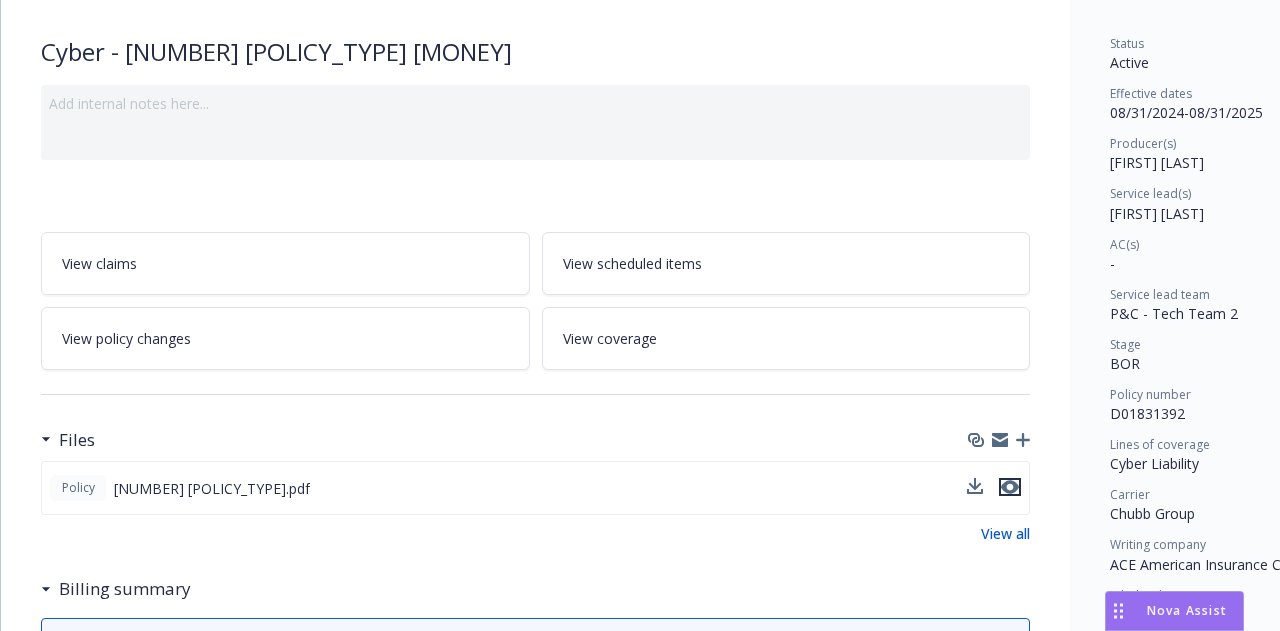 click 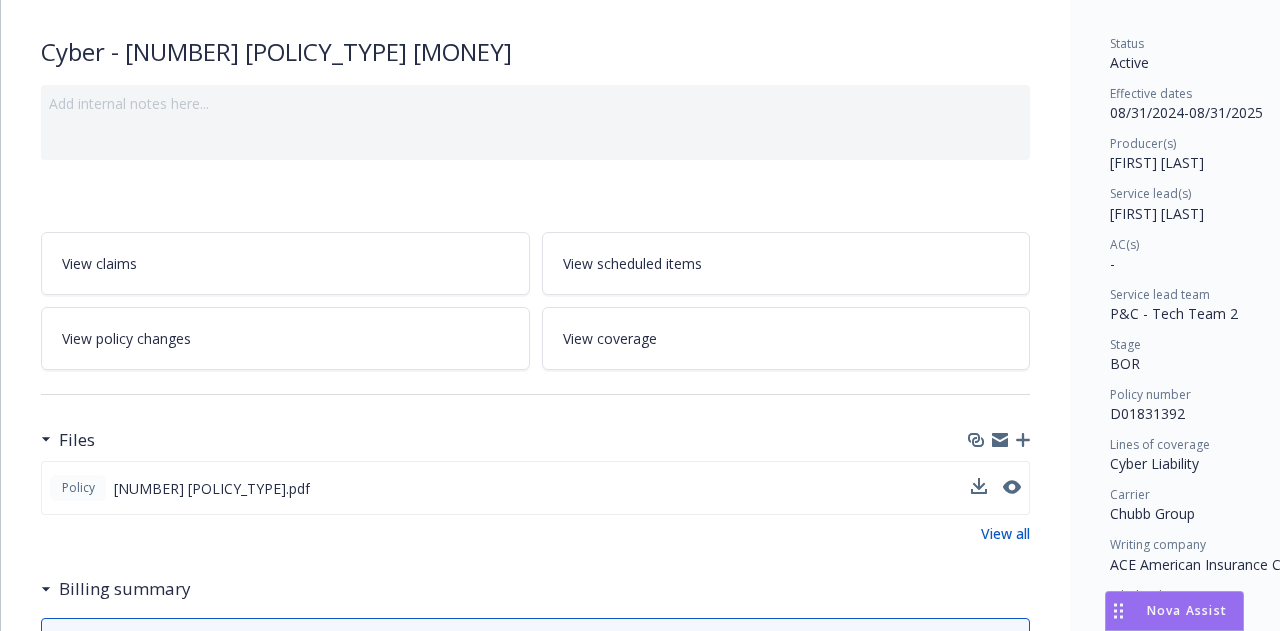 scroll, scrollTop: 0, scrollLeft: 0, axis: both 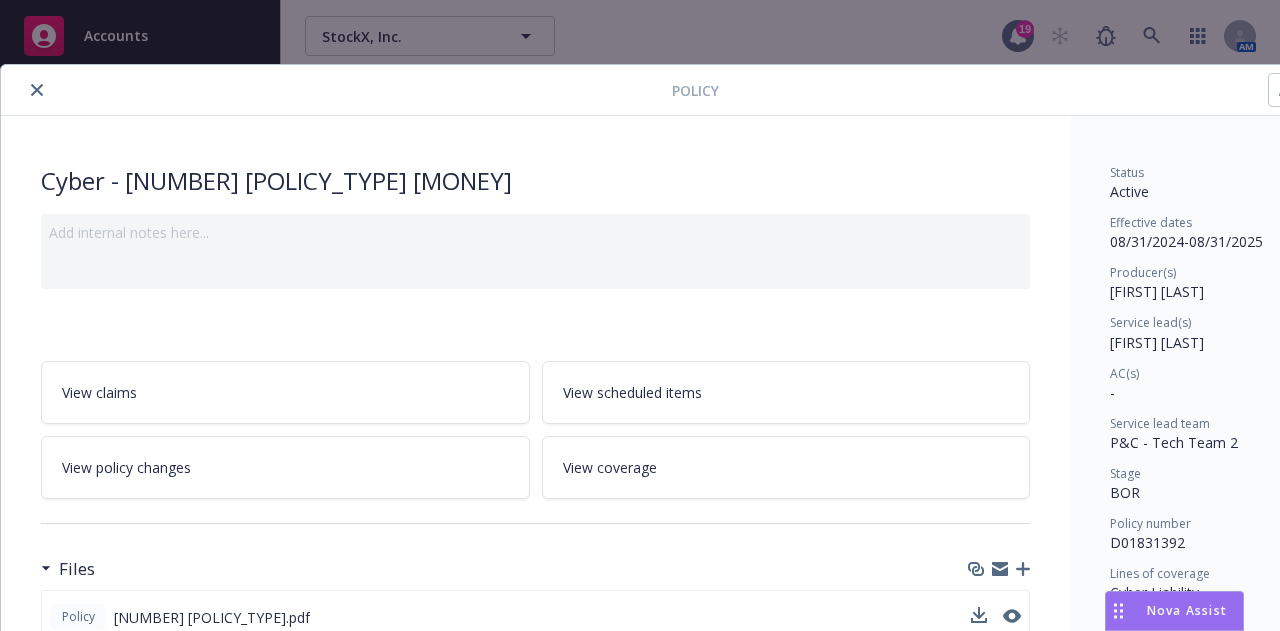 click 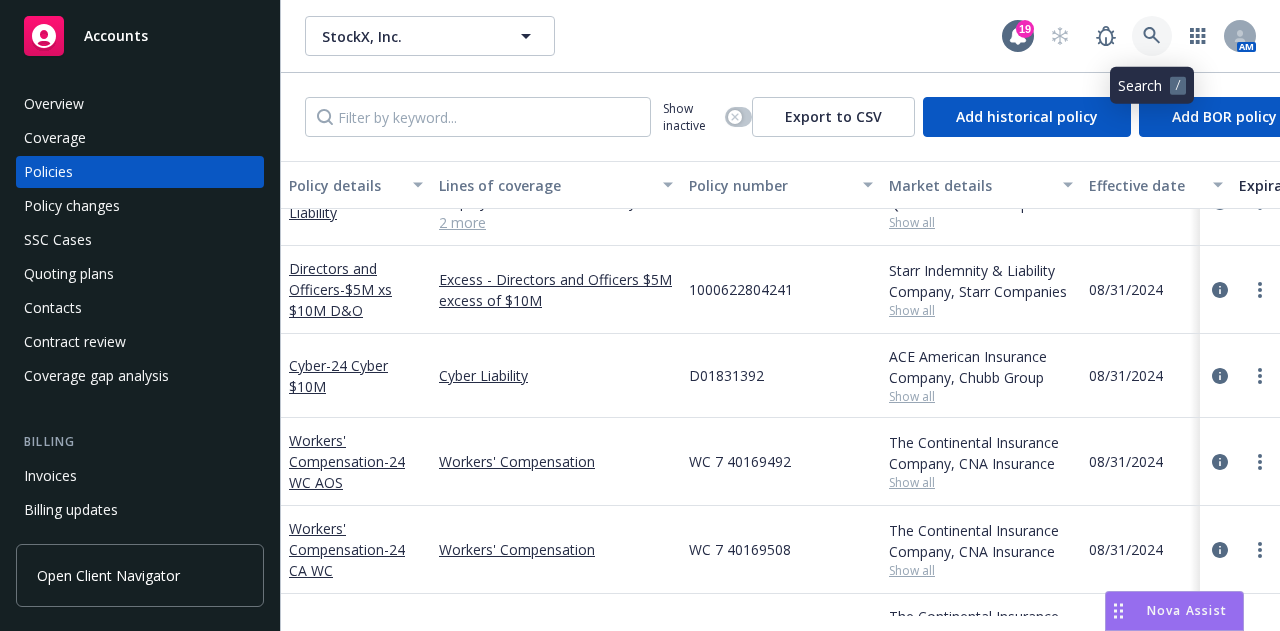 click at bounding box center (1152, 36) 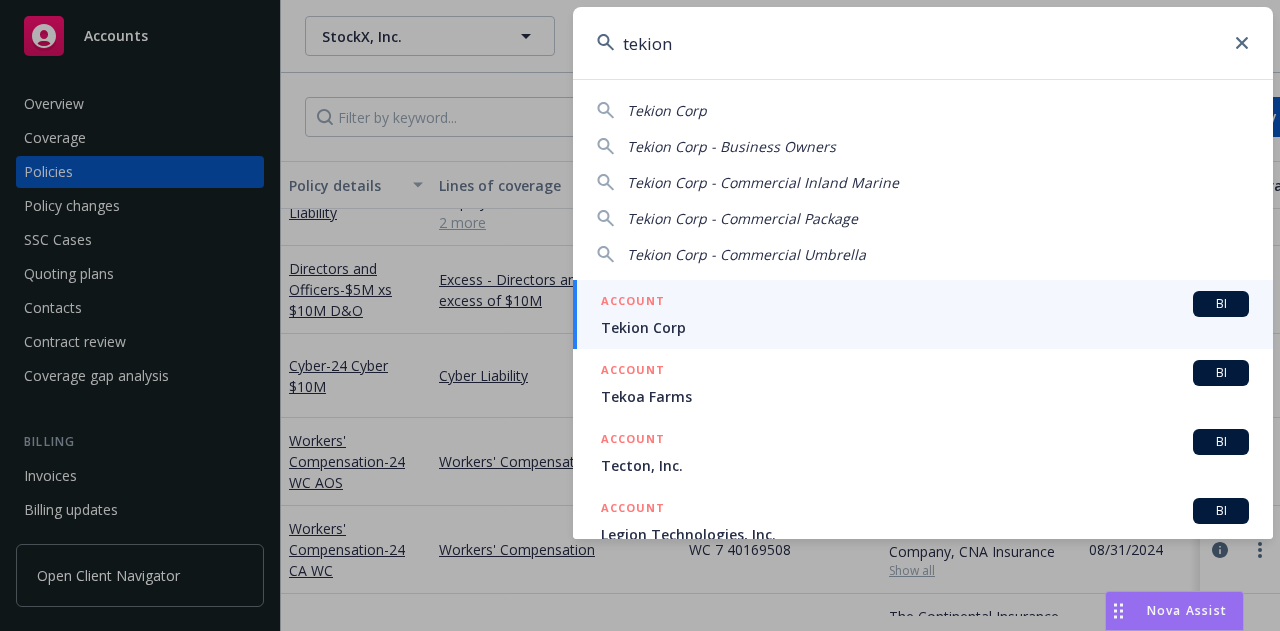type on "tekion" 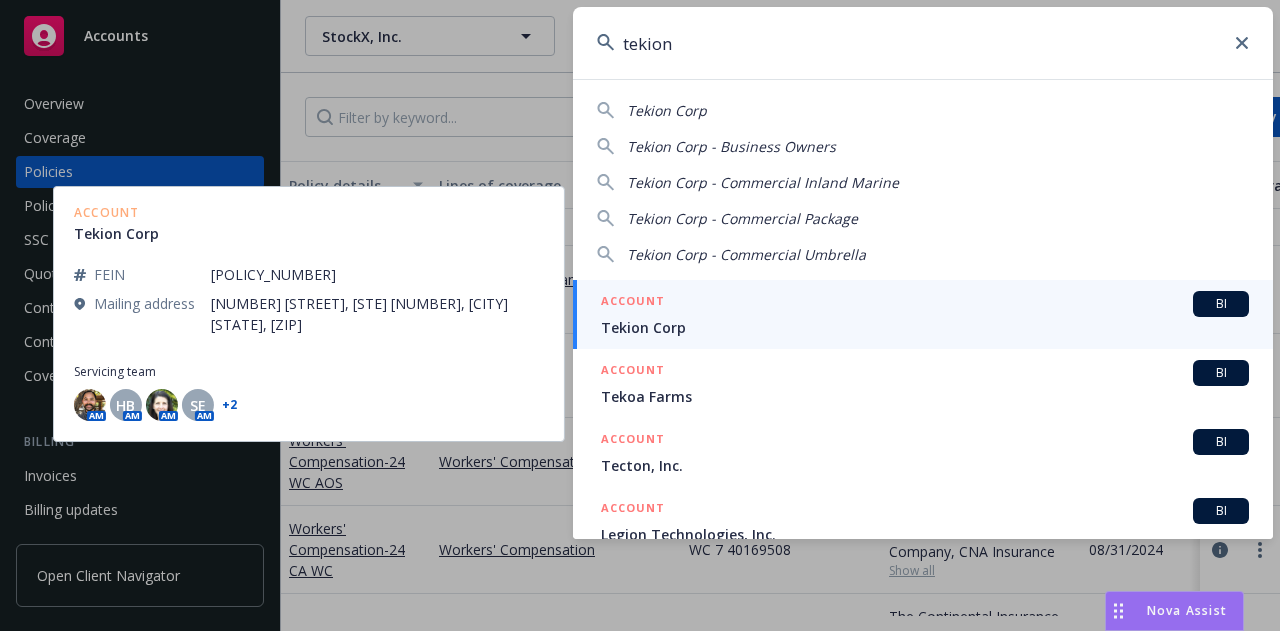 click on "Tekion Corp" at bounding box center (925, 327) 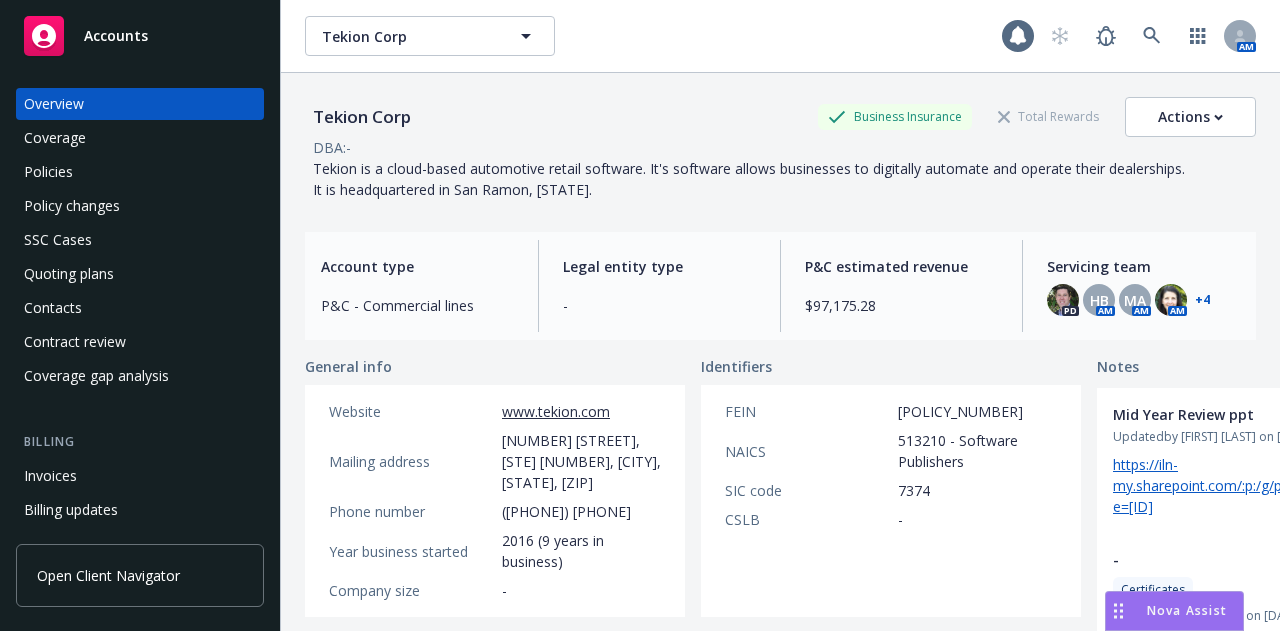 click on "Policies" at bounding box center [140, 172] 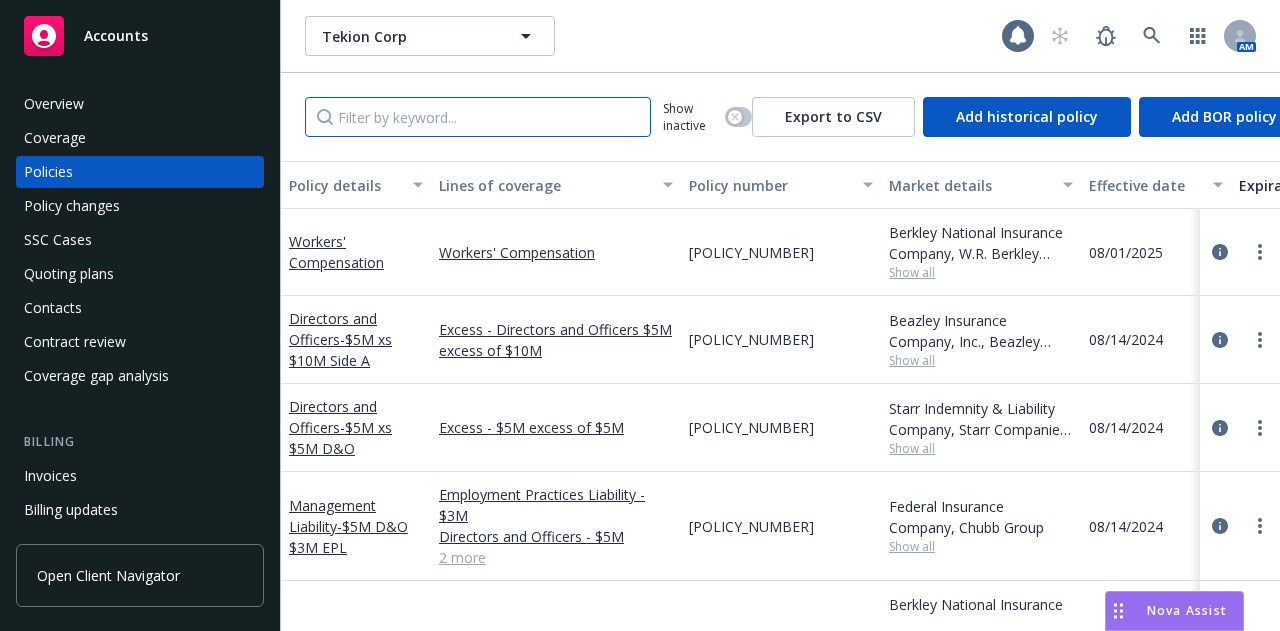 click at bounding box center (478, 117) 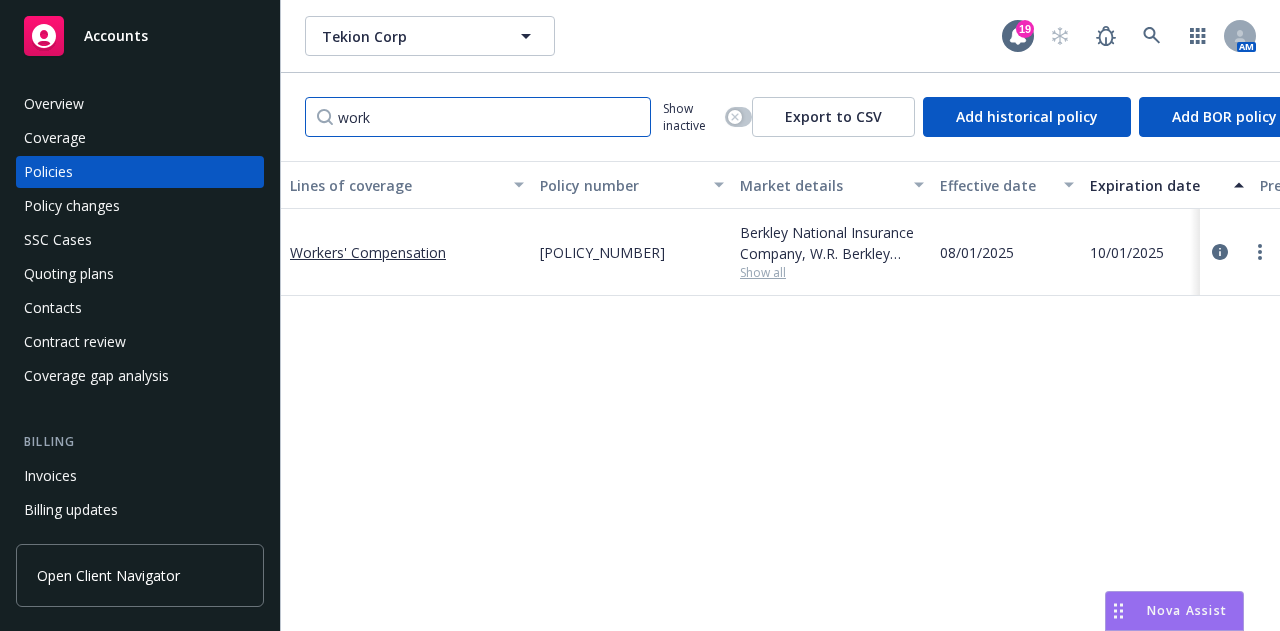scroll, scrollTop: 0, scrollLeft: 150, axis: horizontal 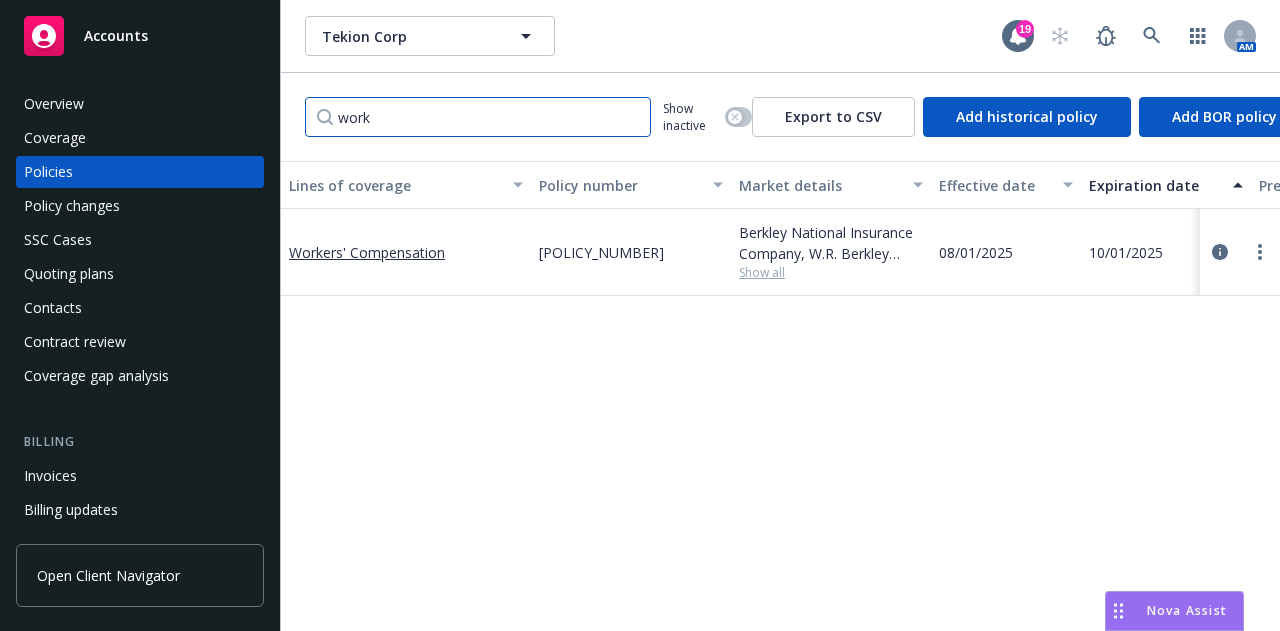 drag, startPoint x: 423, startPoint y: 110, endPoint x: 0, endPoint y: 109, distance: 423.0012 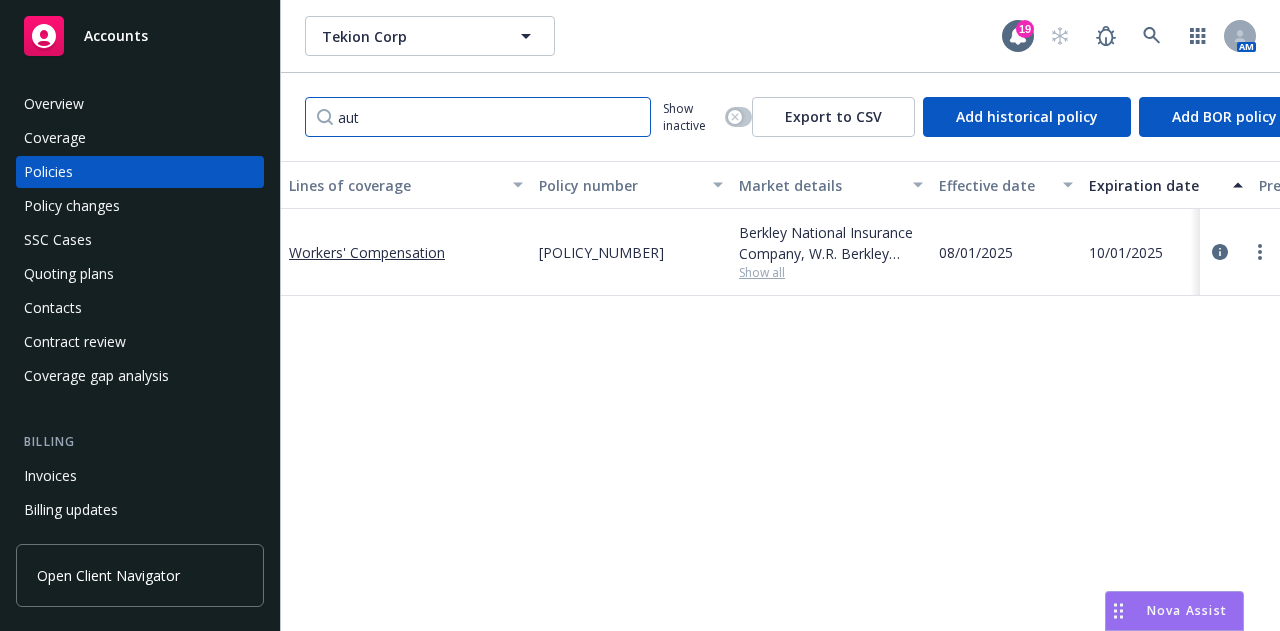 type on "auto" 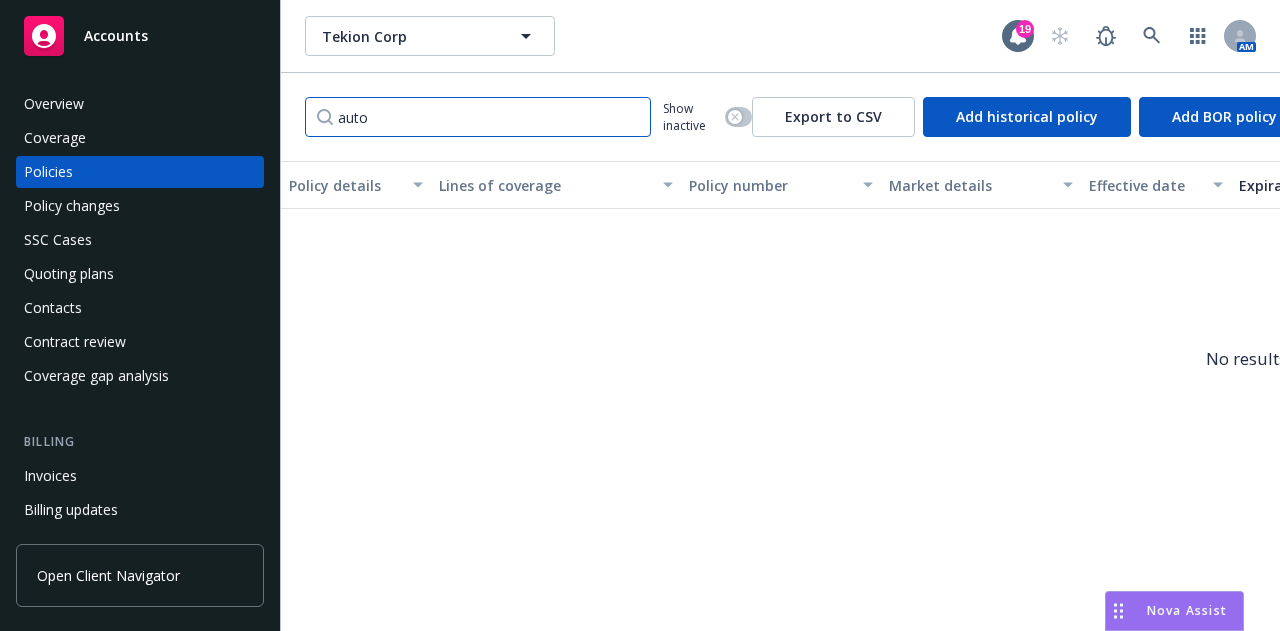 click on "auto" at bounding box center (478, 117) 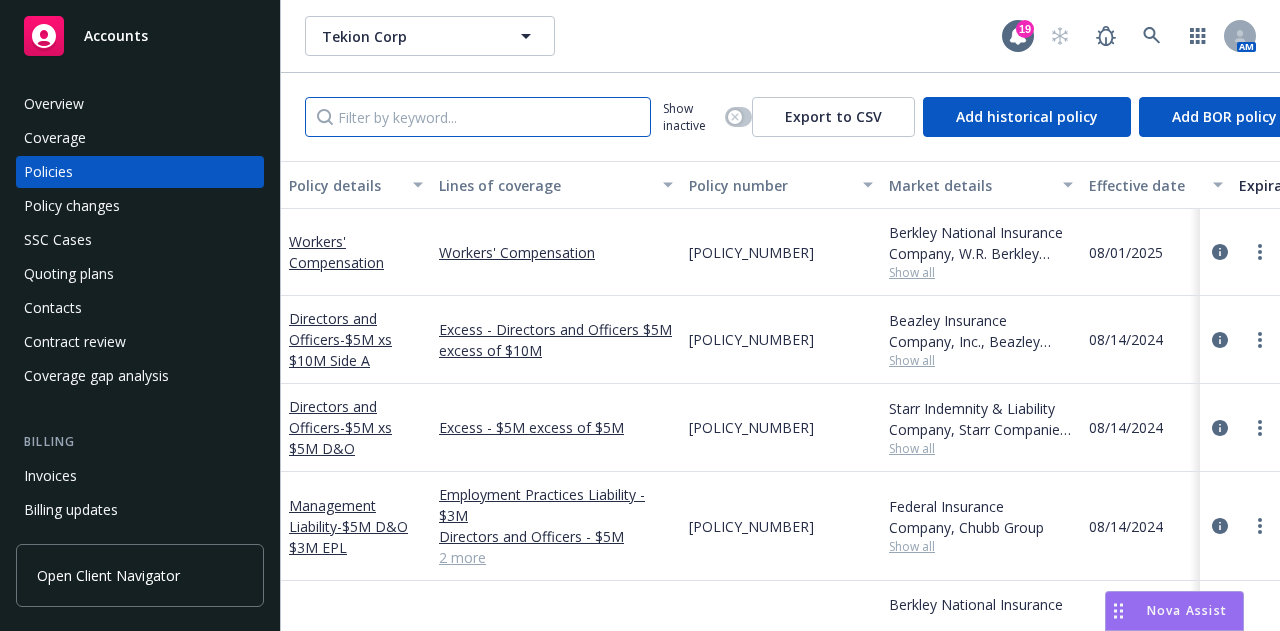 type 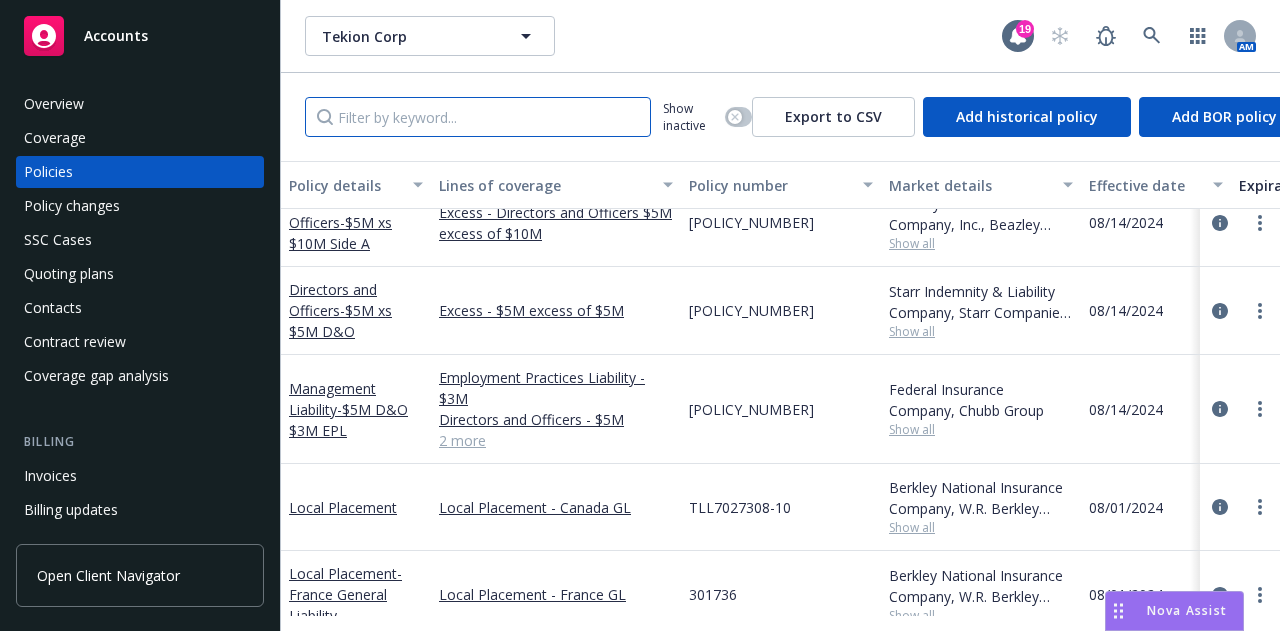scroll, scrollTop: 118, scrollLeft: 0, axis: vertical 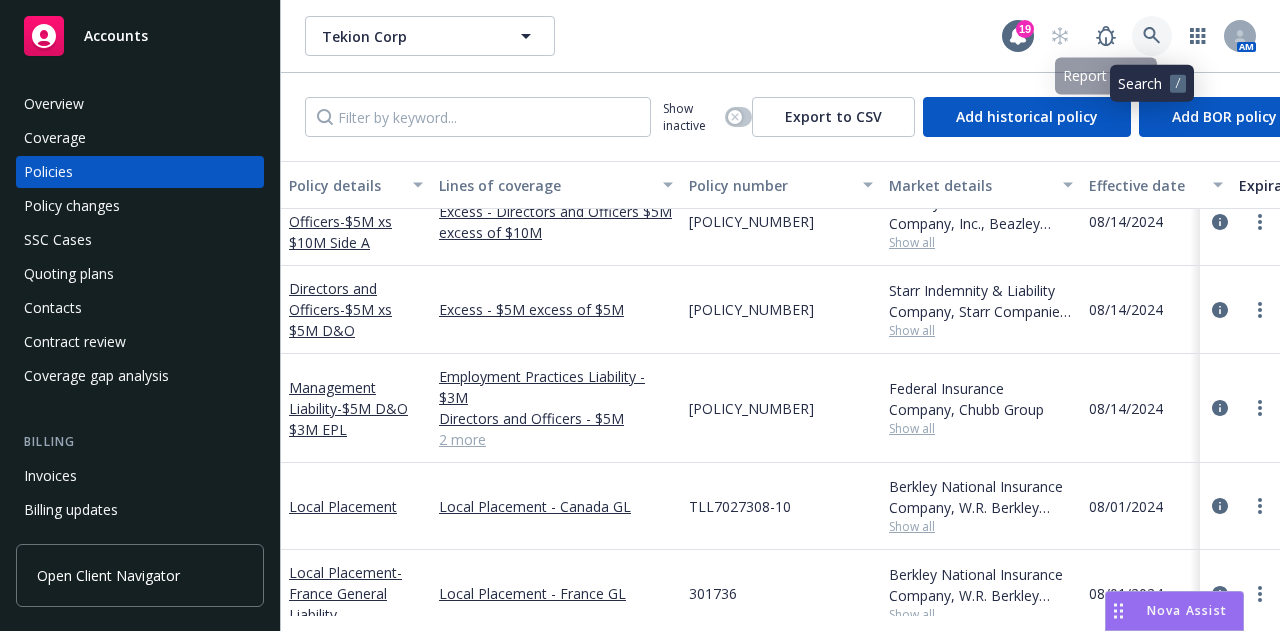 click 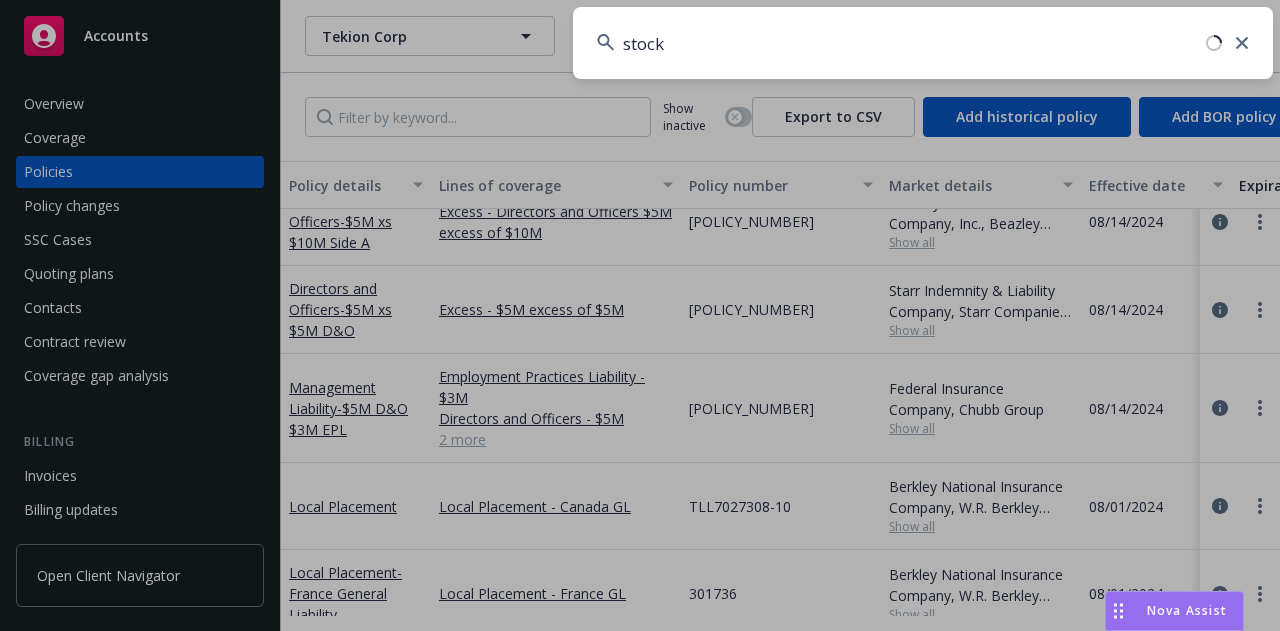 type on "stockx" 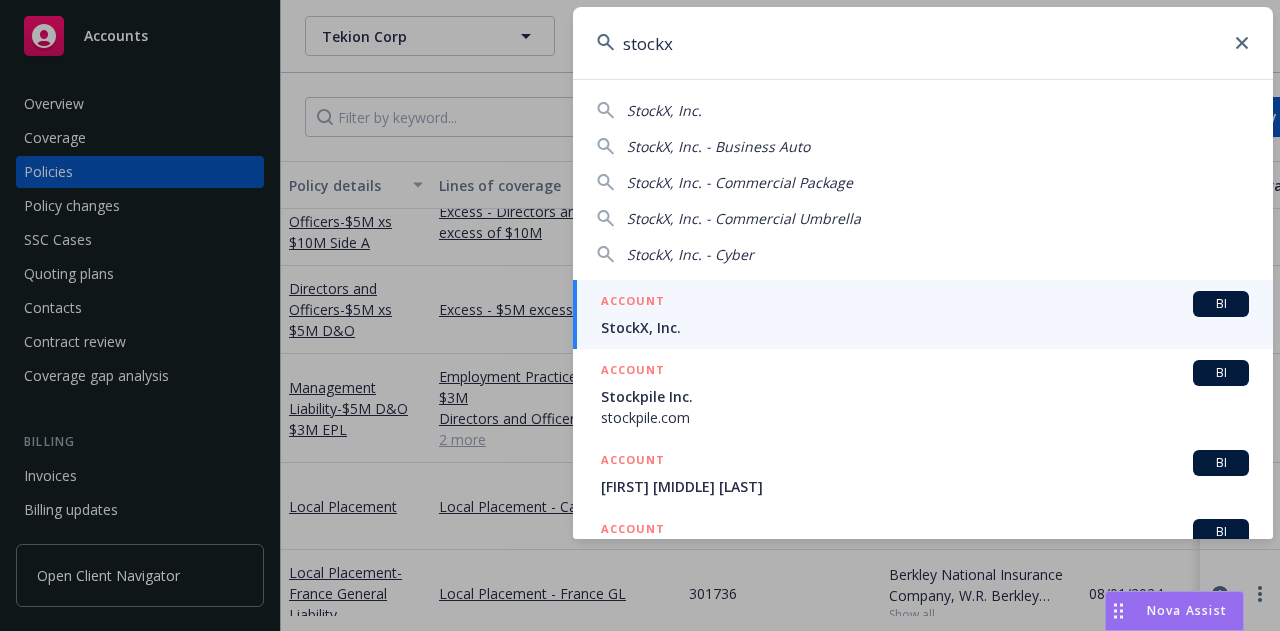 click on "ACCOUNT BI" at bounding box center (925, 304) 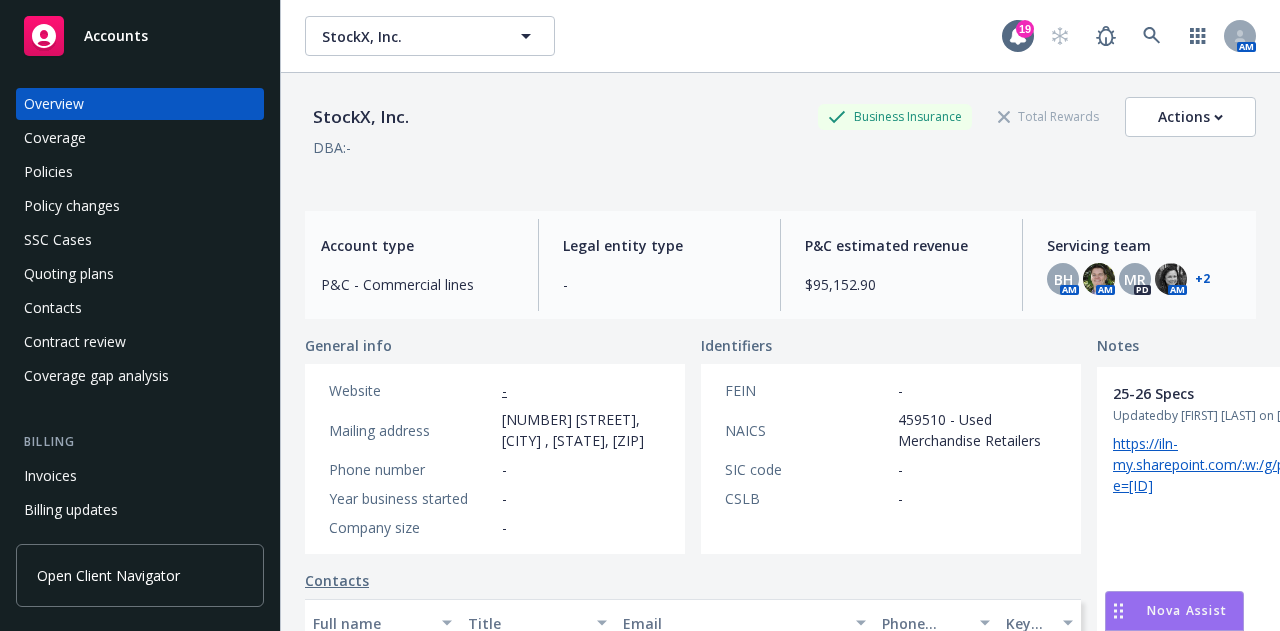 click on "Policies" at bounding box center [140, 172] 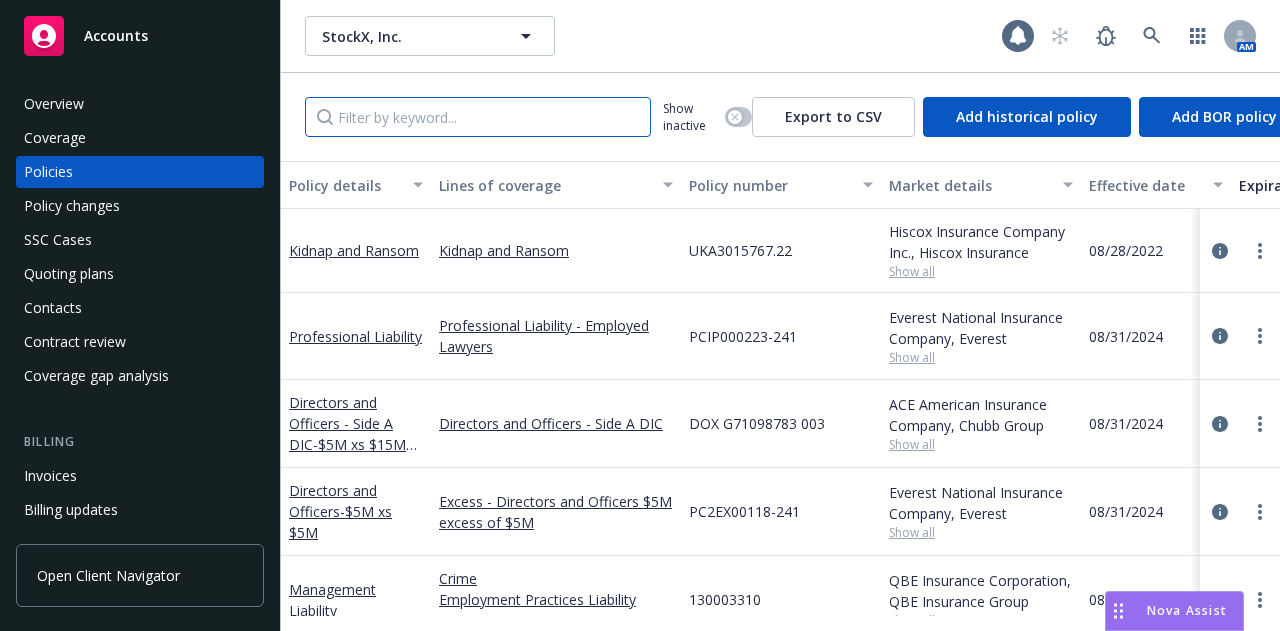 click at bounding box center [478, 117] 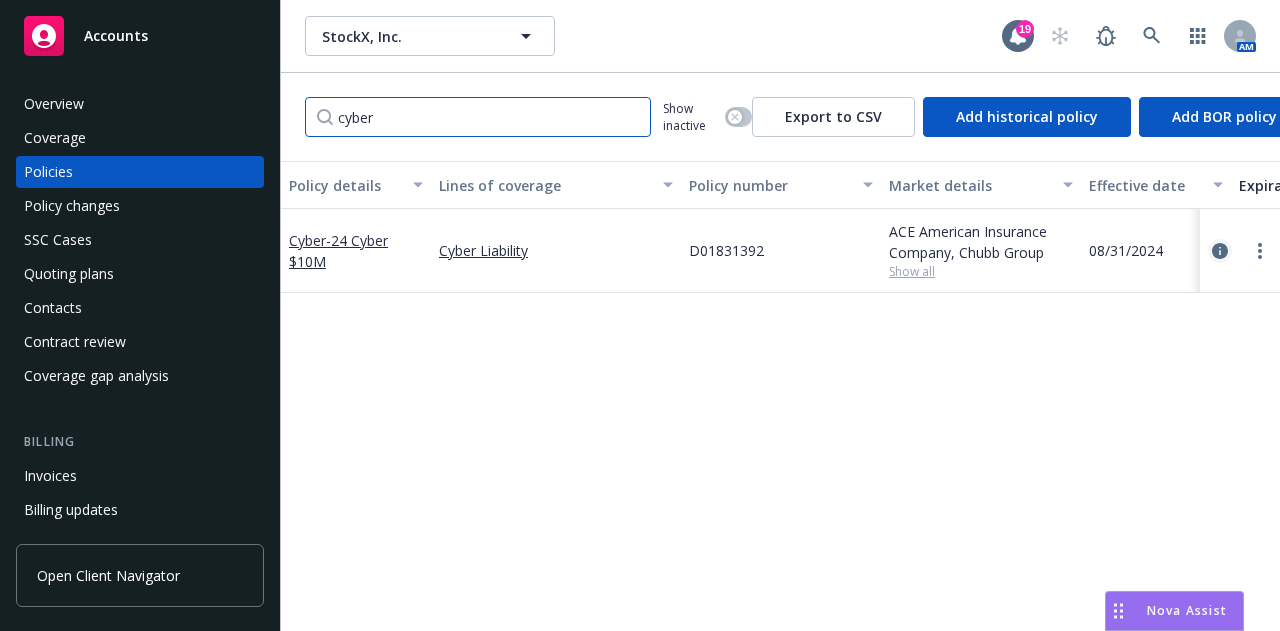 type on "cyber" 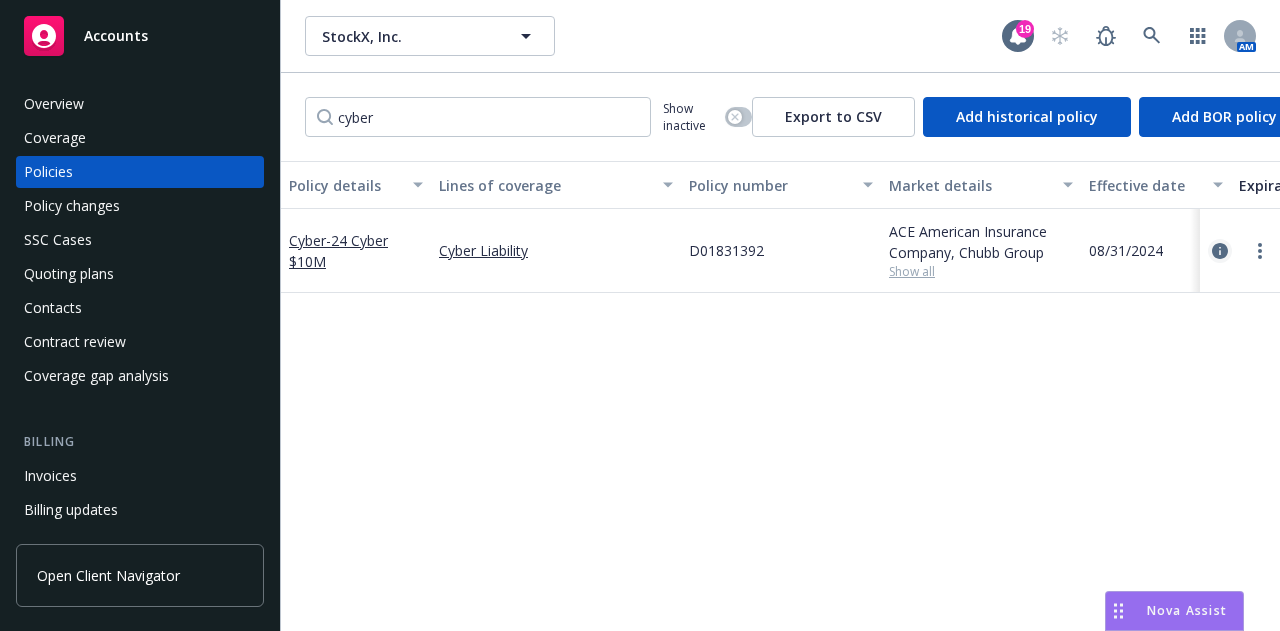 click 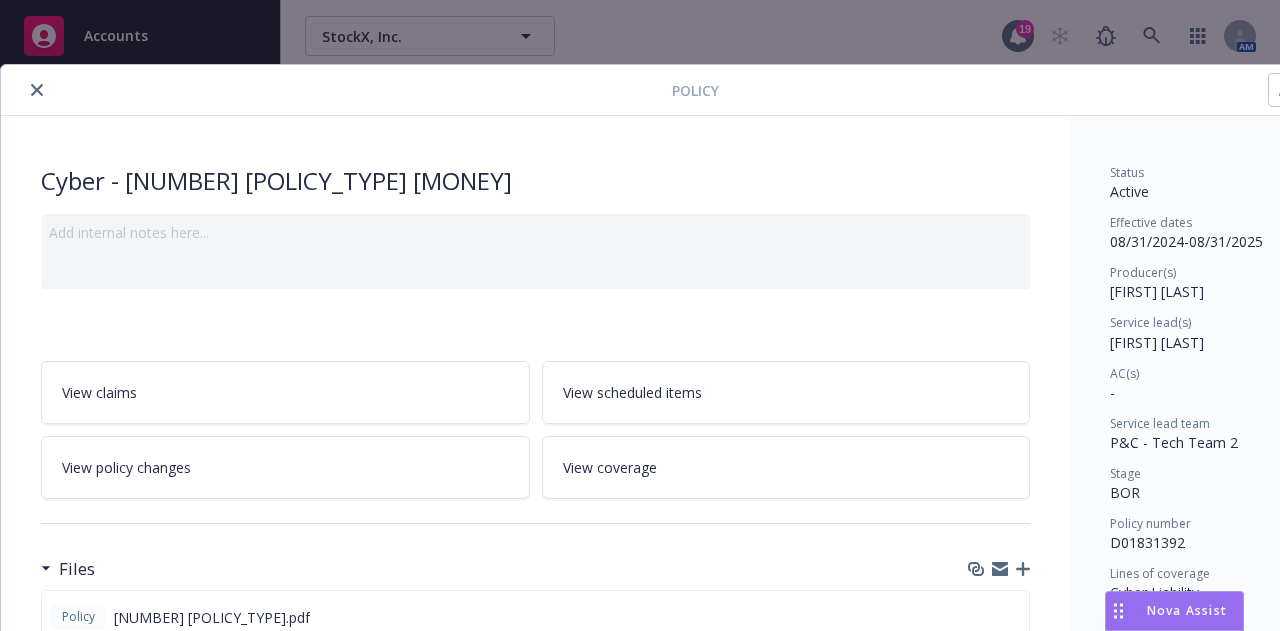 scroll, scrollTop: 158, scrollLeft: 0, axis: vertical 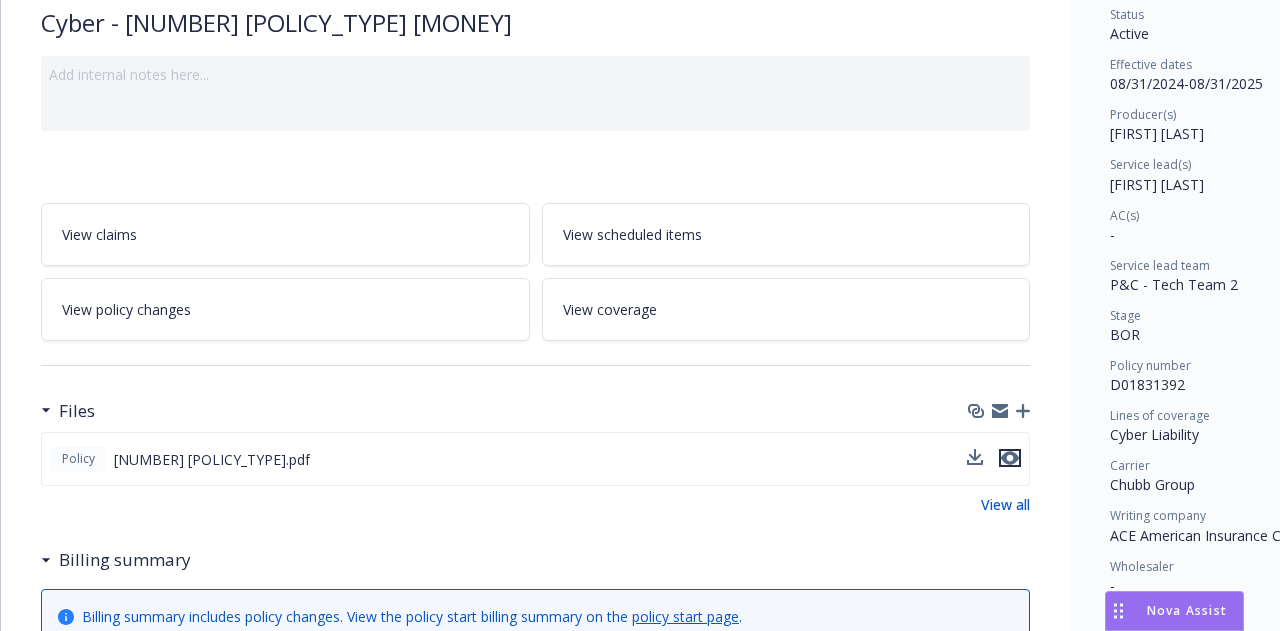 click at bounding box center (1010, 458) 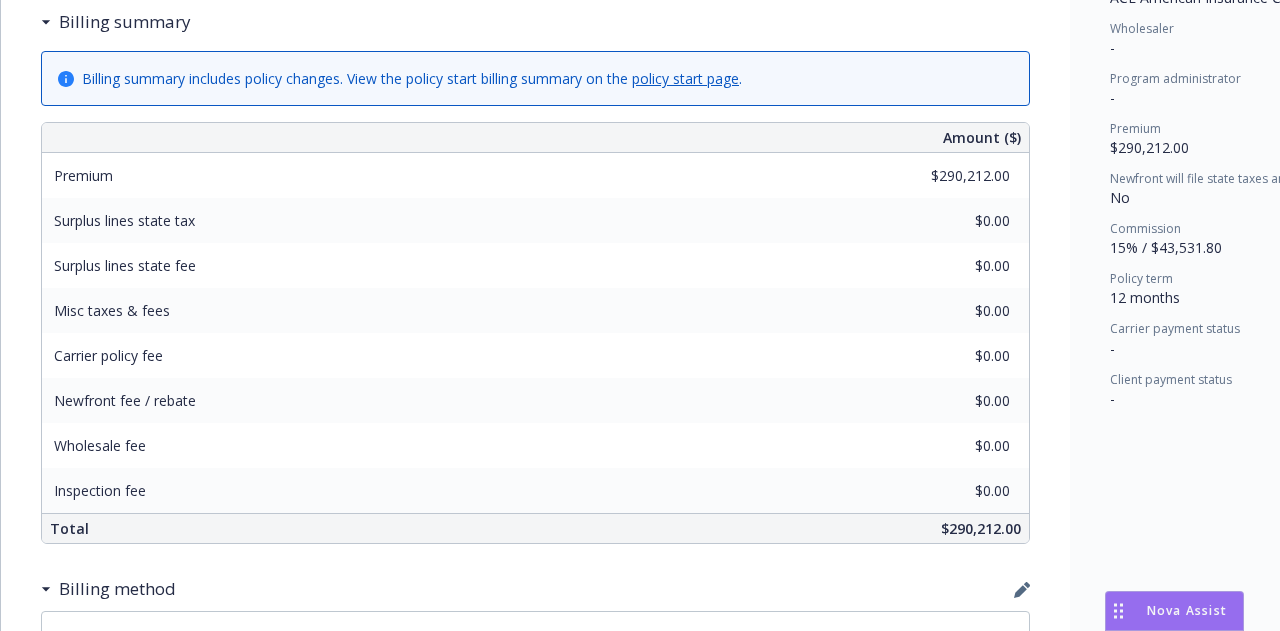 scroll, scrollTop: 0, scrollLeft: 0, axis: both 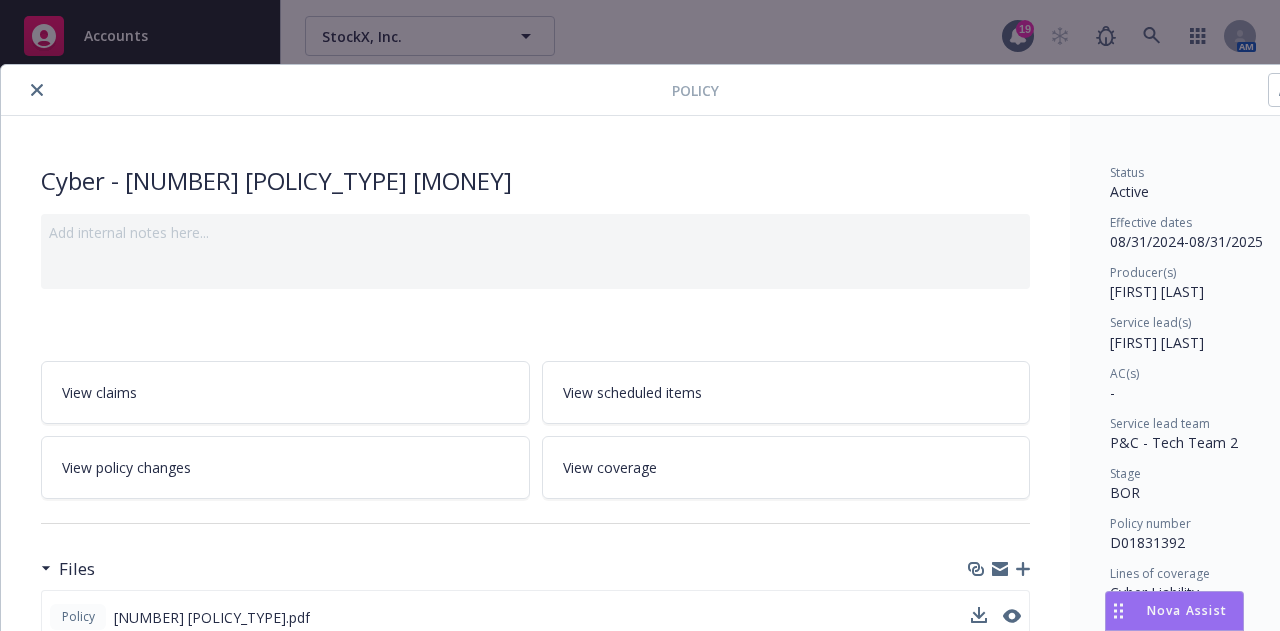 click at bounding box center [37, 90] 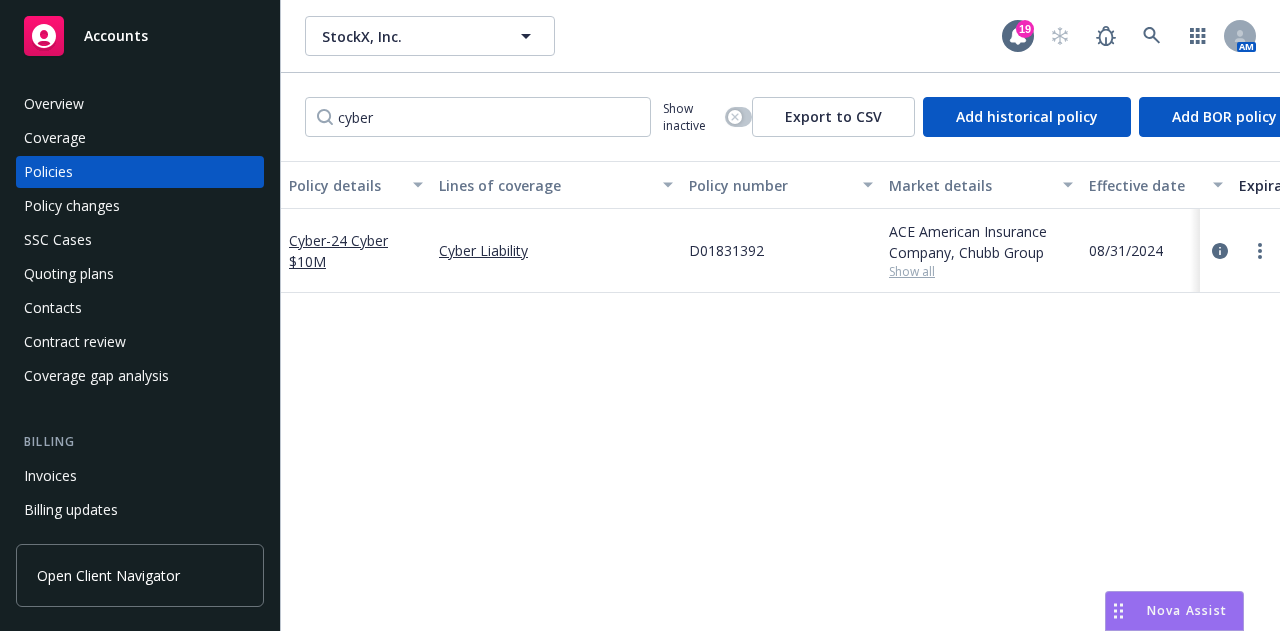click on "Overview" at bounding box center (140, 104) 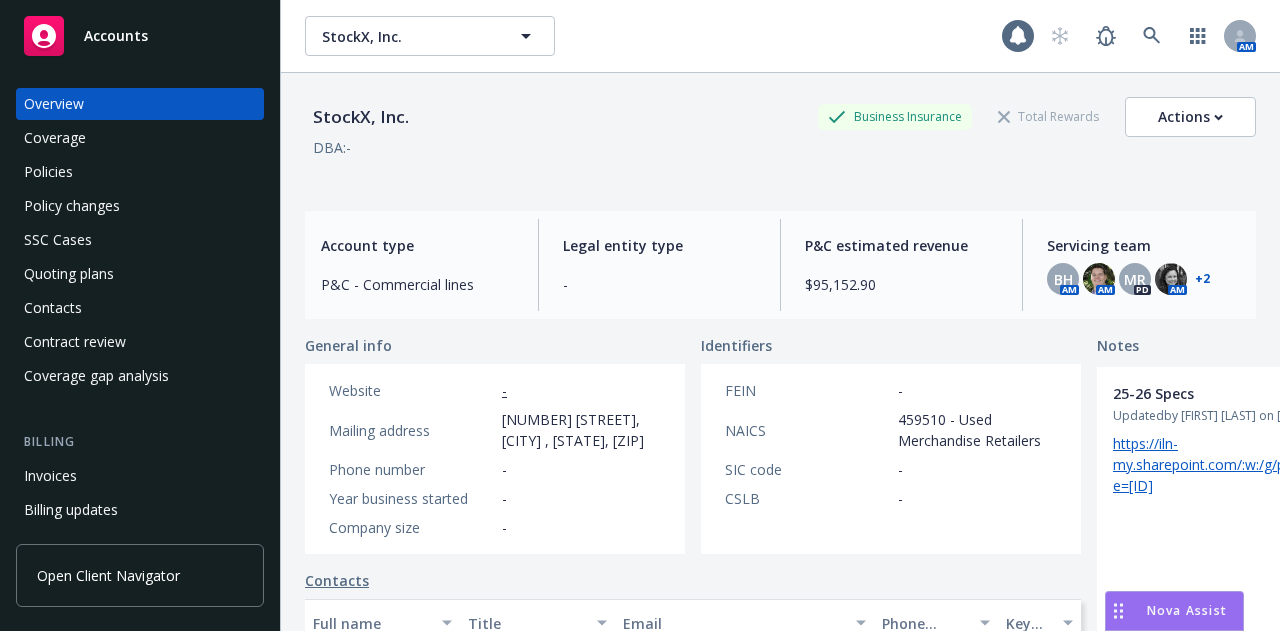 scroll, scrollTop: 0, scrollLeft: 212, axis: horizontal 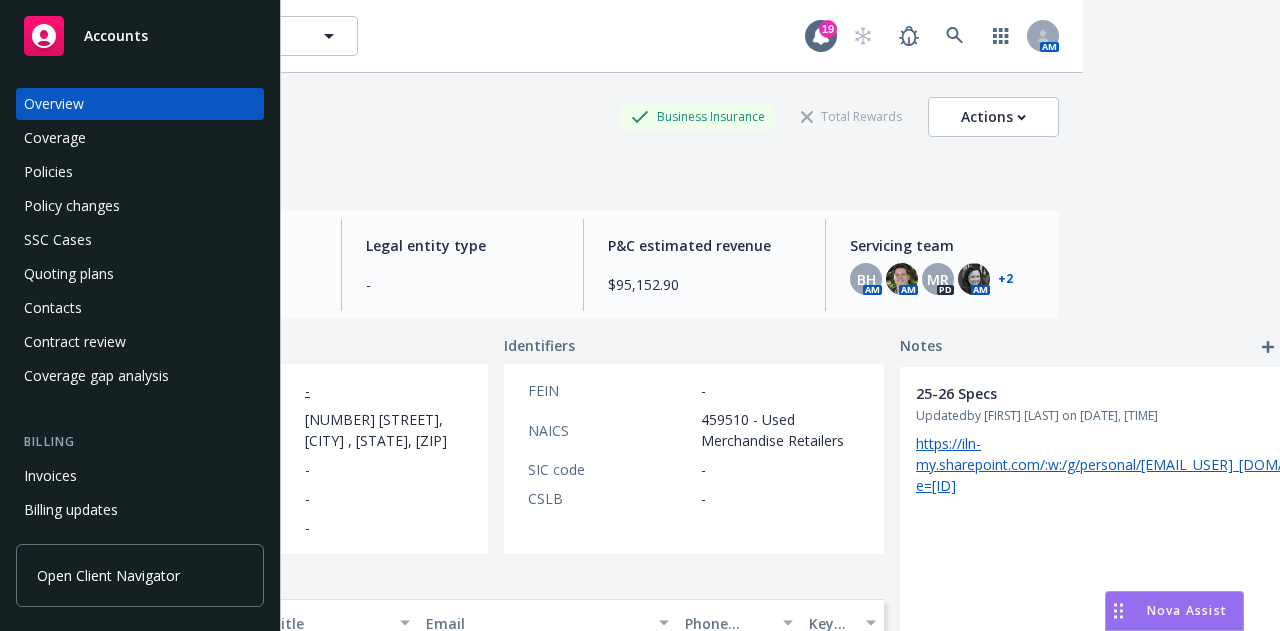 click 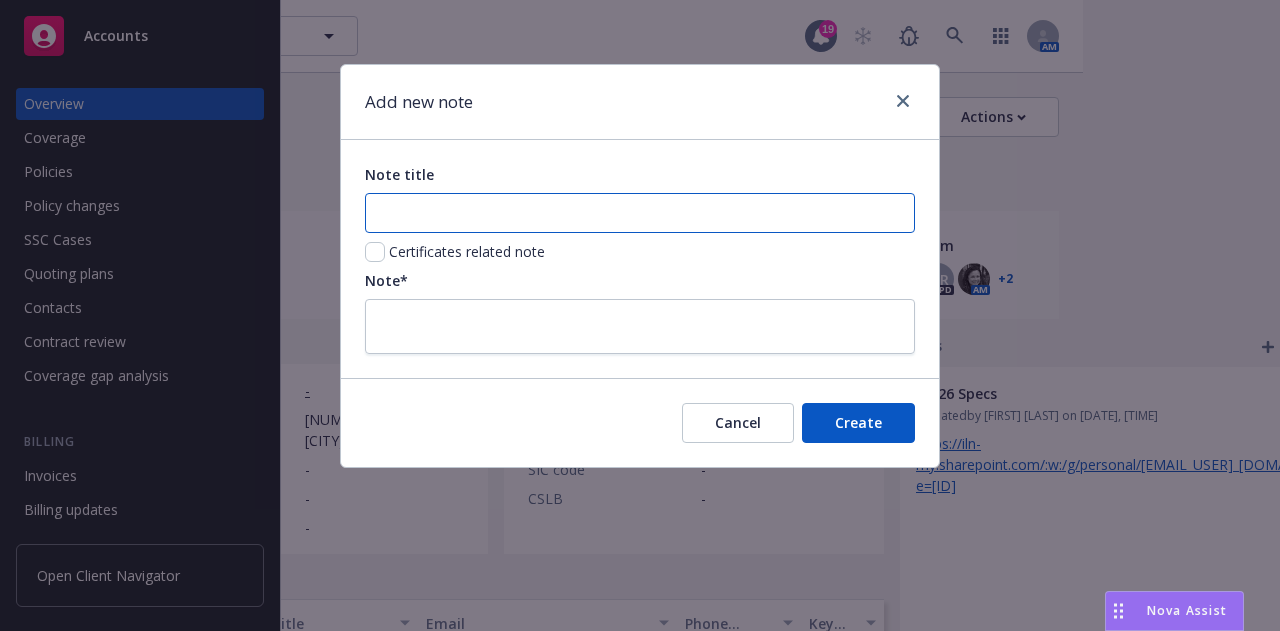 click on "Note title" at bounding box center (640, 213) 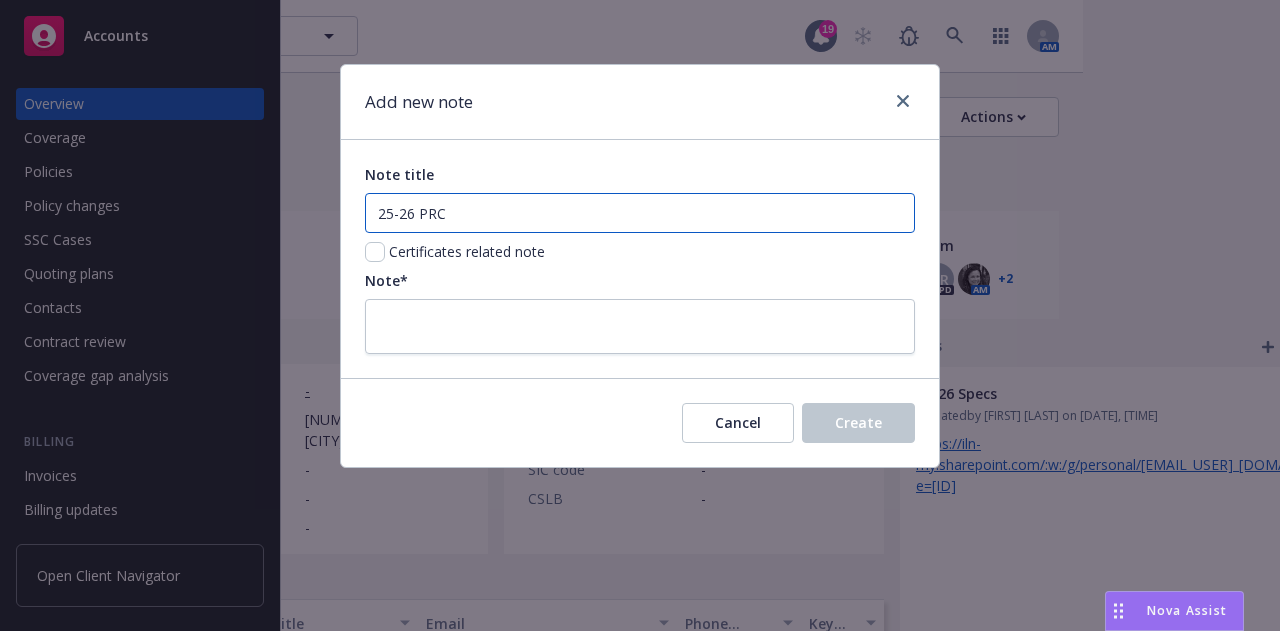 type on "25-26 PRC" 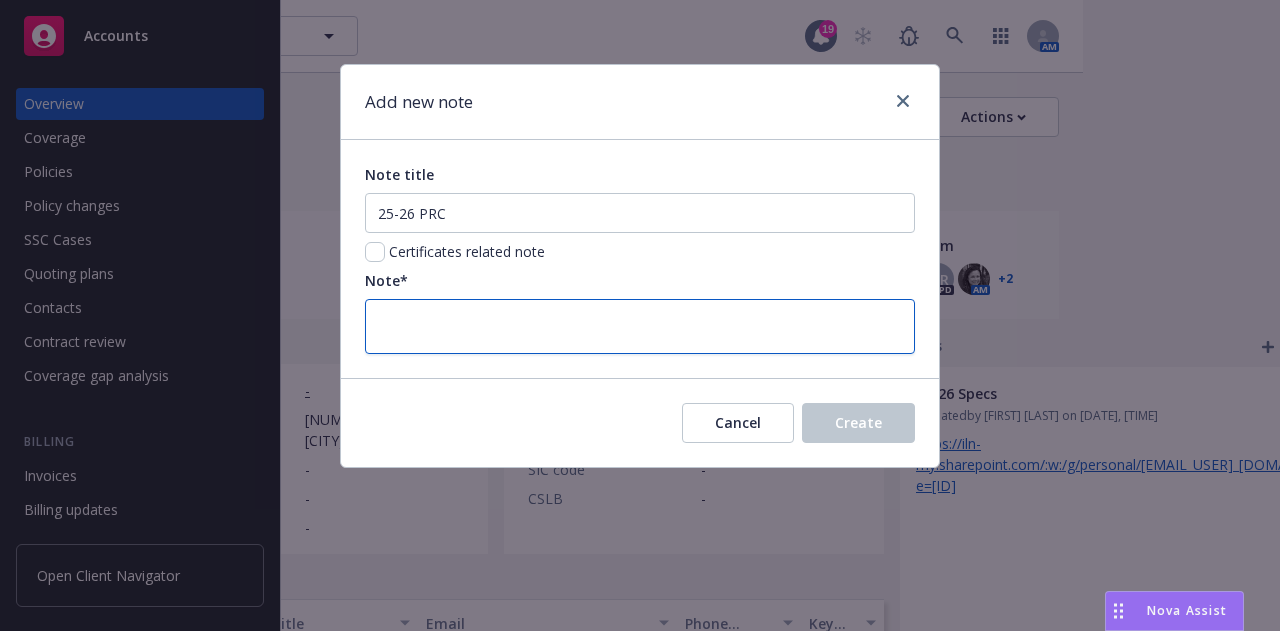 click at bounding box center [640, 326] 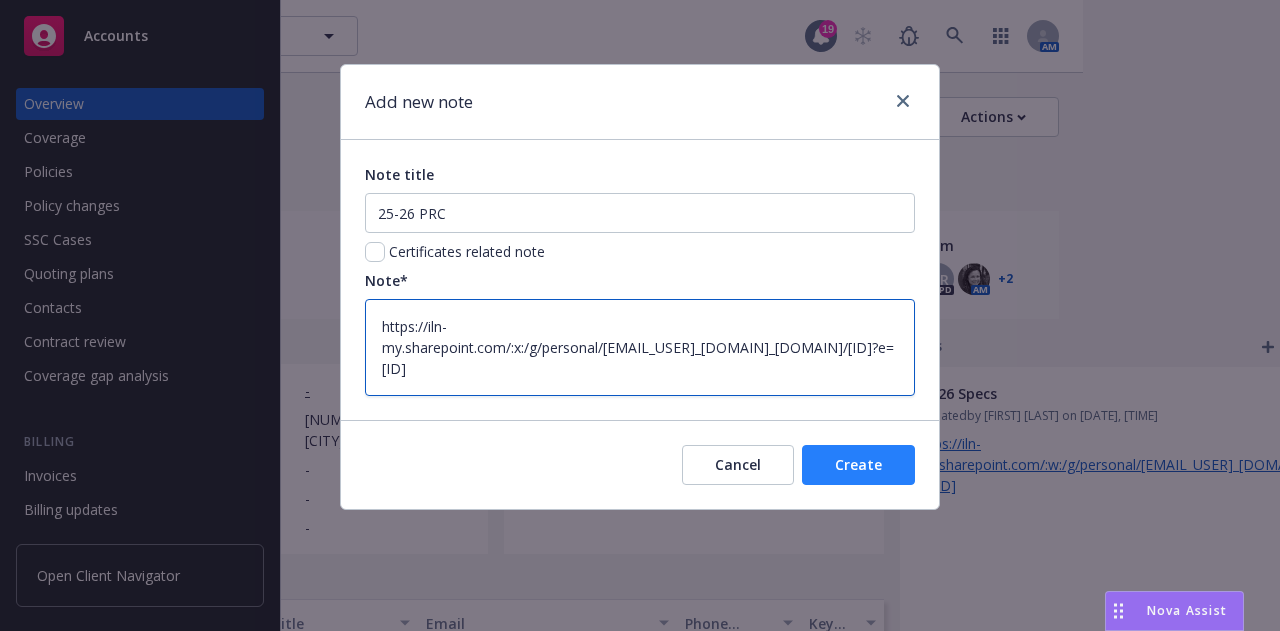 type on "https://iln-my.sharepoint.com/:x:/g/personal/victoria_escobar_newfront_com/EdEV-t-c7ydCsPI1iLiad88ByOVReG2ZqfOlb_xiLIha-A?e=akX7w8" 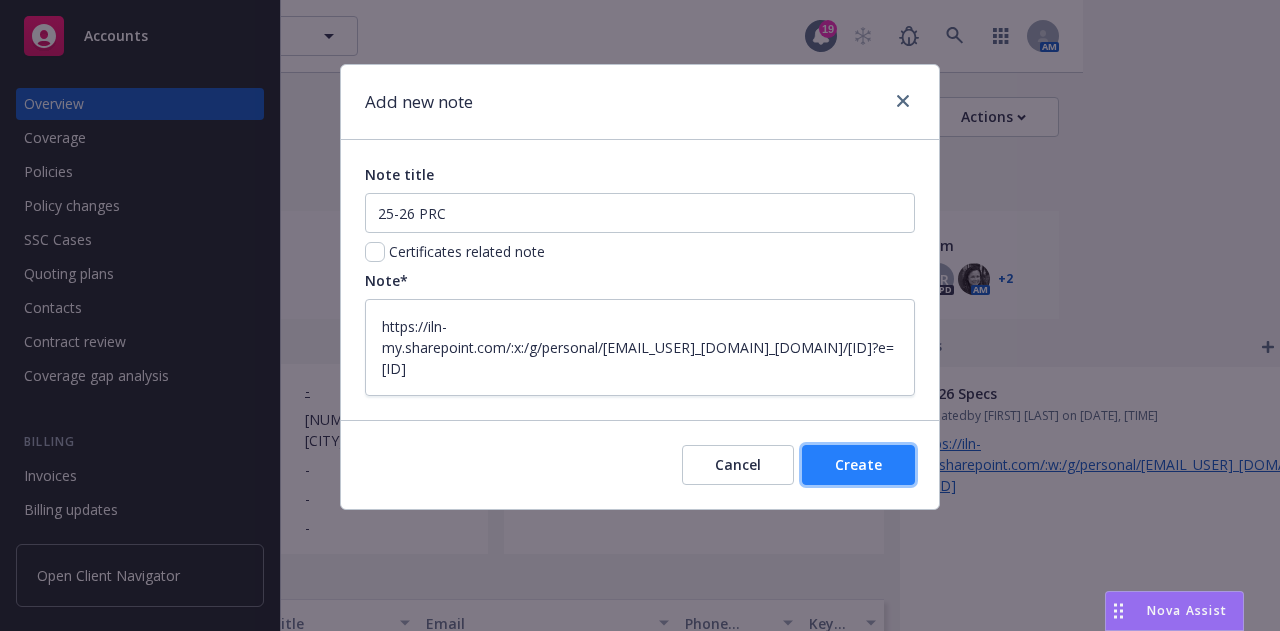 click on "Create" at bounding box center (858, 464) 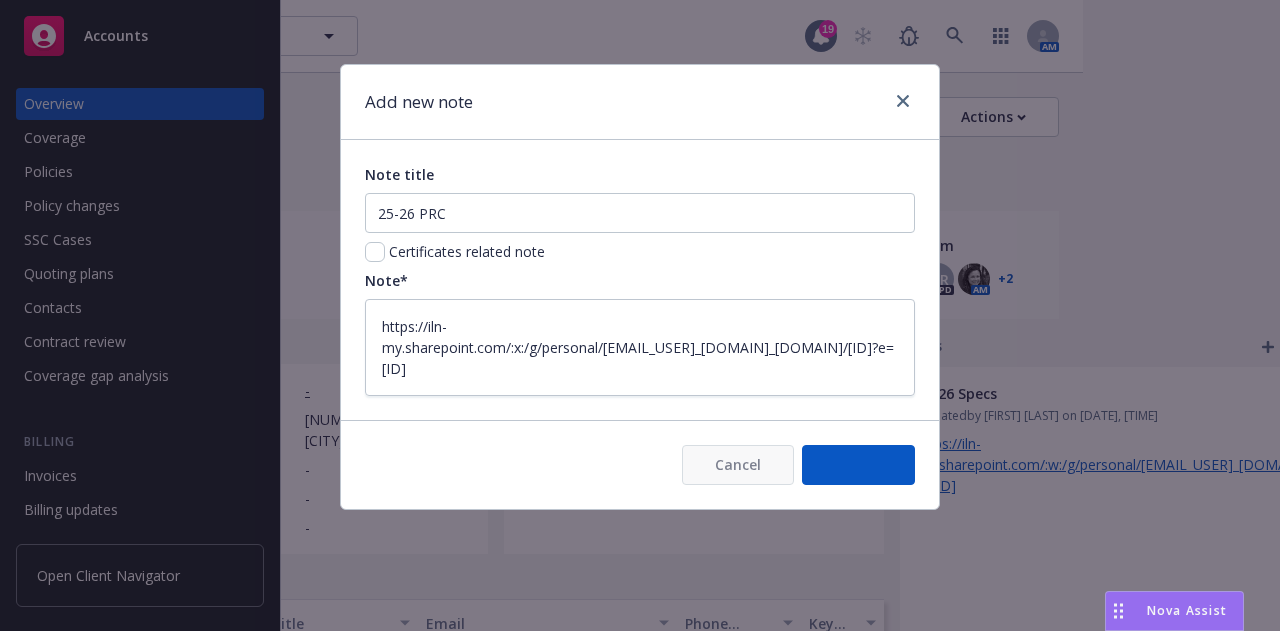 type on "x" 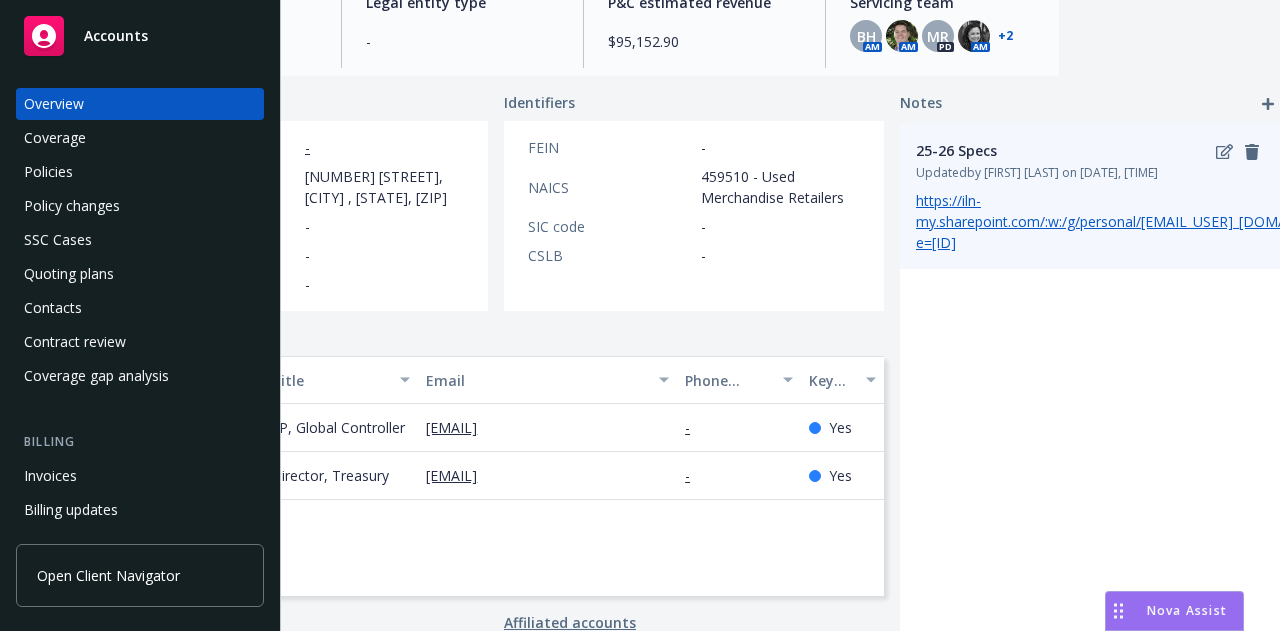 scroll, scrollTop: 249, scrollLeft: 212, axis: both 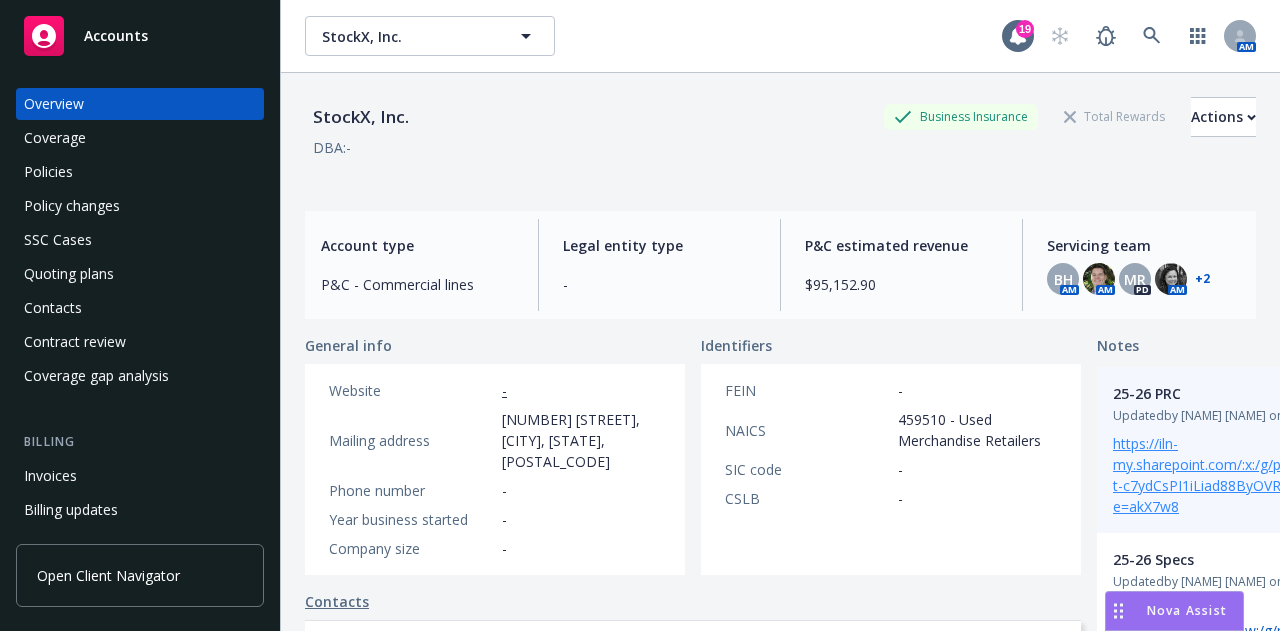 click on "https://iln-my.sharepoint.com/:x:/g/personal/[FIRST]_[LAST]_[DOMAIN]/EdEV-t-c7ydCsPI1iLiad88ByOVReG2ZqfOlb_xiLIha-A?e=akX7w8" at bounding box center [1320, 475] 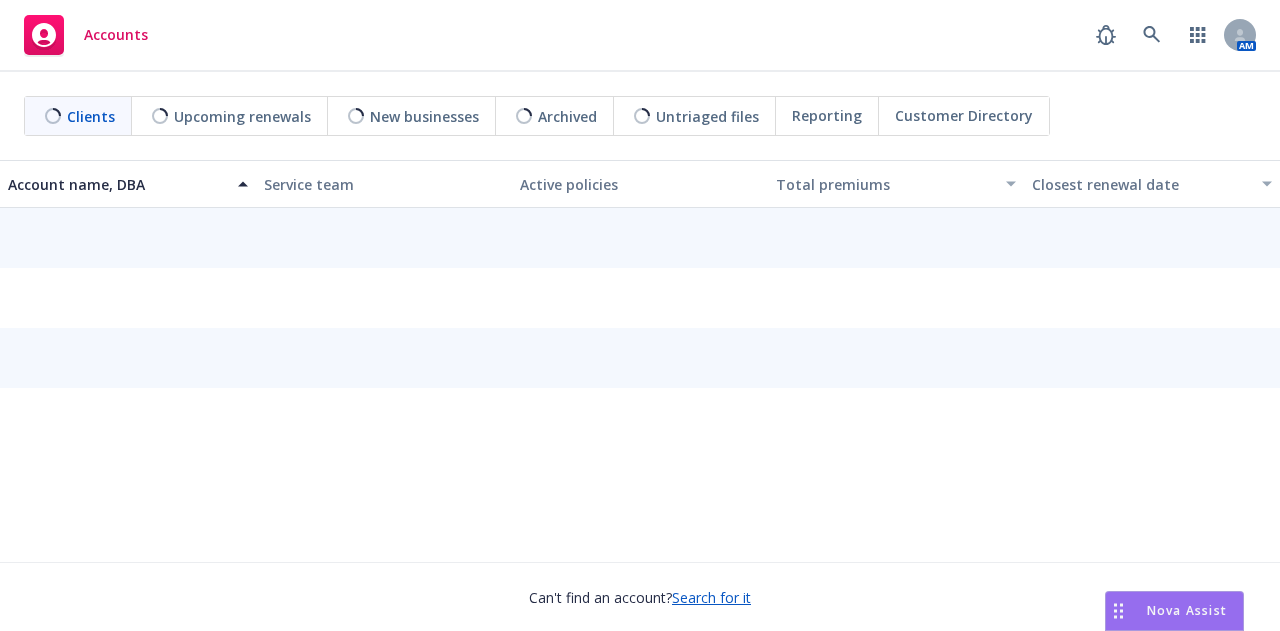 scroll, scrollTop: 0, scrollLeft: 0, axis: both 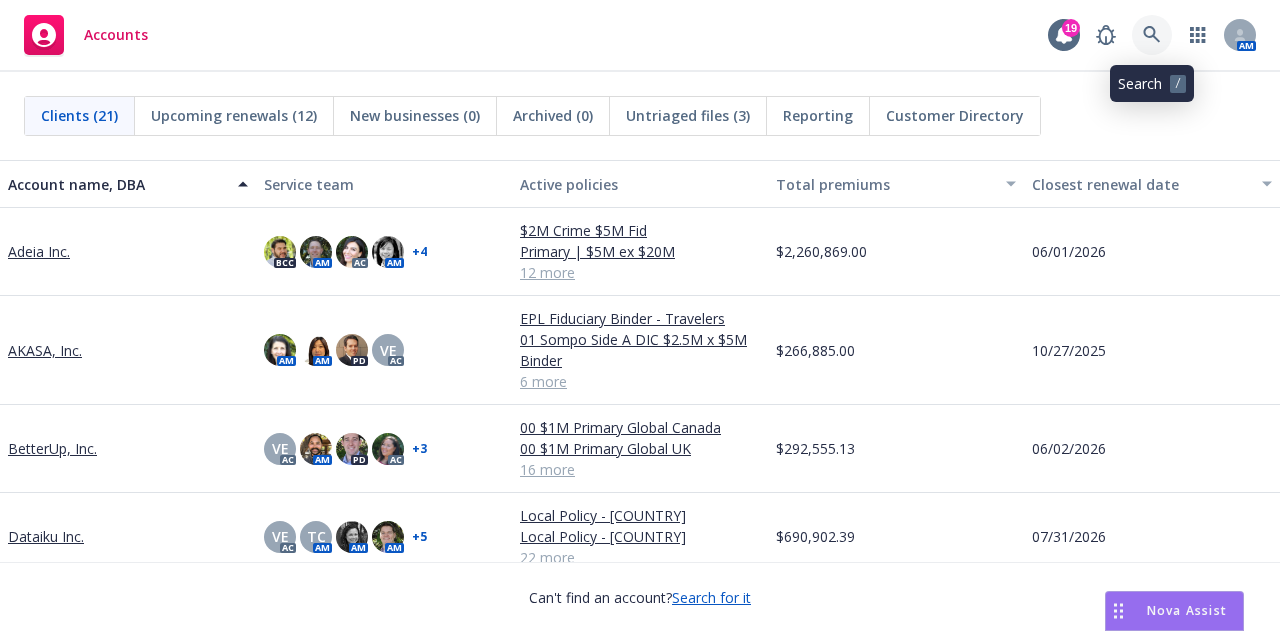 click 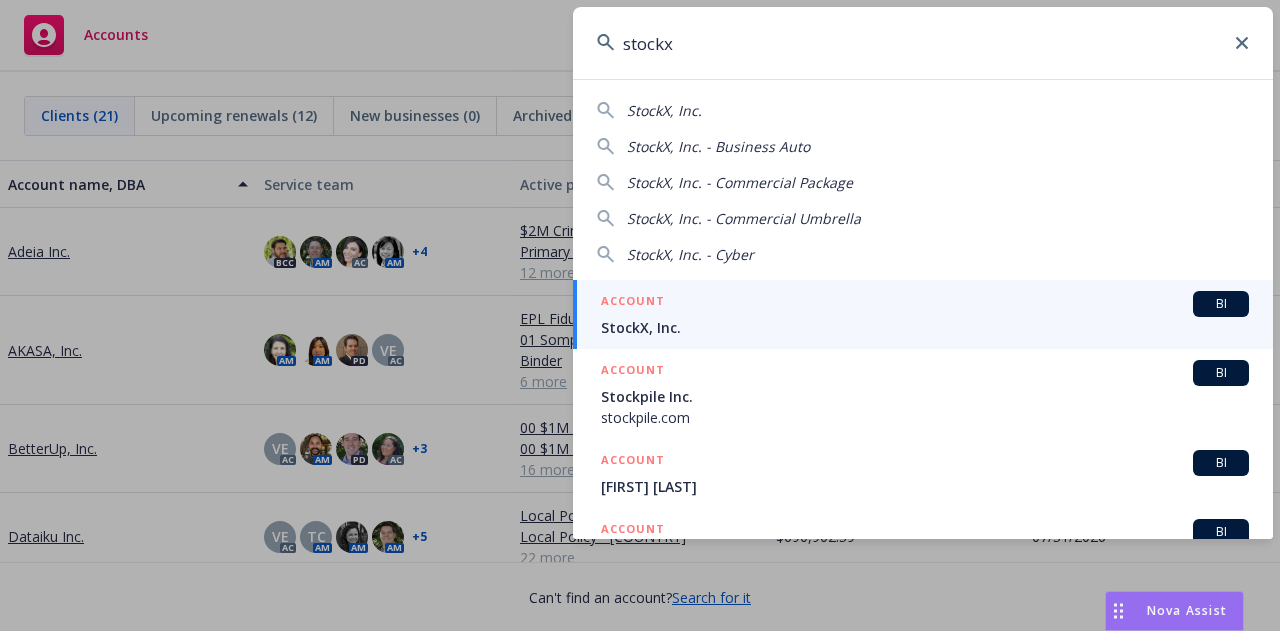 type on "stockx" 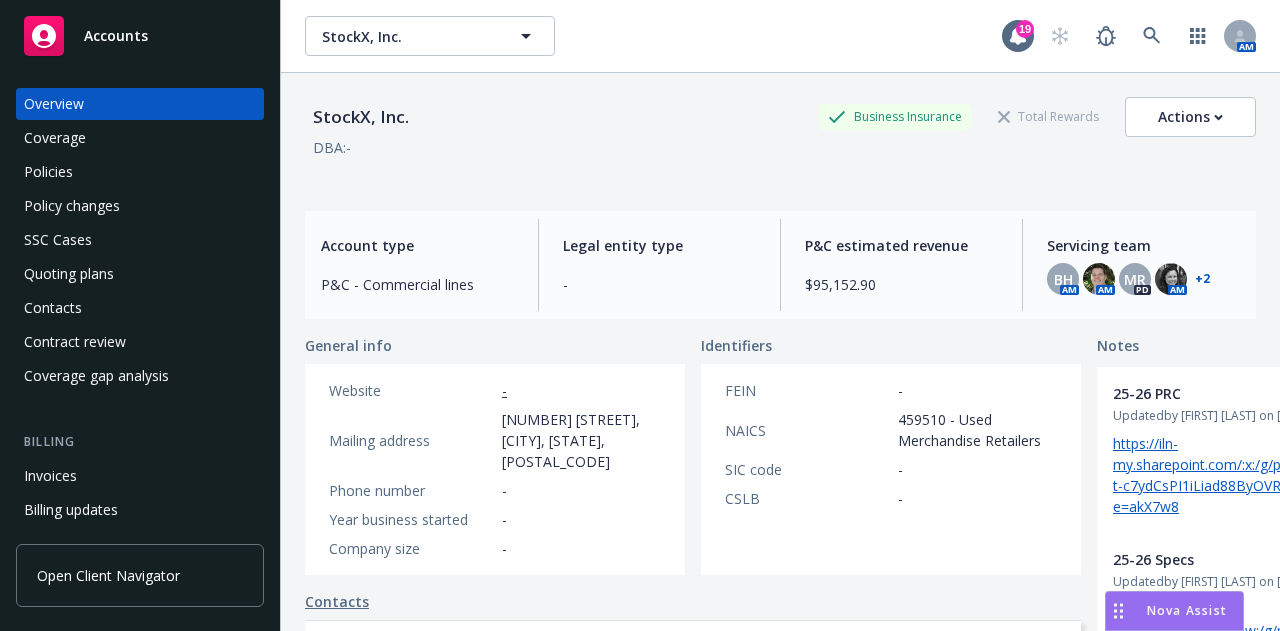 click on "Policy changes" at bounding box center (140, 206) 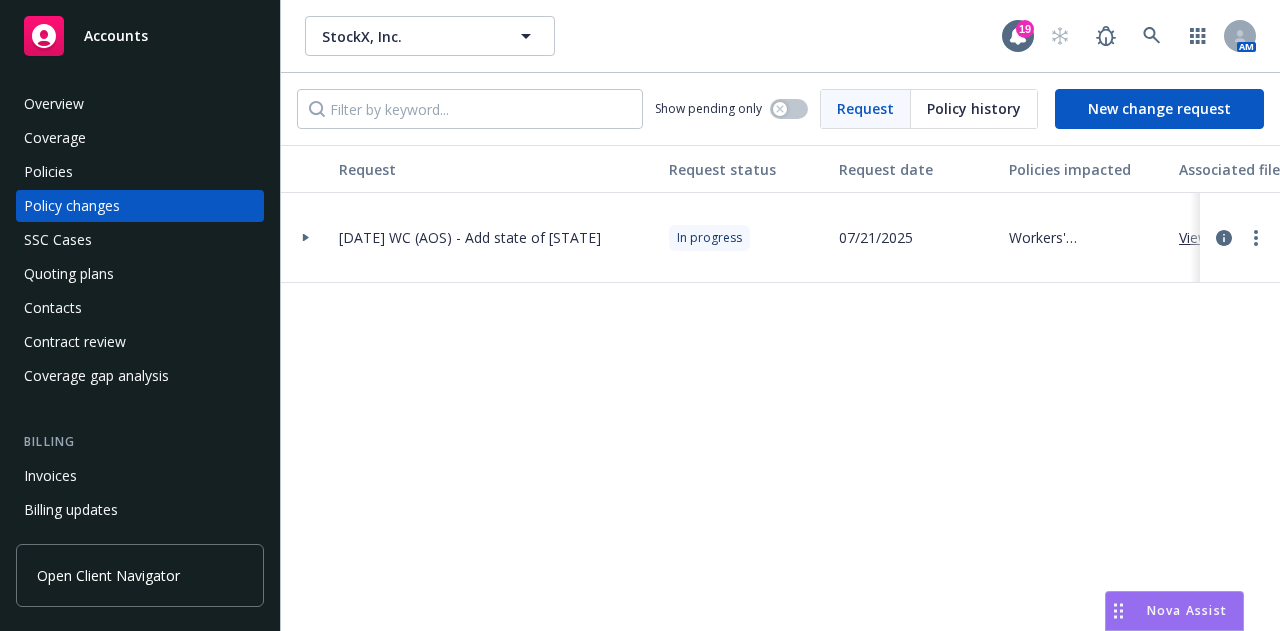 click on "Quoting plans" at bounding box center (140, 274) 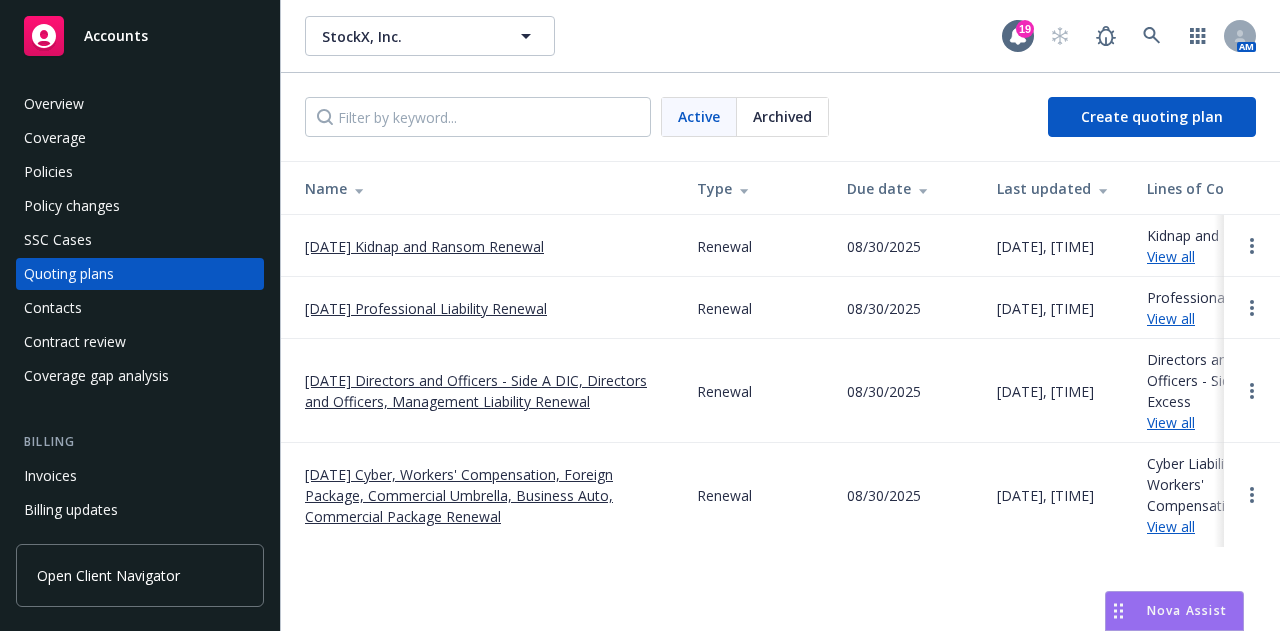 click on "08/31/25 Kidnap and Ransom Renewal" at bounding box center (424, 246) 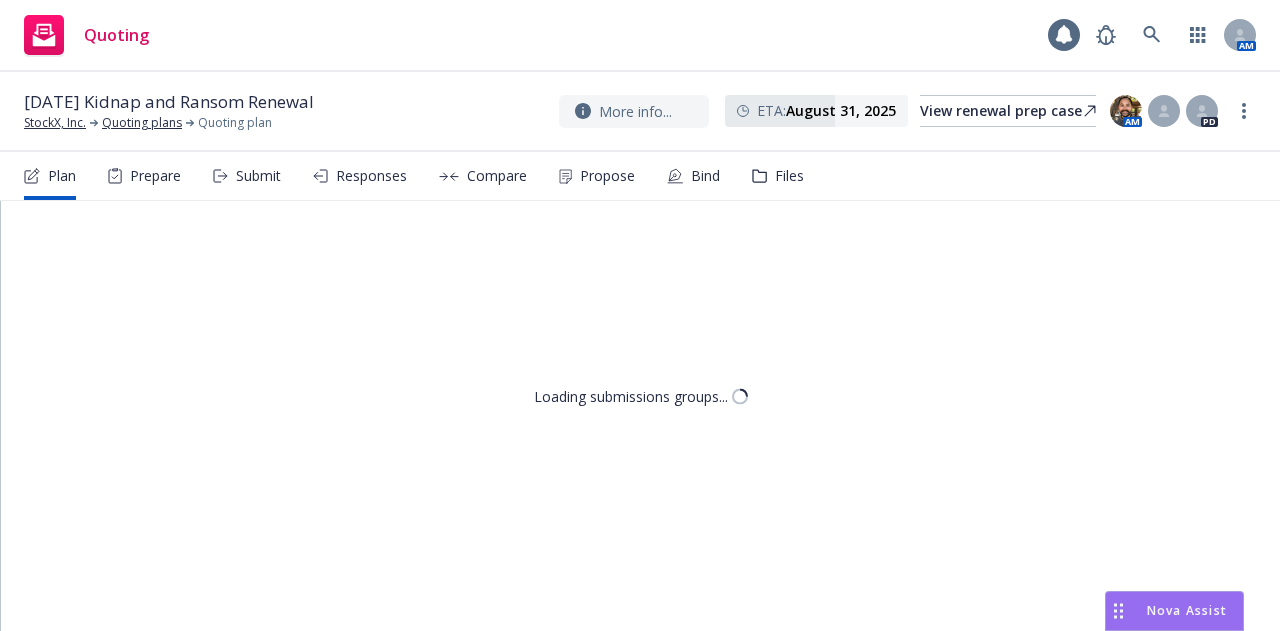 scroll, scrollTop: 0, scrollLeft: 0, axis: both 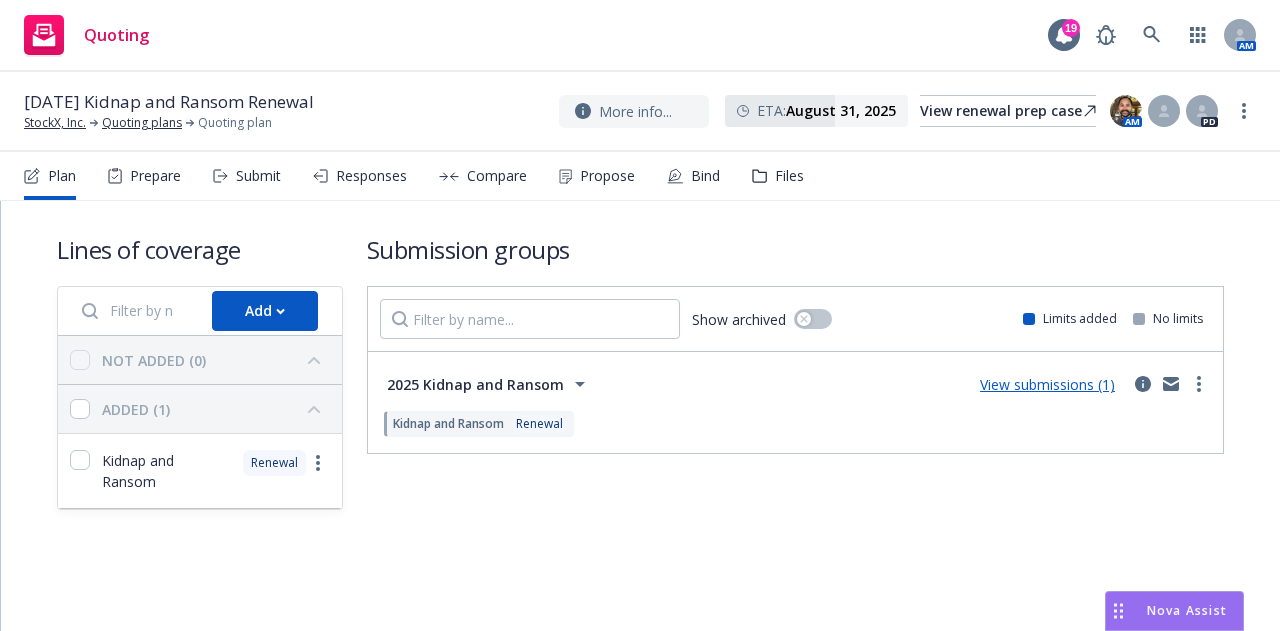 click on "Files" at bounding box center (778, 176) 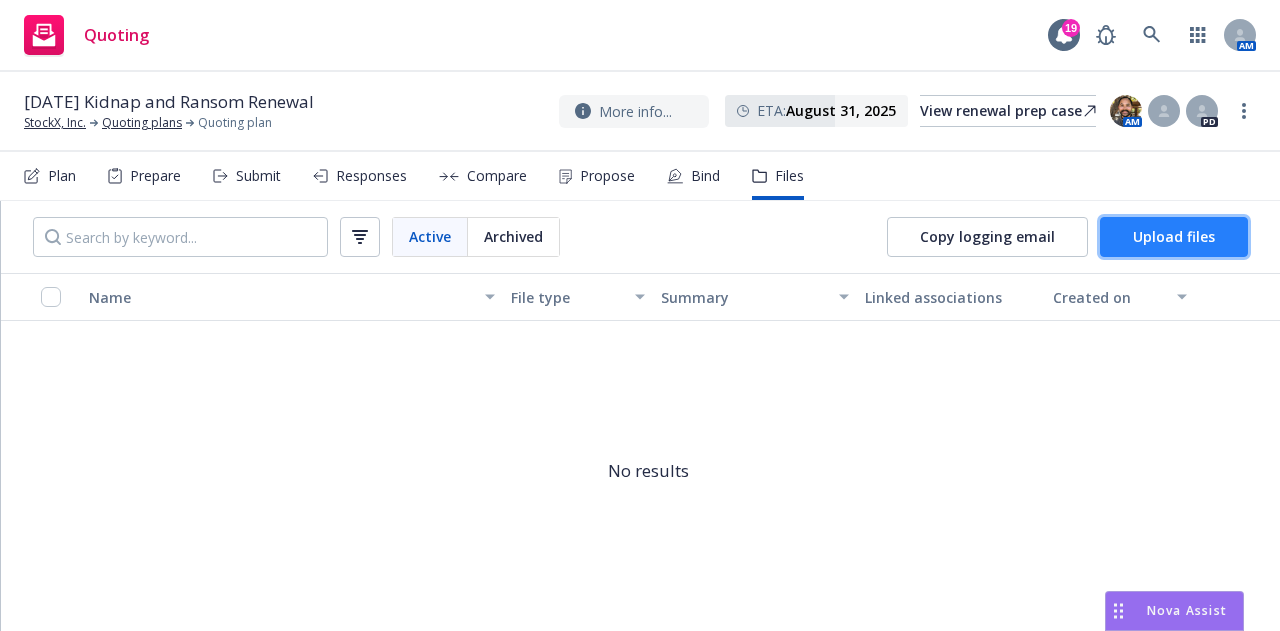 click on "Upload files" at bounding box center [1174, 237] 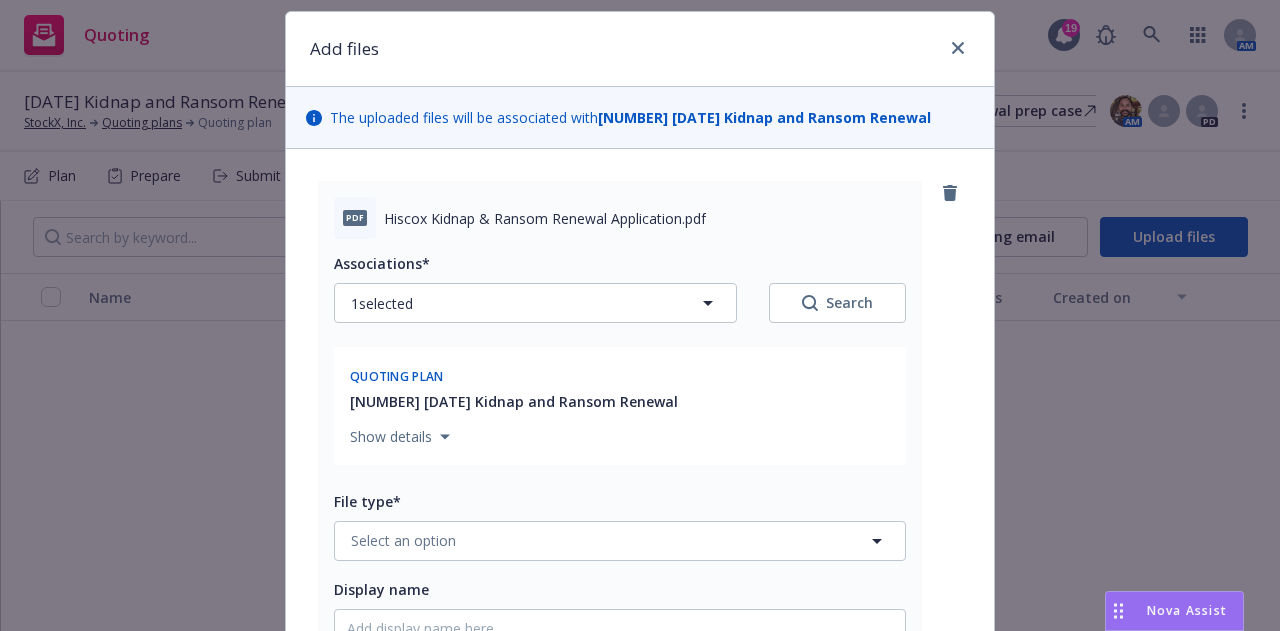 scroll, scrollTop: 56, scrollLeft: 0, axis: vertical 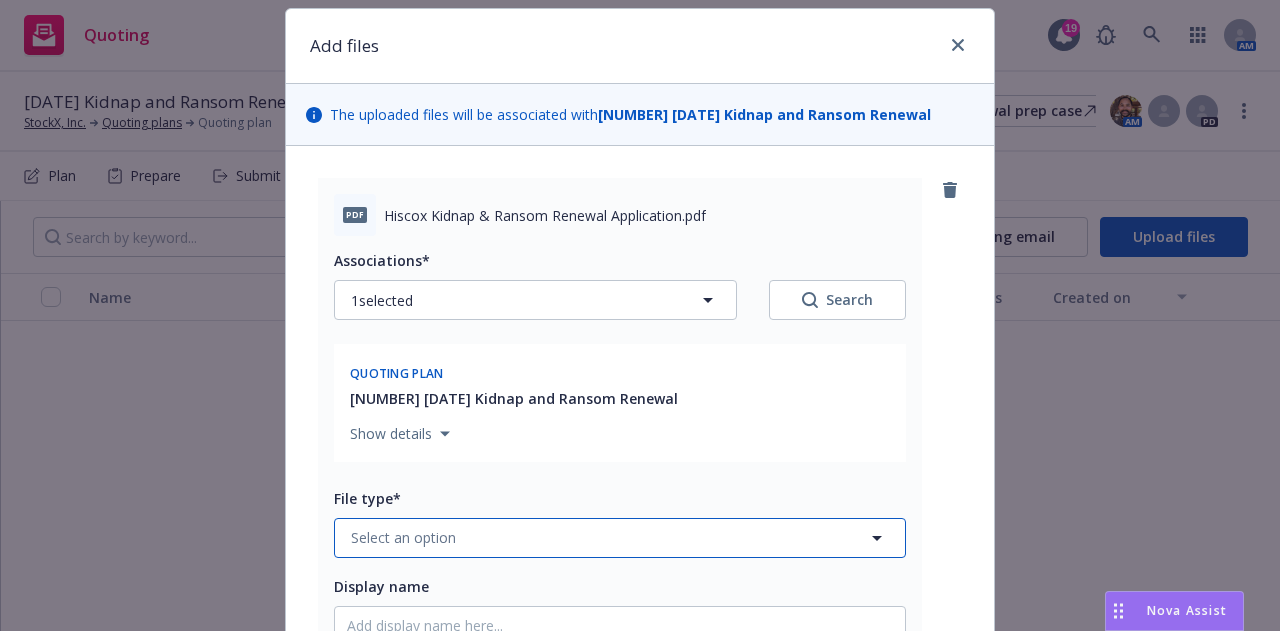 click on "Select an option" at bounding box center [620, 538] 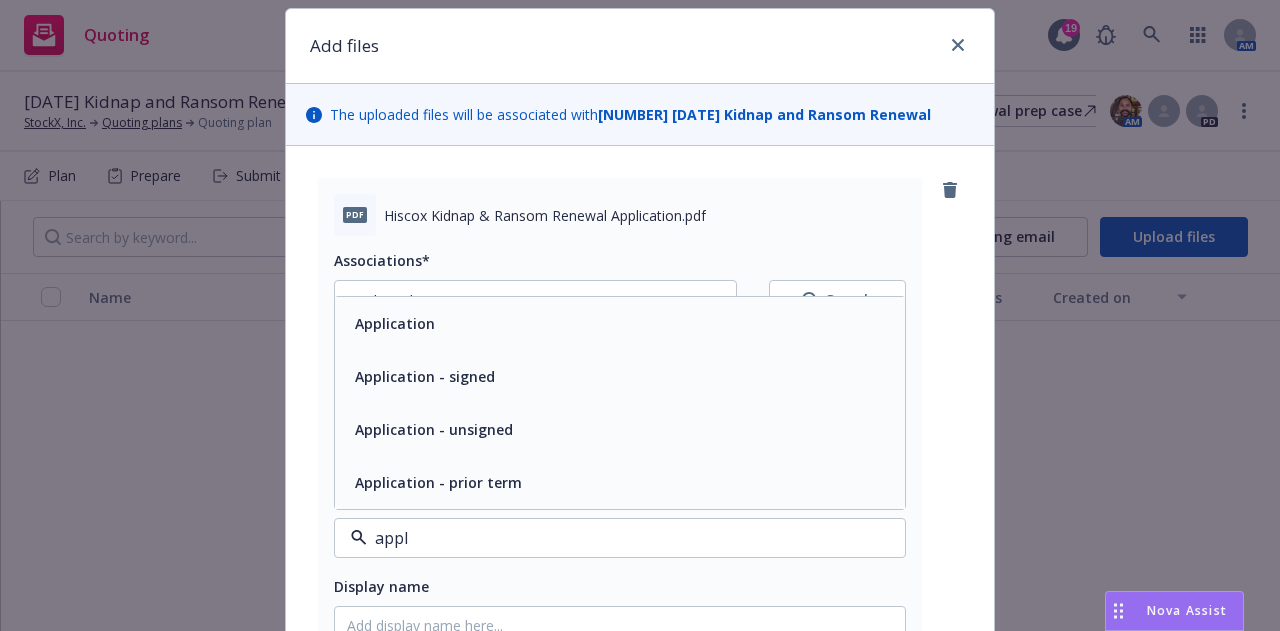 type on "appli" 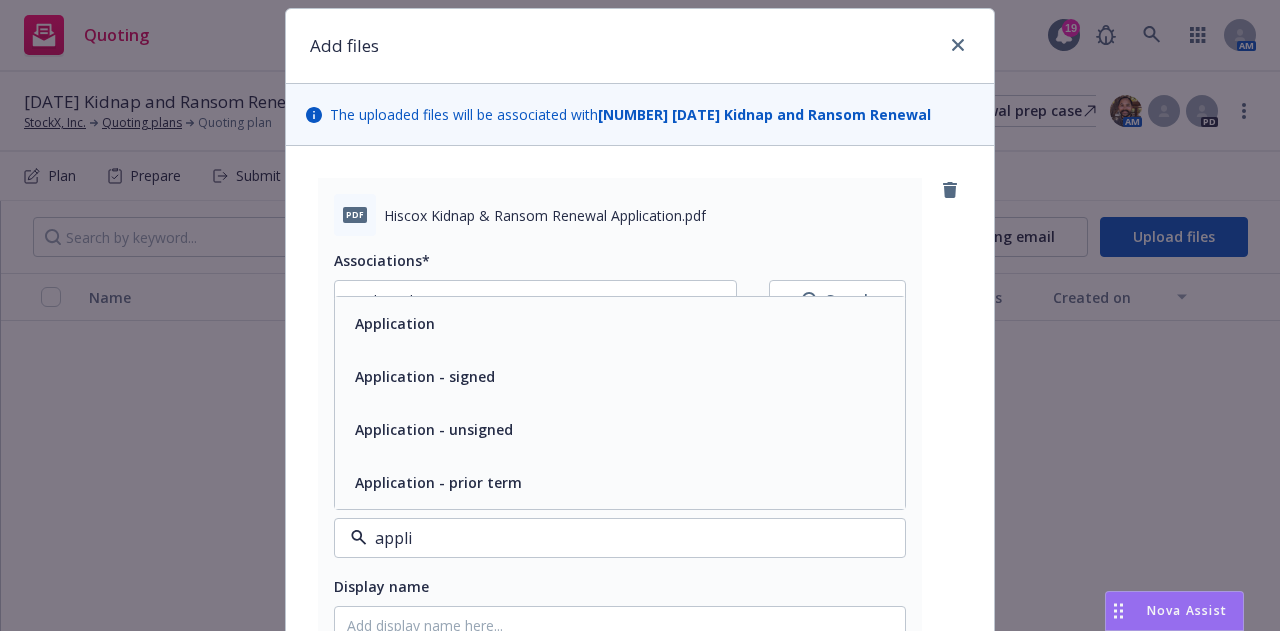 click on "Application - unsigned" at bounding box center (620, 429) 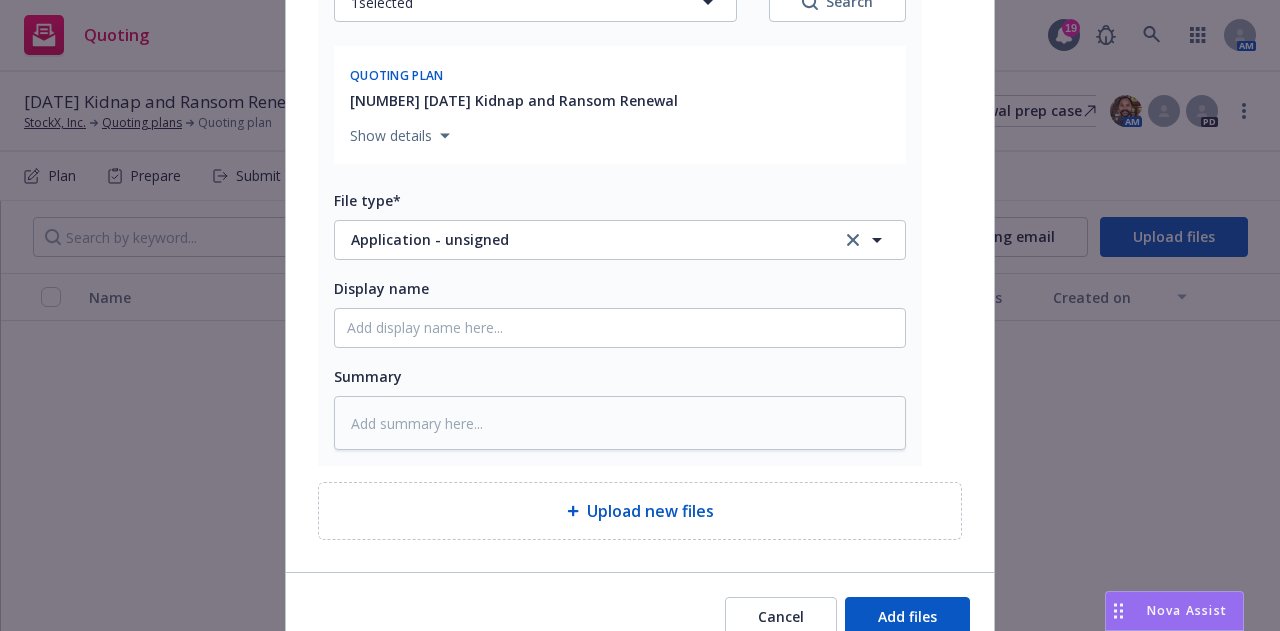scroll, scrollTop: 368, scrollLeft: 0, axis: vertical 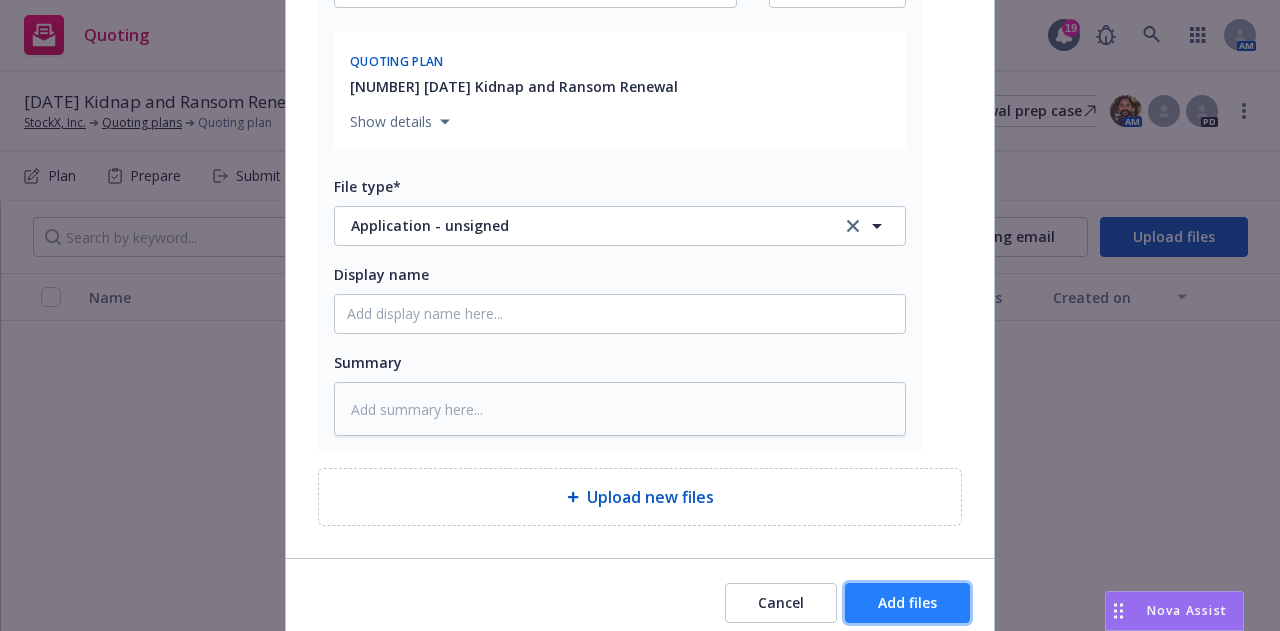 click on "Add files" at bounding box center [907, 602] 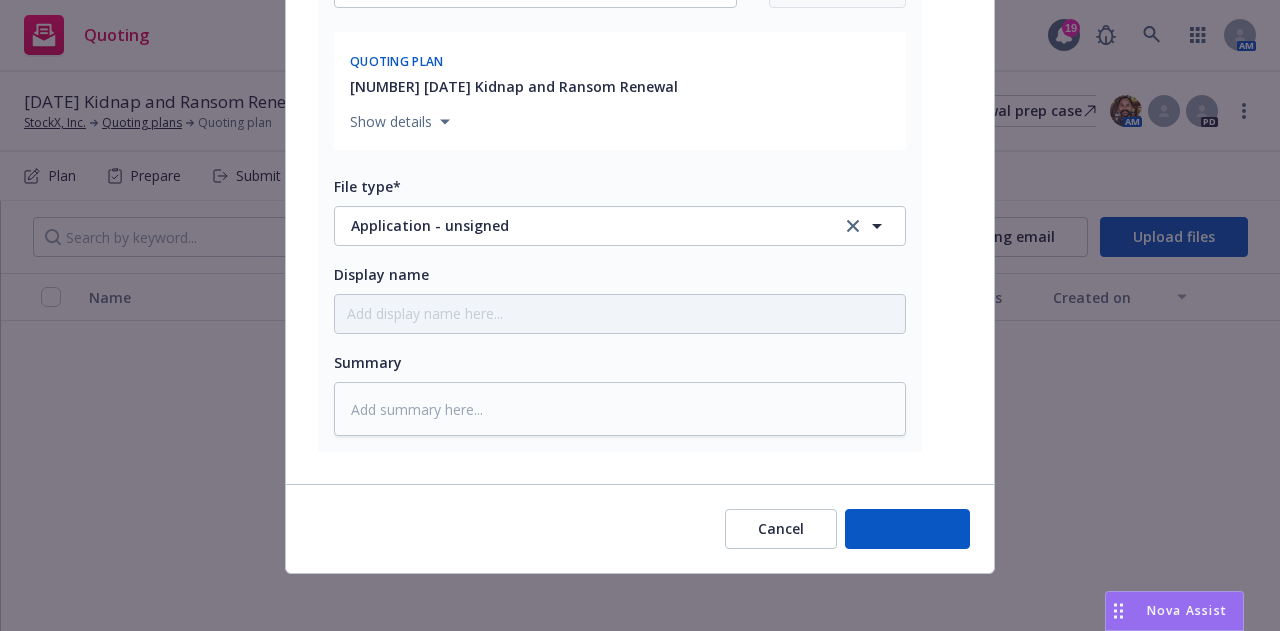 type on "x" 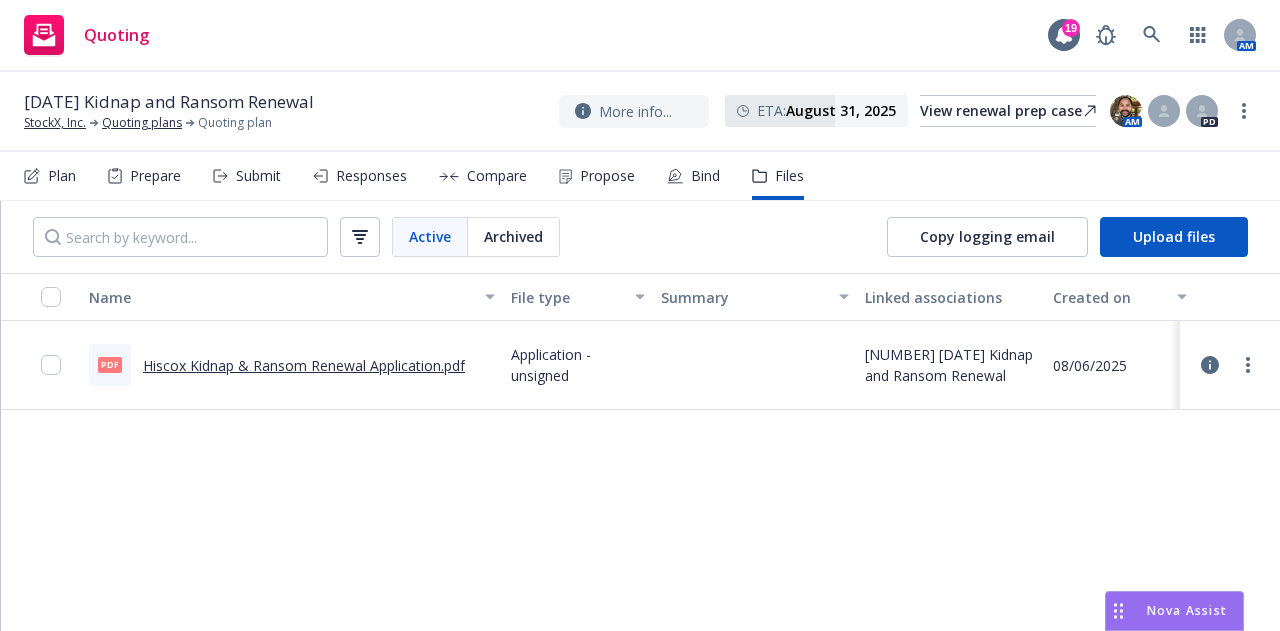 click on "Active Archived" at bounding box center (296, 237) 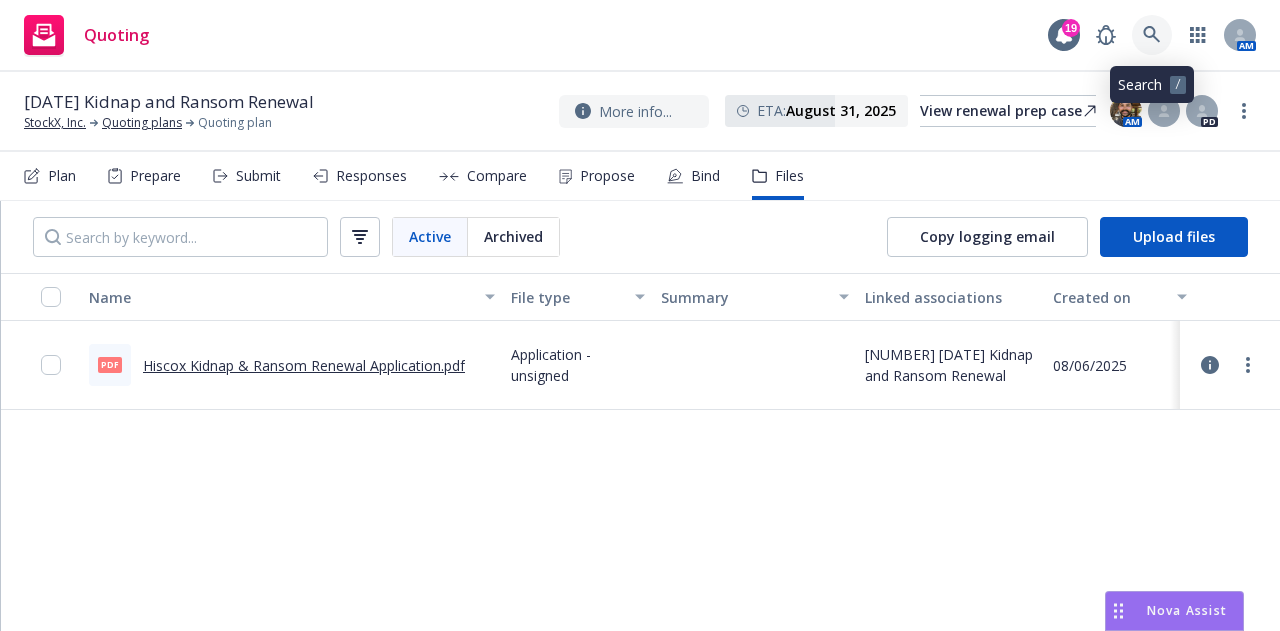 click 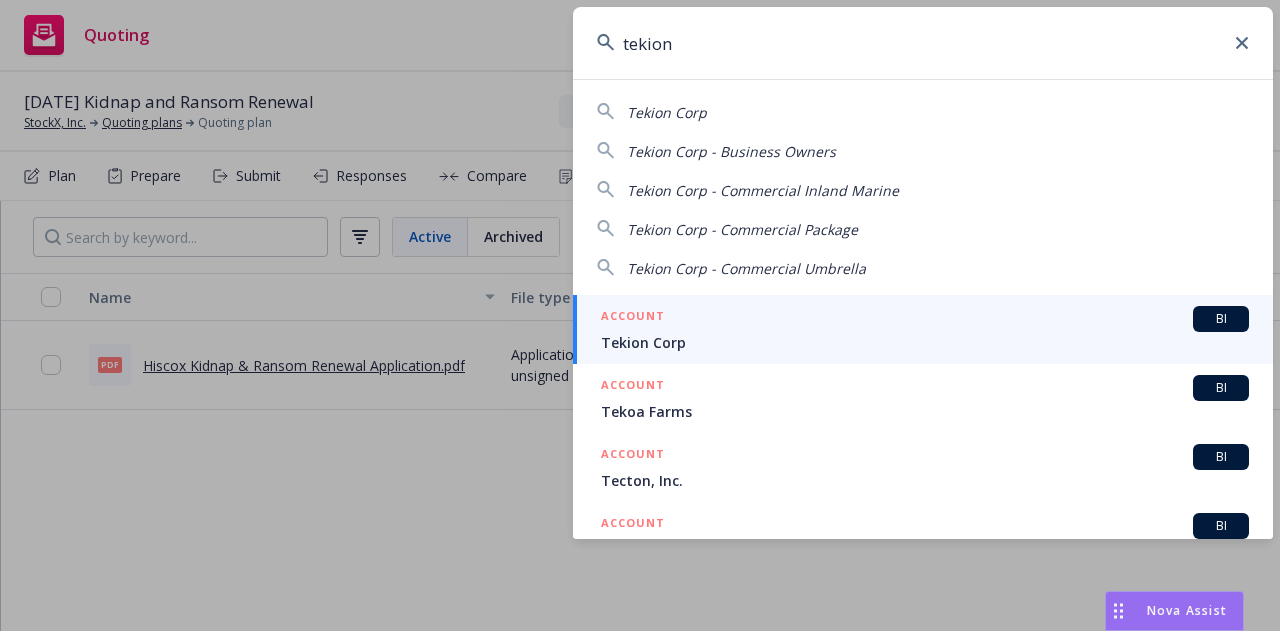 type on "tekion" 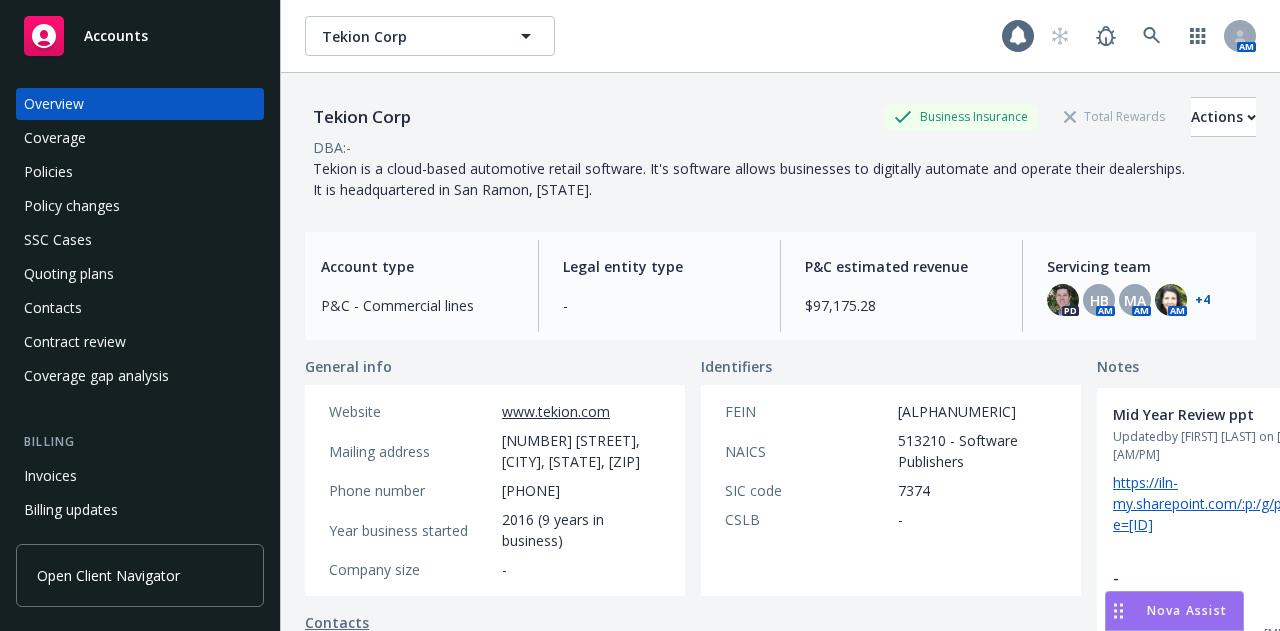 scroll, scrollTop: 0, scrollLeft: 0, axis: both 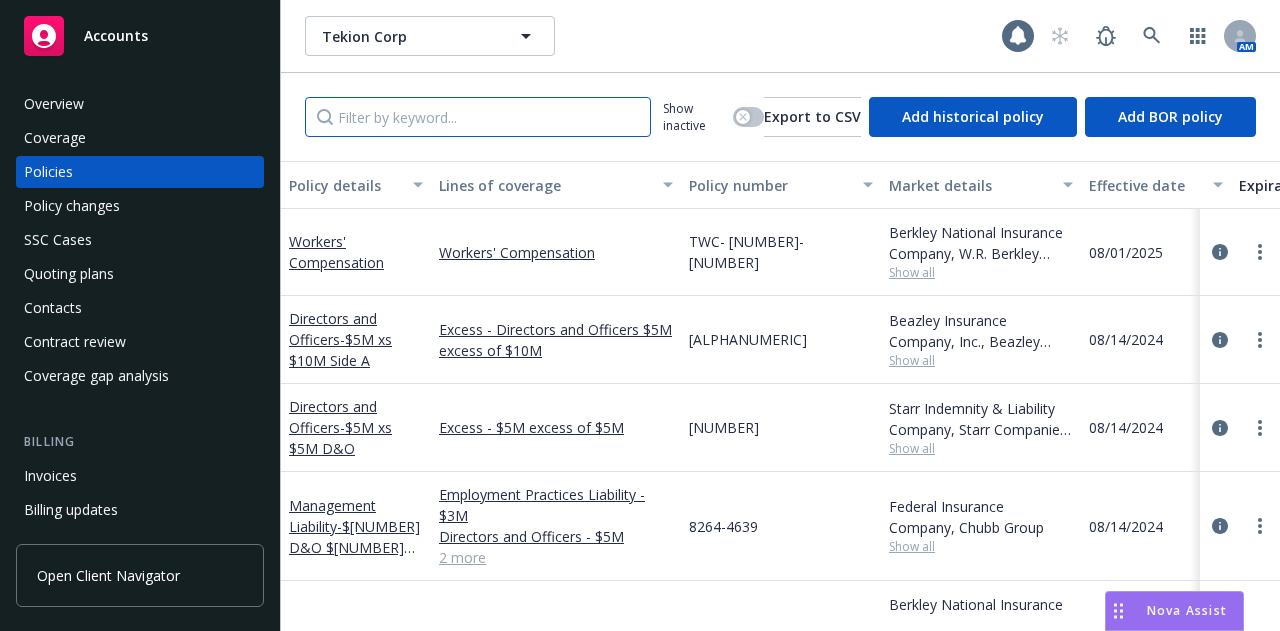 click at bounding box center (478, 117) 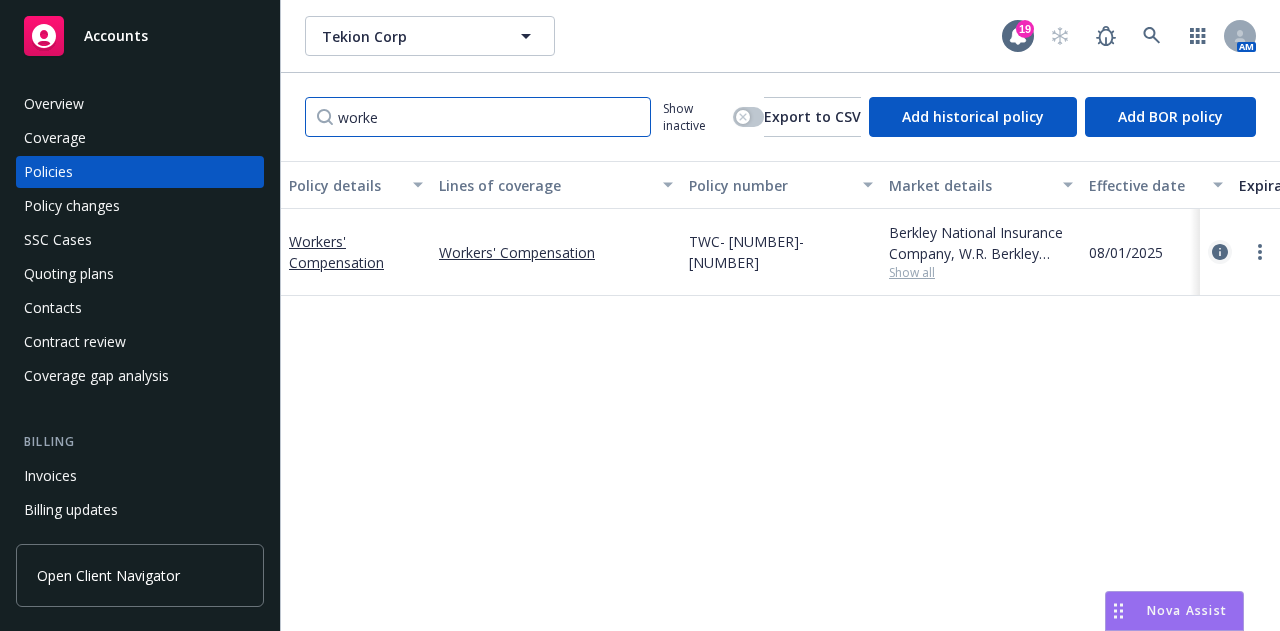 type on "worke" 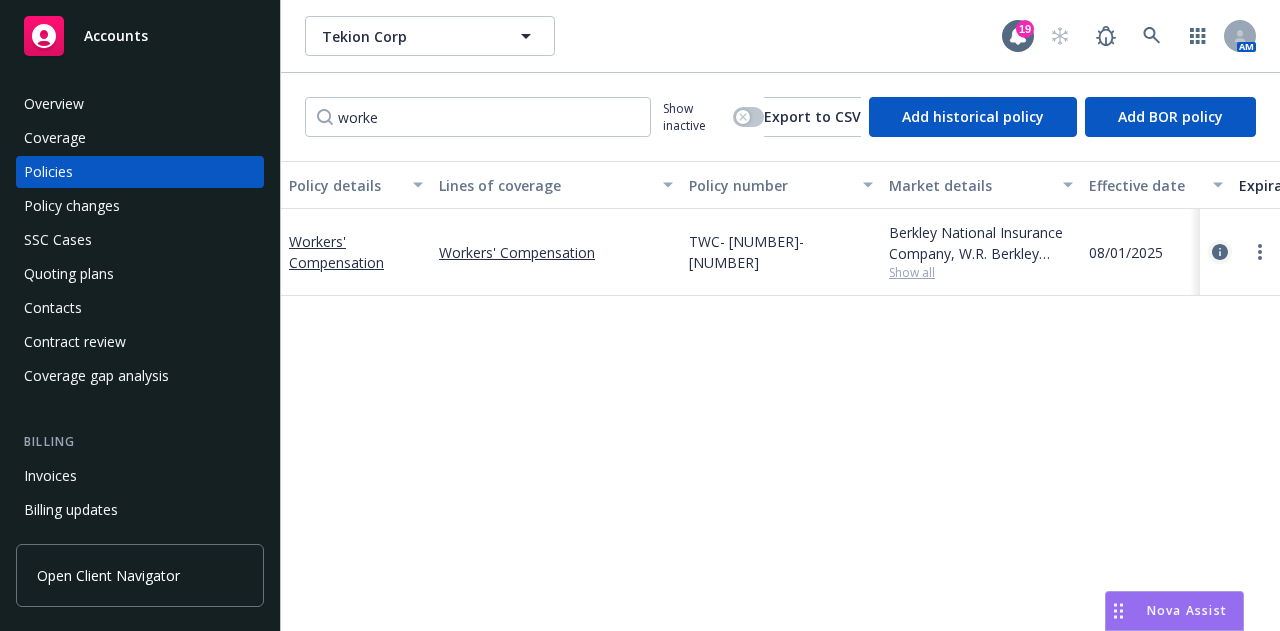 click 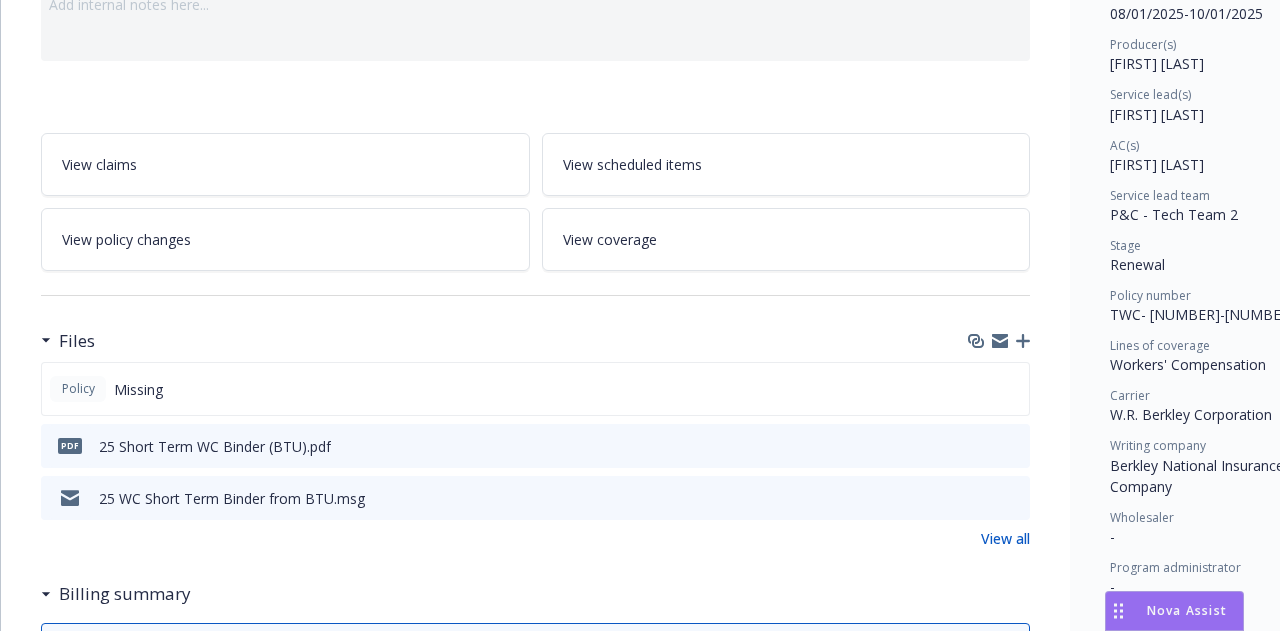 scroll, scrollTop: 253, scrollLeft: 0, axis: vertical 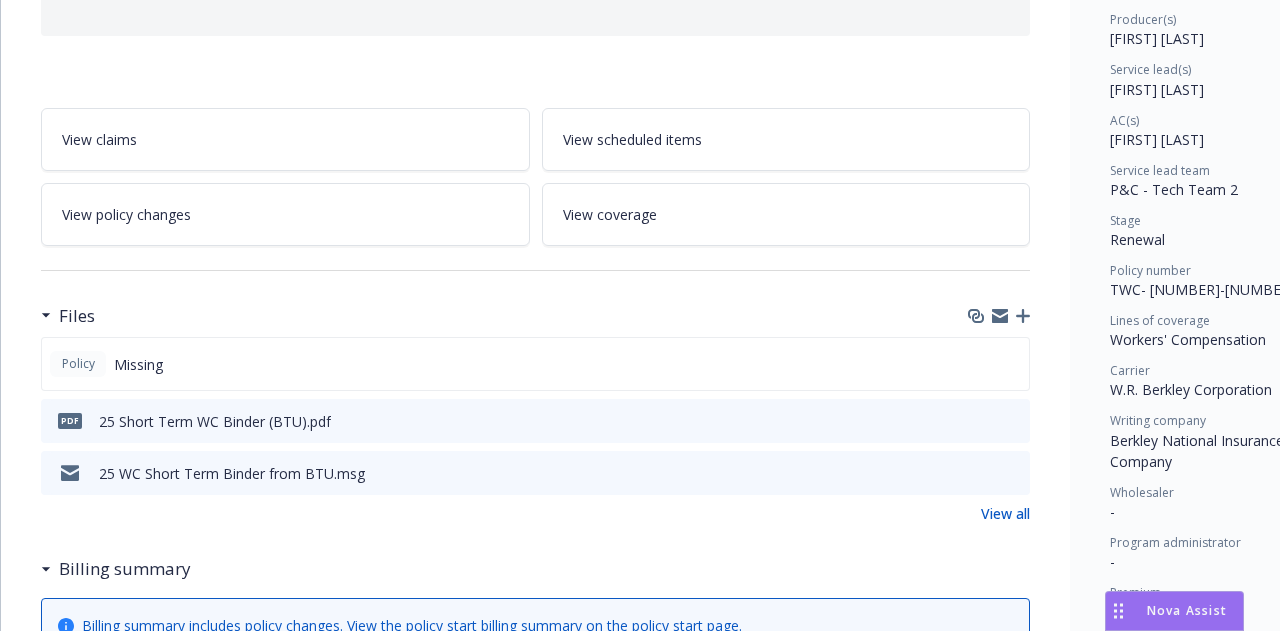 click 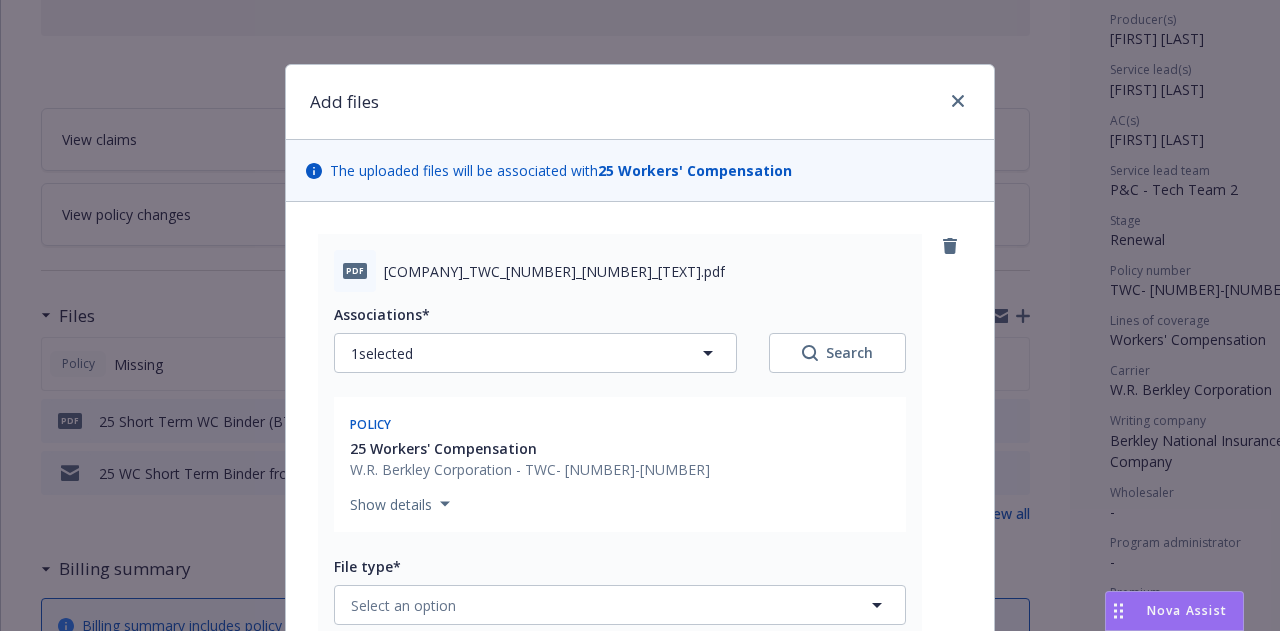 scroll, scrollTop: 67, scrollLeft: 0, axis: vertical 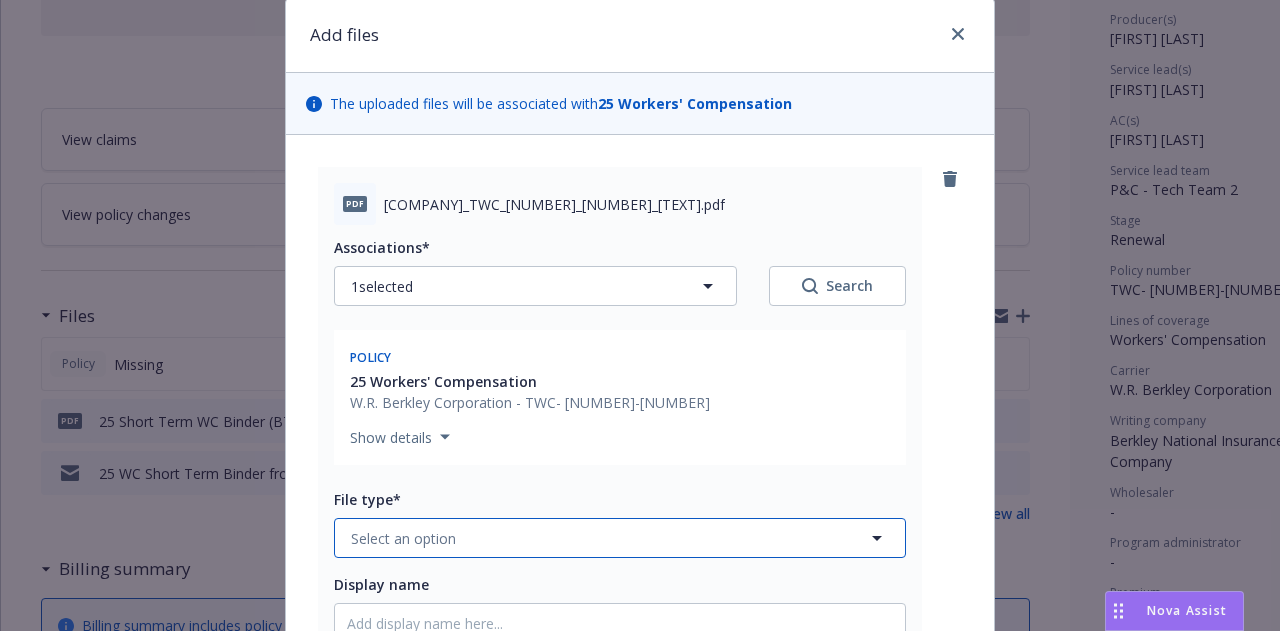 click on "Select an option" at bounding box center [620, 538] 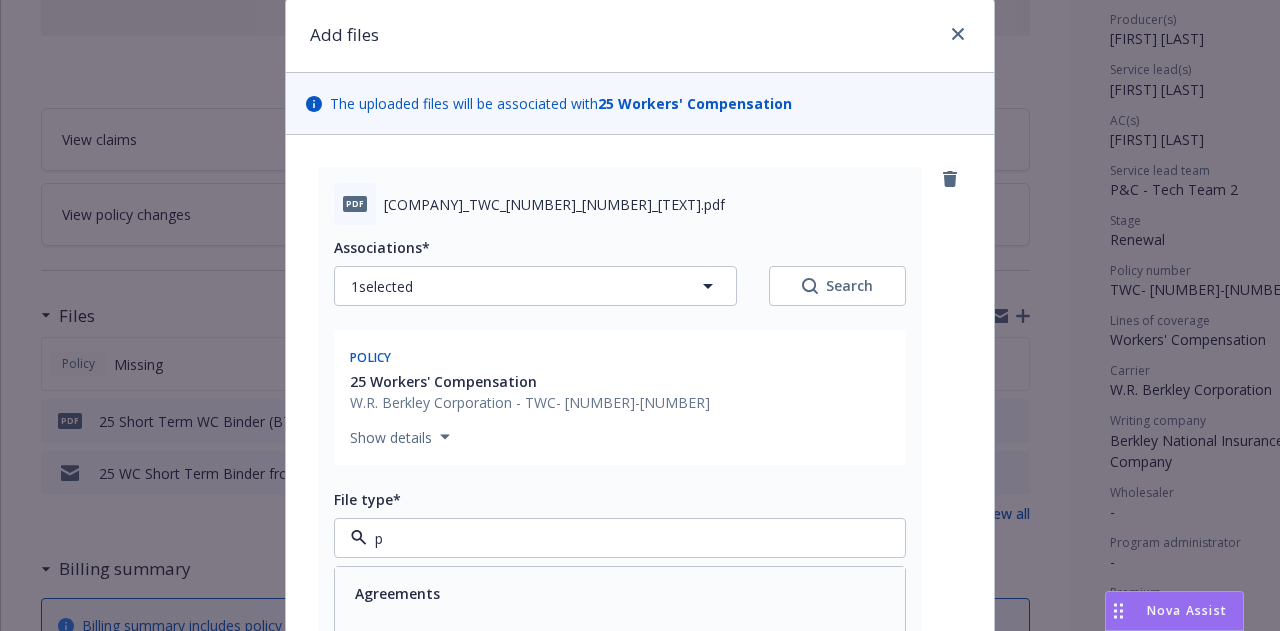 type on "po" 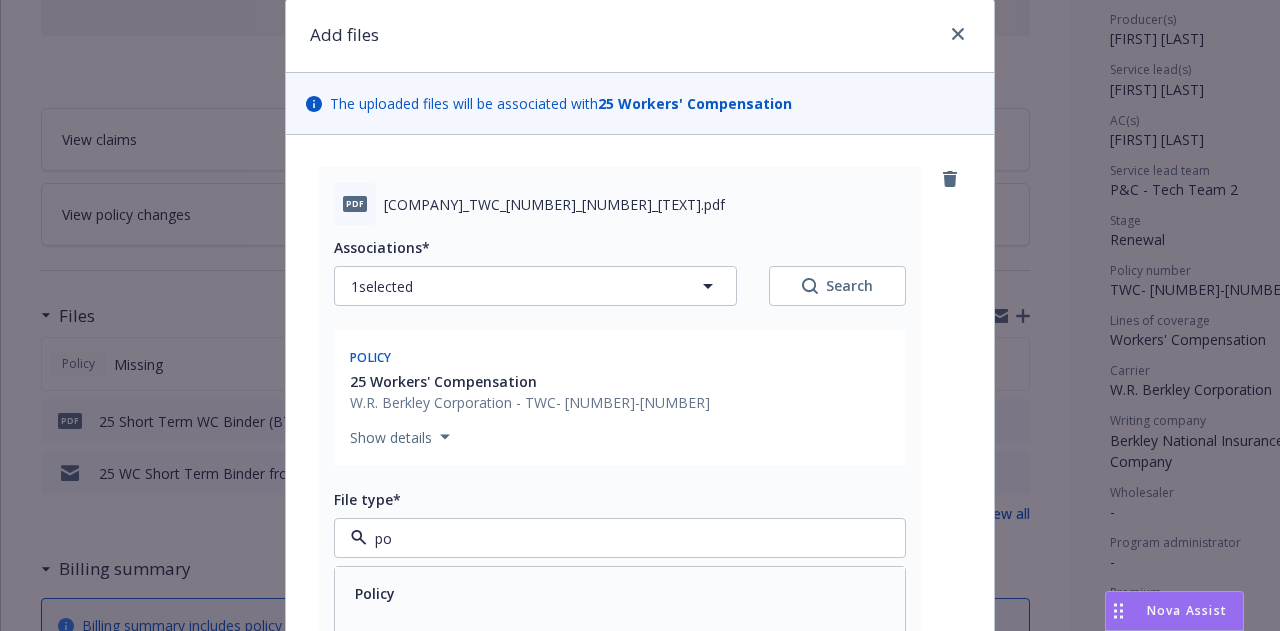 click on "Policy" at bounding box center [620, 593] 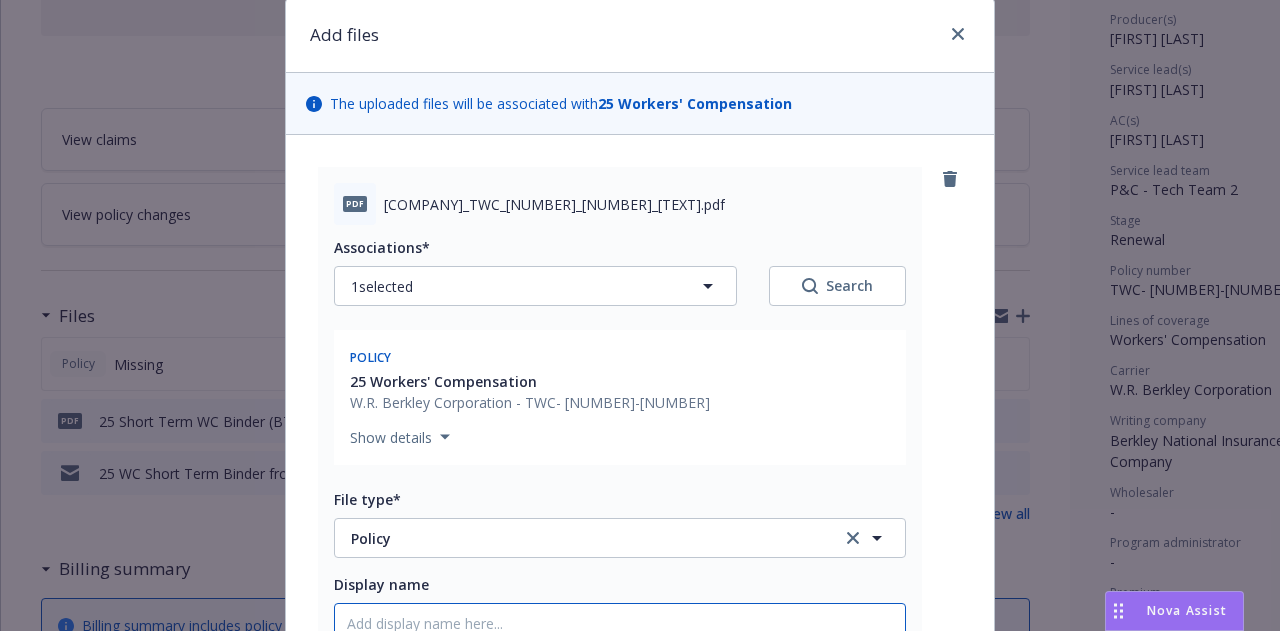 click on "Display name" at bounding box center (620, 623) 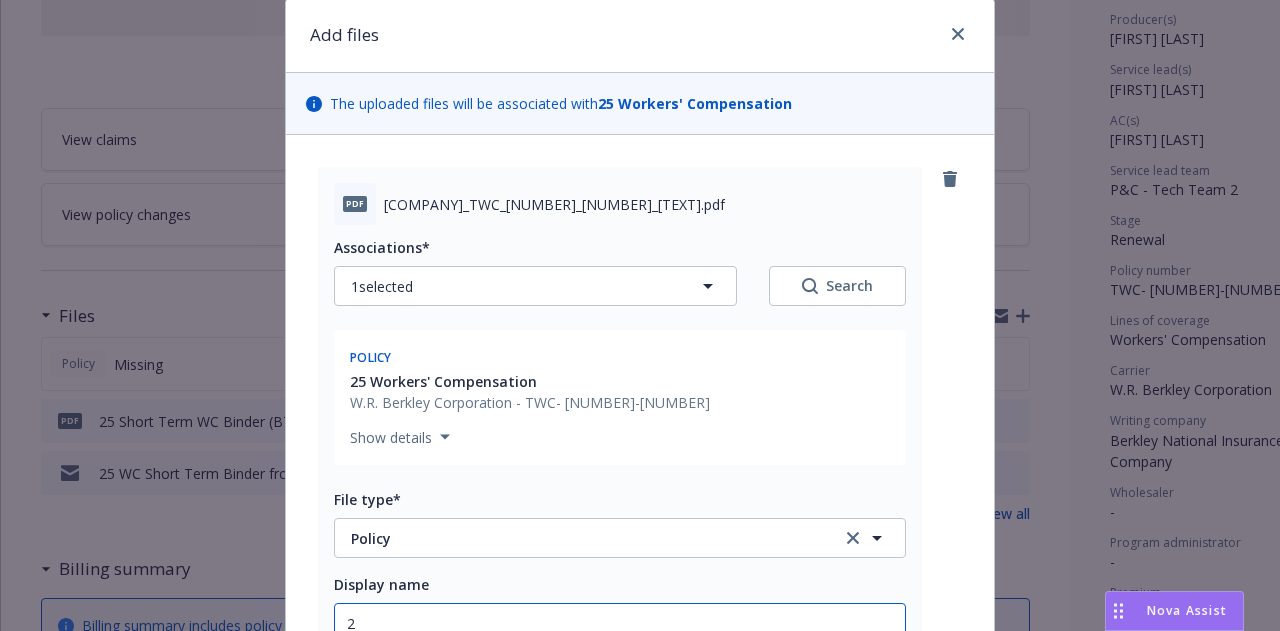 type on "x" 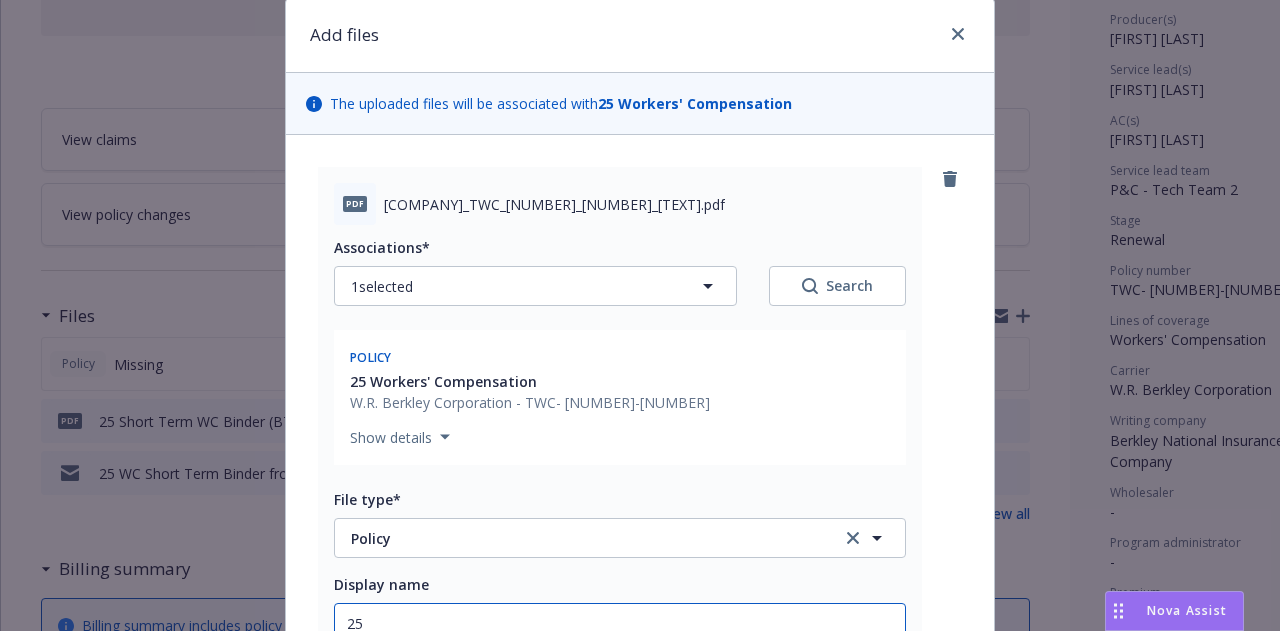 type on "x" 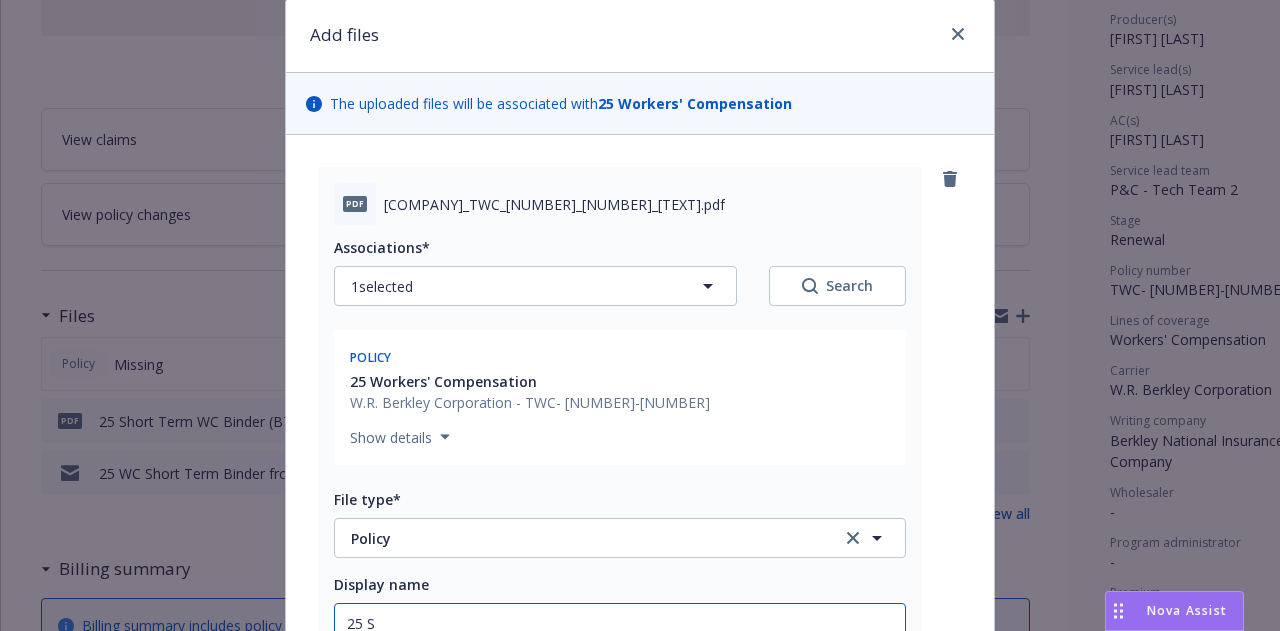 type on "x" 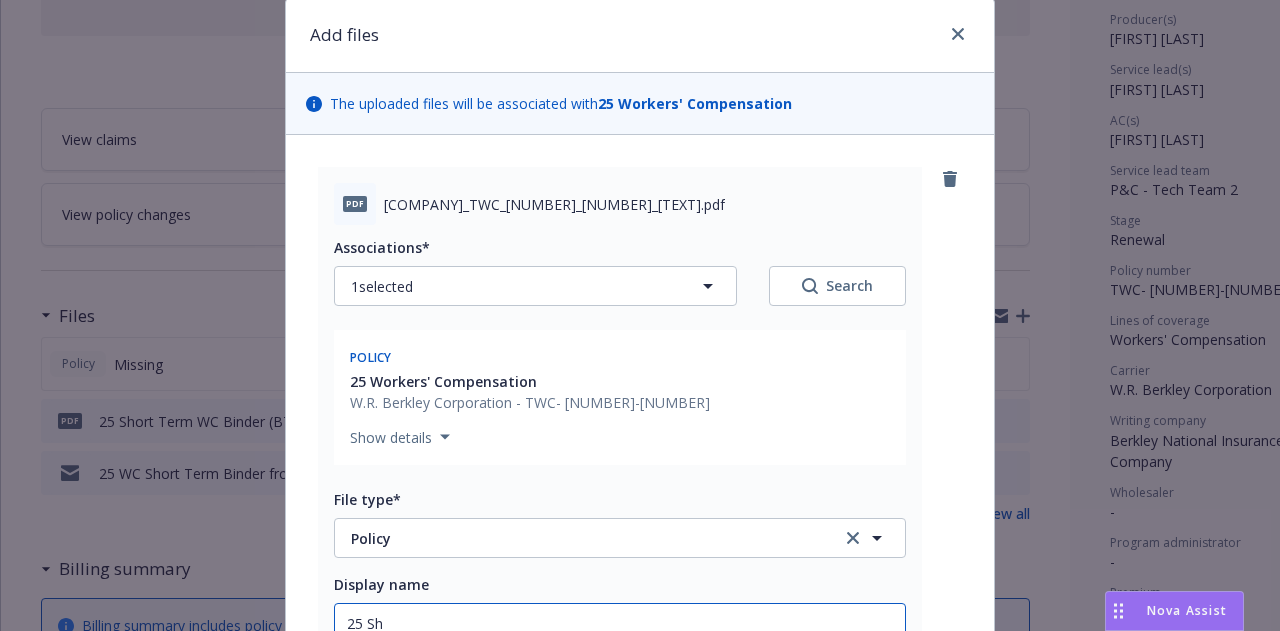 type on "x" 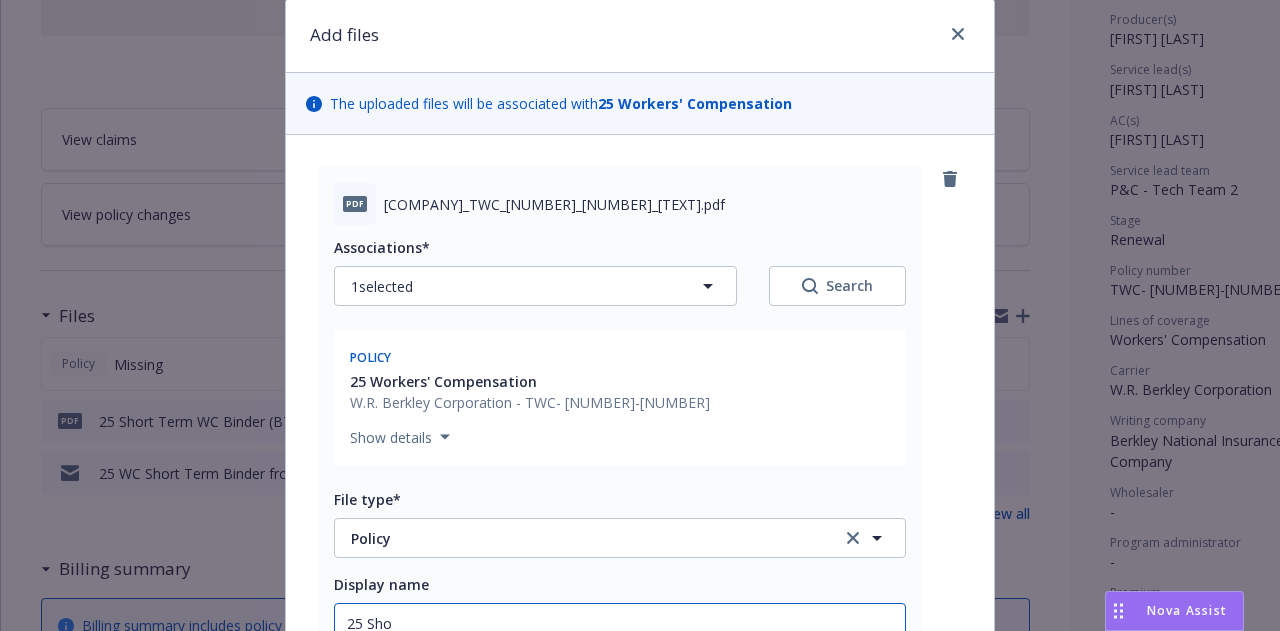 type on "x" 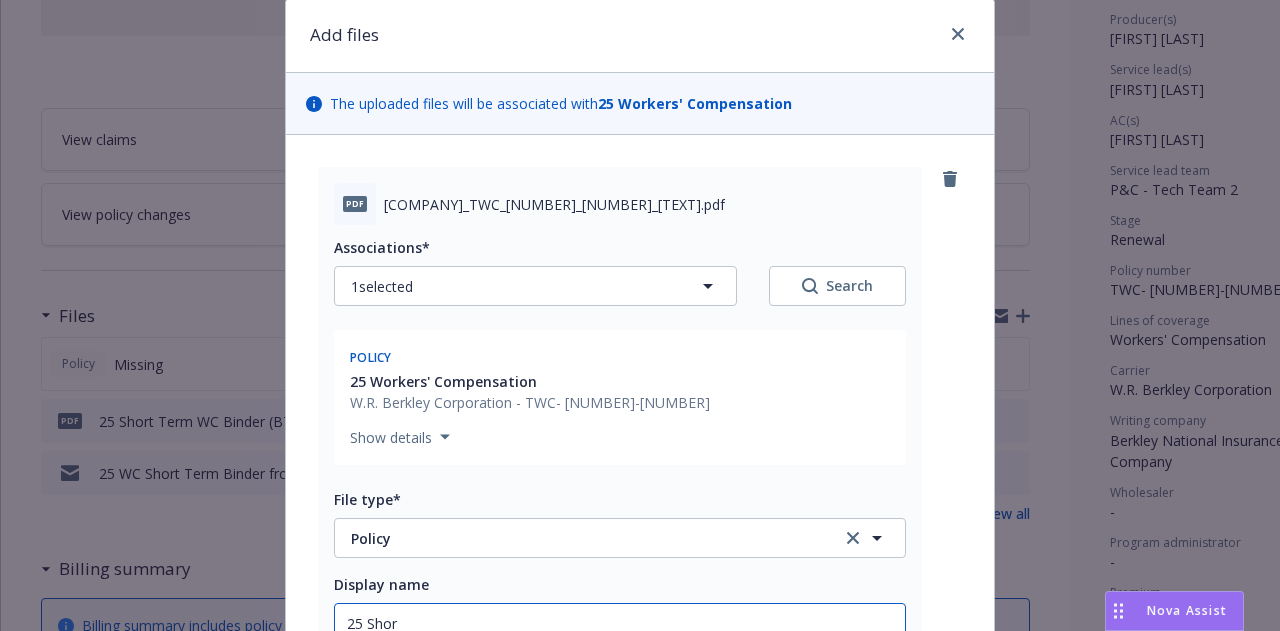 type on "x" 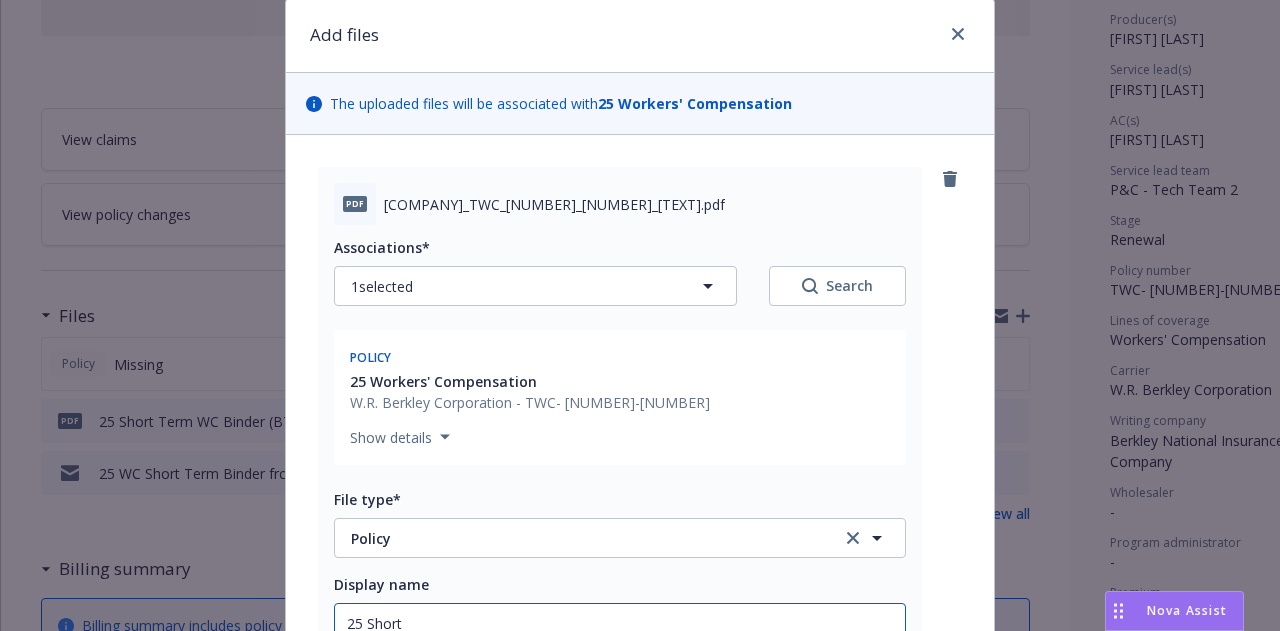 type on "x" 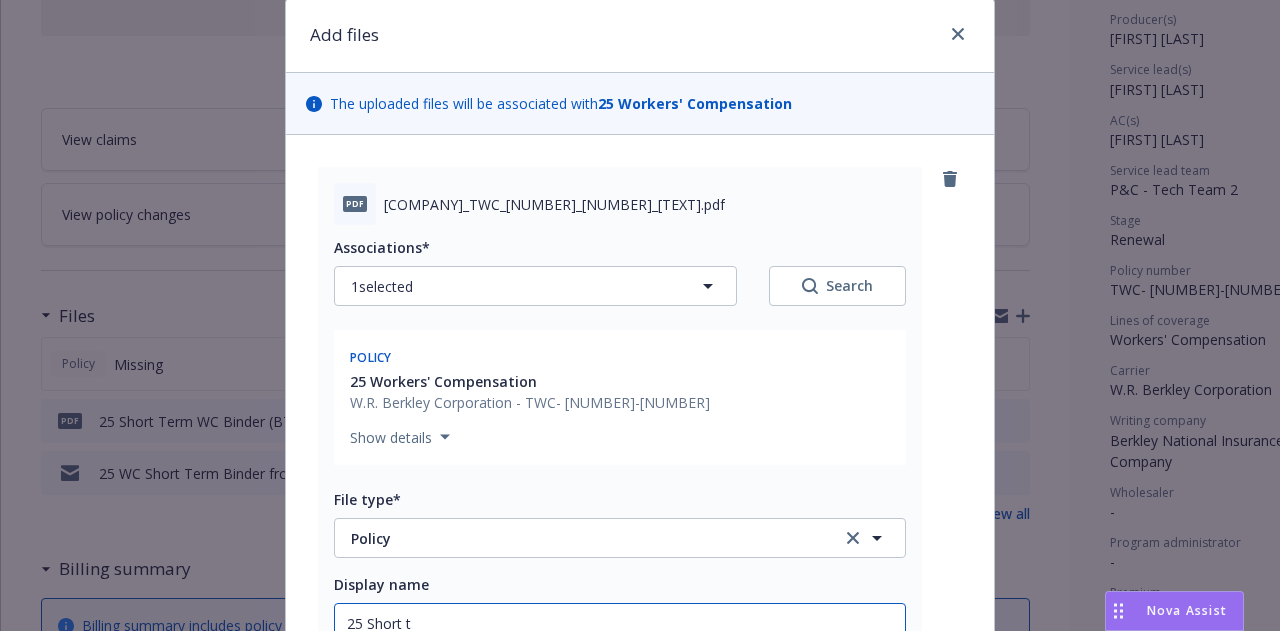 type on "x" 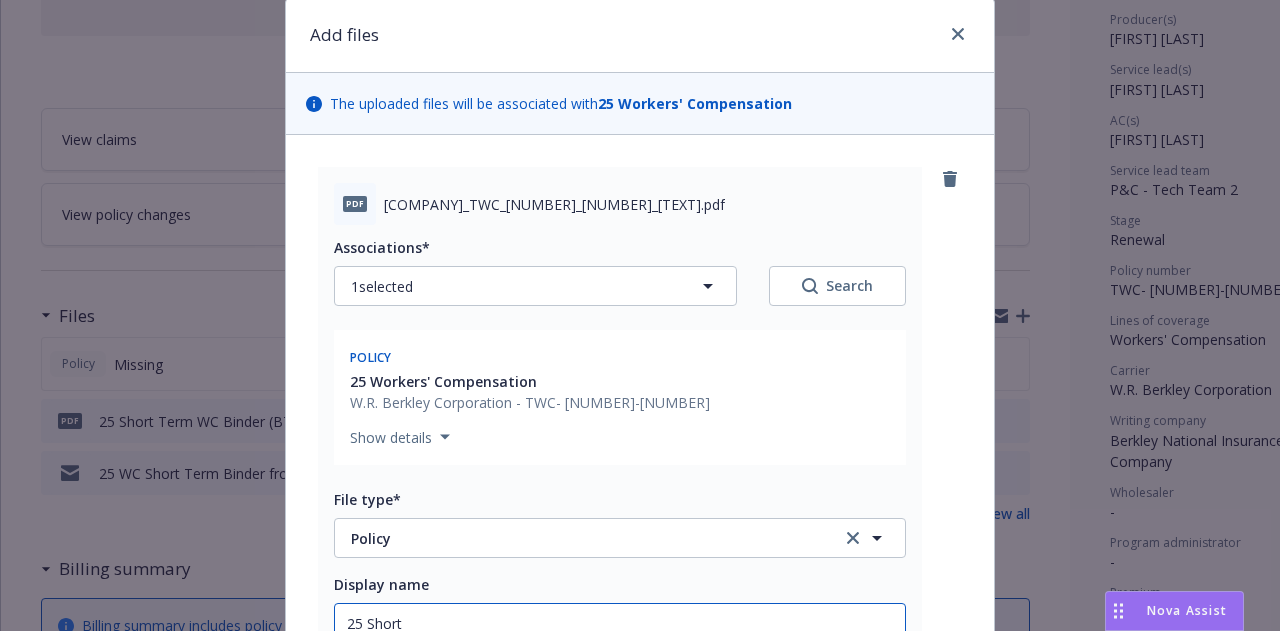 type on "x" 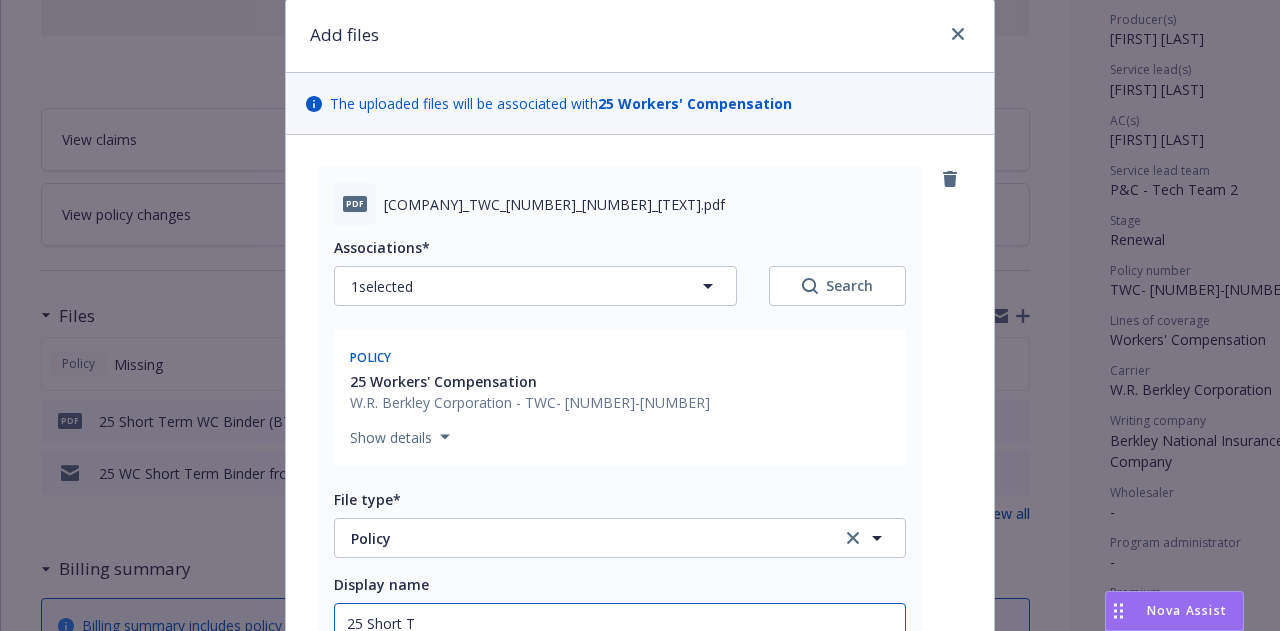 type on "x" 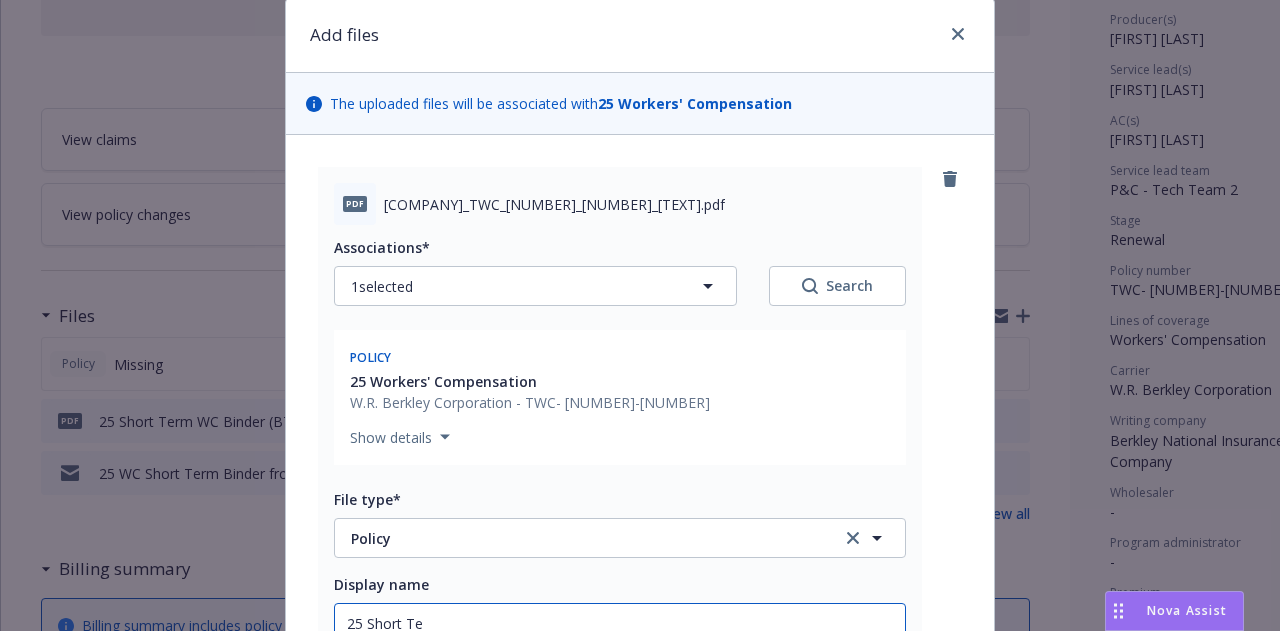 type on "x" 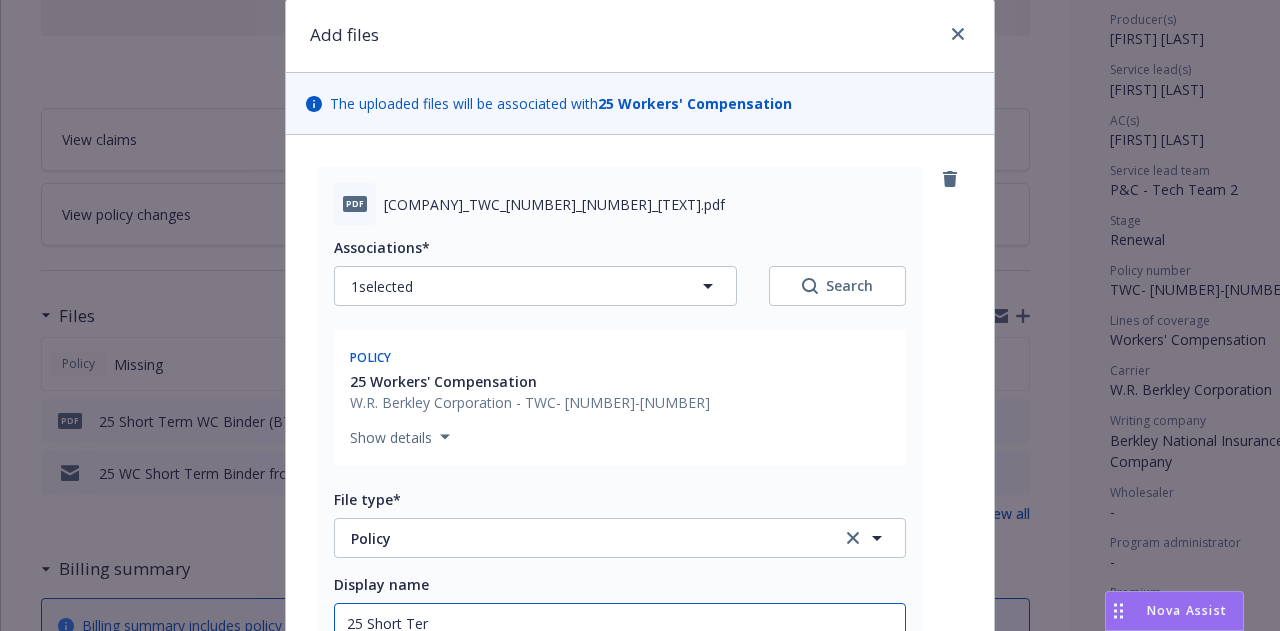 type on "x" 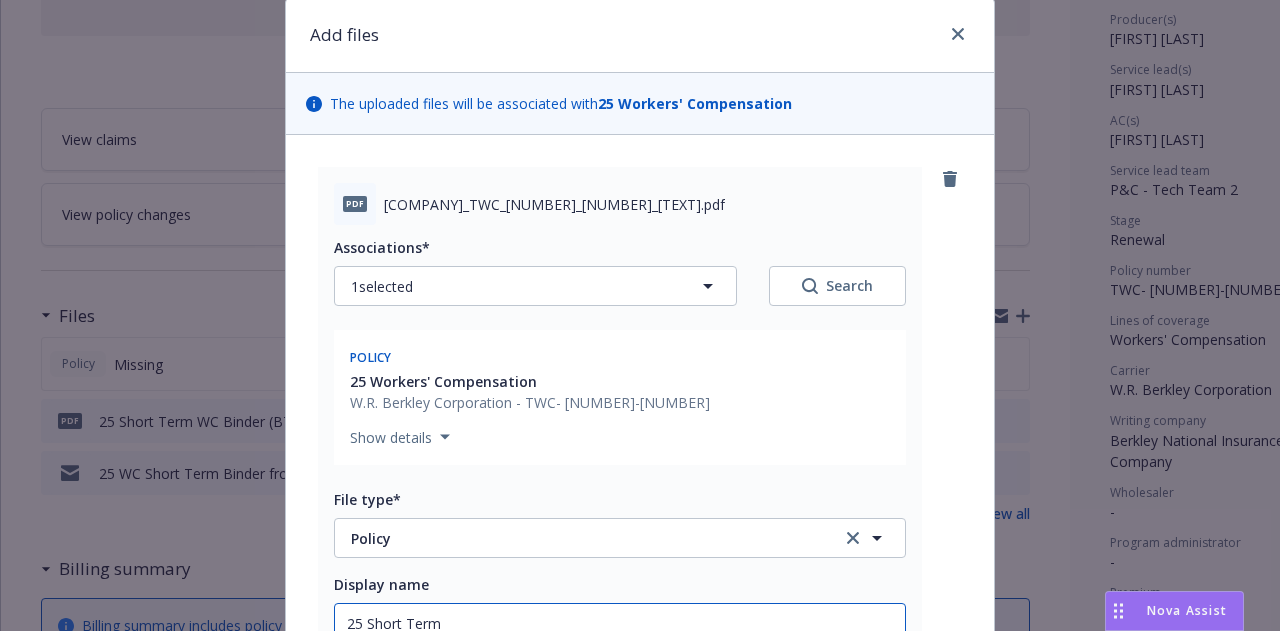 type on "x" 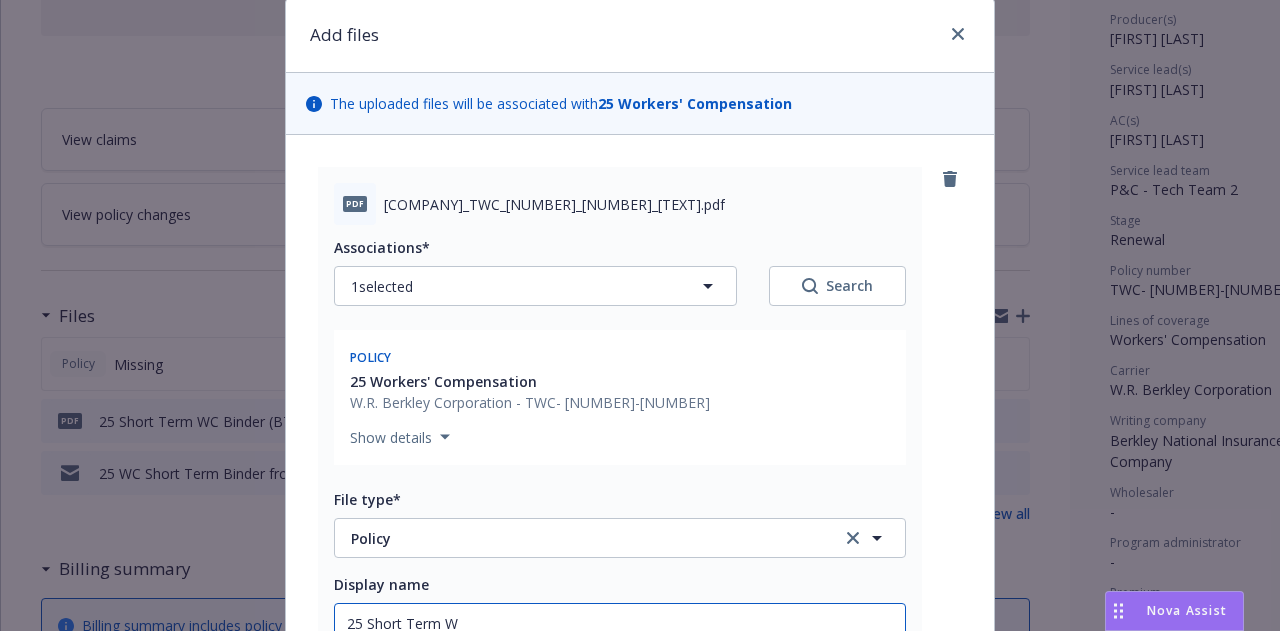 type on "x" 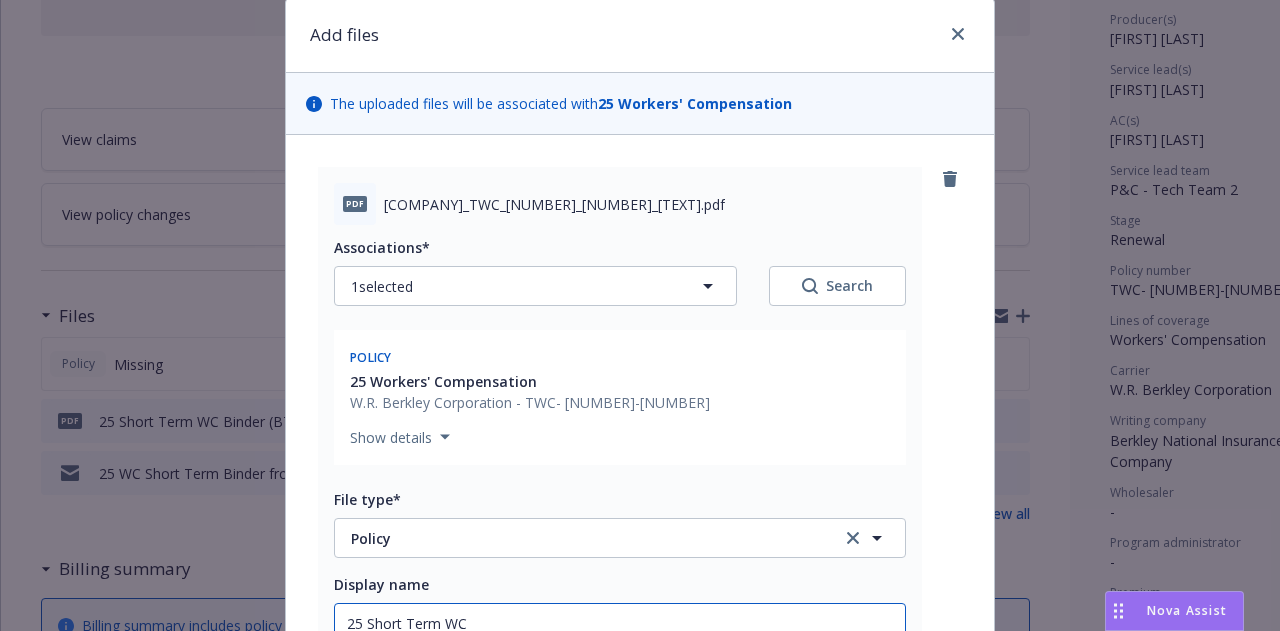 type on "25 Short Term WC" 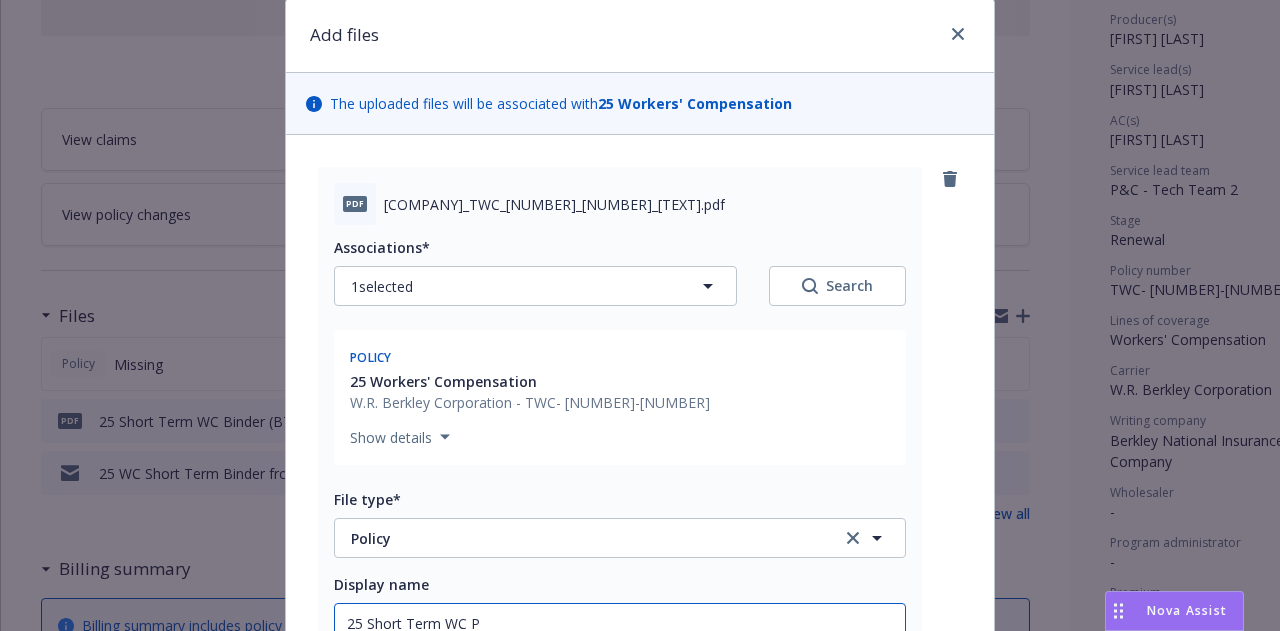 type on "x" 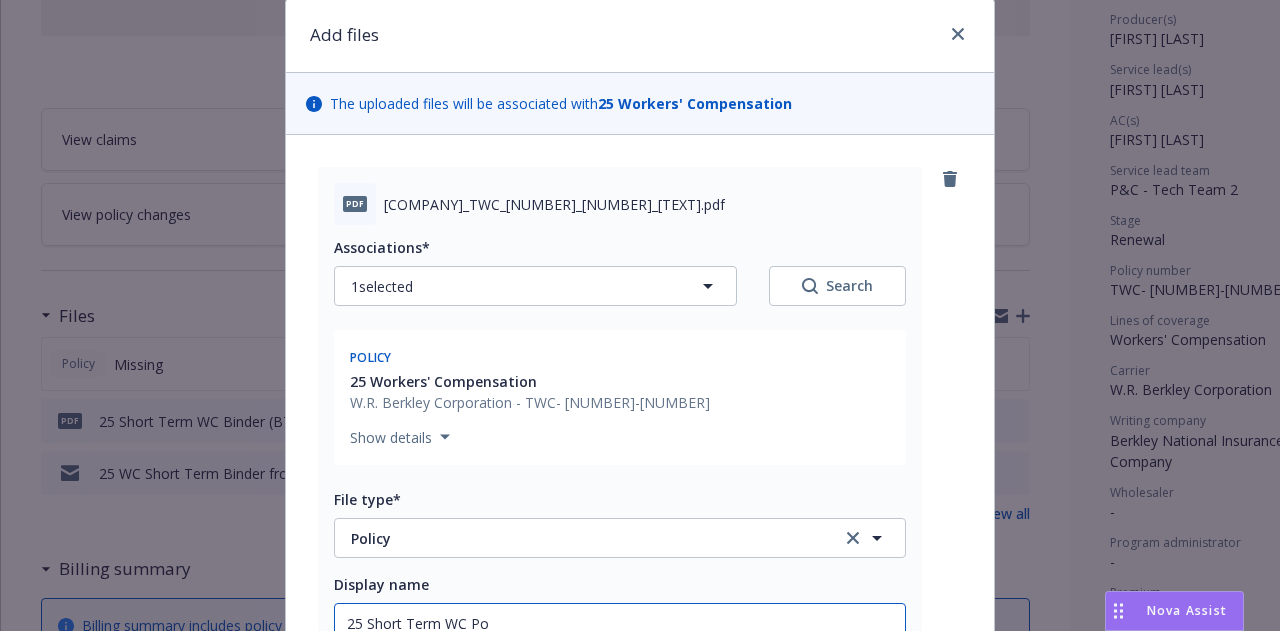 type on "25 Short Term WC Pol" 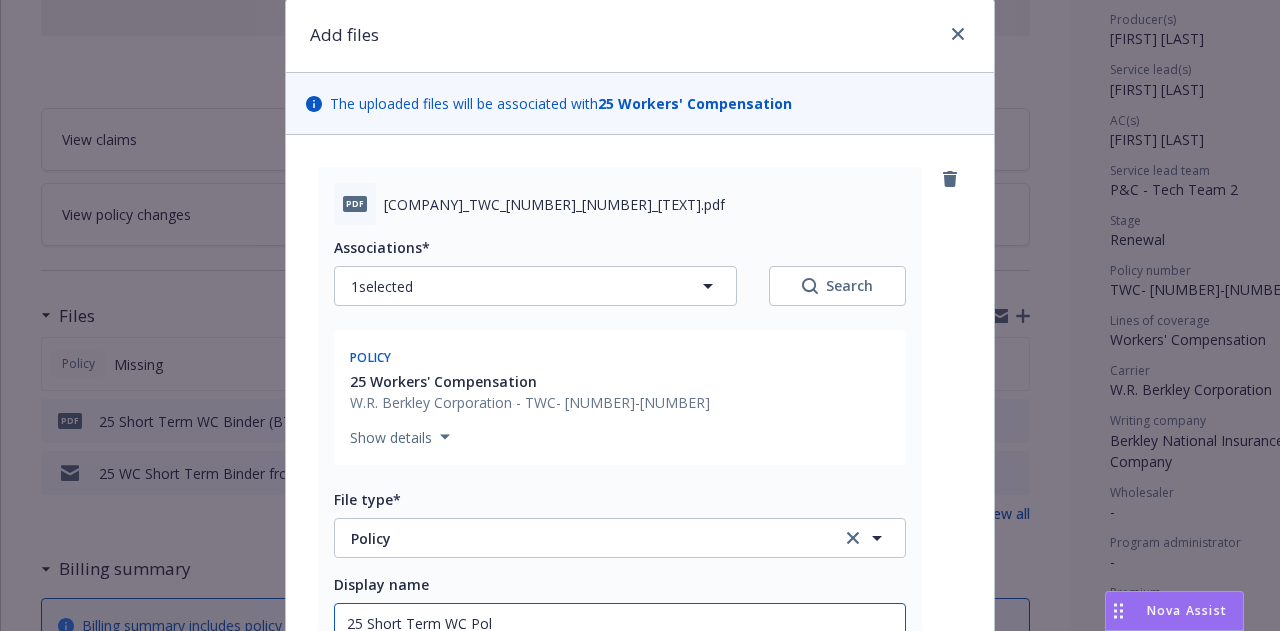 type on "x" 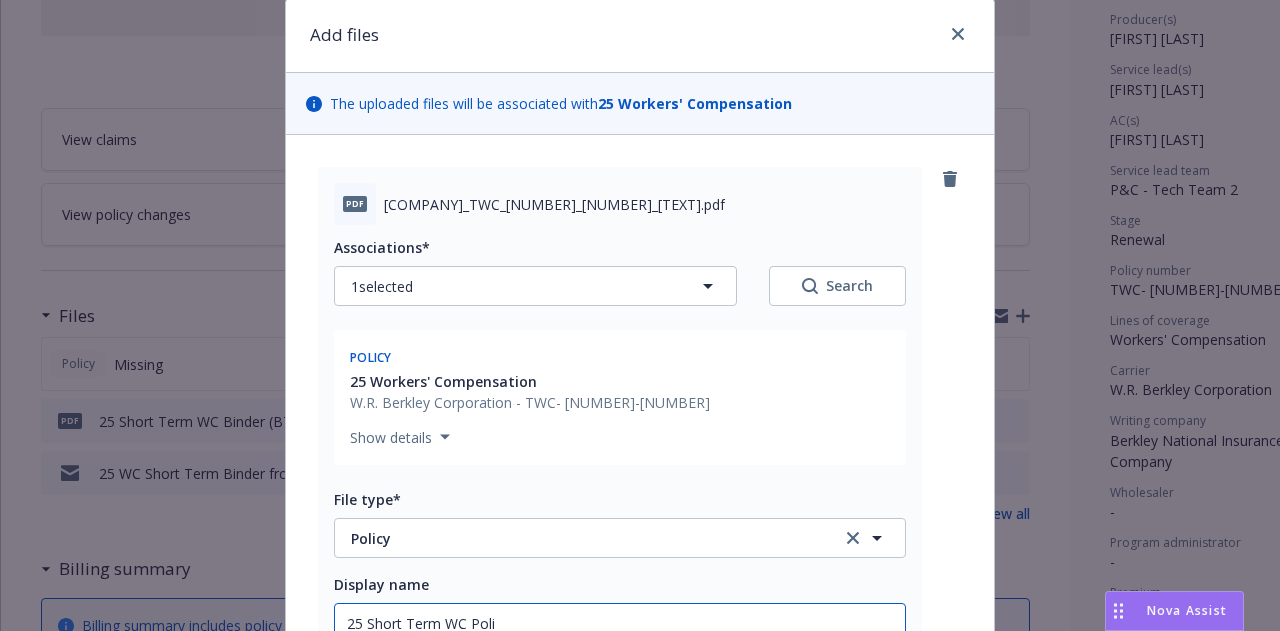 type on "x" 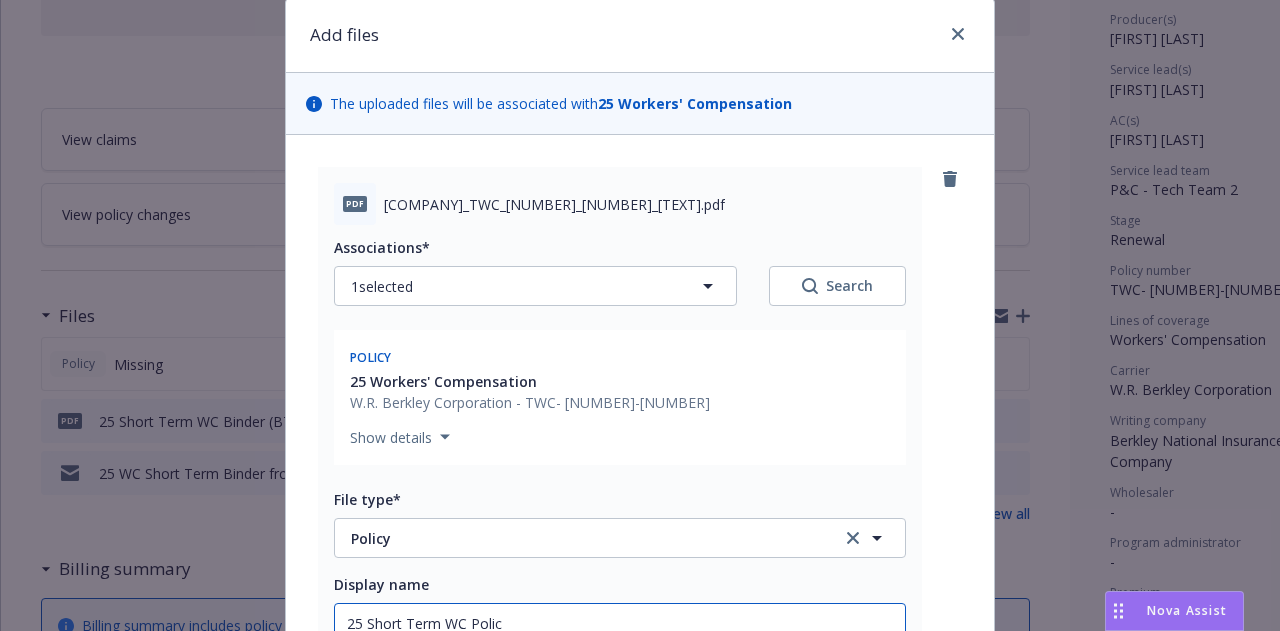 type on "x" 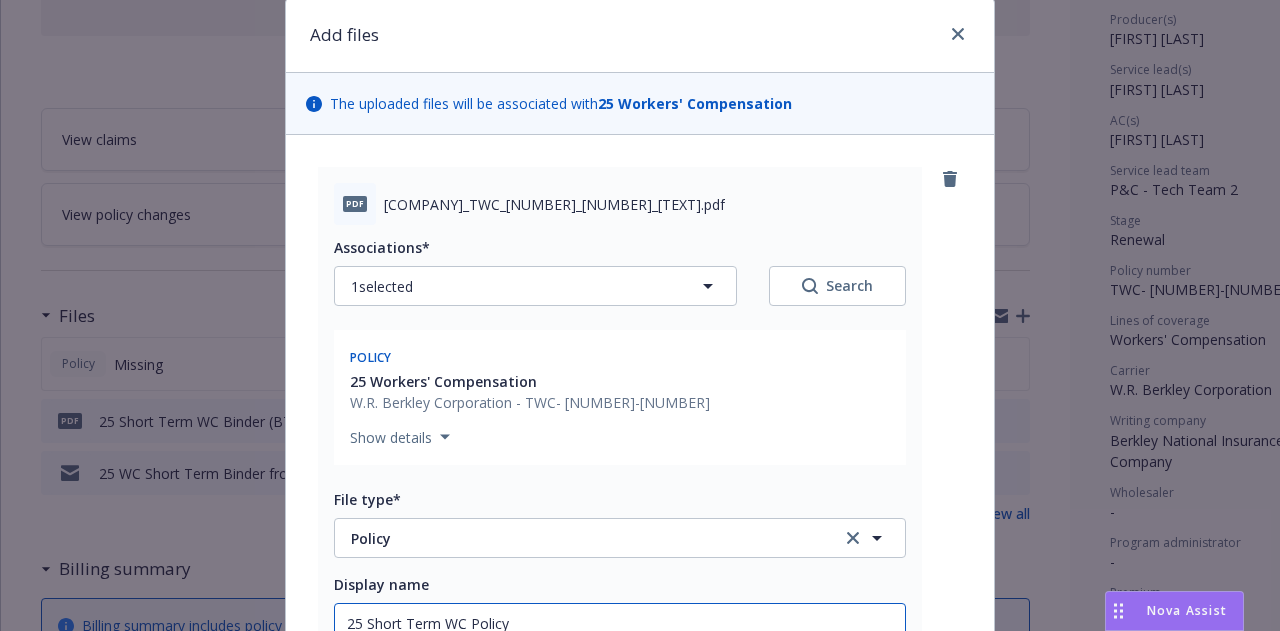 type on "x" 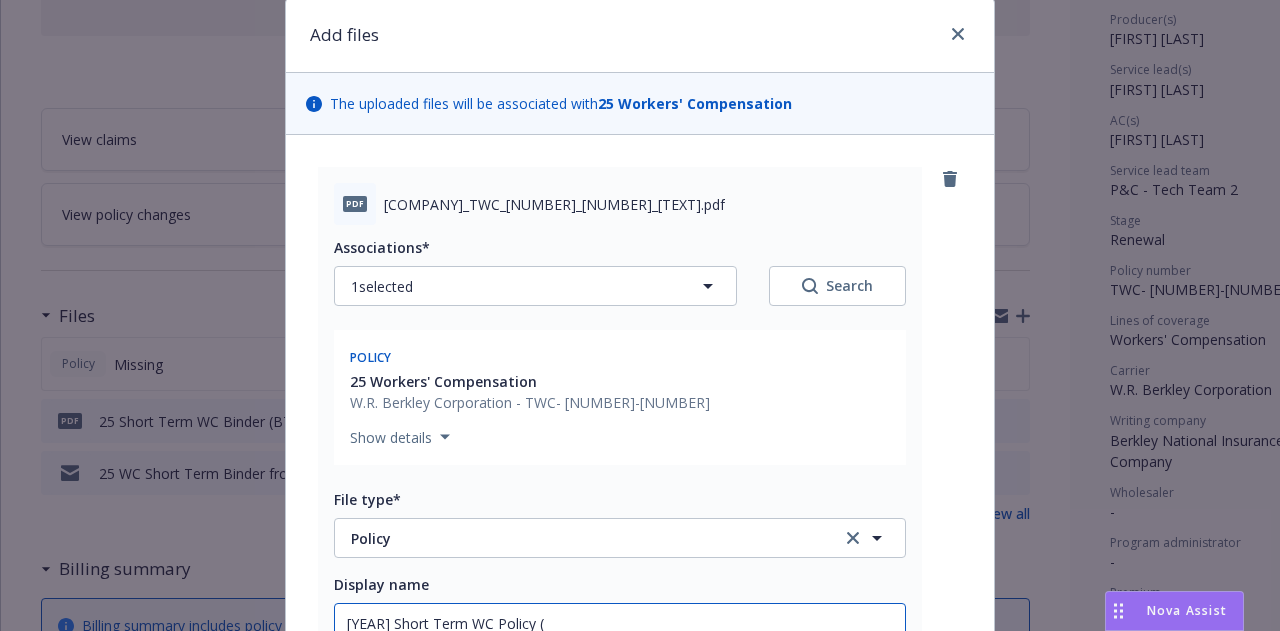 type on "x" 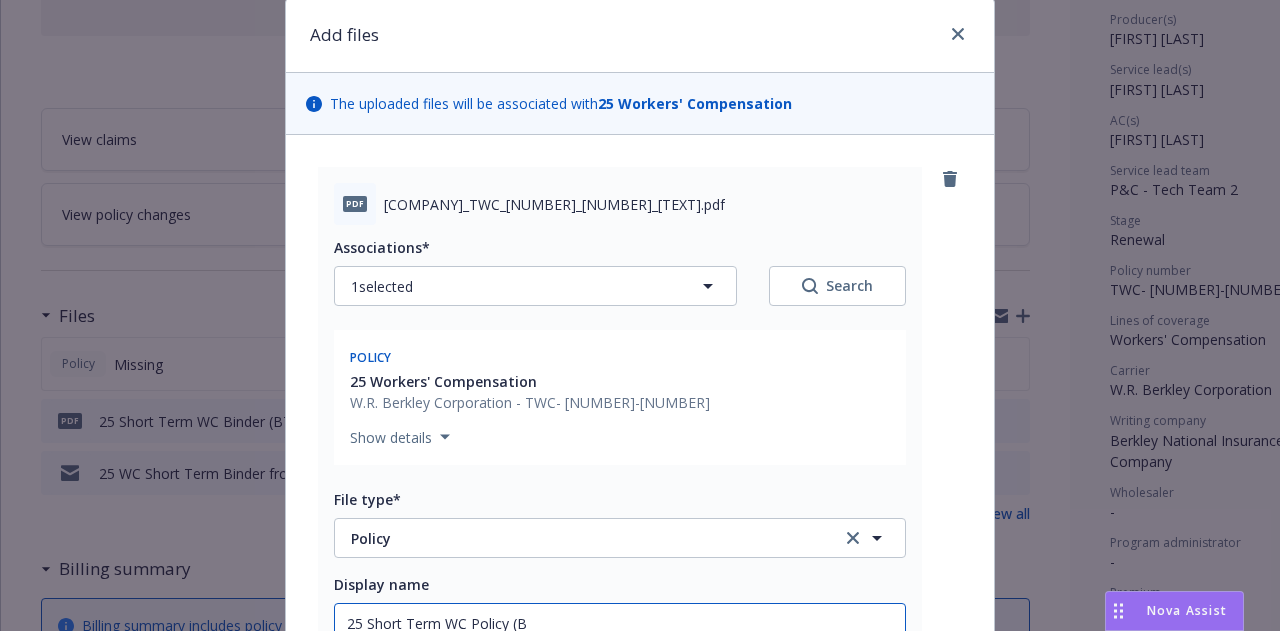 type on "x" 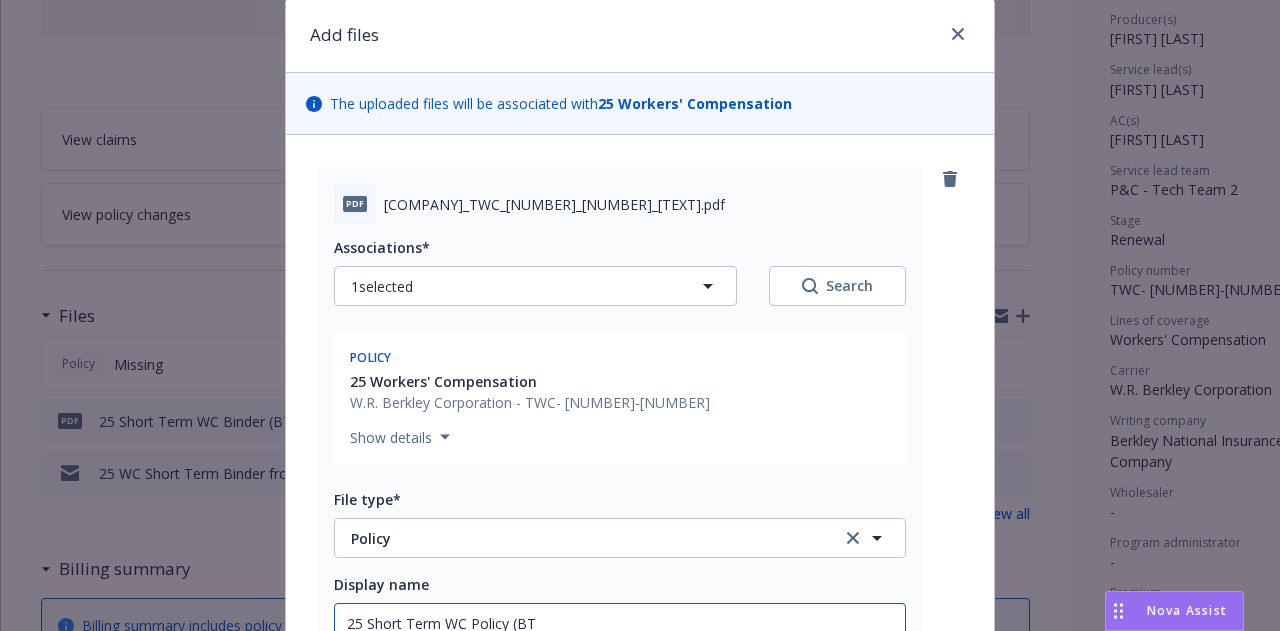 type on "x" 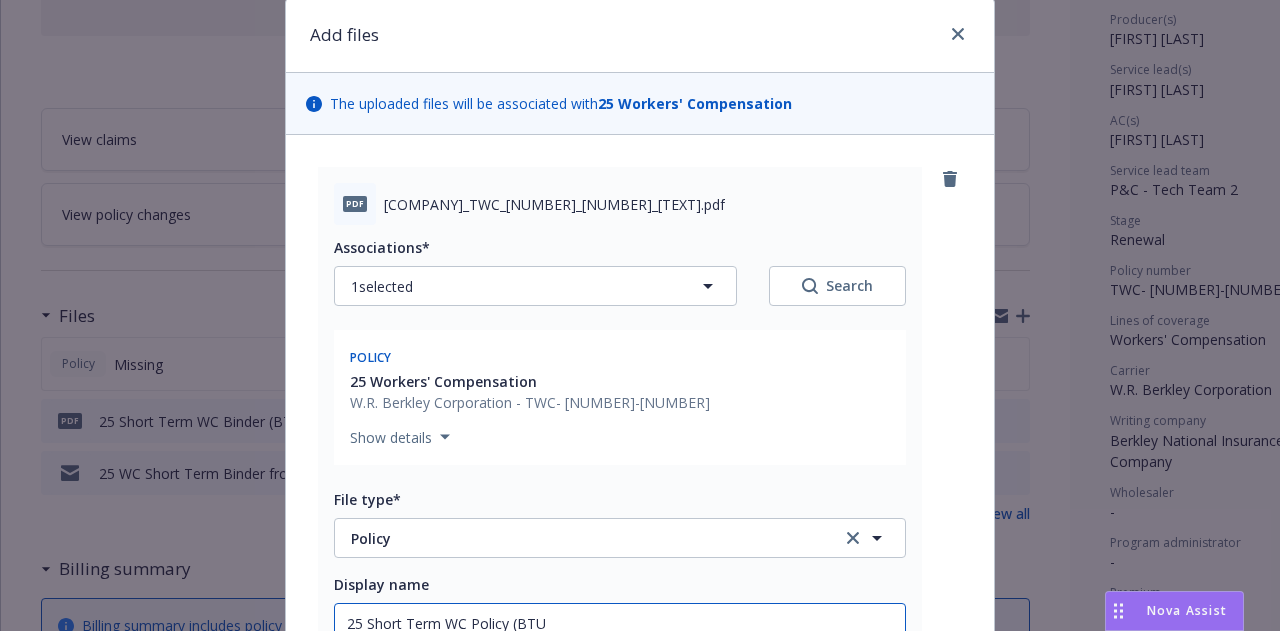 type on "x" 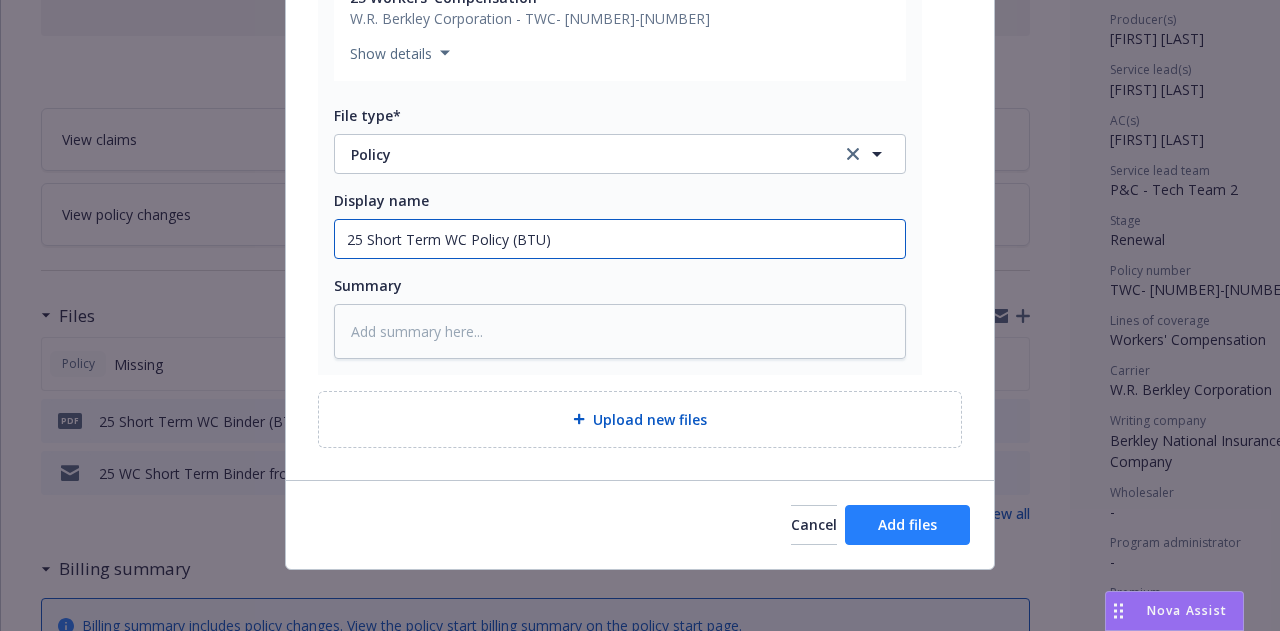 type on "25 Short Term WC Policy (BTU)" 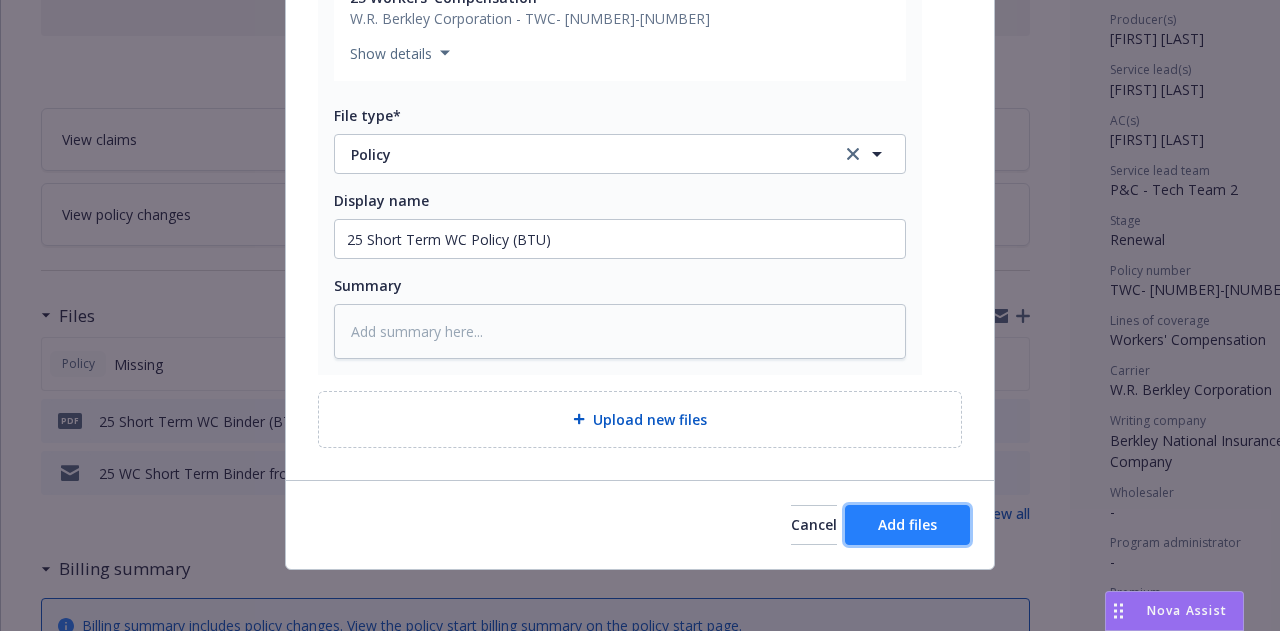 click on "Add files" at bounding box center [907, 525] 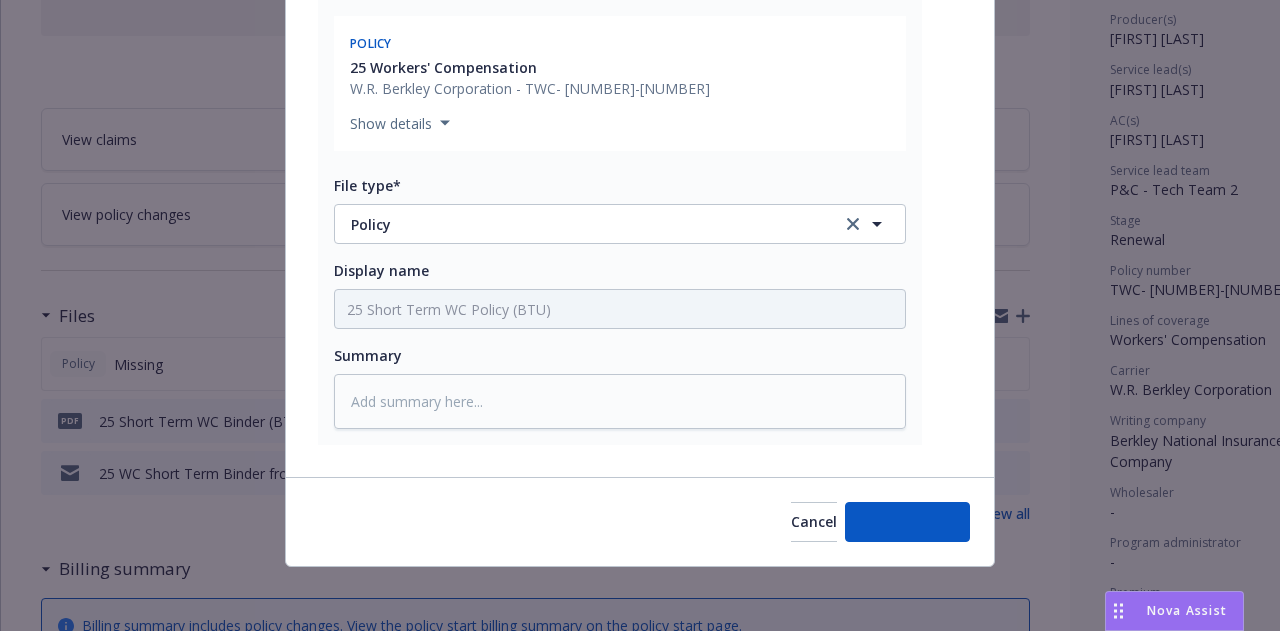 scroll, scrollTop: 378, scrollLeft: 0, axis: vertical 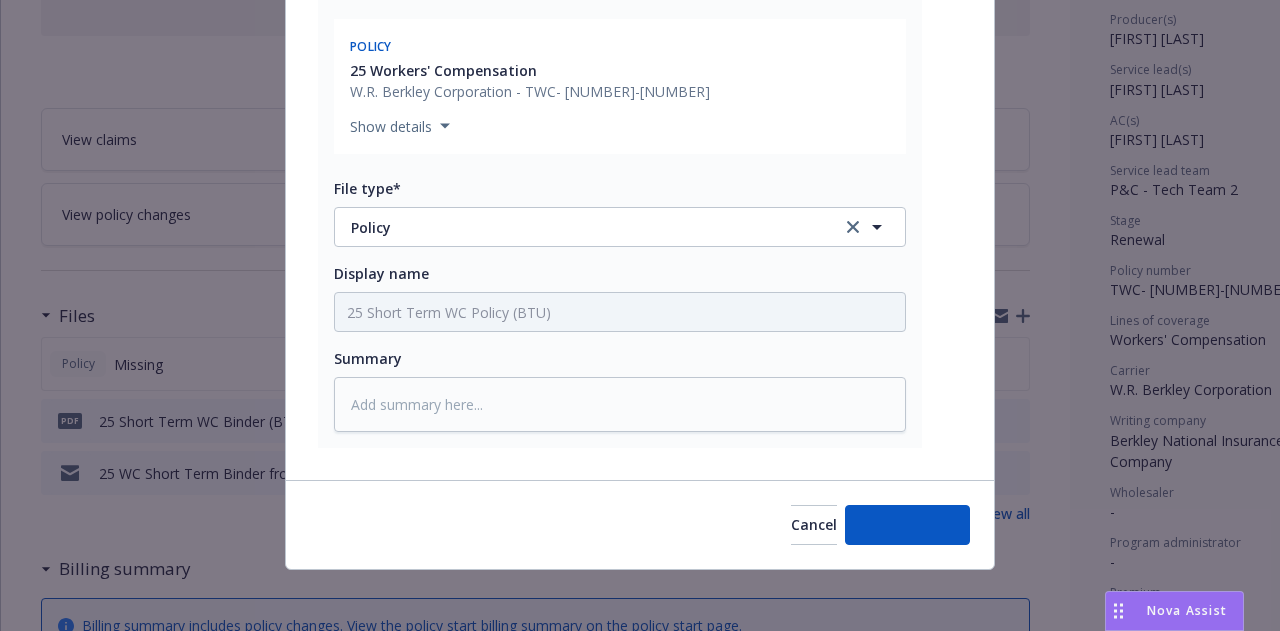type on "x" 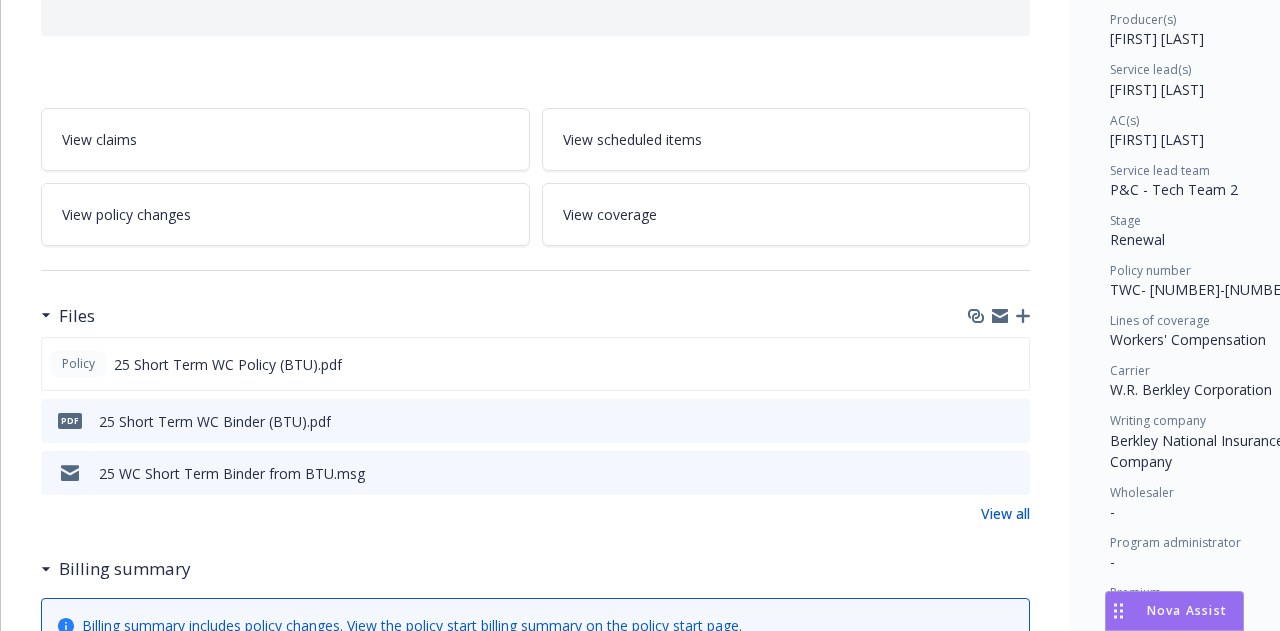 click at bounding box center (535, 270) 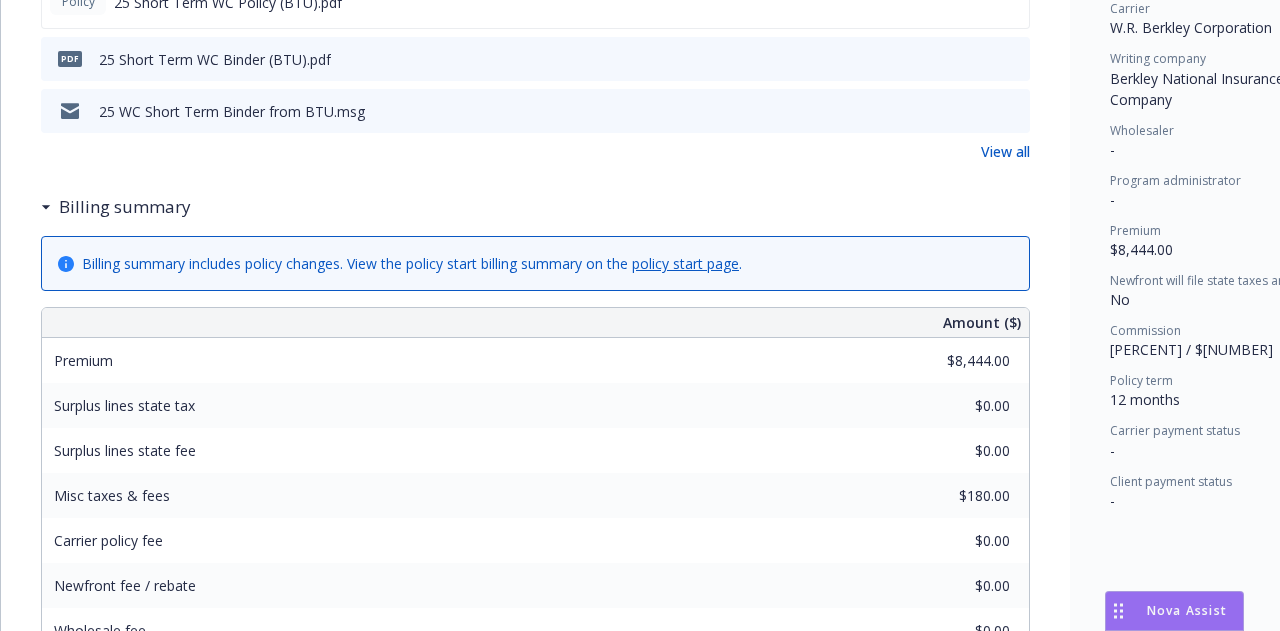 scroll, scrollTop: 616, scrollLeft: 0, axis: vertical 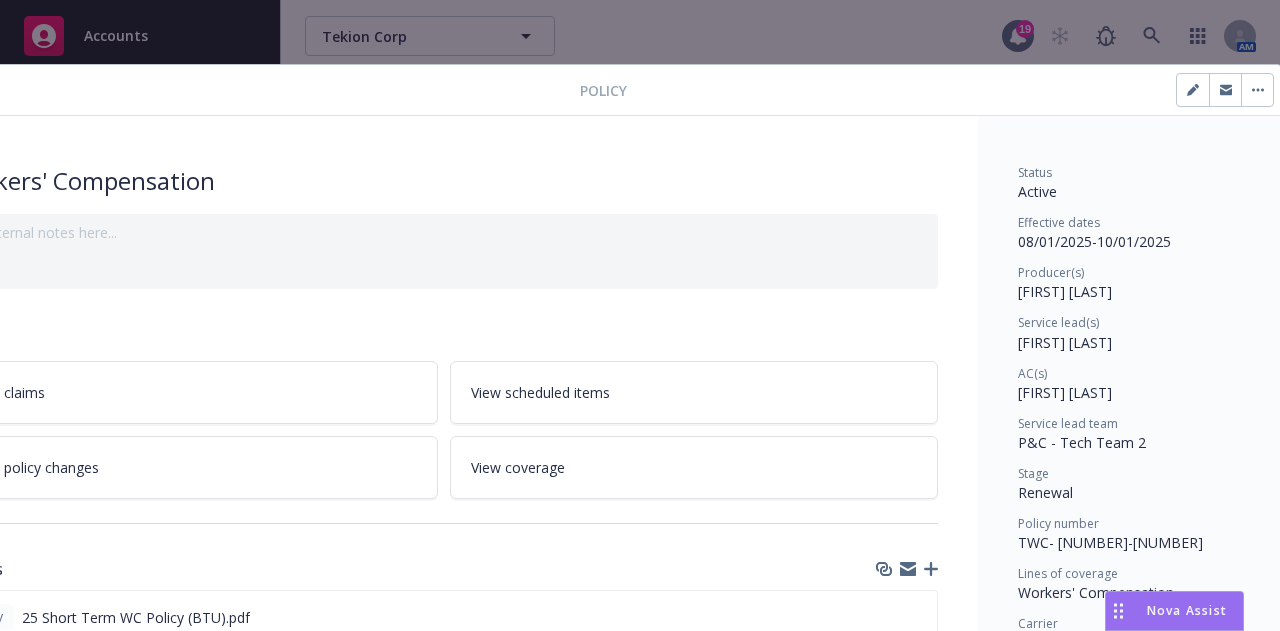 click at bounding box center (1193, 90) 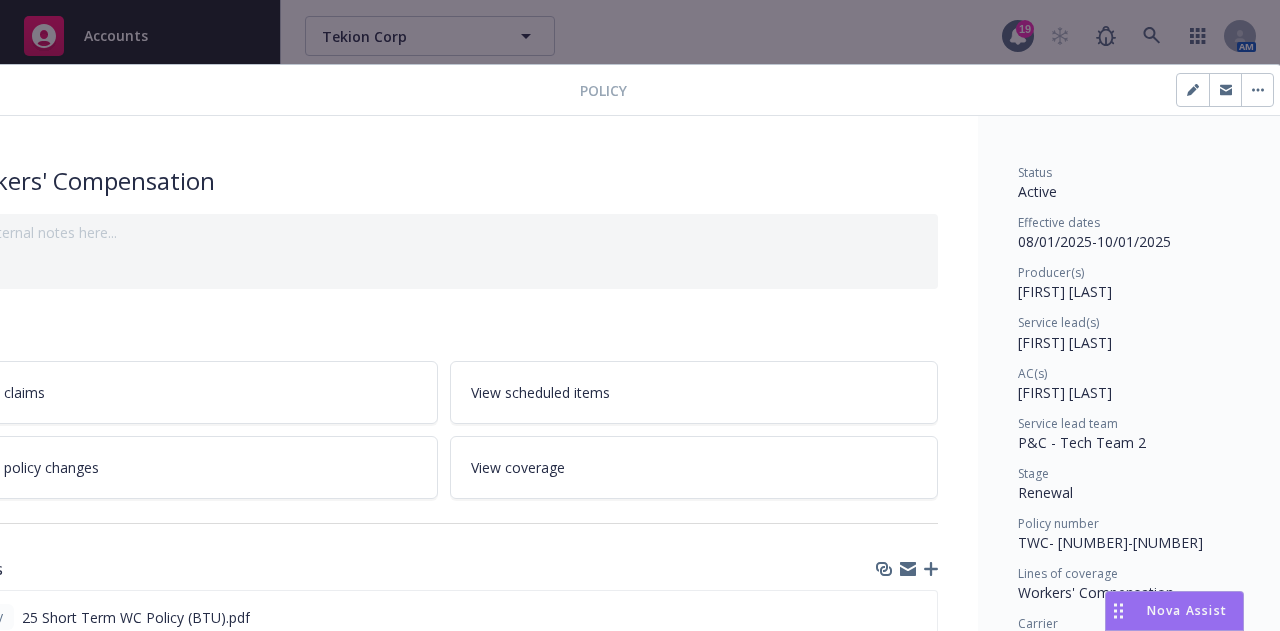 select on "RENEWAL" 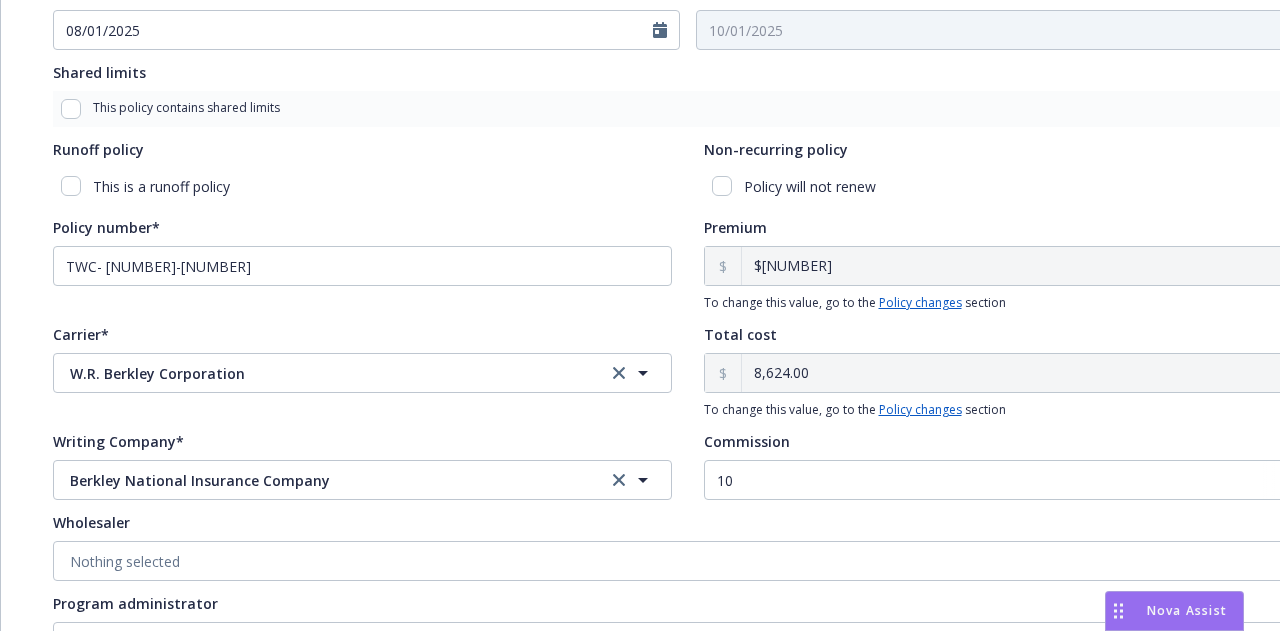scroll, scrollTop: 852, scrollLeft: 0, axis: vertical 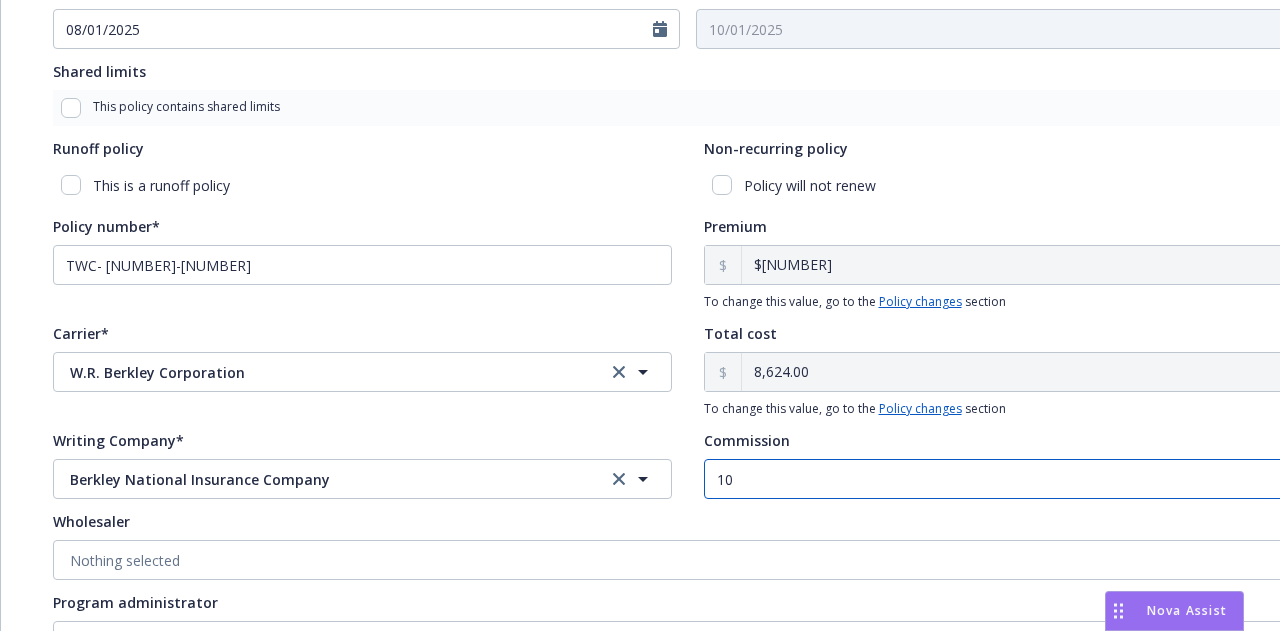 click on "10" at bounding box center [1013, 479] 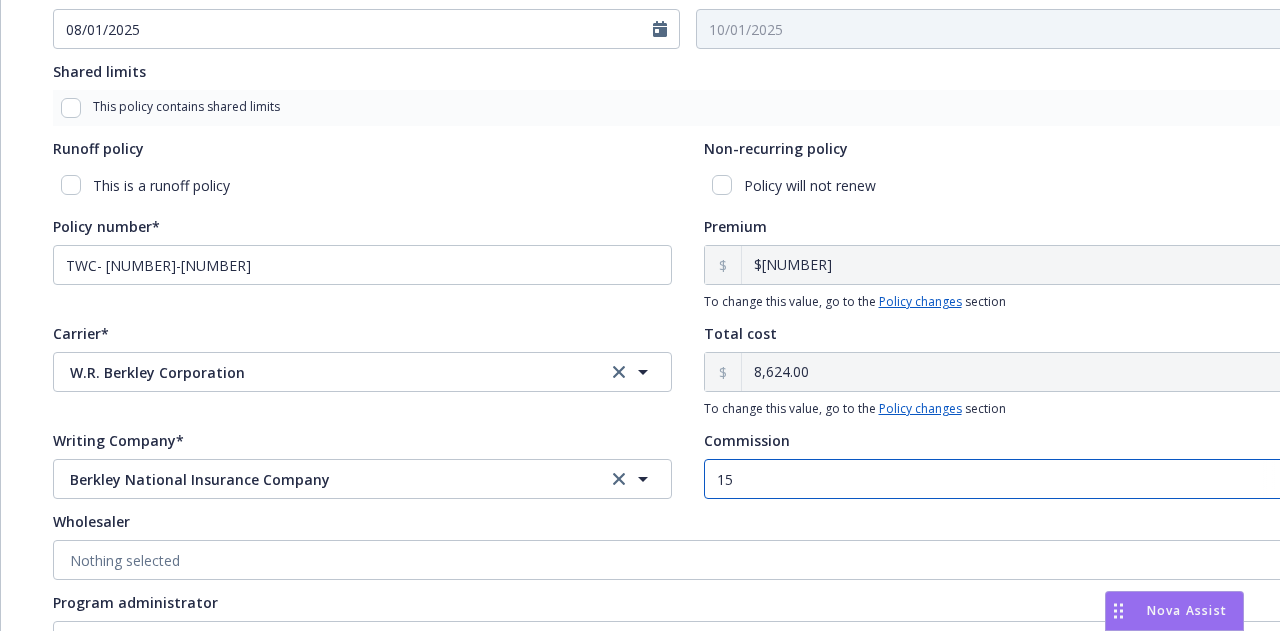scroll, scrollTop: 0, scrollLeft: 110, axis: horizontal 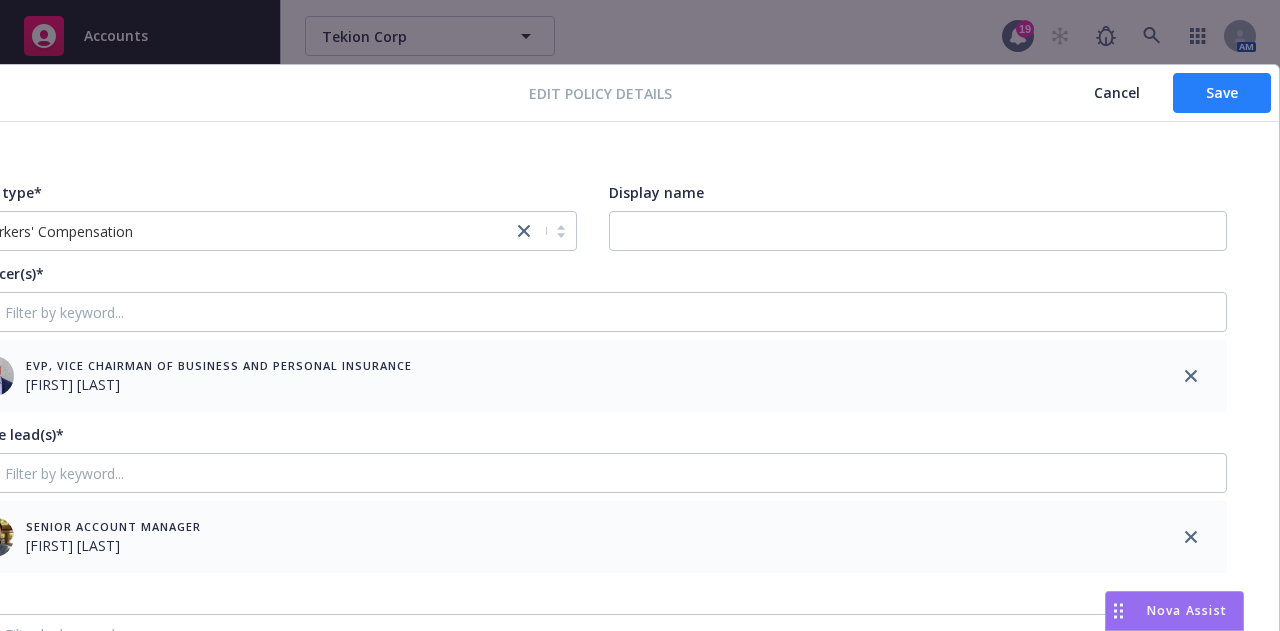 type on "15" 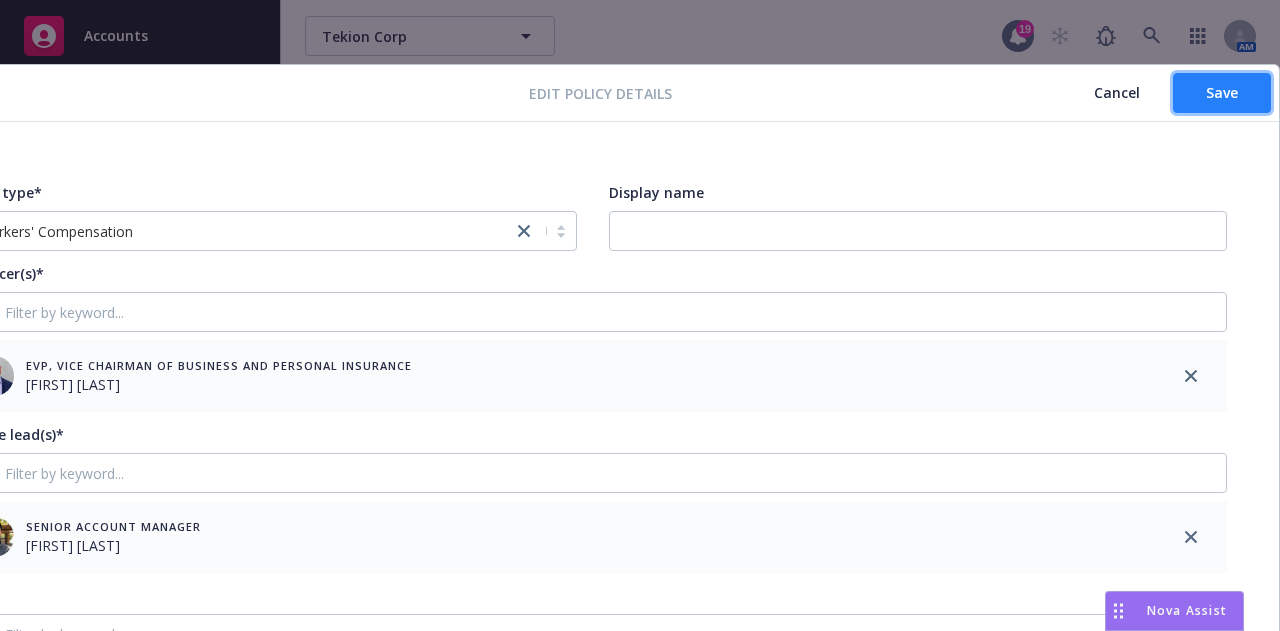 click on "Save" at bounding box center [1222, 93] 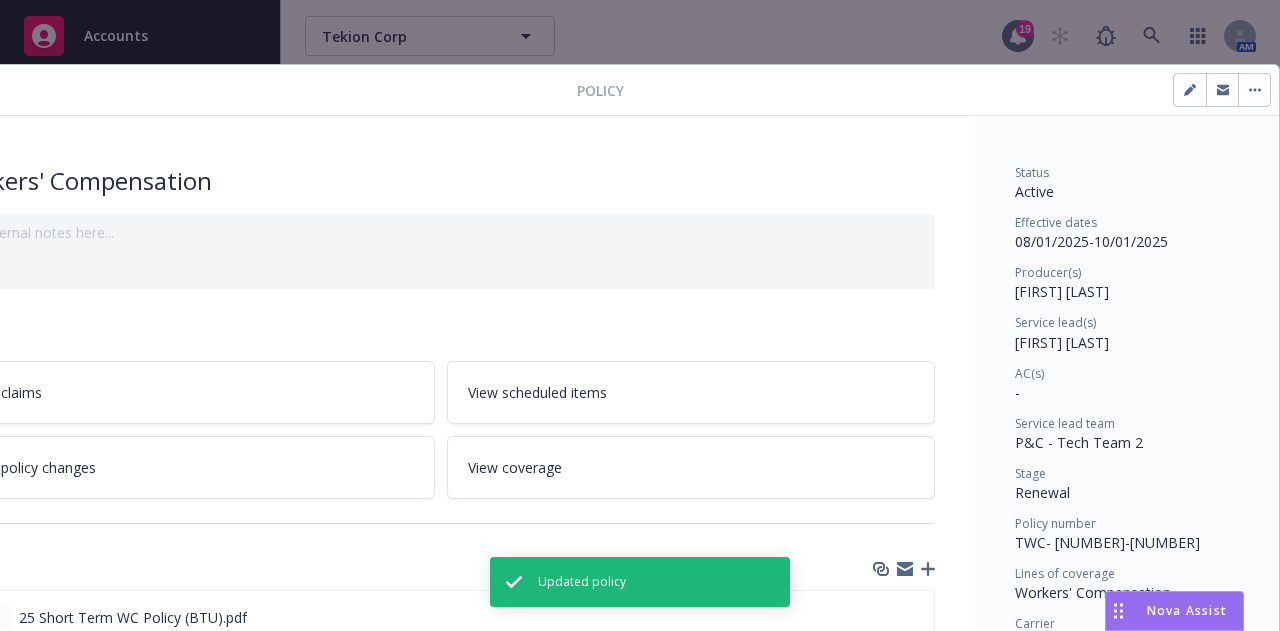 scroll, scrollTop: 0, scrollLeft: 110, axis: horizontal 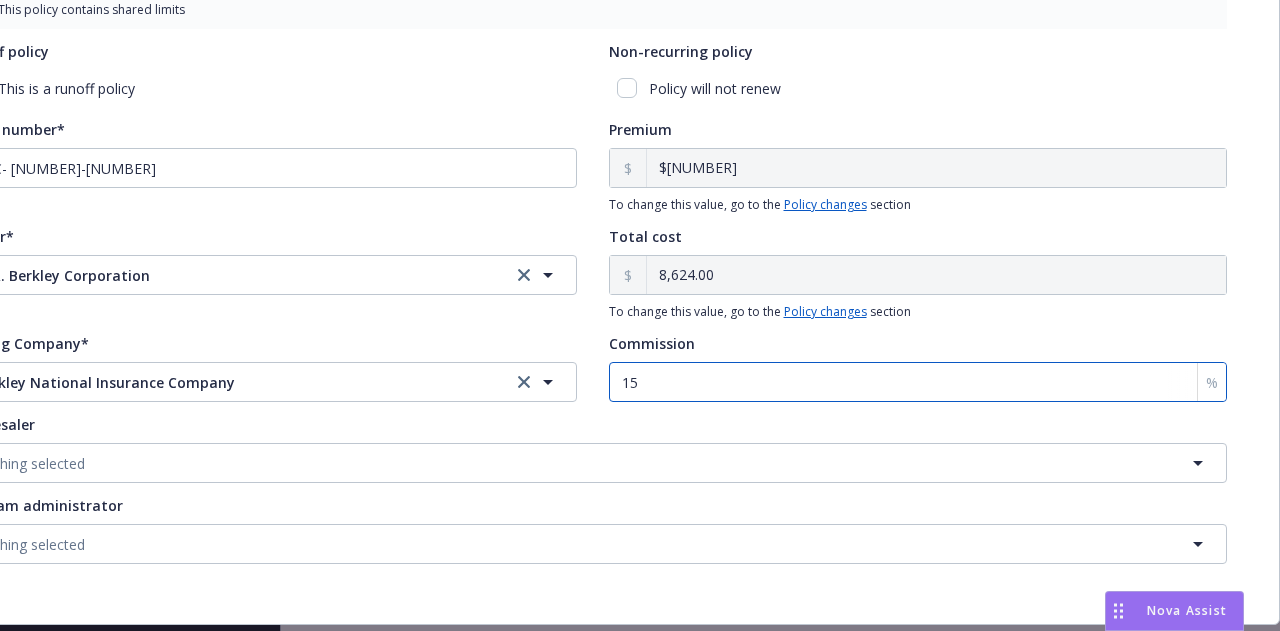 click on "15" at bounding box center [918, 382] 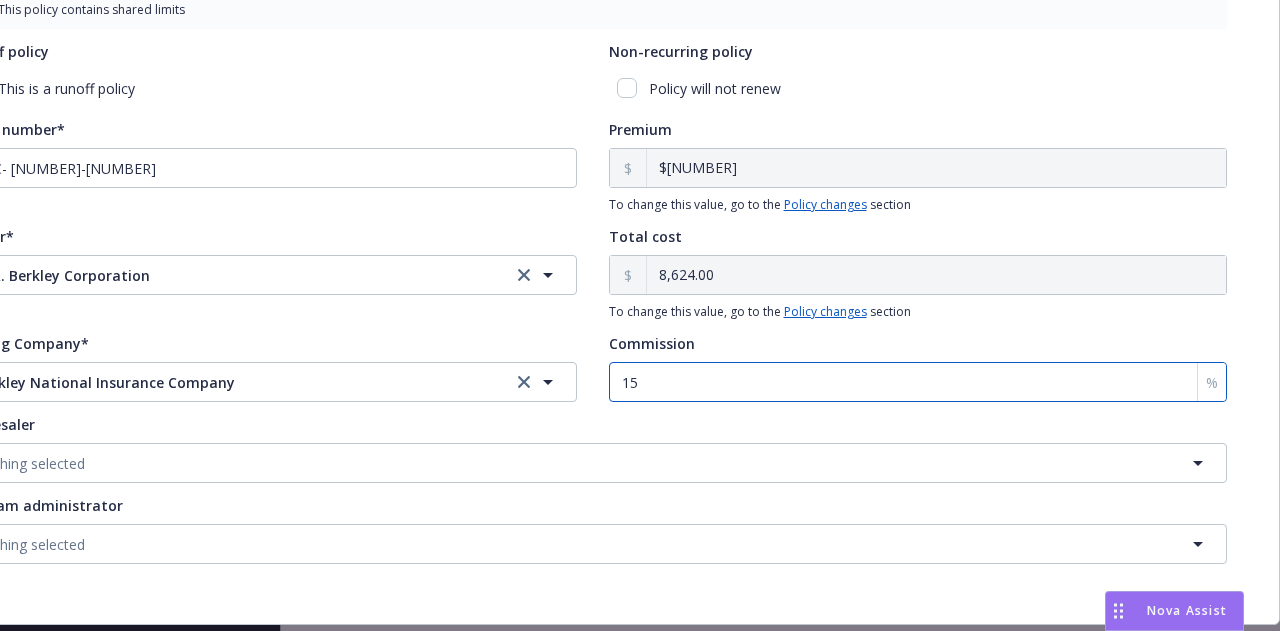 type on "1" 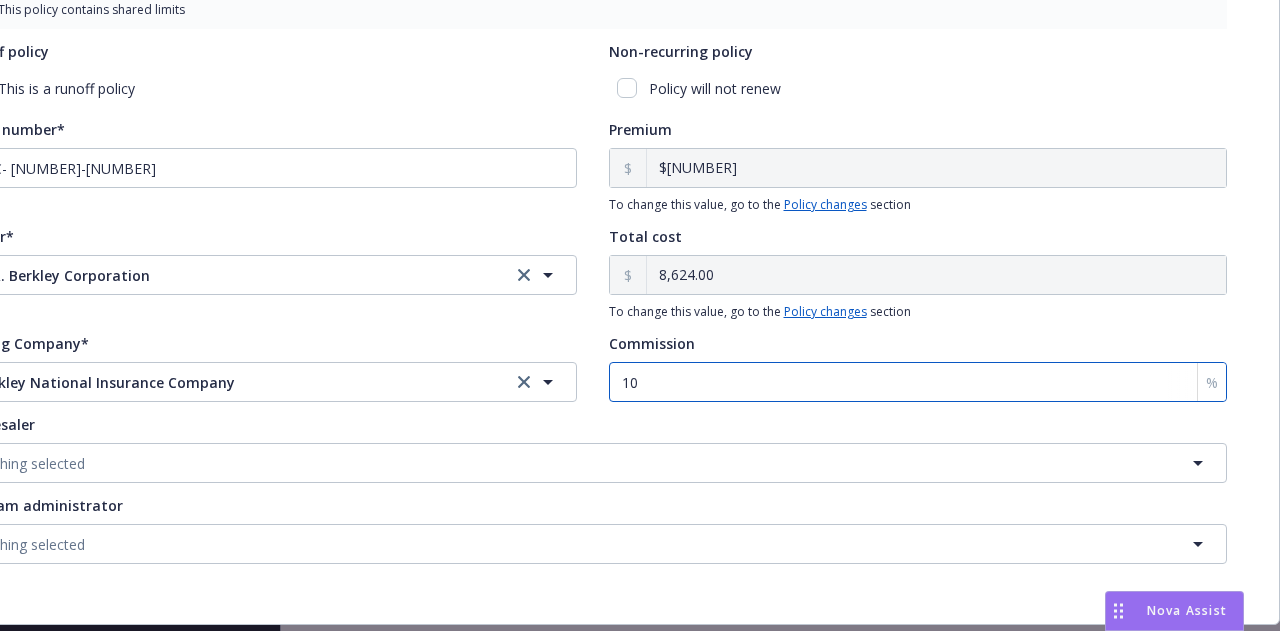 type on "1" 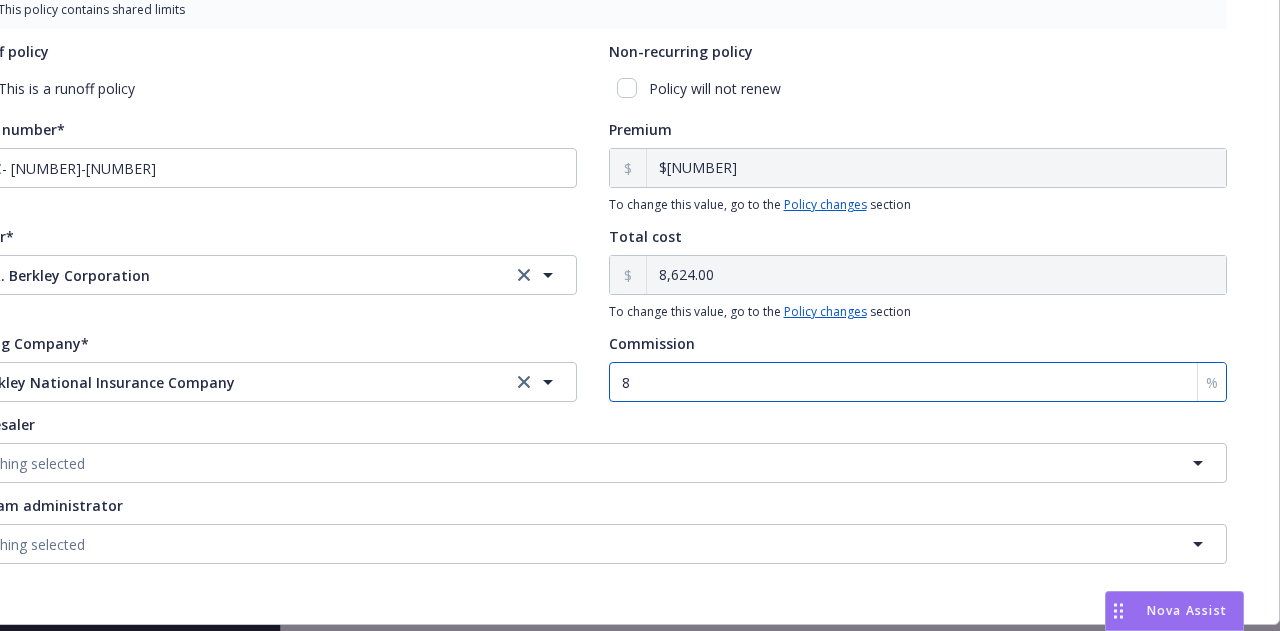 scroll, scrollTop: 0, scrollLeft: 110, axis: horizontal 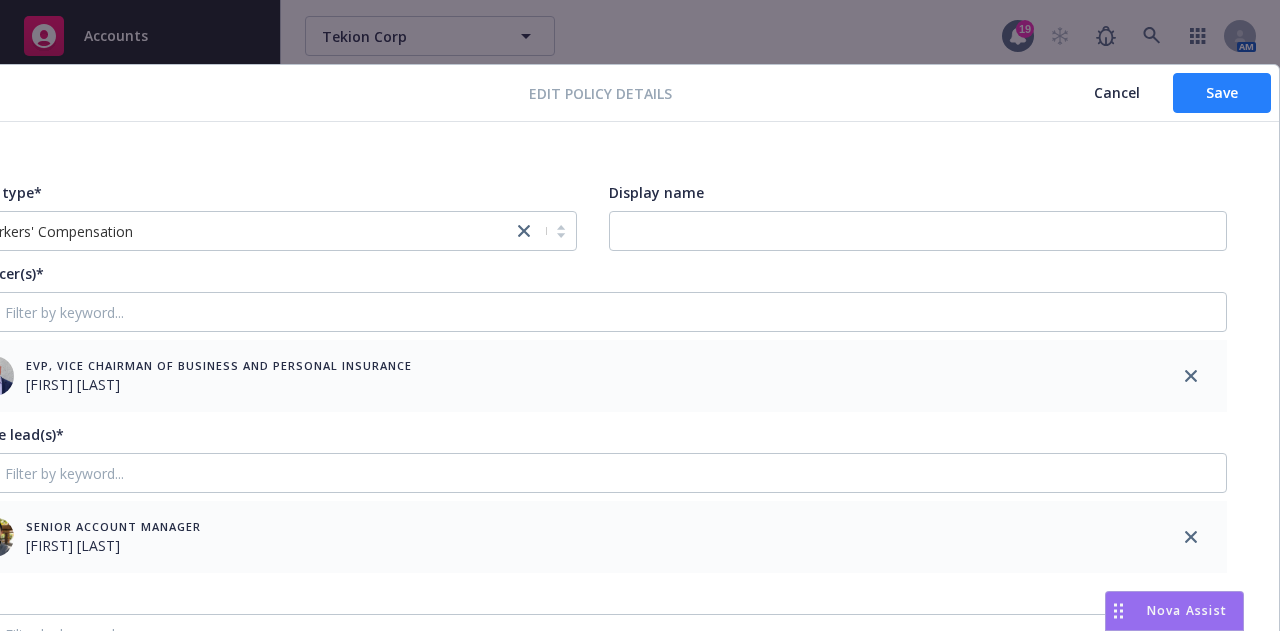 type on "8" 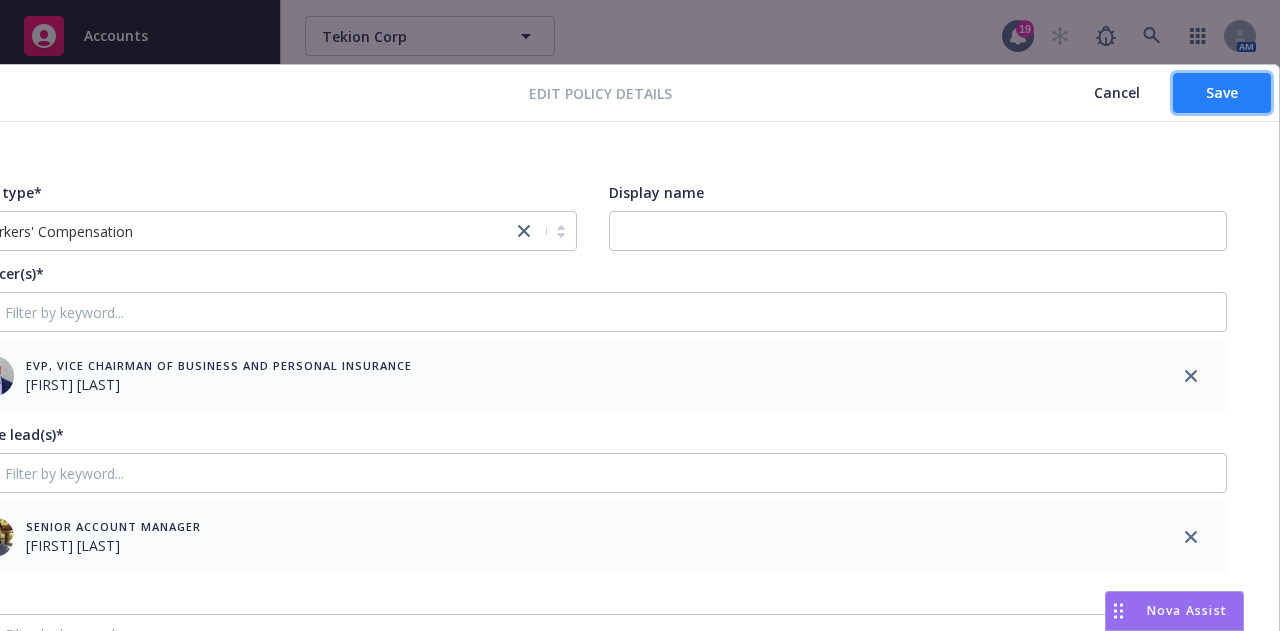 click on "Save" at bounding box center [1222, 93] 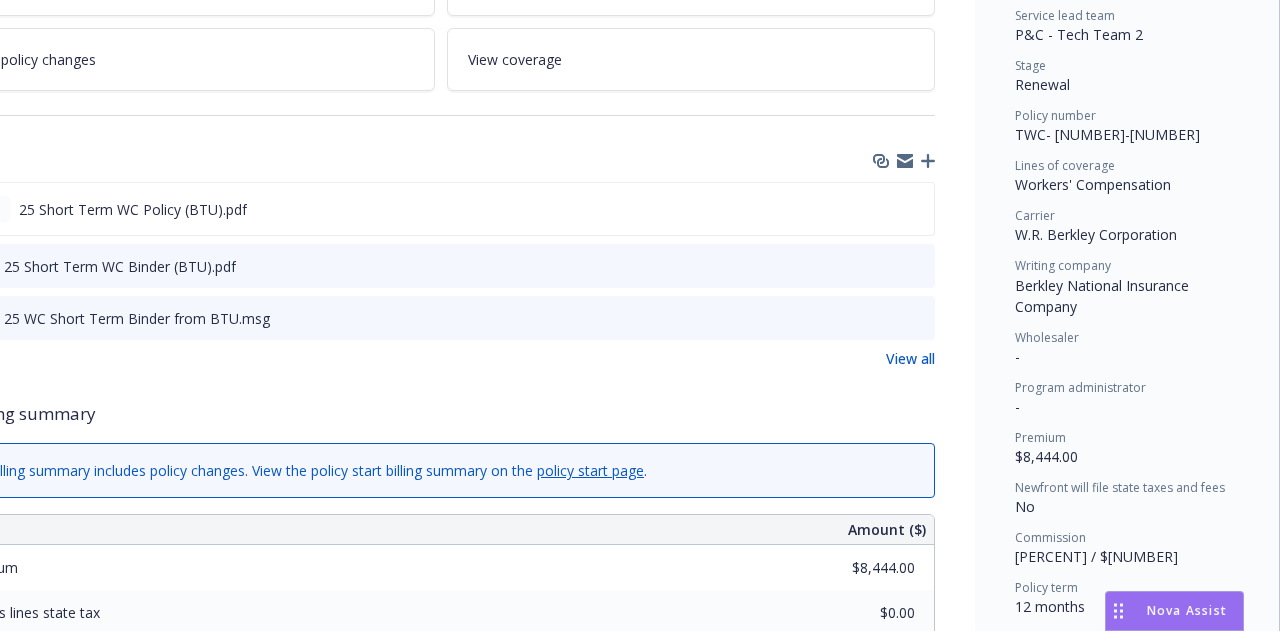 scroll, scrollTop: 0, scrollLeft: 110, axis: horizontal 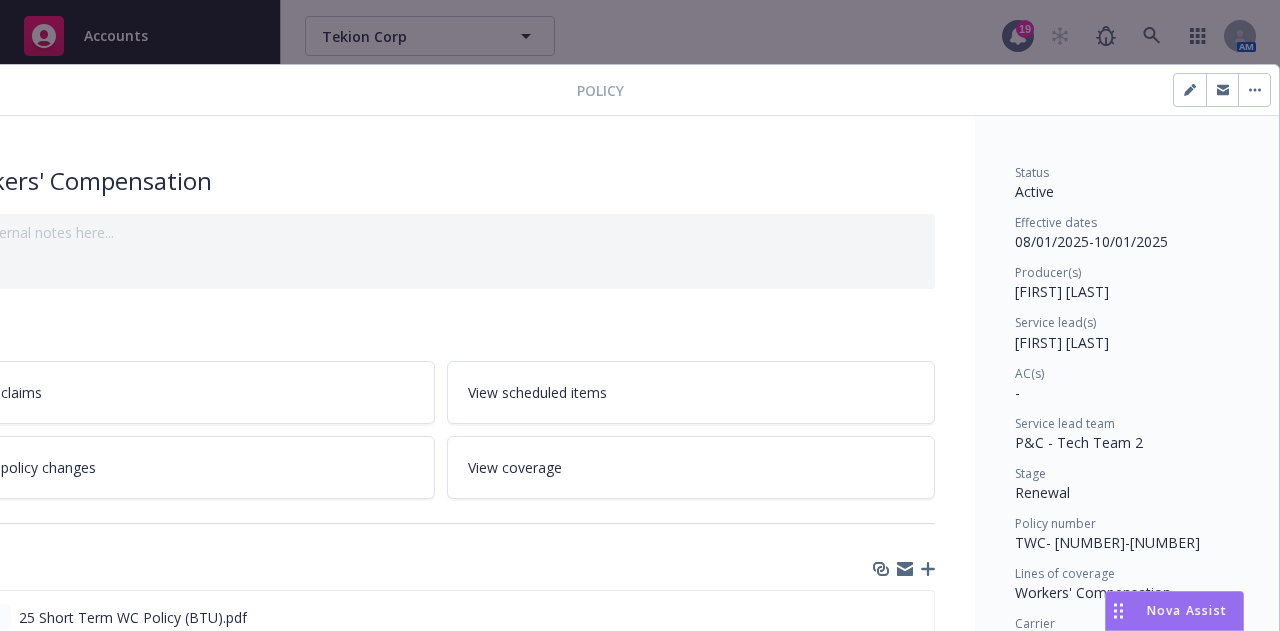 click at bounding box center [1190, 90] 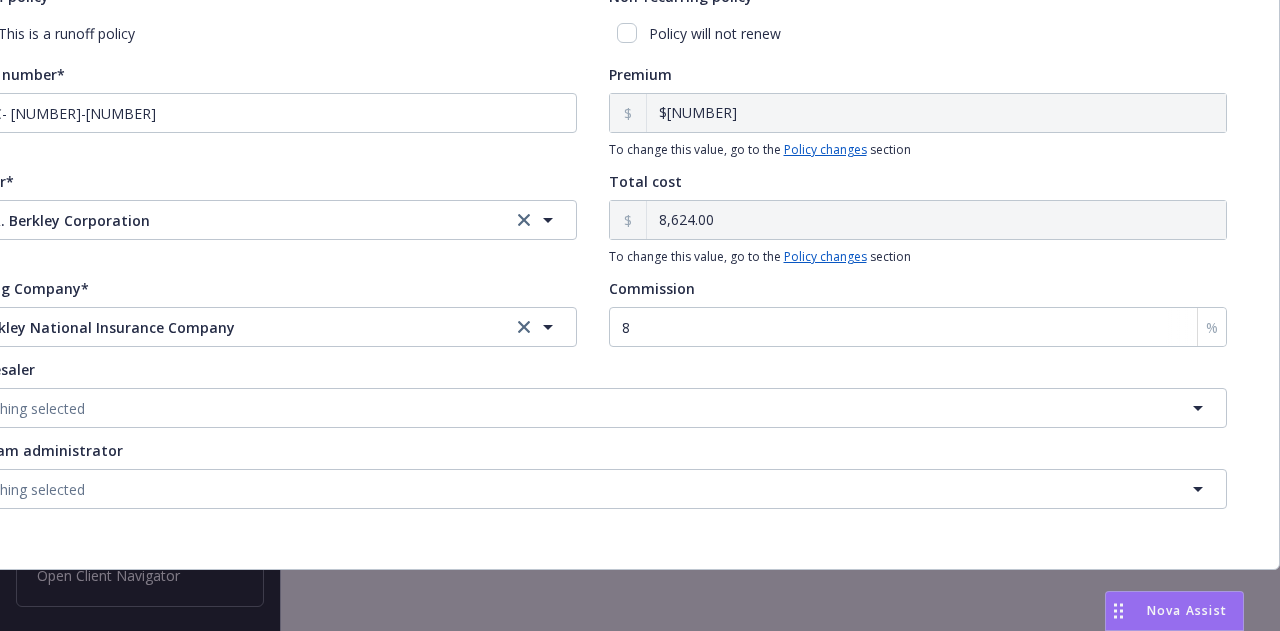 scroll, scrollTop: 1020, scrollLeft: 110, axis: both 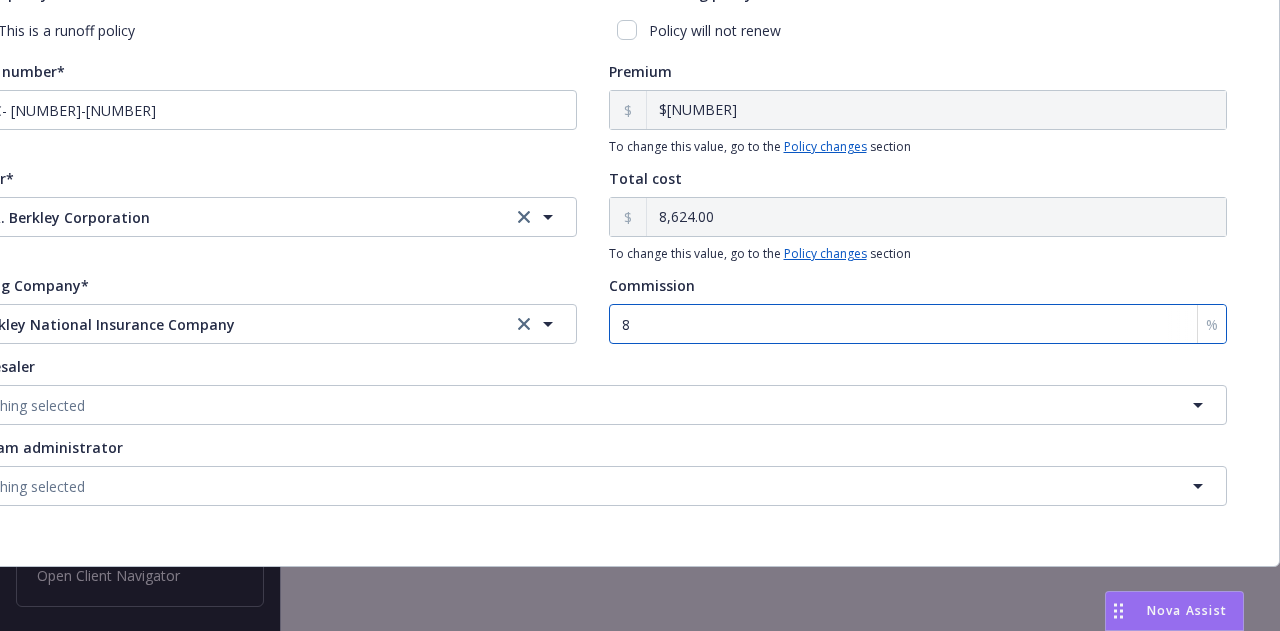 click on "8" at bounding box center [918, 324] 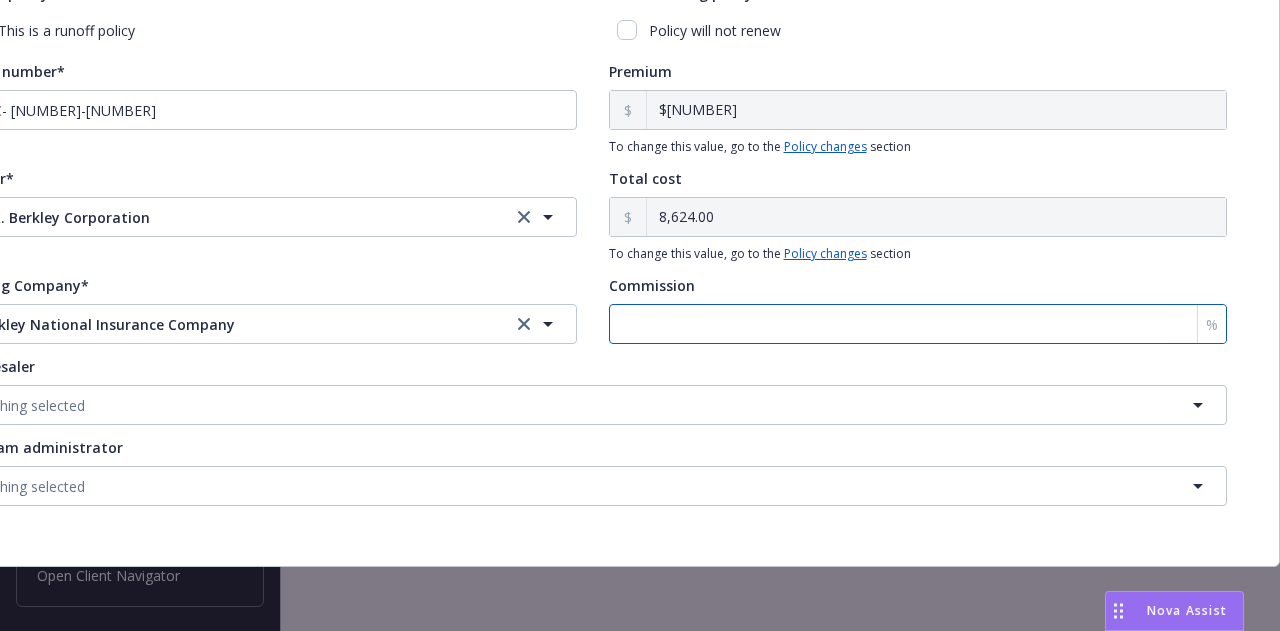 type on "1" 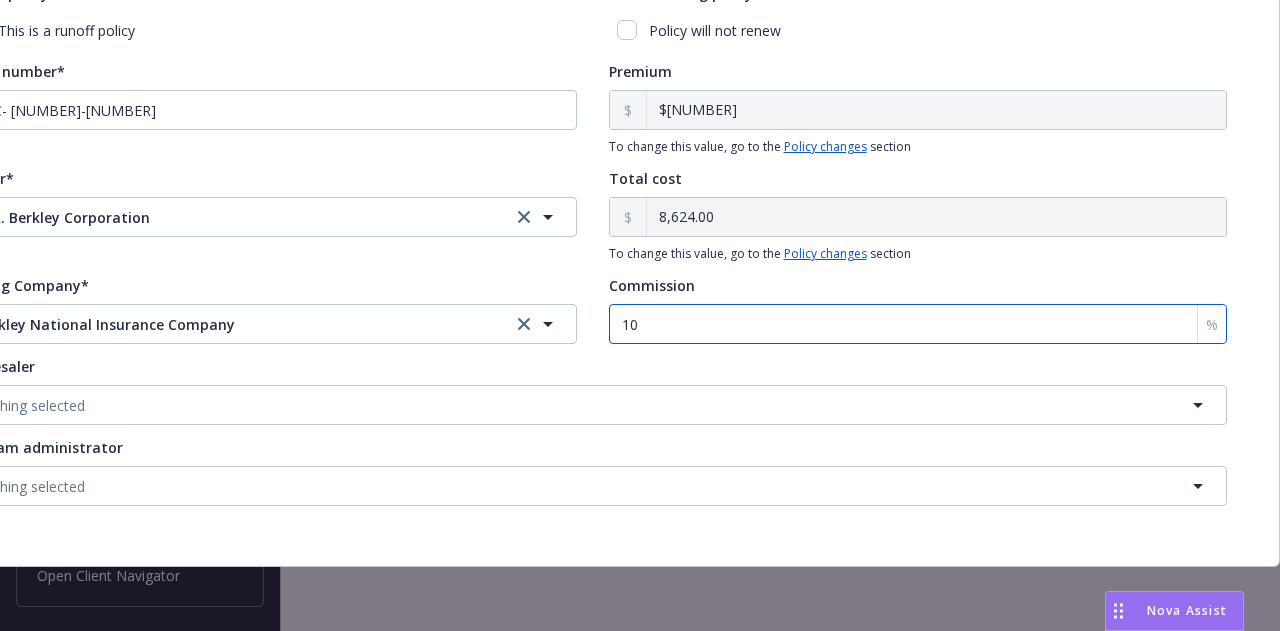 type on "10" 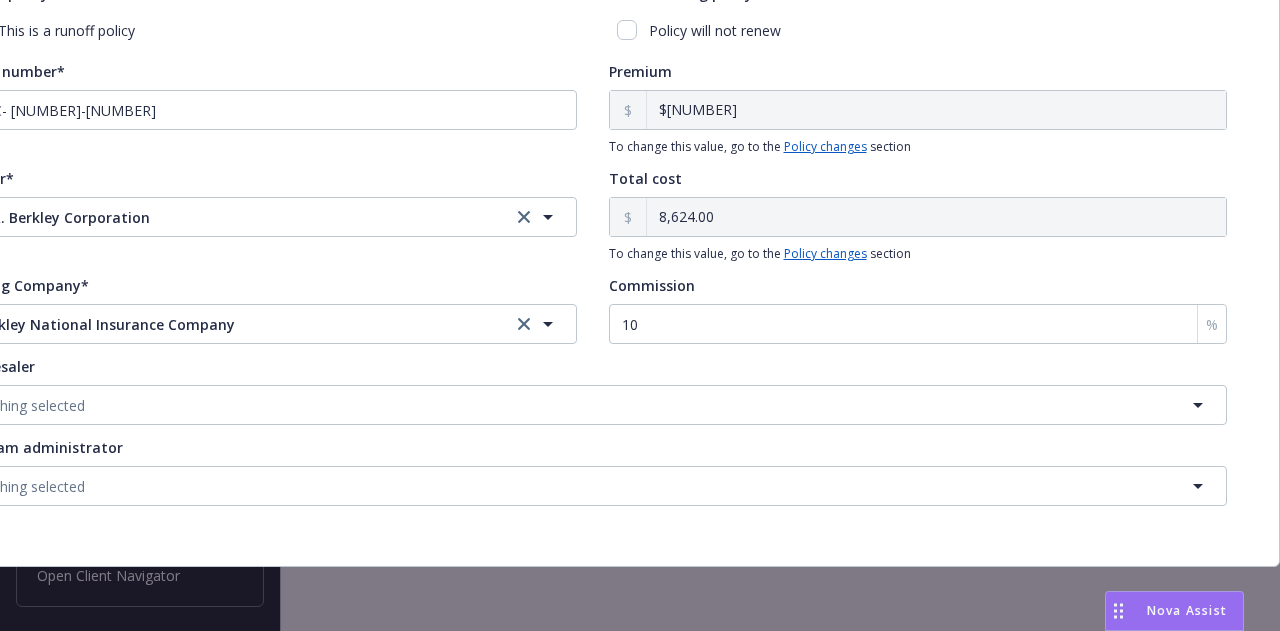 scroll, scrollTop: 0, scrollLeft: 110, axis: horizontal 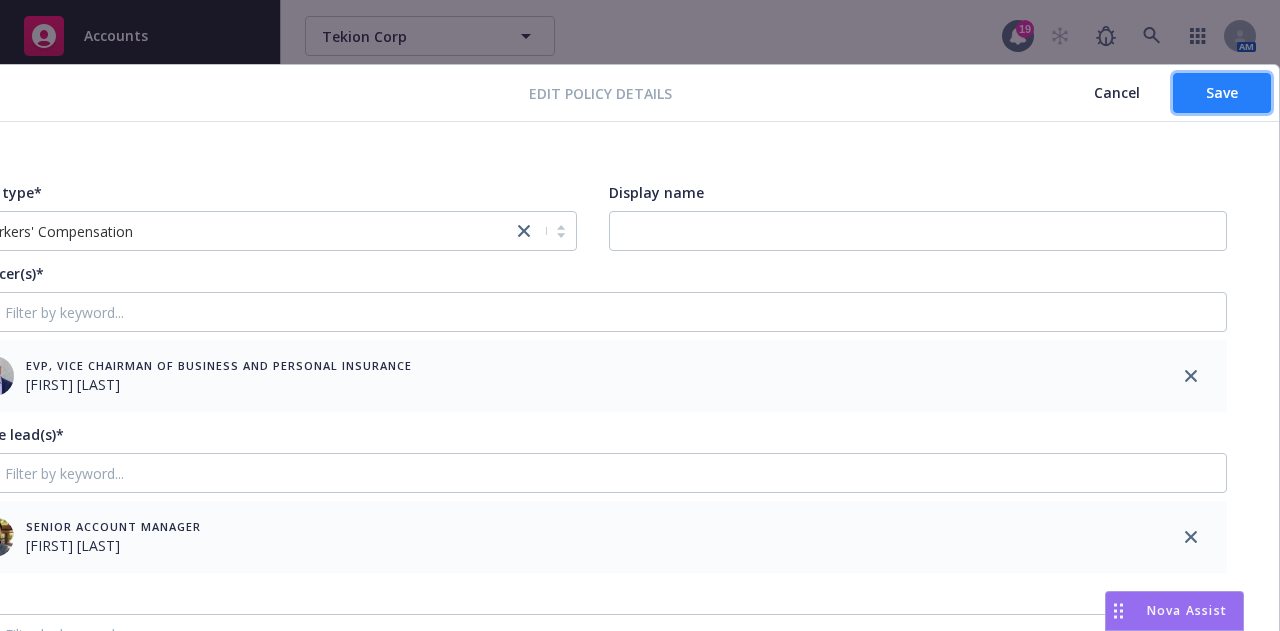 click on "Save" at bounding box center (1222, 92) 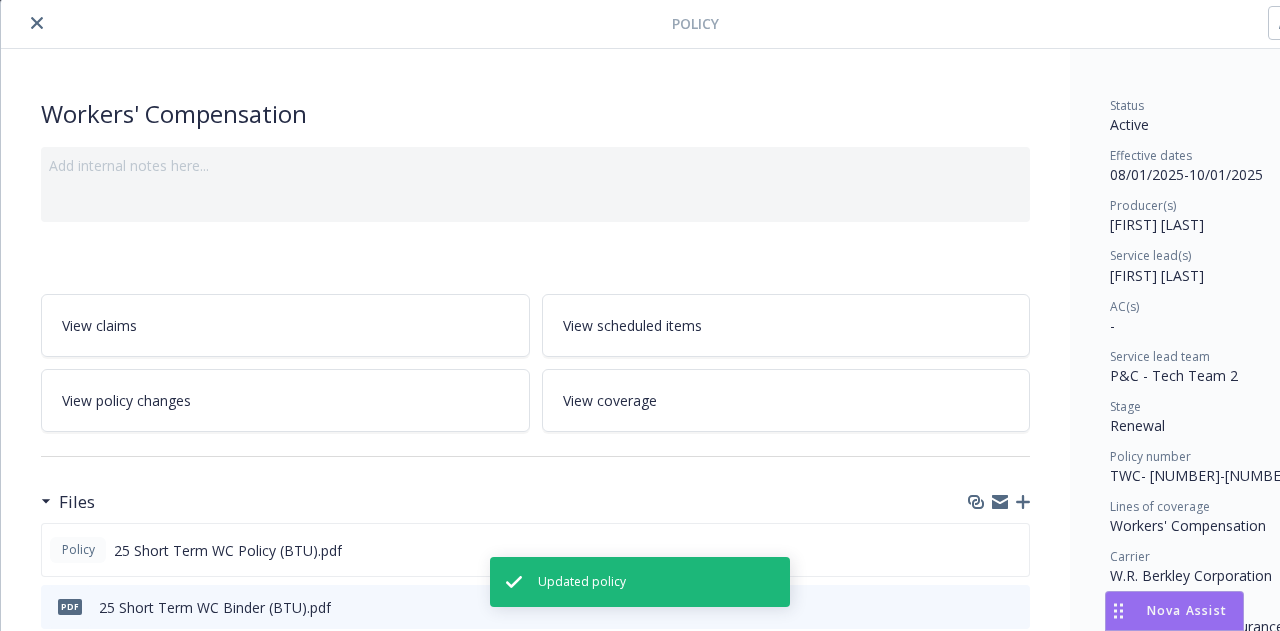 scroll, scrollTop: 15, scrollLeft: 0, axis: vertical 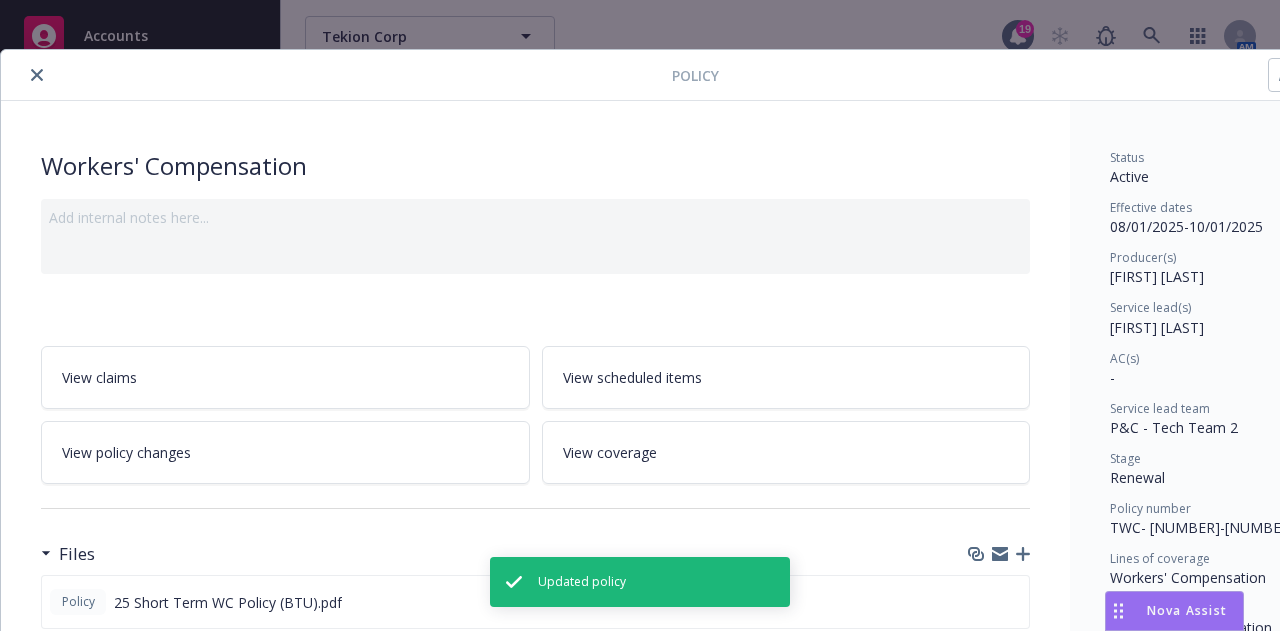 click at bounding box center (37, 75) 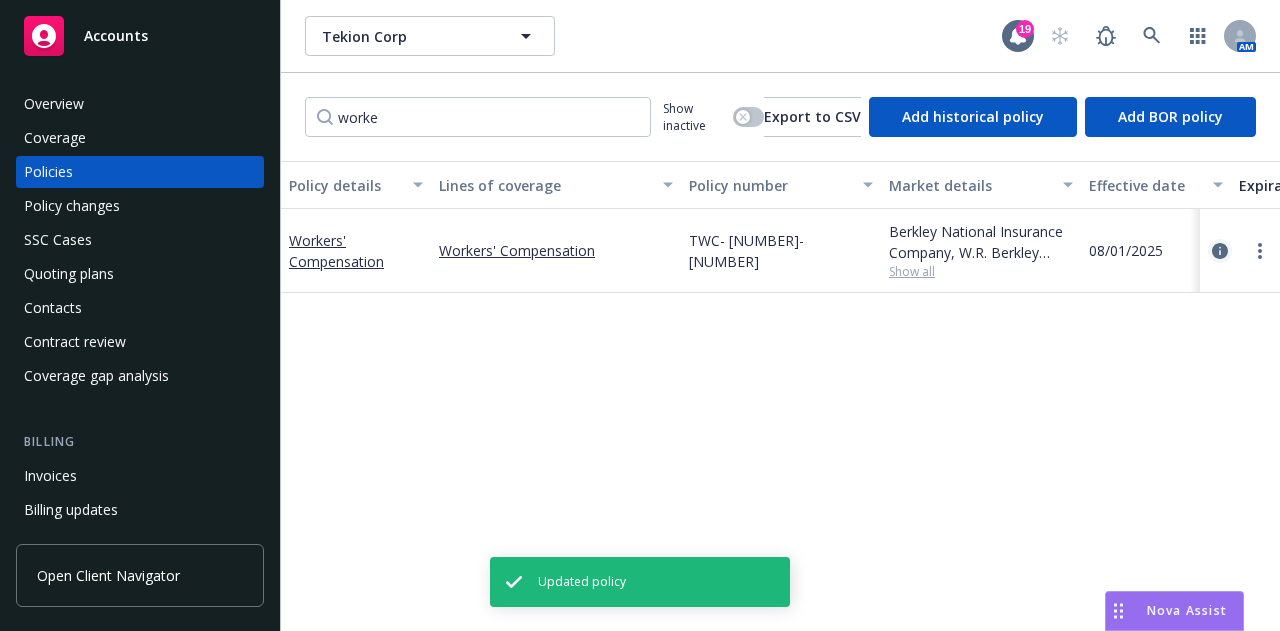 click 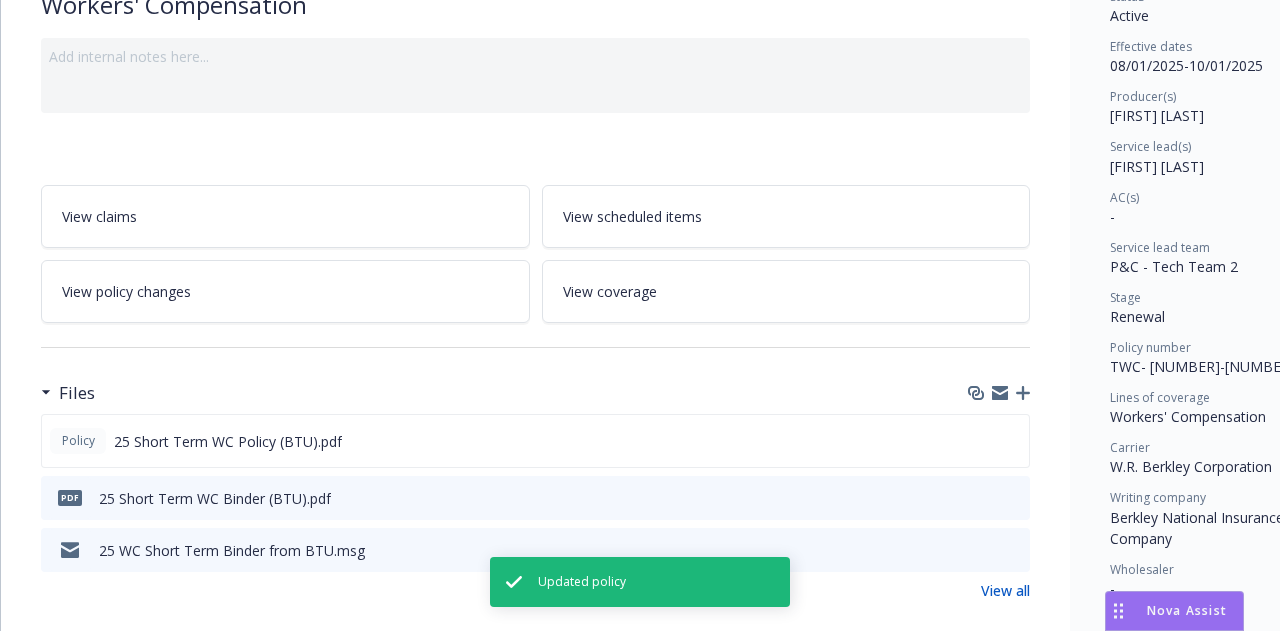 scroll, scrollTop: 177, scrollLeft: 0, axis: vertical 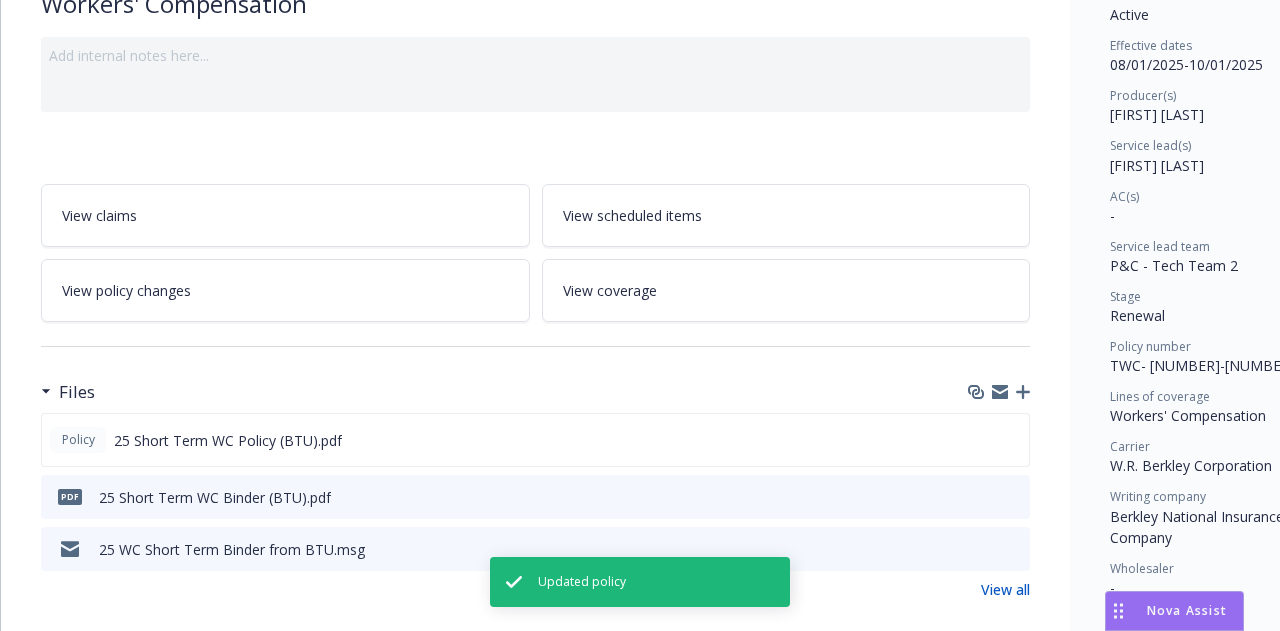 click 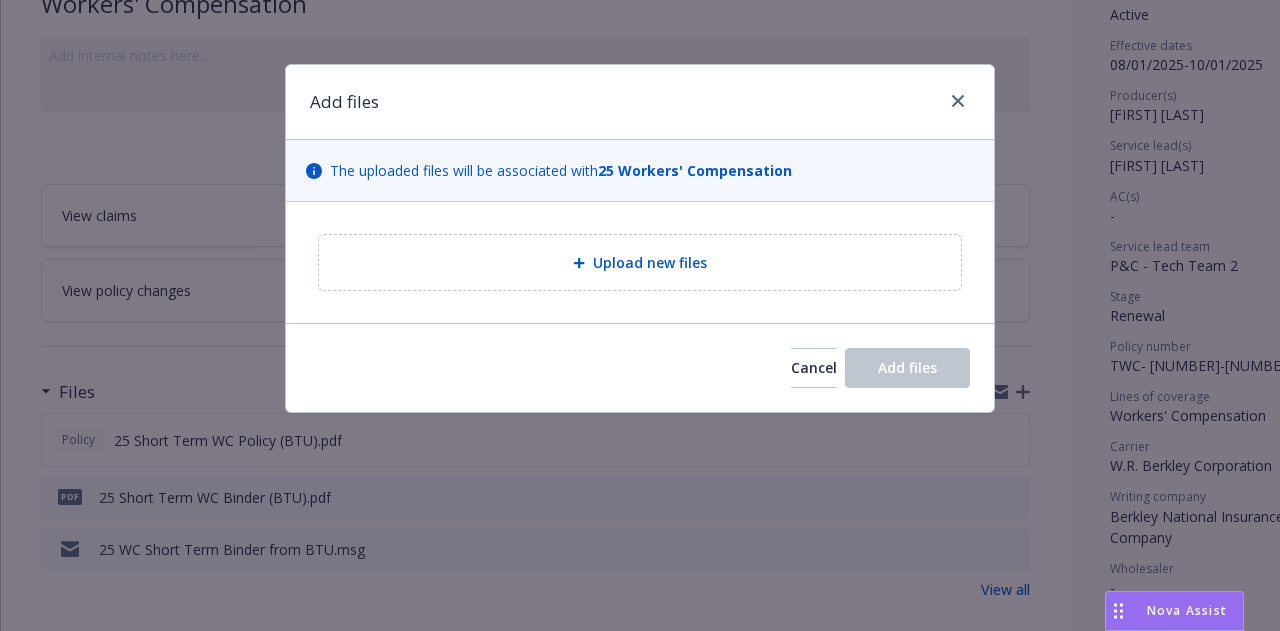 type on "x" 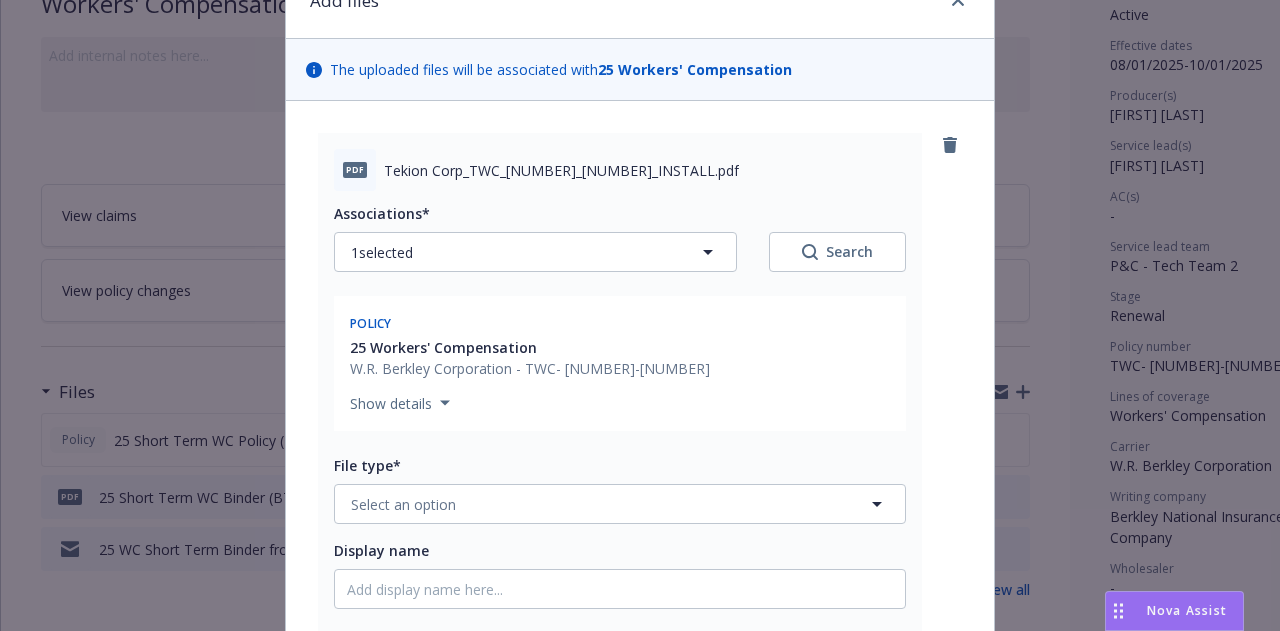 scroll, scrollTop: 102, scrollLeft: 0, axis: vertical 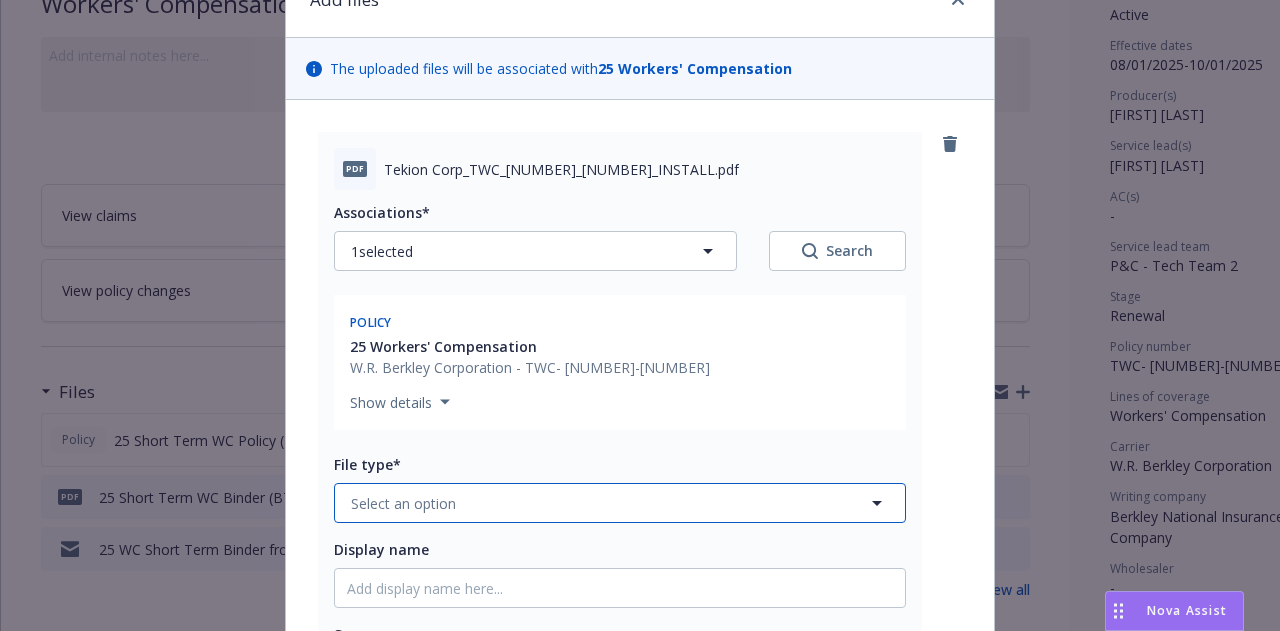 click on "Select an option" at bounding box center (620, 503) 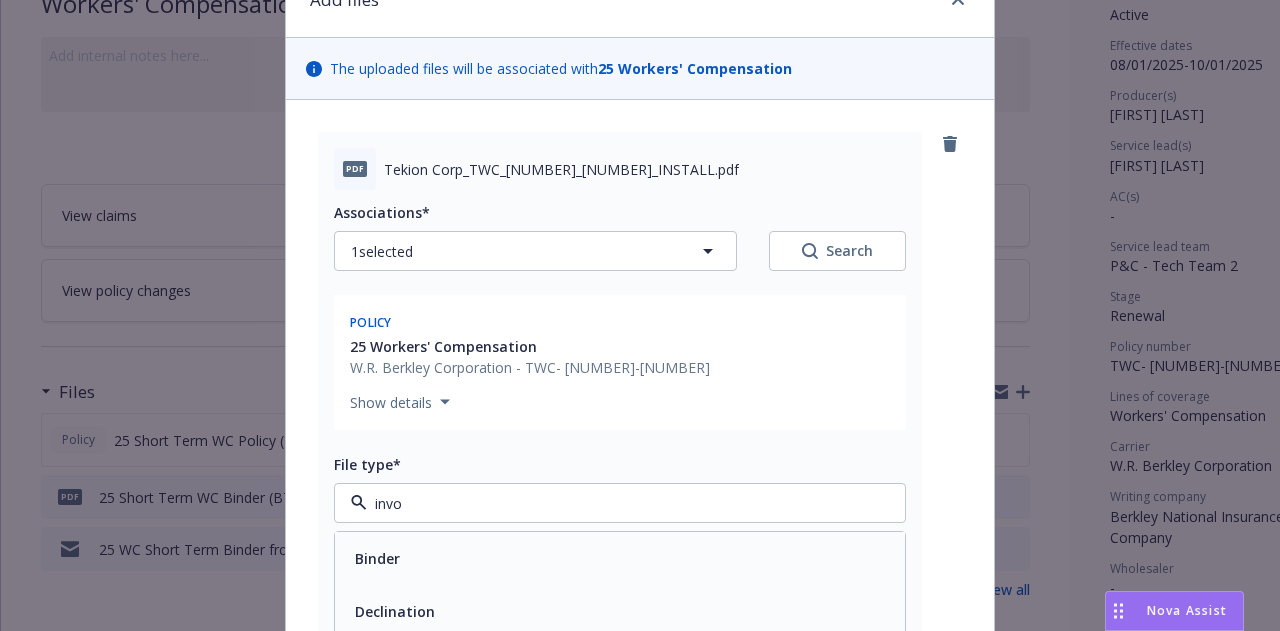 type on "invoi" 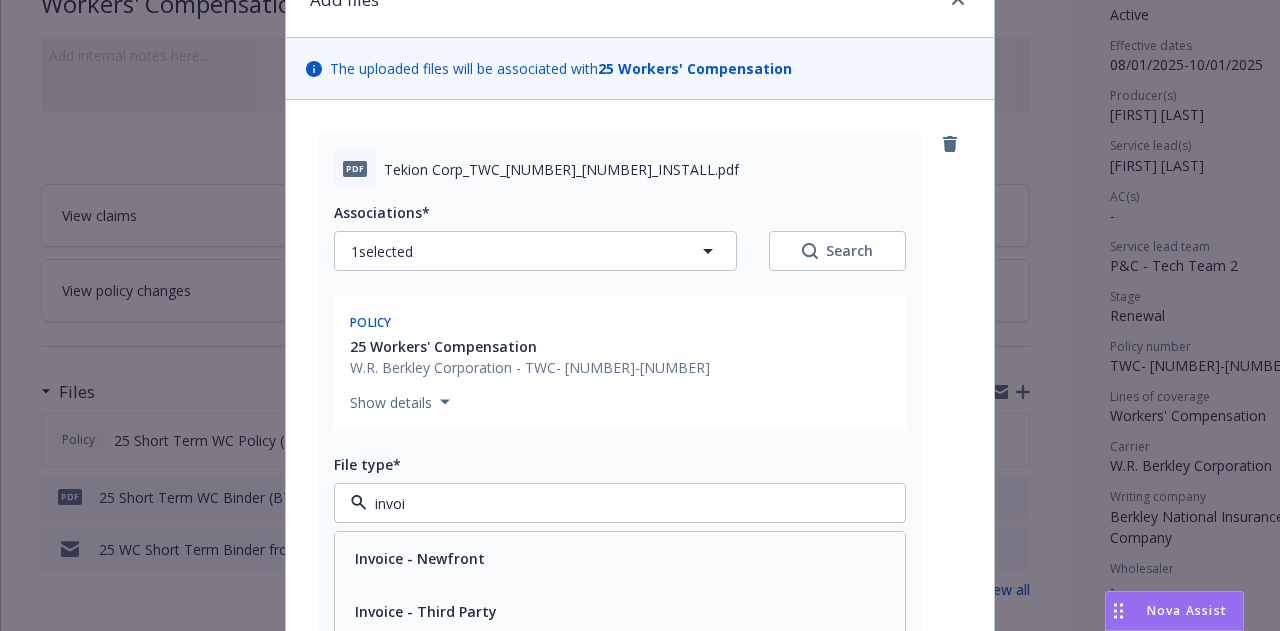 click on "Invoice - Third Party" at bounding box center (620, 611) 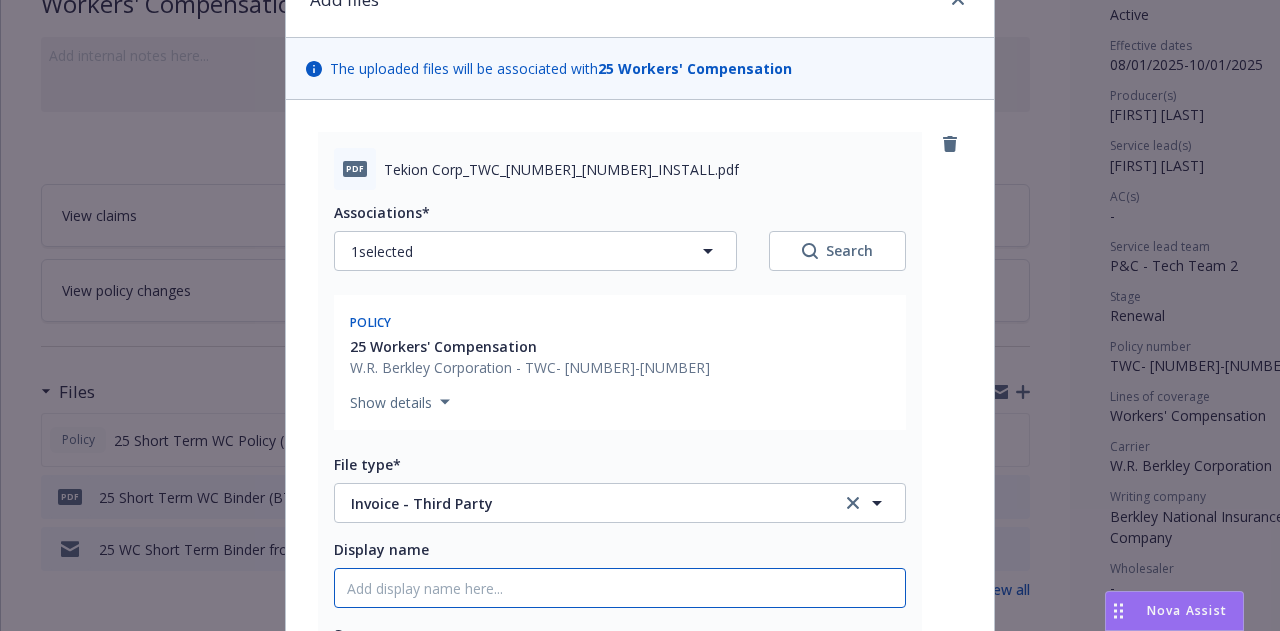 click on "Display name" at bounding box center (620, 588) 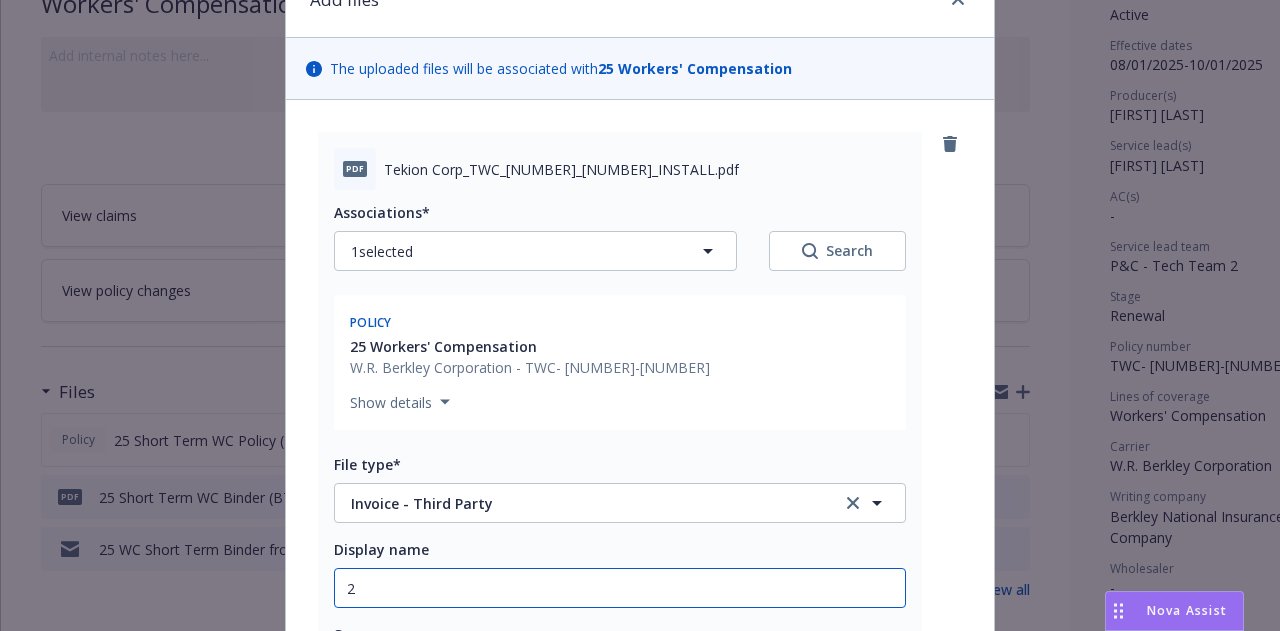 type on "x" 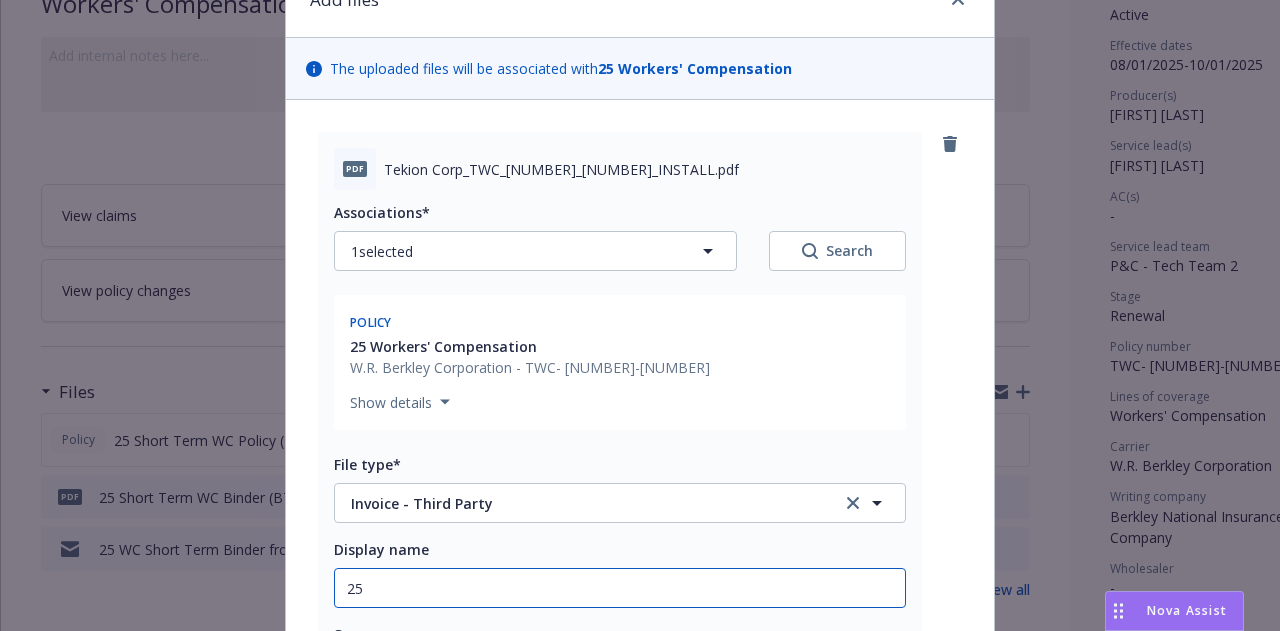 type on "x" 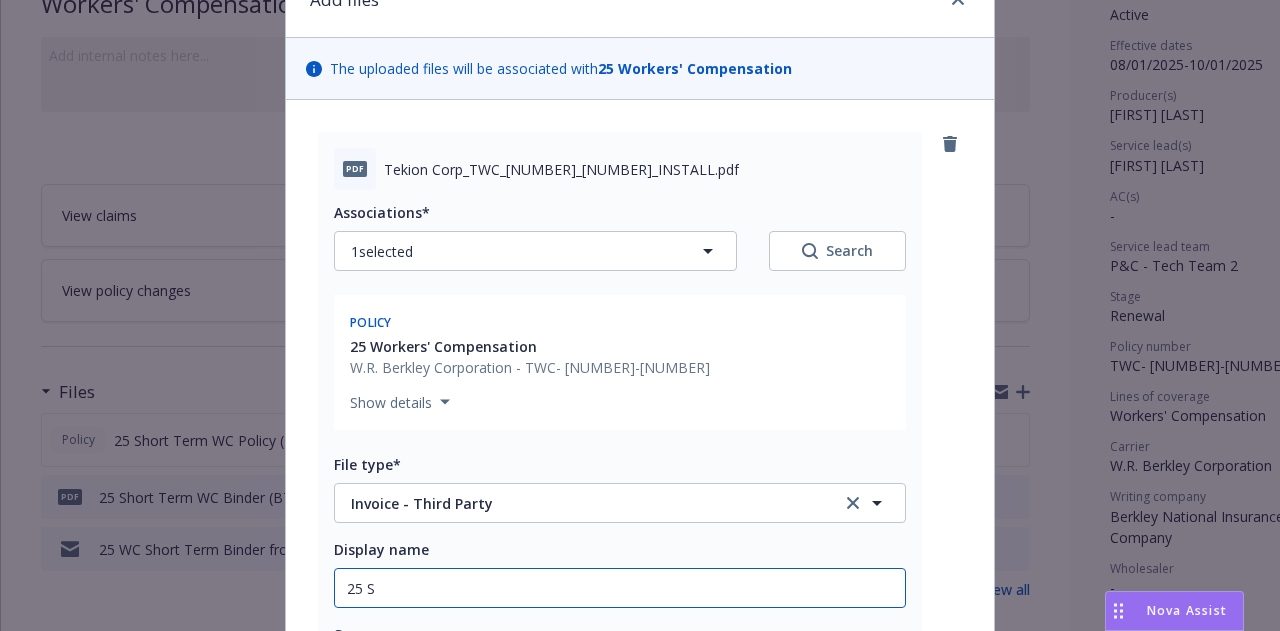 type on "x" 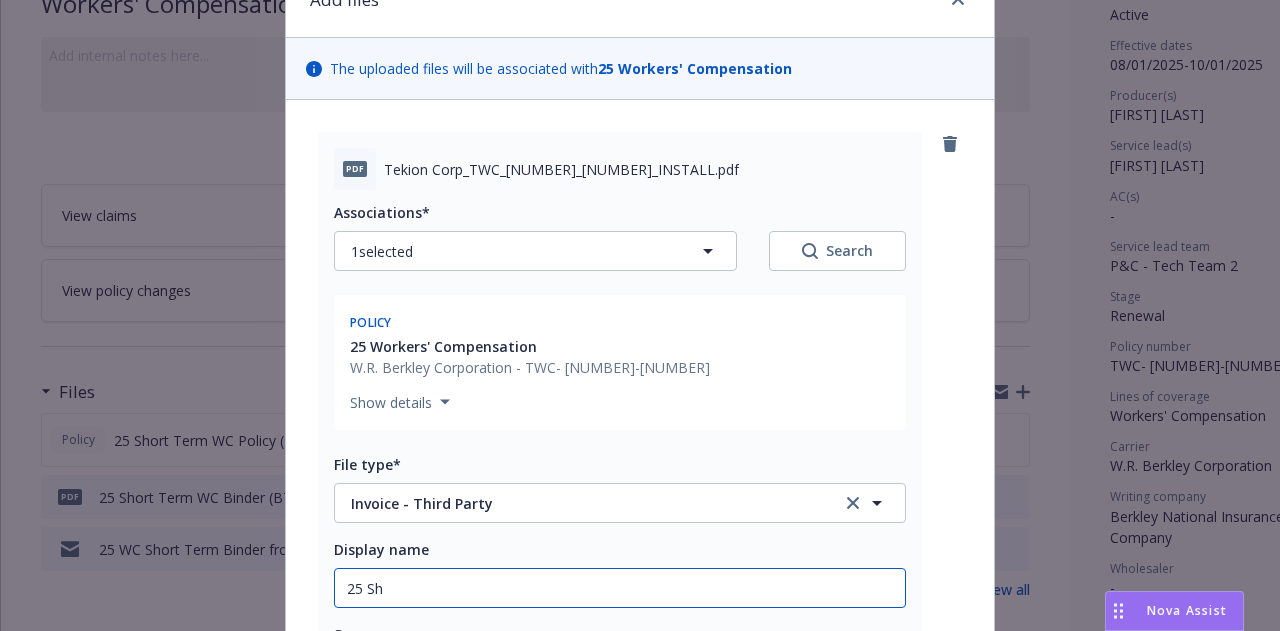 type on "25 Sho" 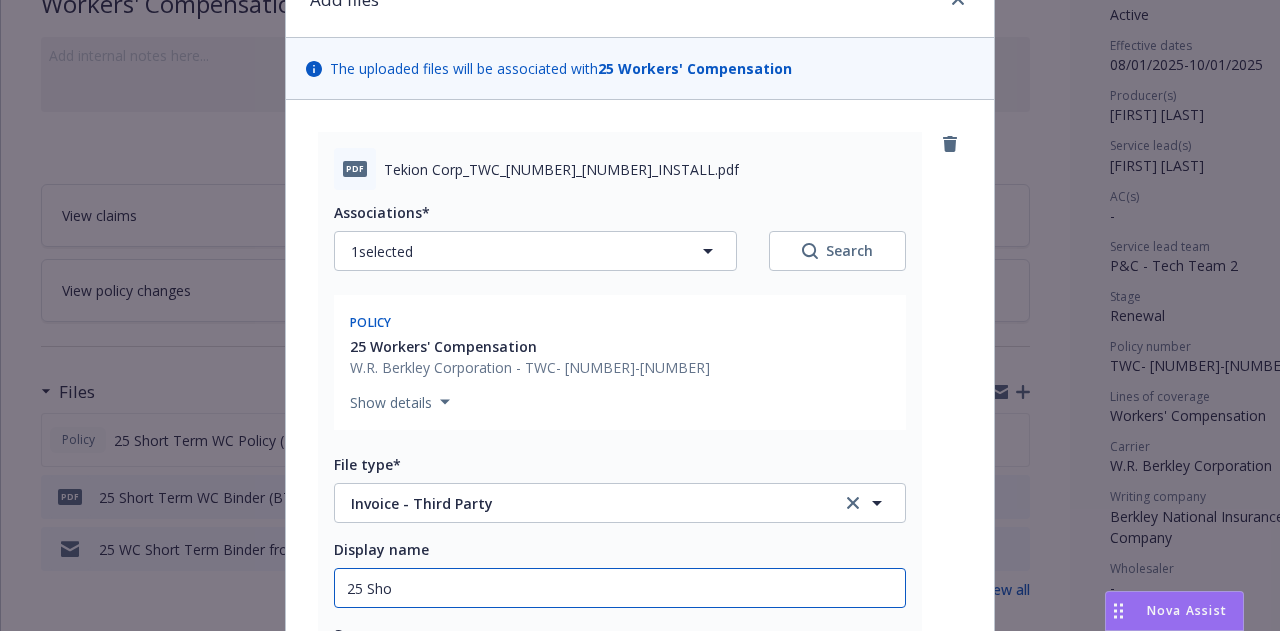 type on "x" 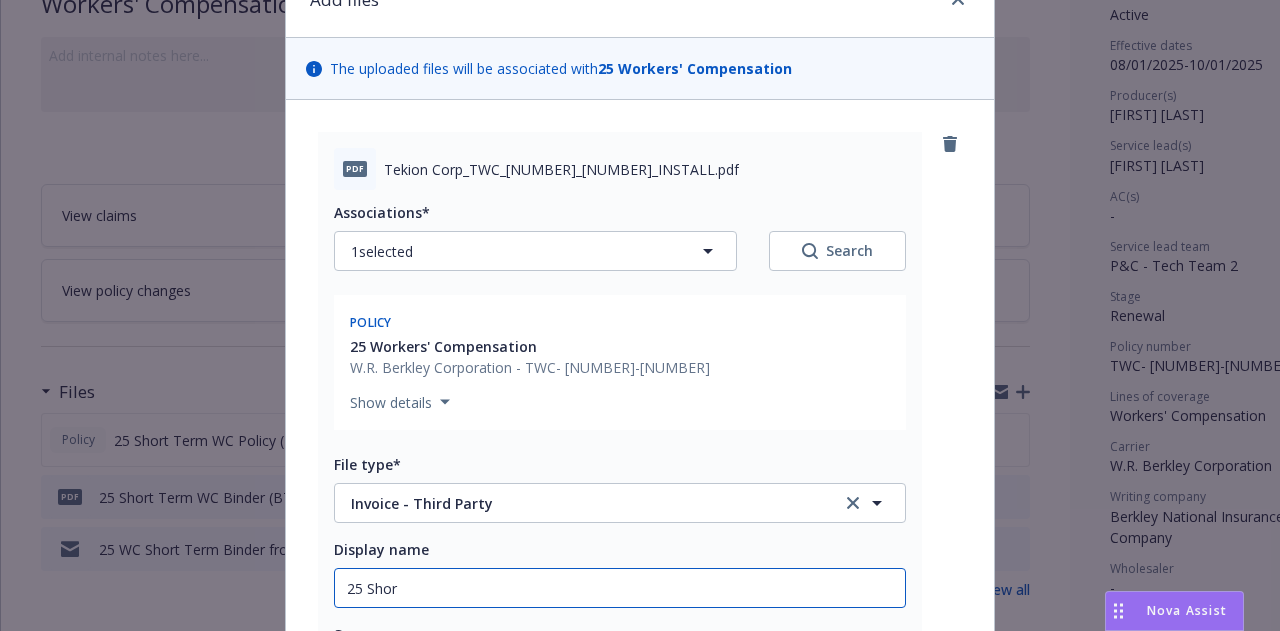 type on "x" 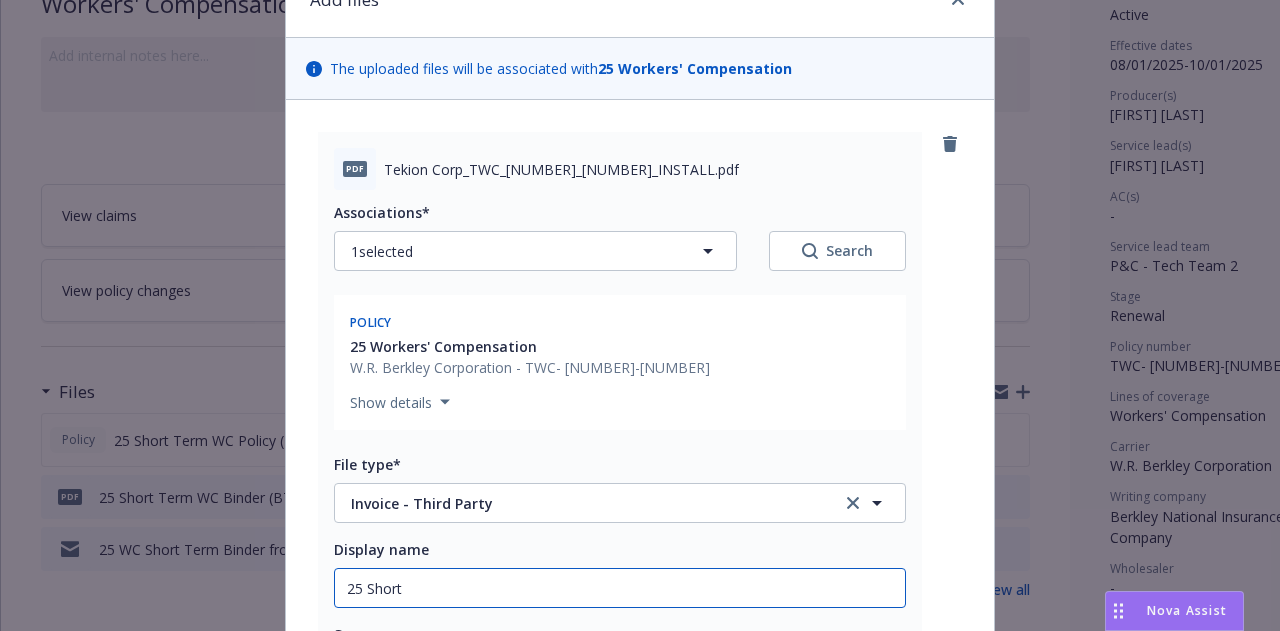 type on "x" 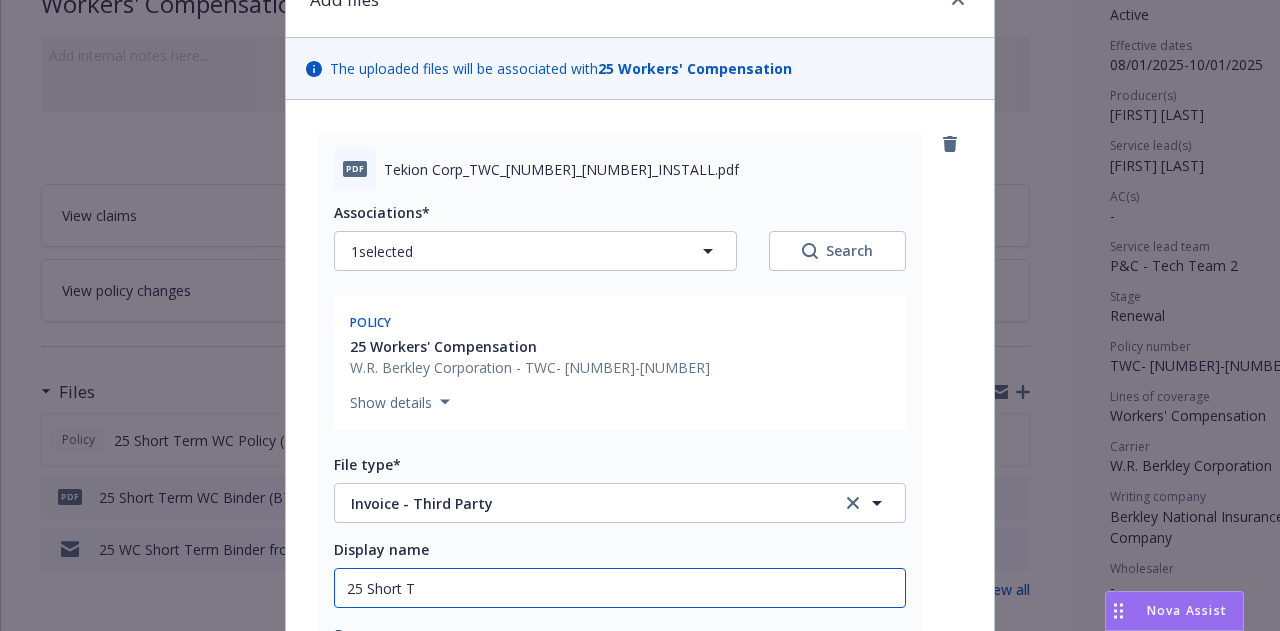 type on "x" 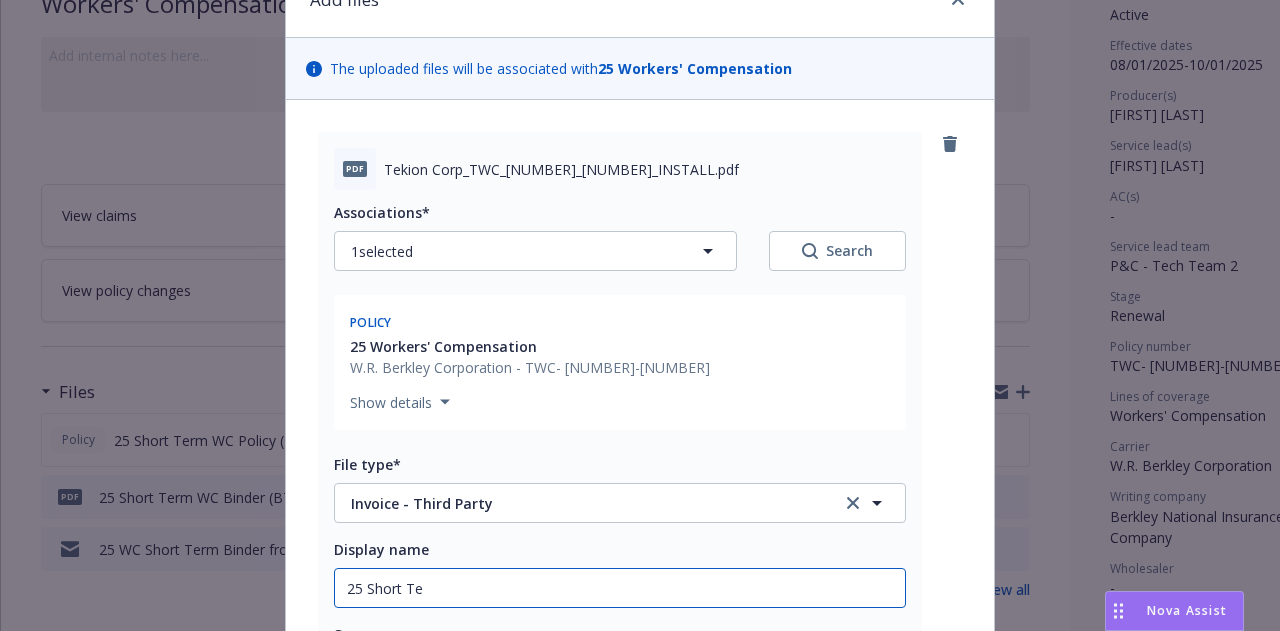 type on "x" 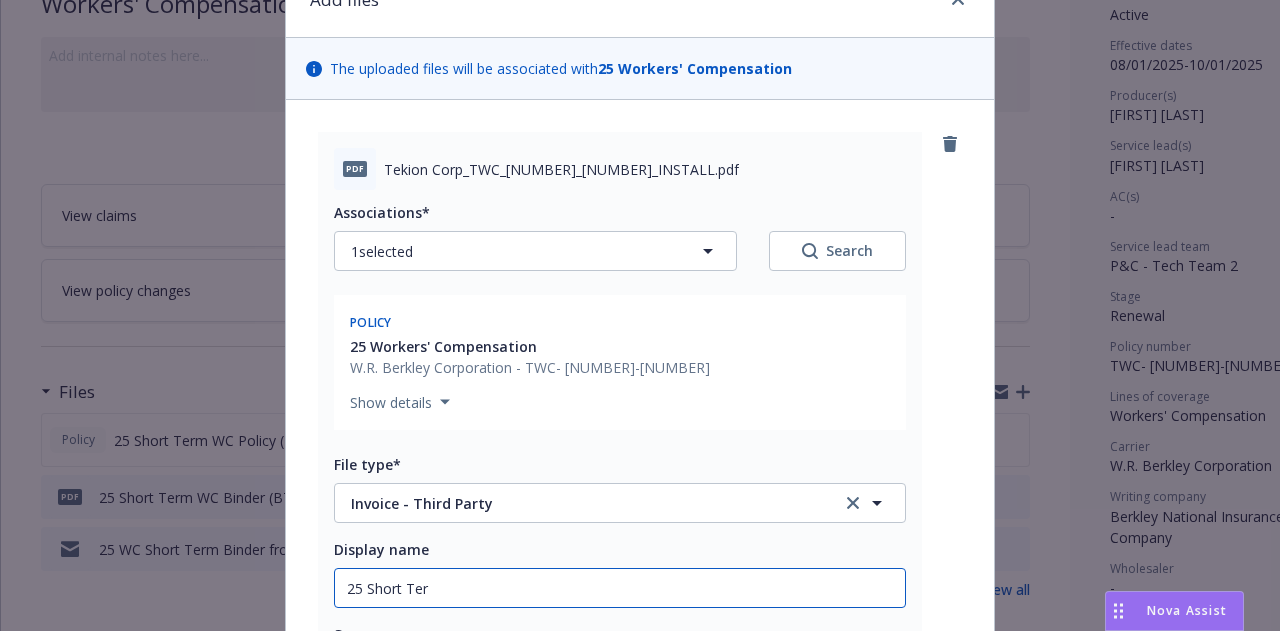type on "25 Short Term" 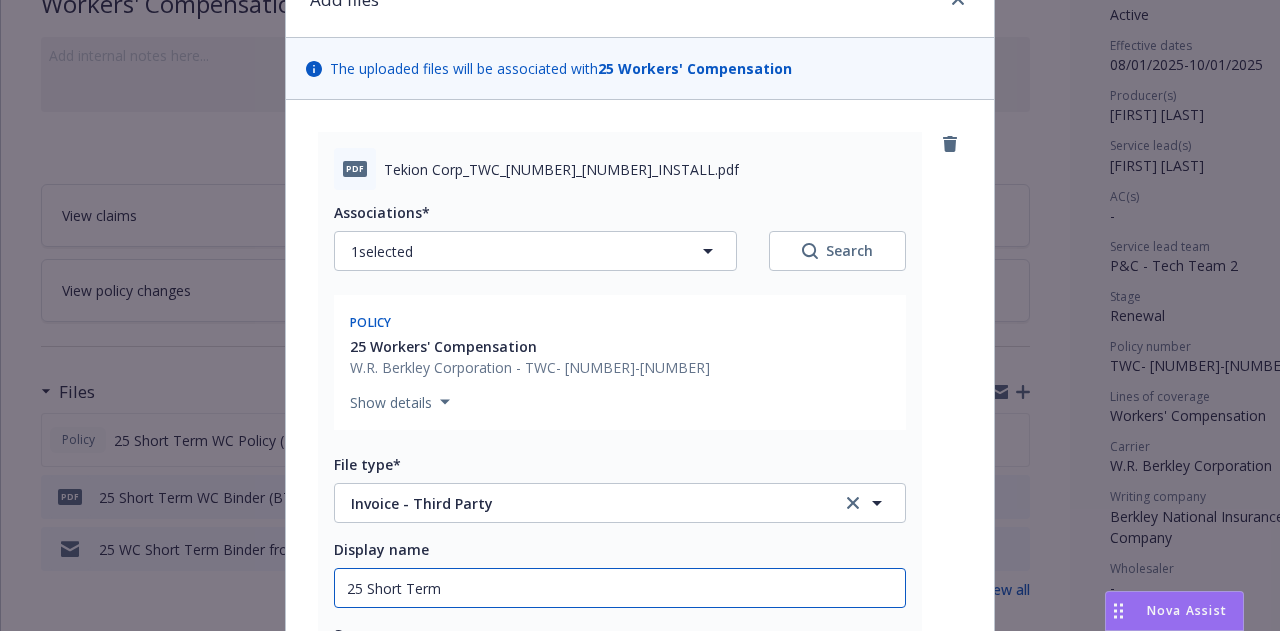 type on "x" 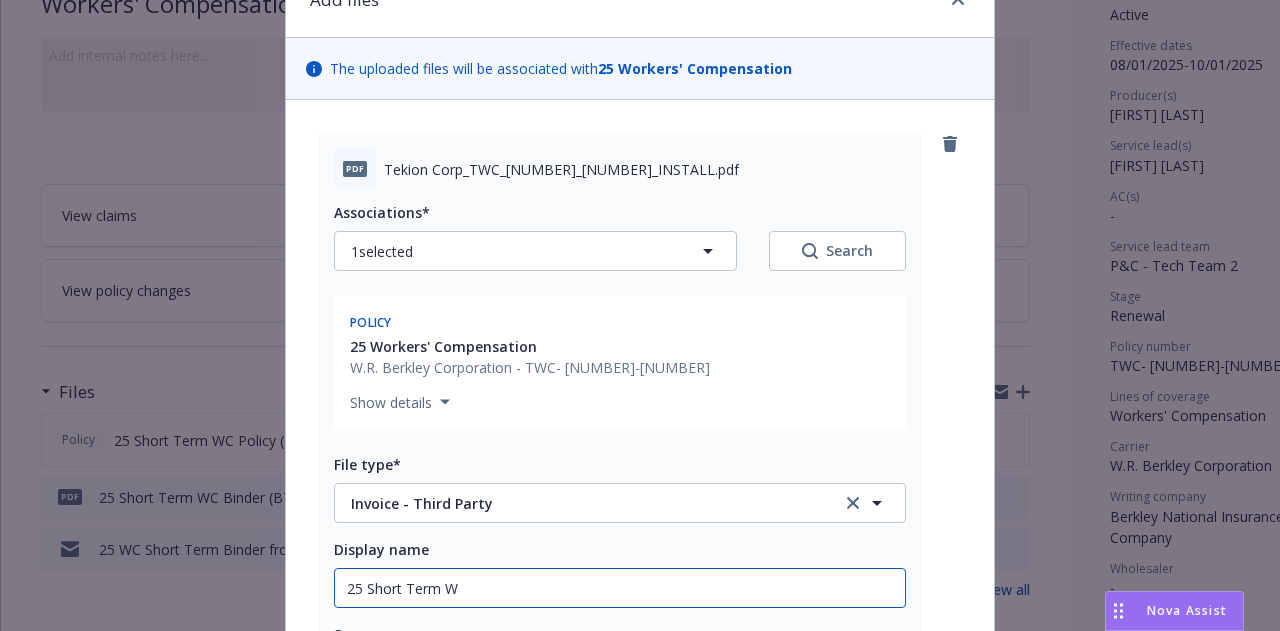 type on "x" 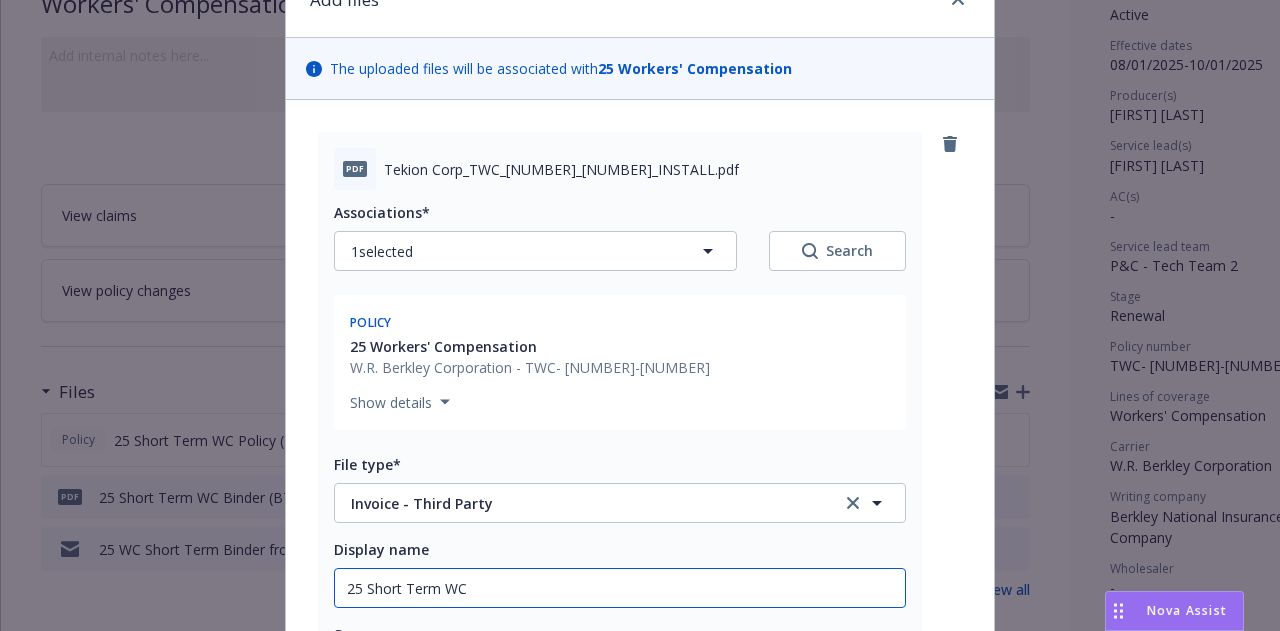type on "x" 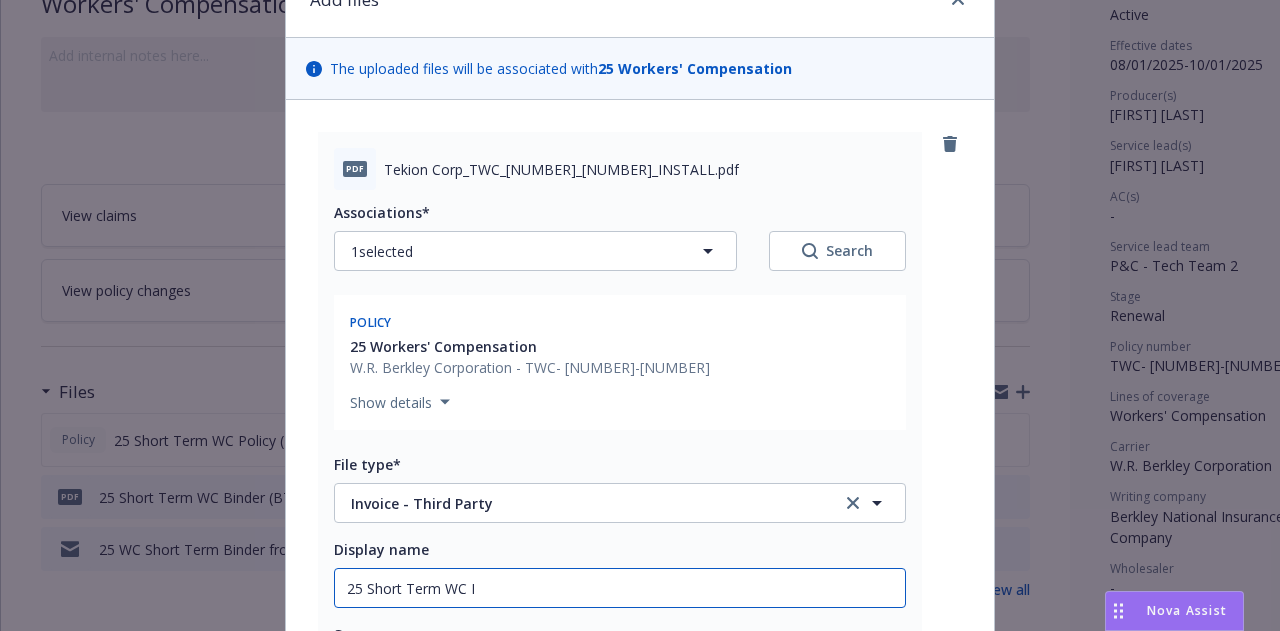type on "x" 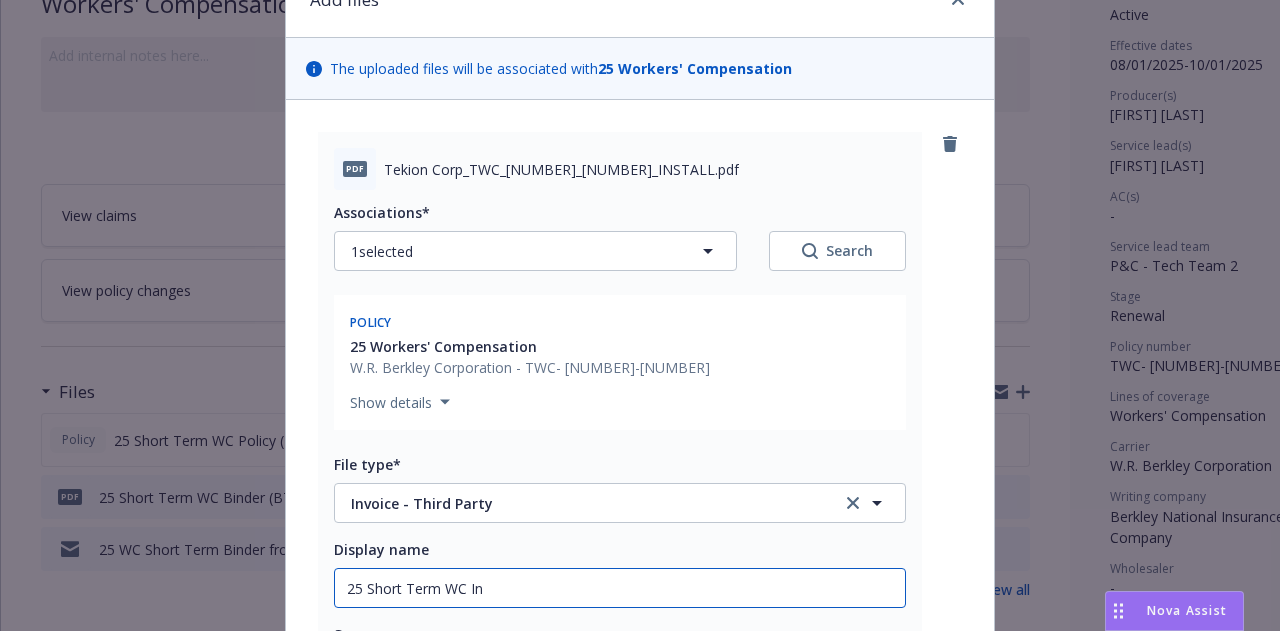type on "x" 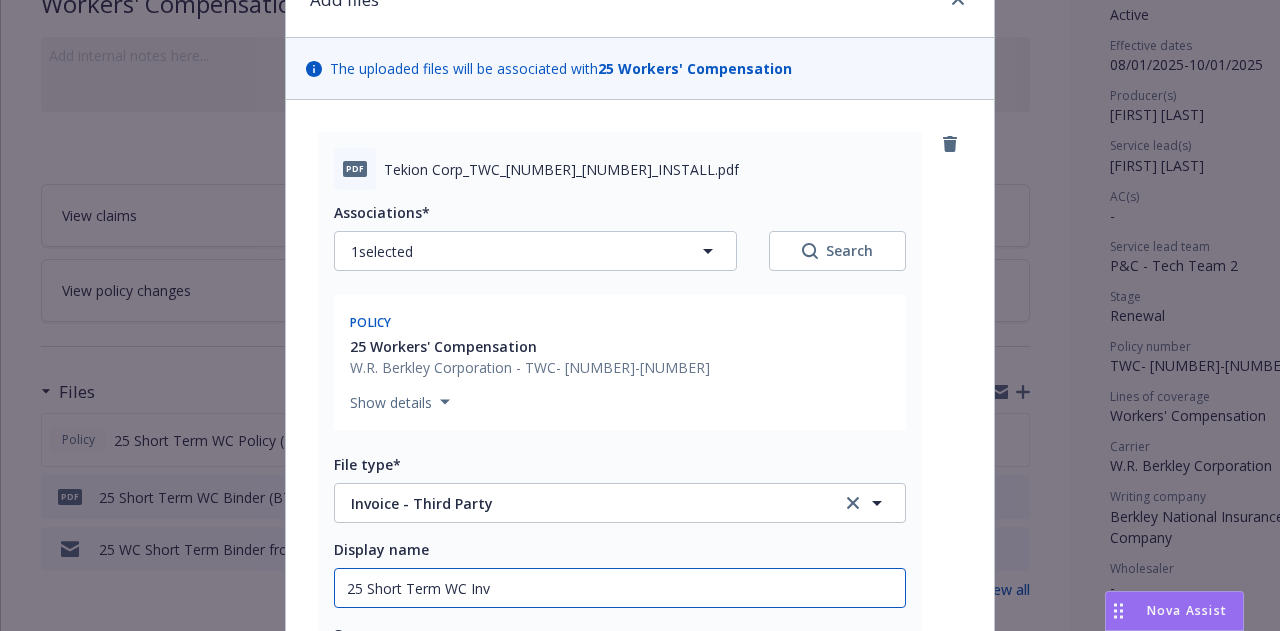 type on "25 Short Term WC Invo" 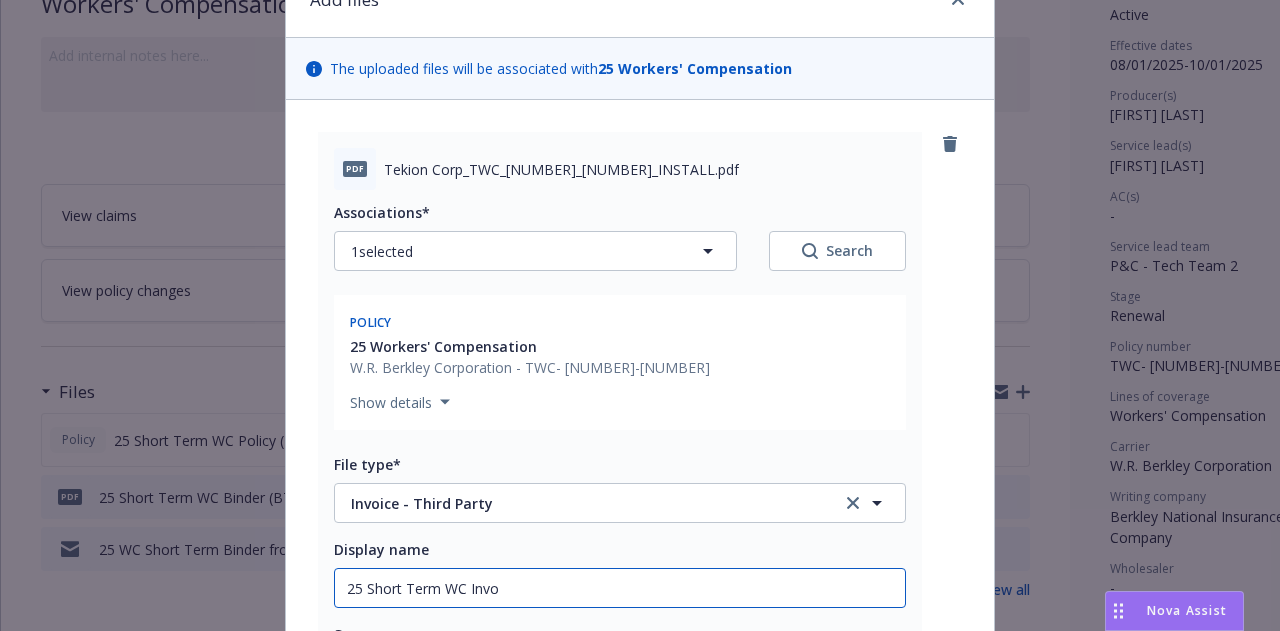 type on "x" 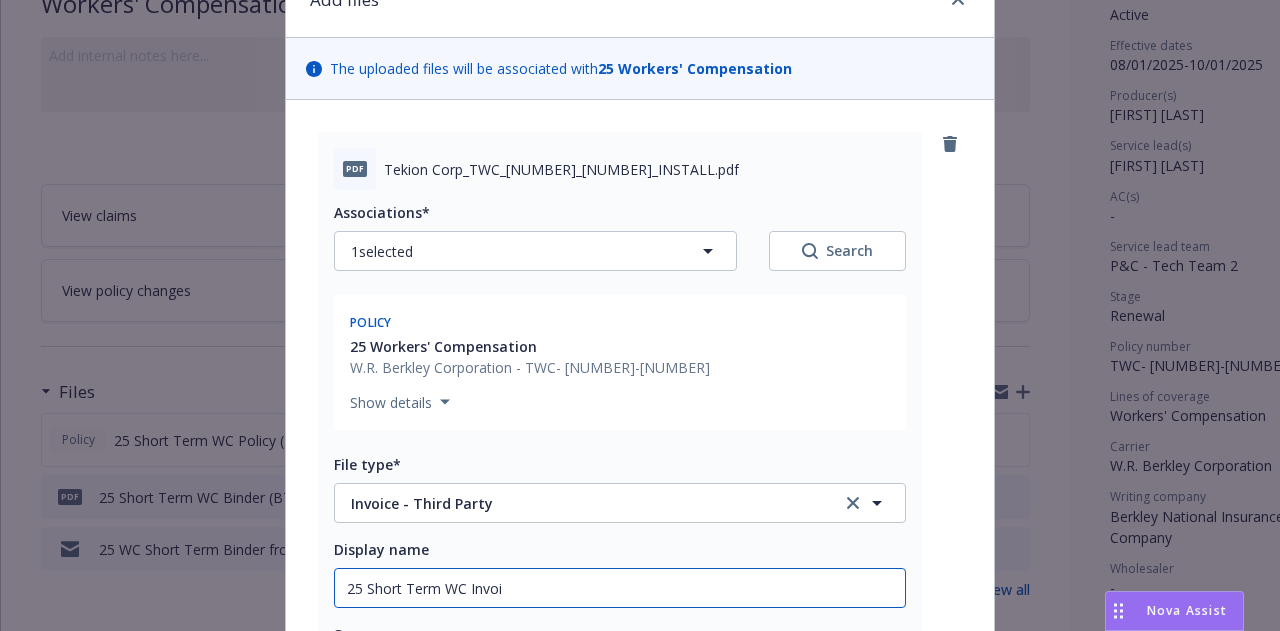 type on "x" 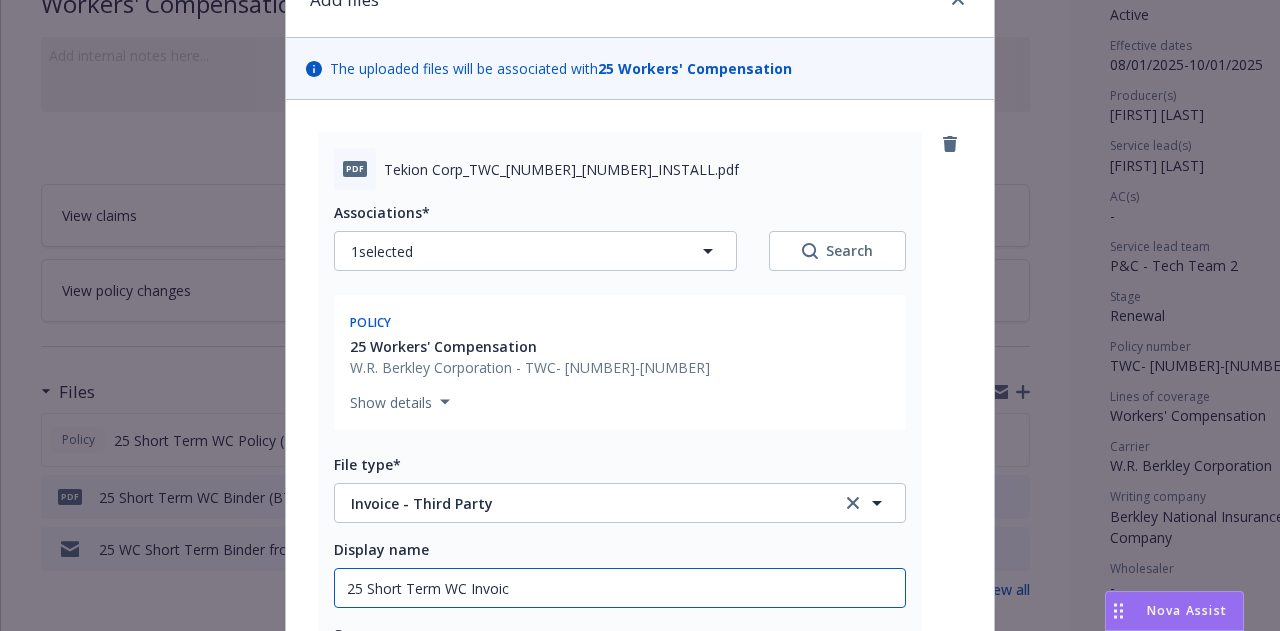 type on "x" 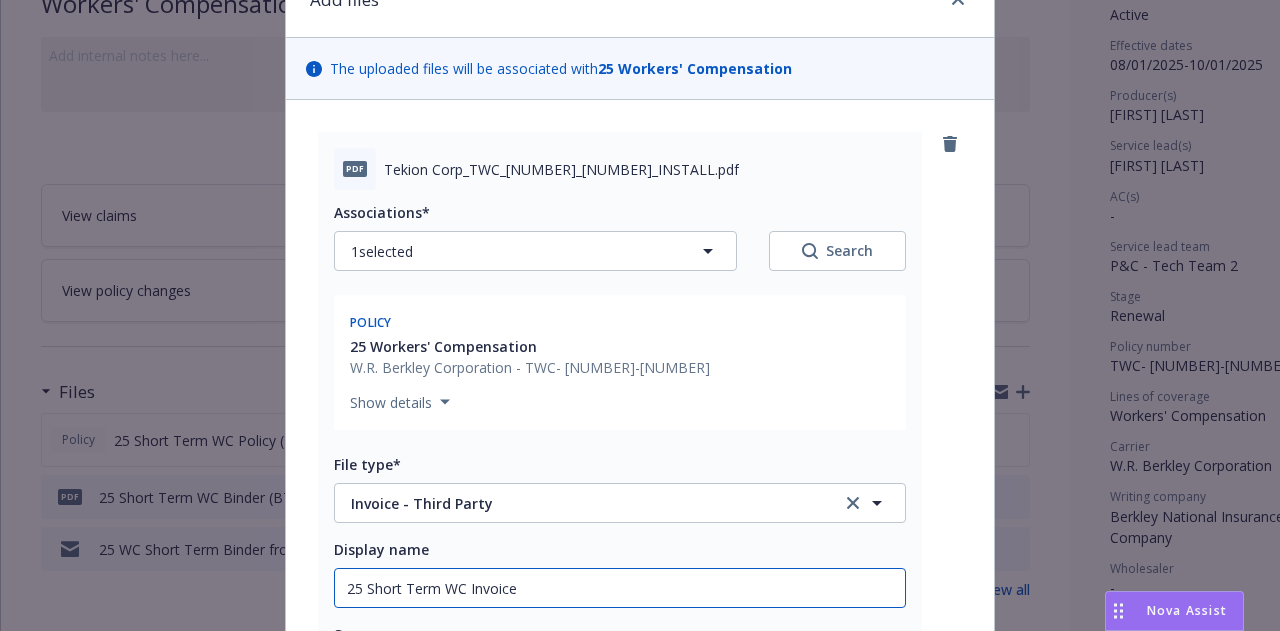 type on "25 Short Term WC Invoice" 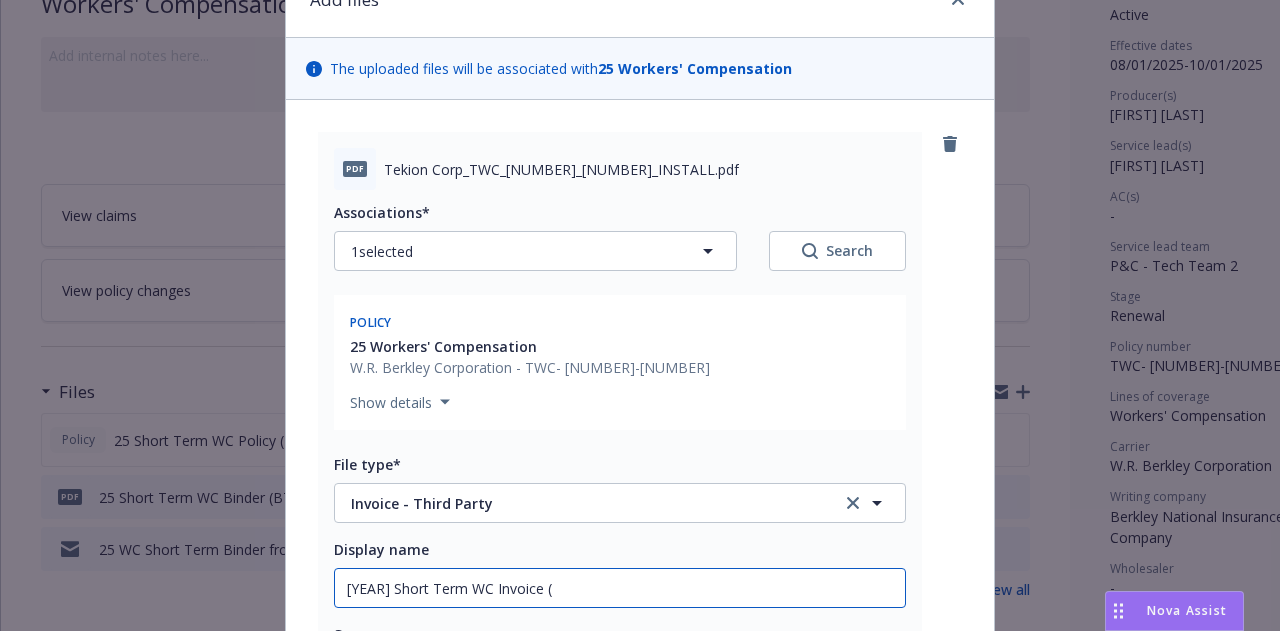 type on "x" 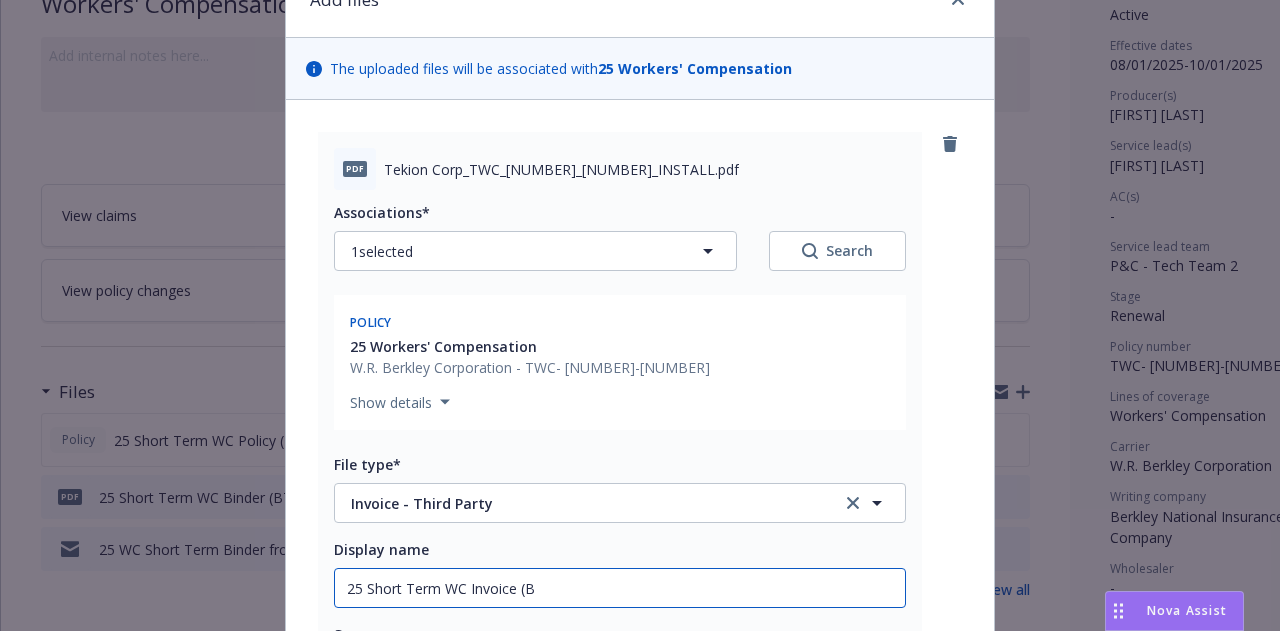 type on "x" 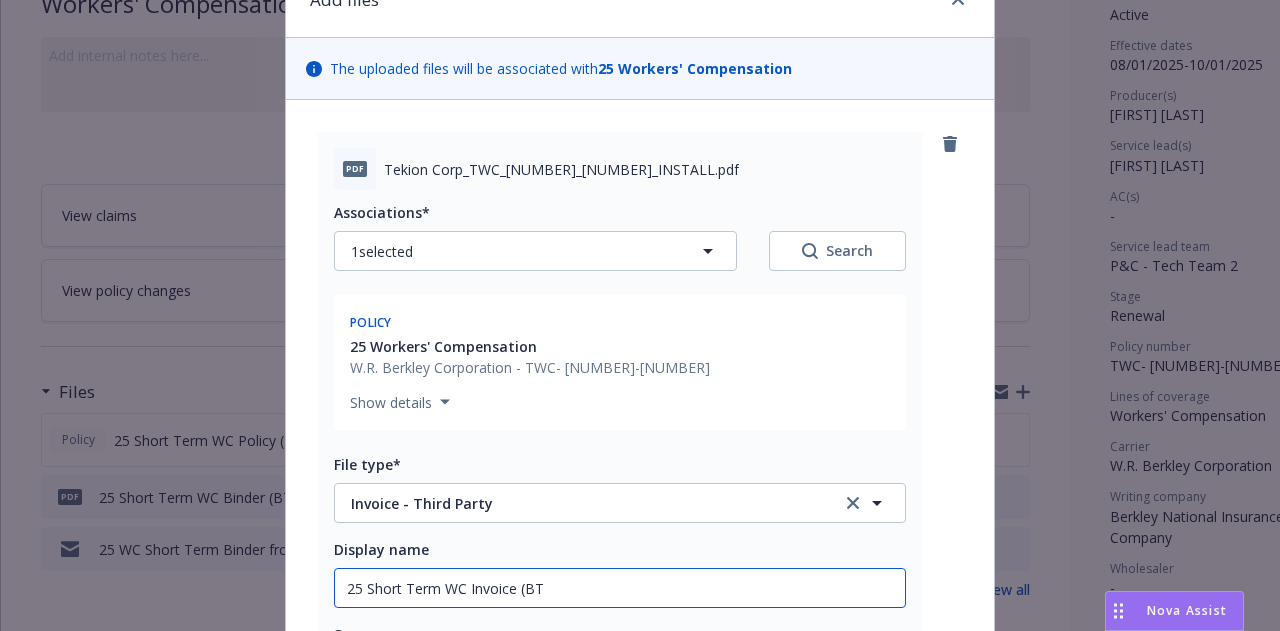 type on "25 Short Term WC Invoice (BTU" 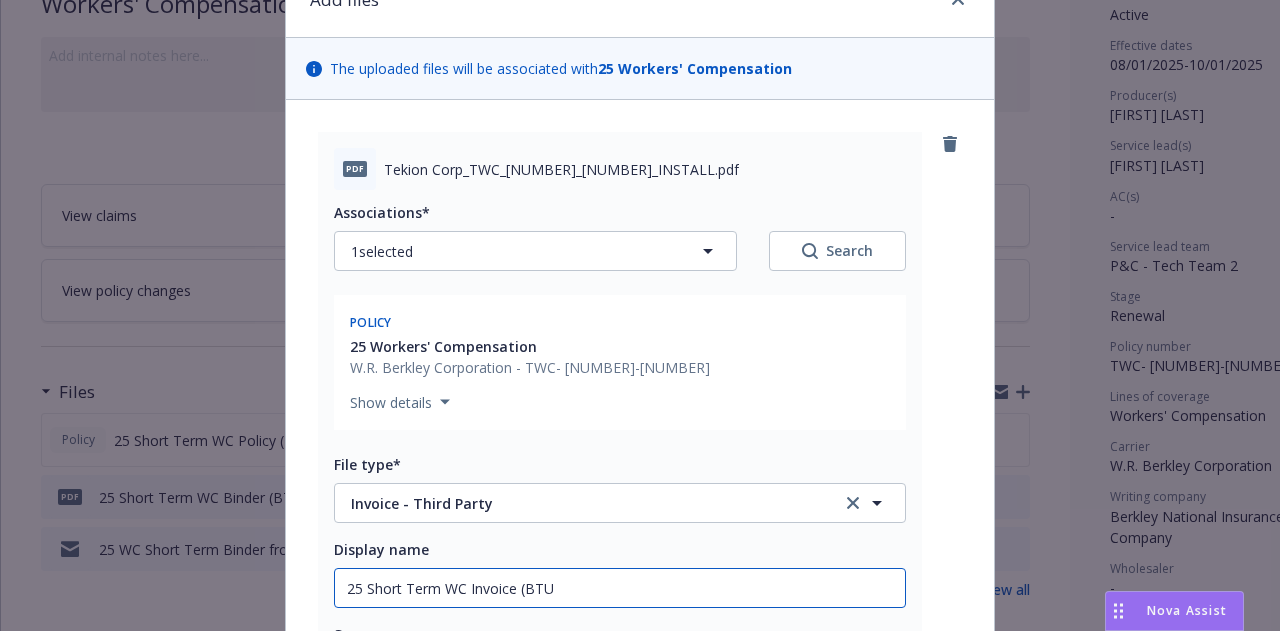 type on "x" 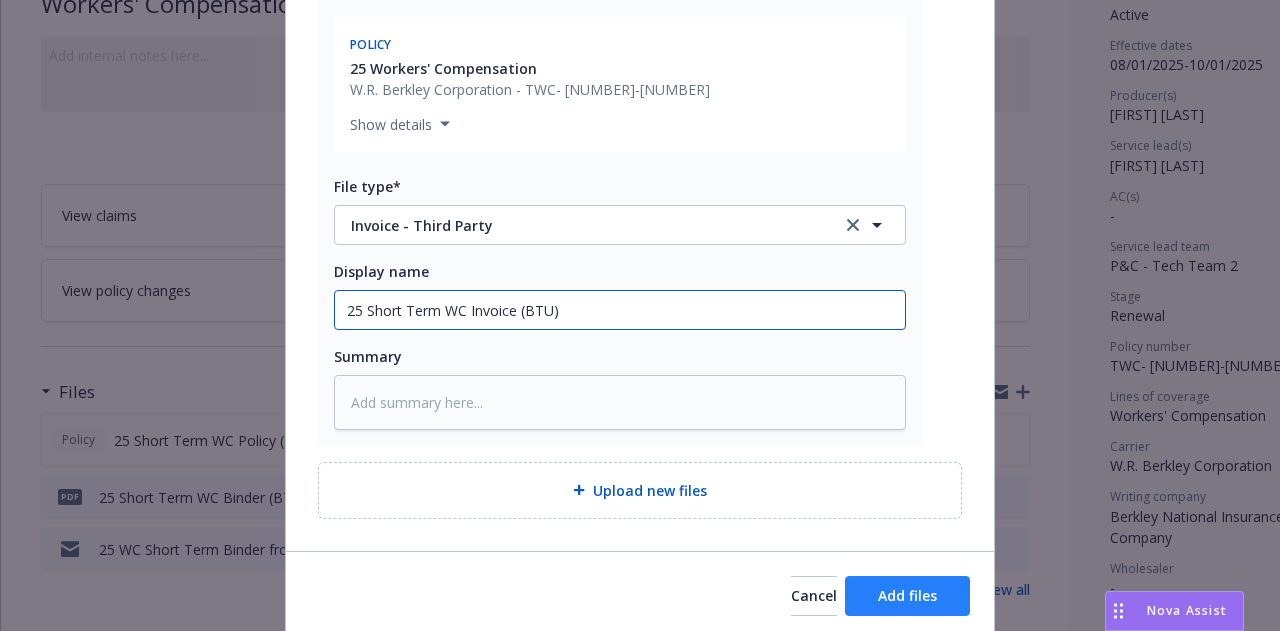 type on "25 Short Term WC Invoice (BTU)" 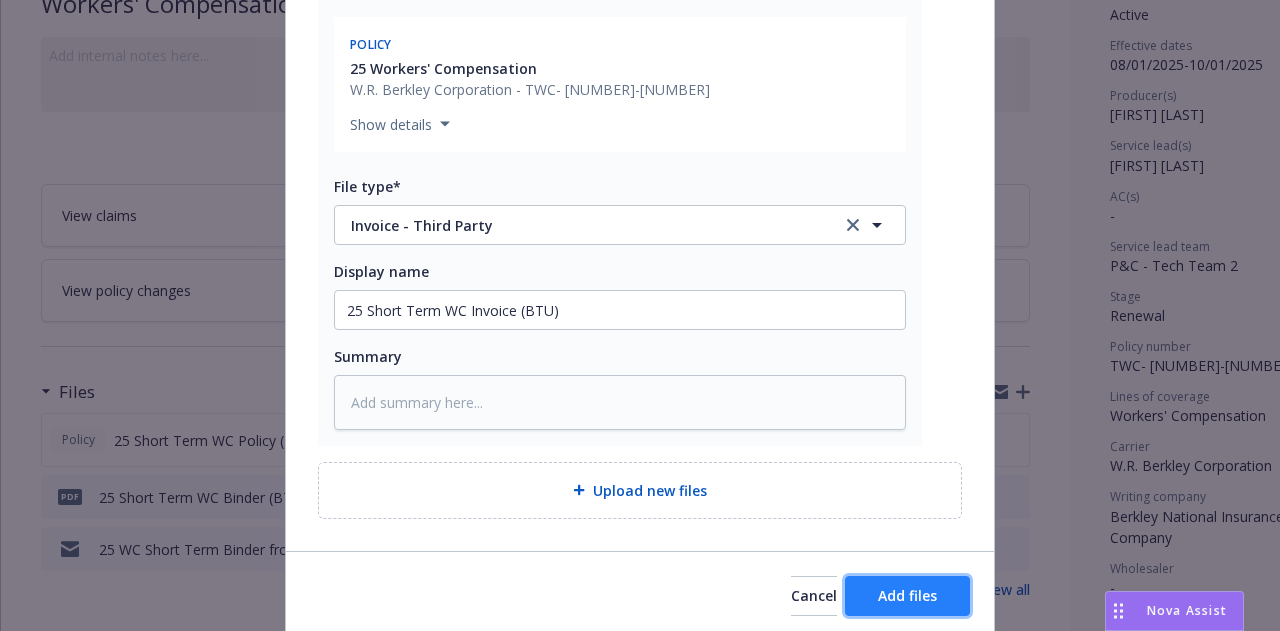 click on "Add files" at bounding box center (907, 596) 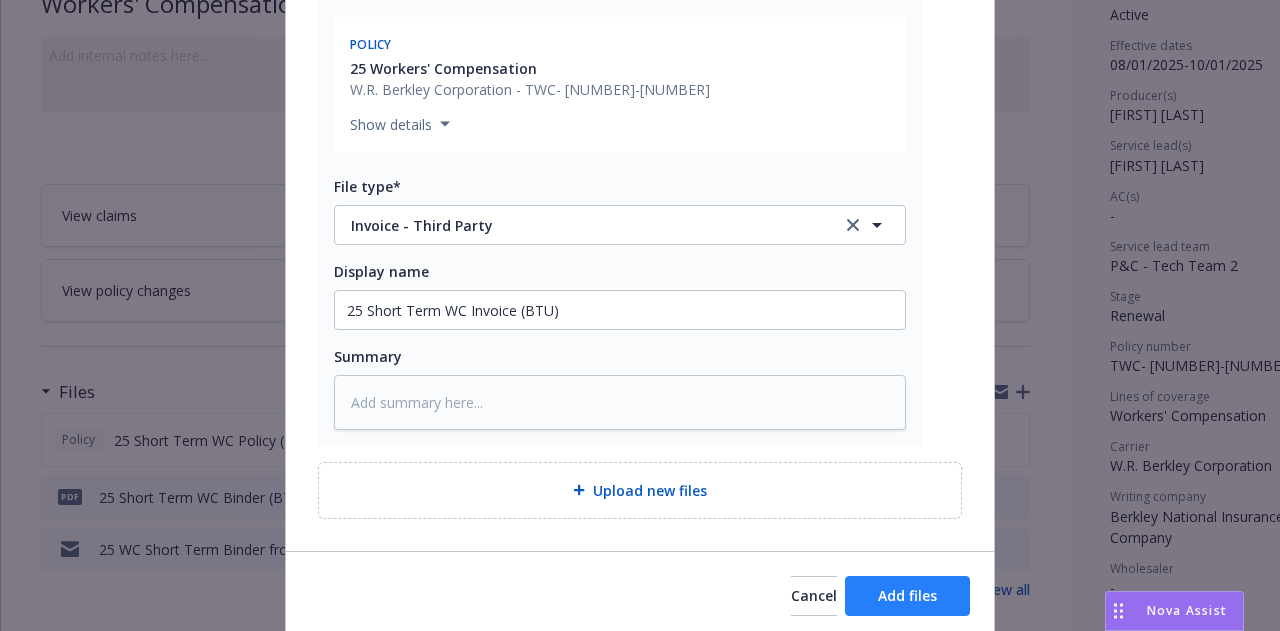 scroll, scrollTop: 378, scrollLeft: 0, axis: vertical 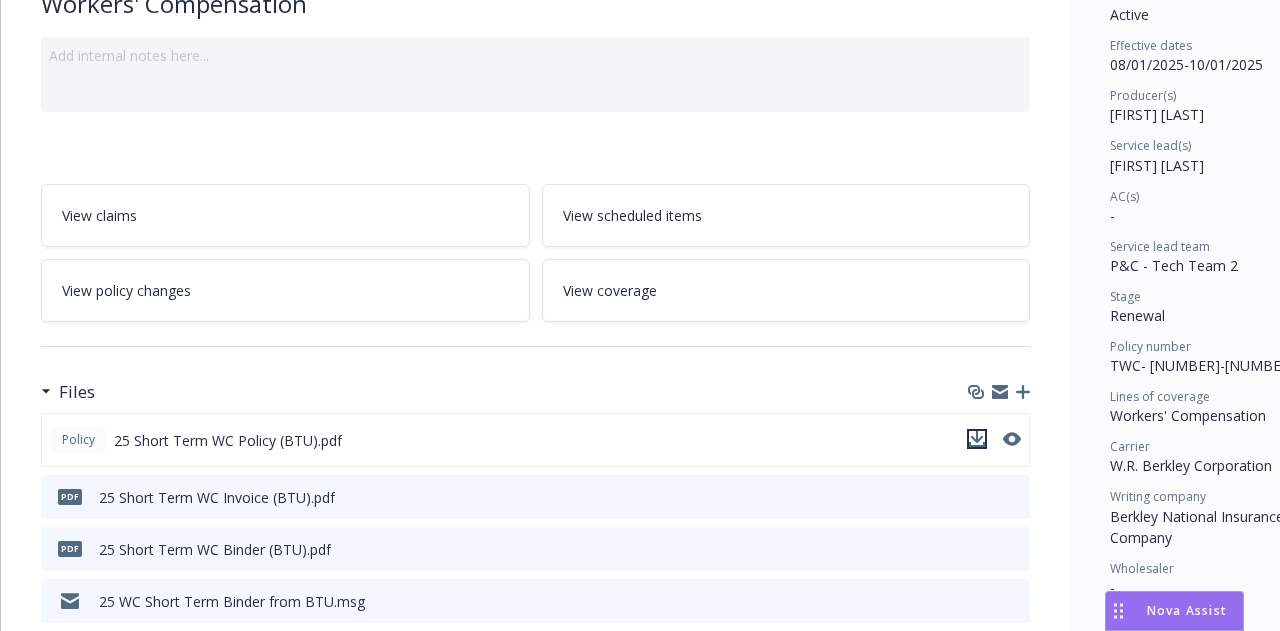 click 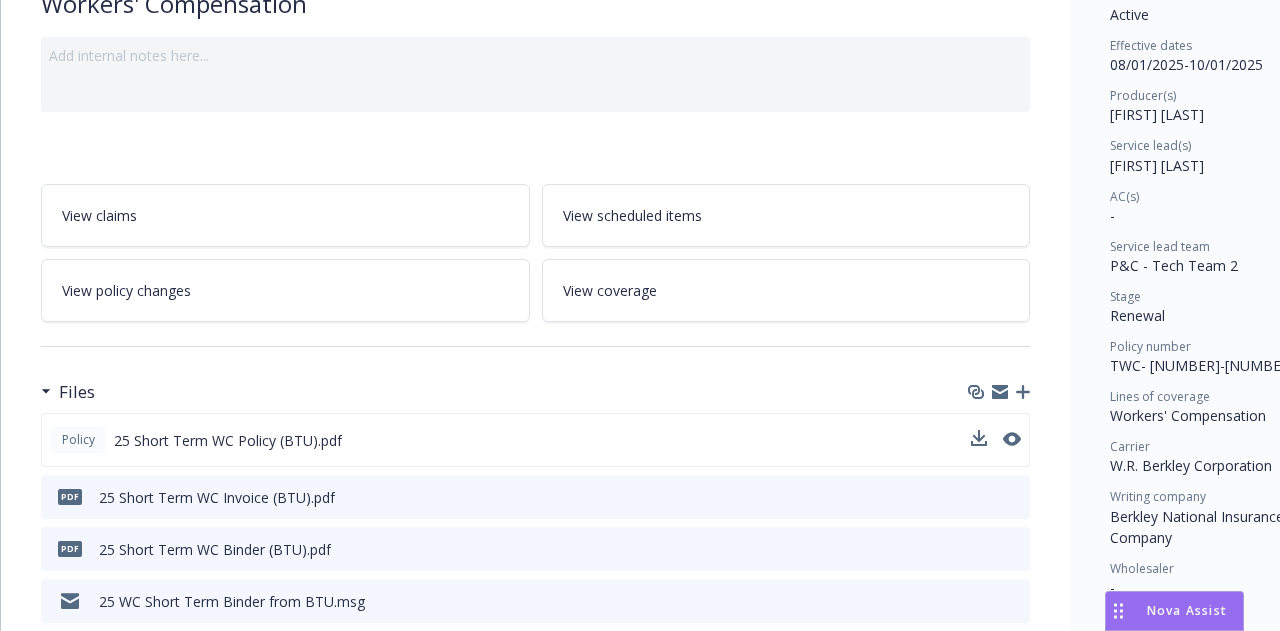click 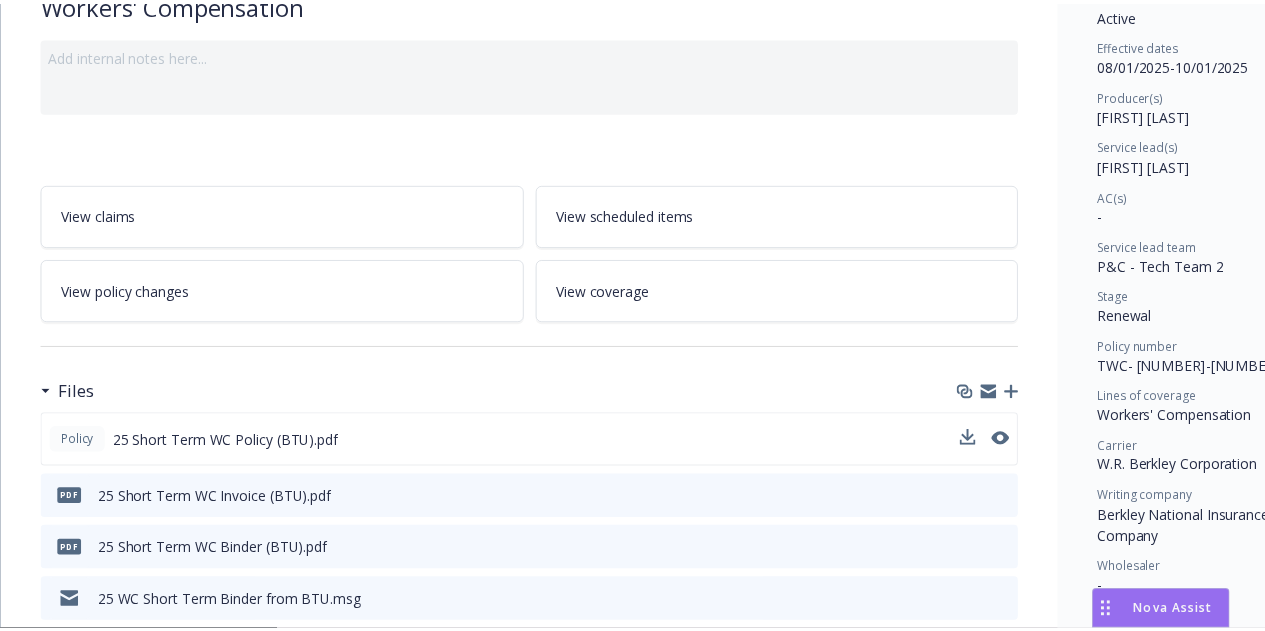 scroll, scrollTop: 0, scrollLeft: 0, axis: both 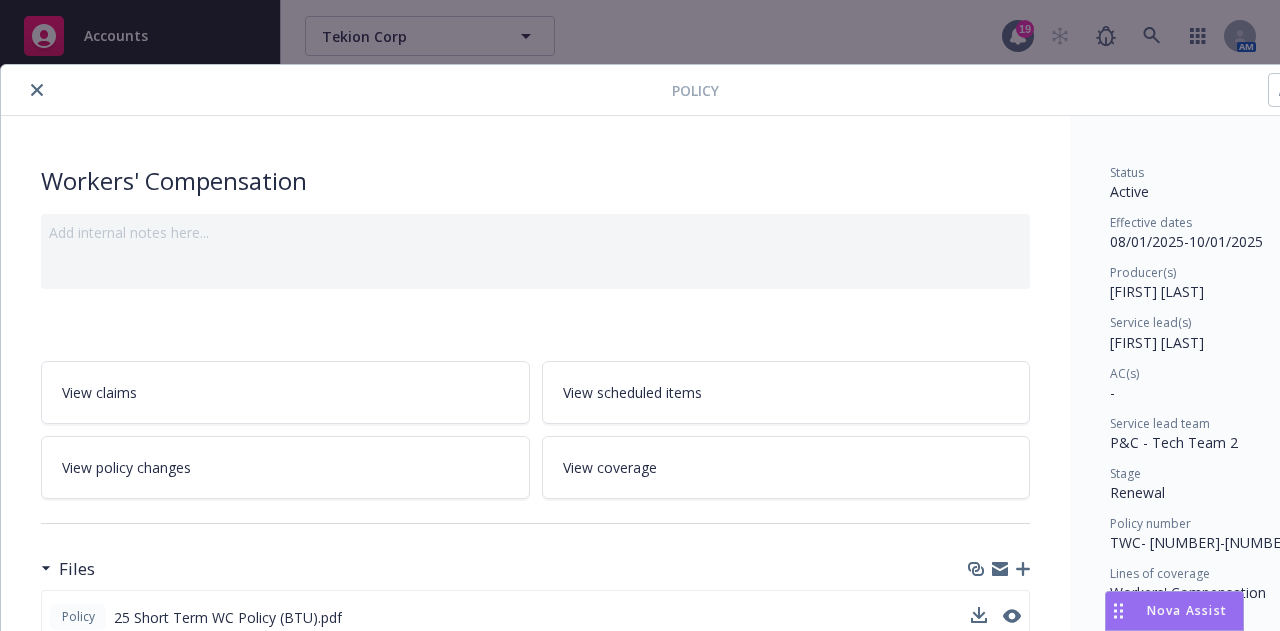click at bounding box center (37, 90) 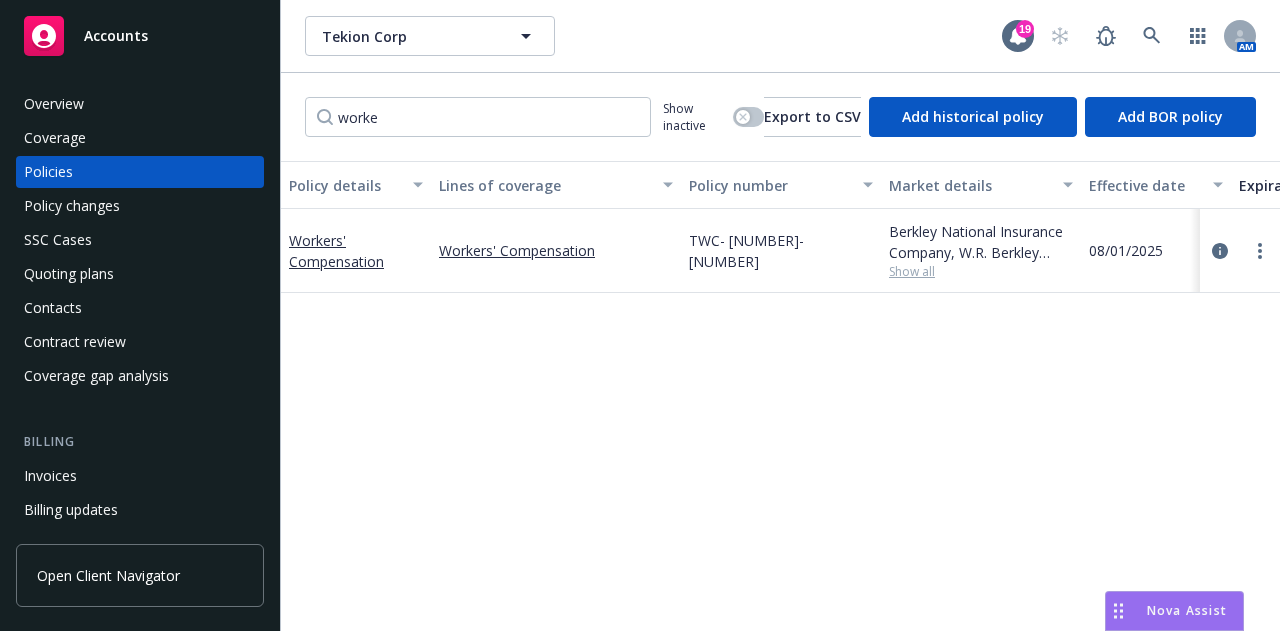 click on "Policy changes" at bounding box center (140, 206) 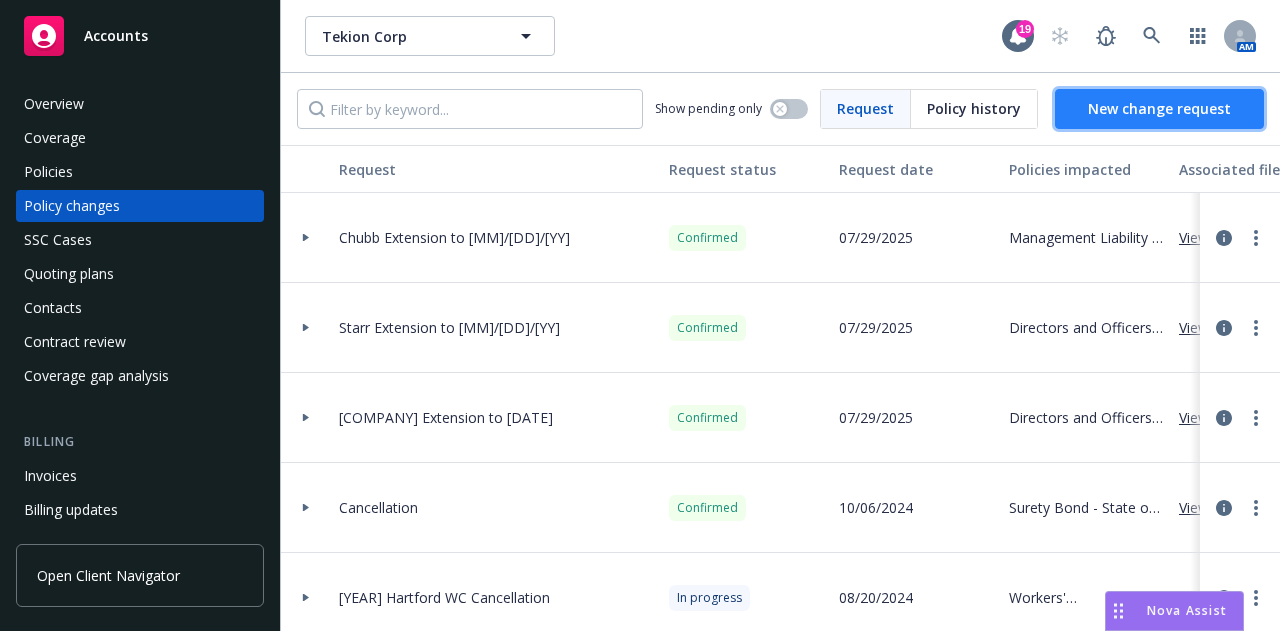 click on "New change request" at bounding box center [1159, 108] 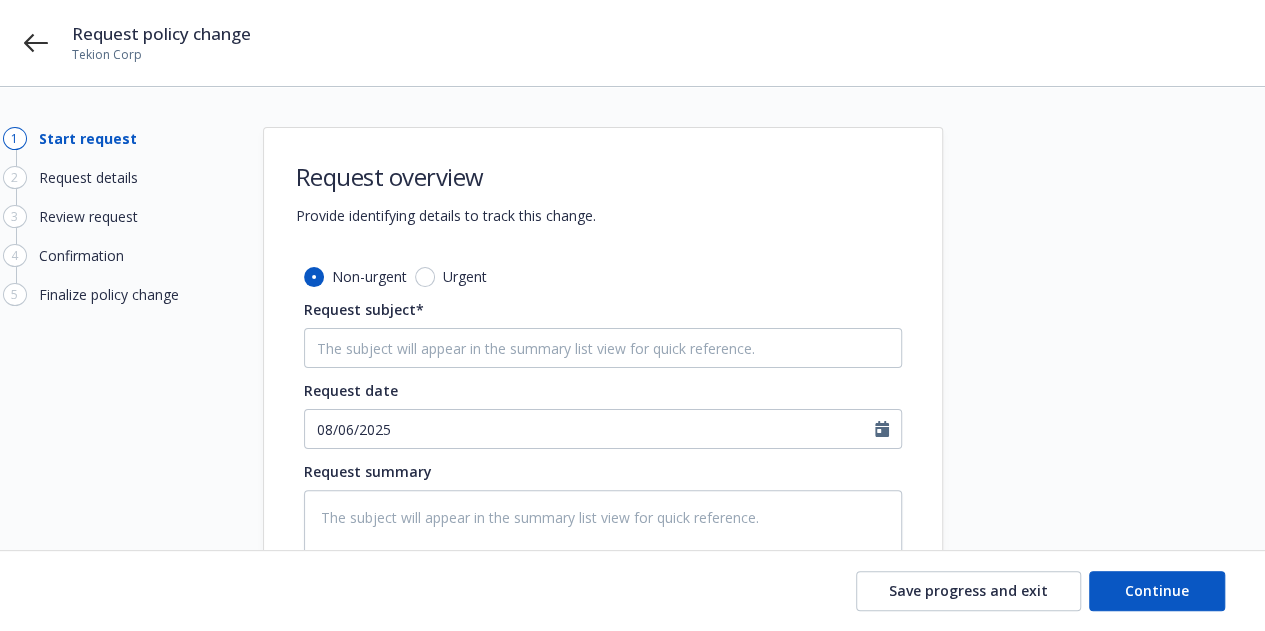 click on "Request policy change Tekion Corp" at bounding box center [632, 43] 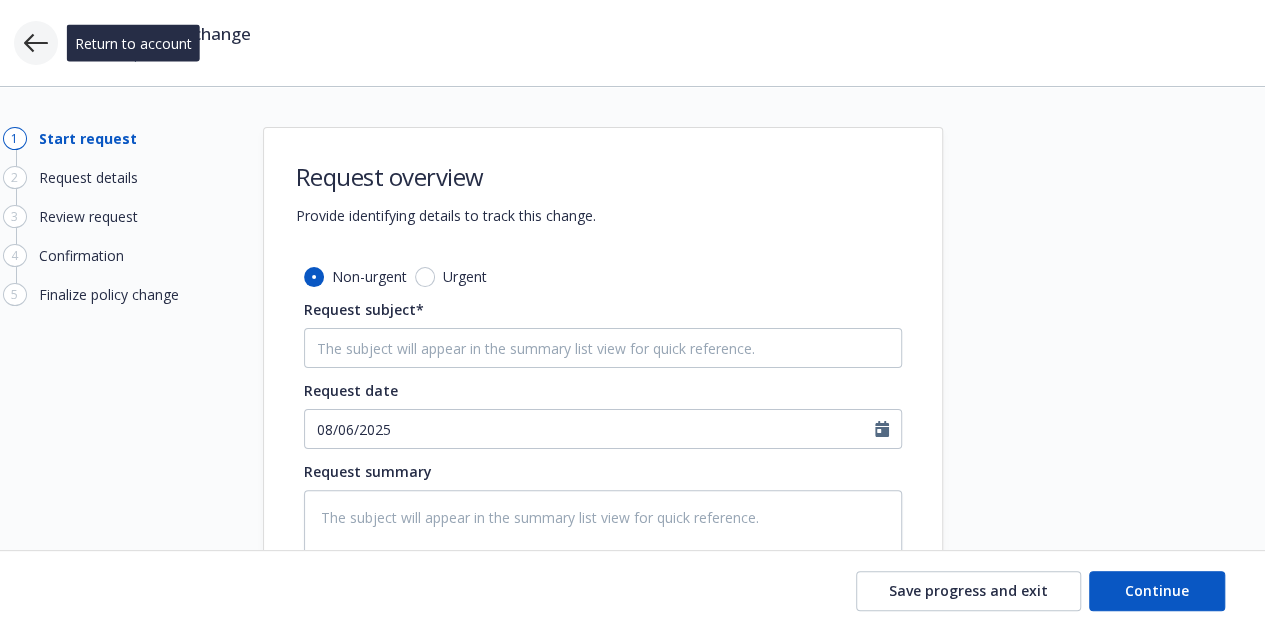 click 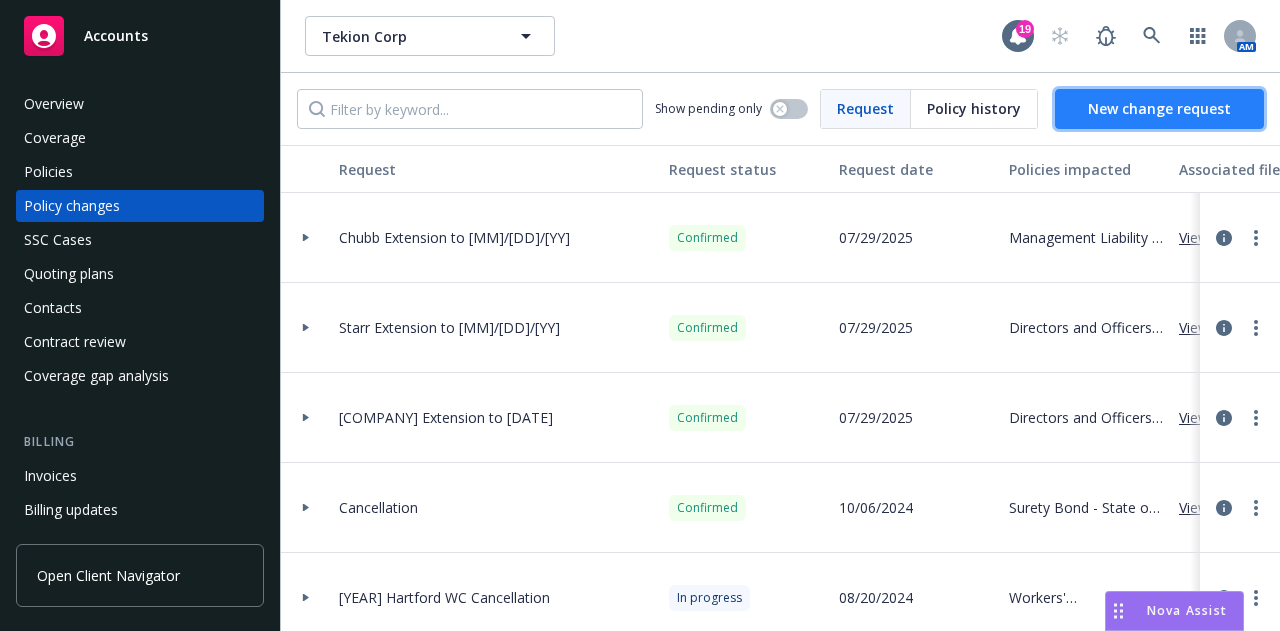 click on "New change request" at bounding box center [1159, 108] 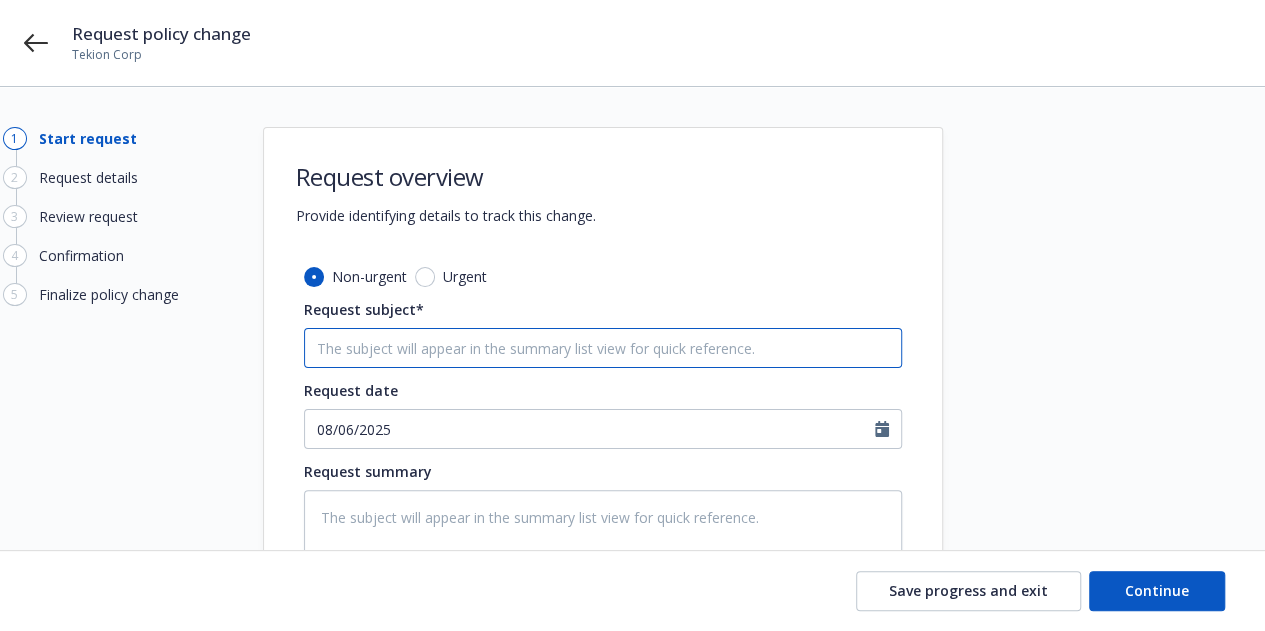 click on "Request subject*" at bounding box center [603, 348] 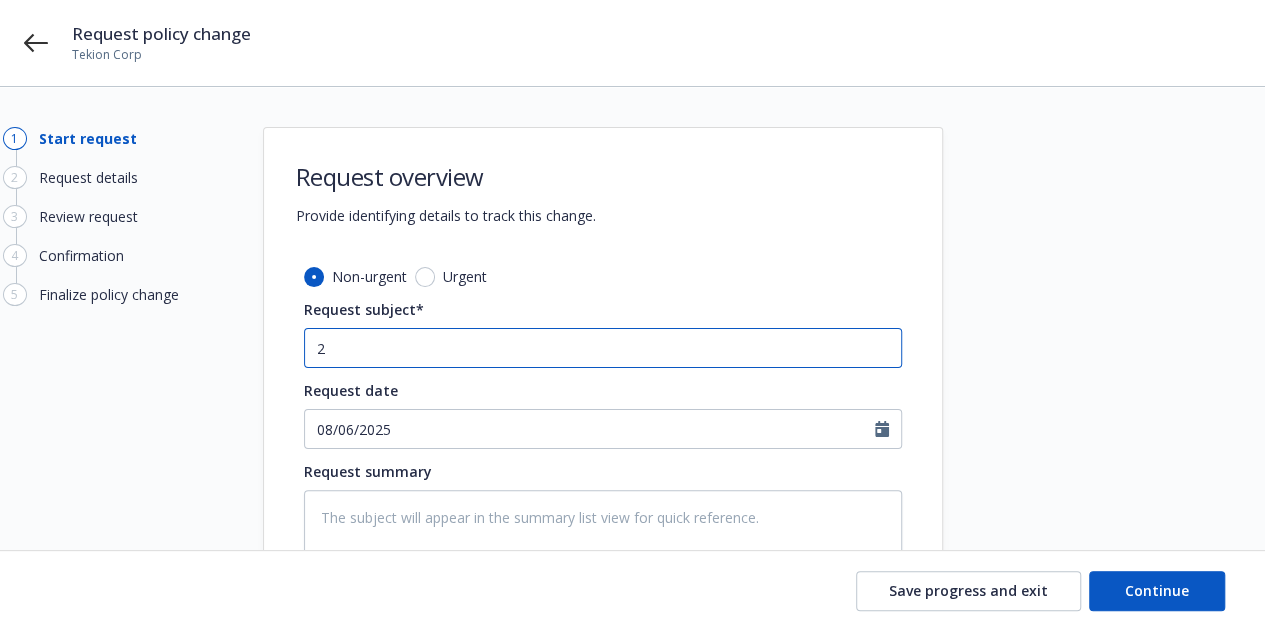 type on "x" 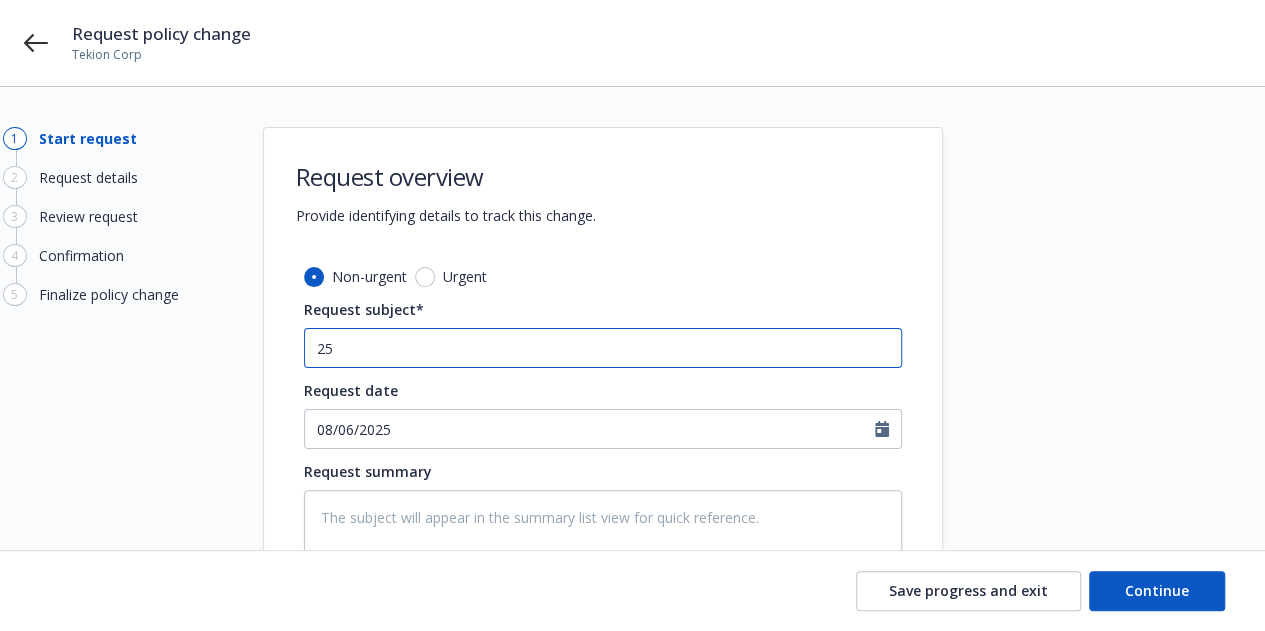 type on "x" 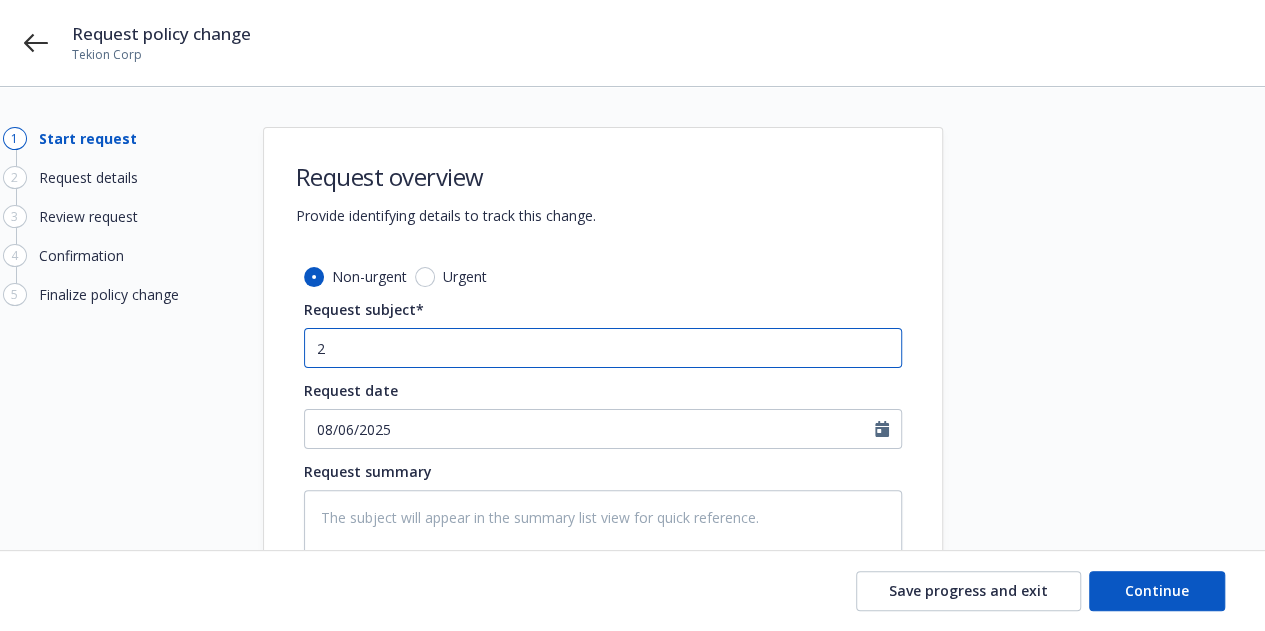 type on "x" 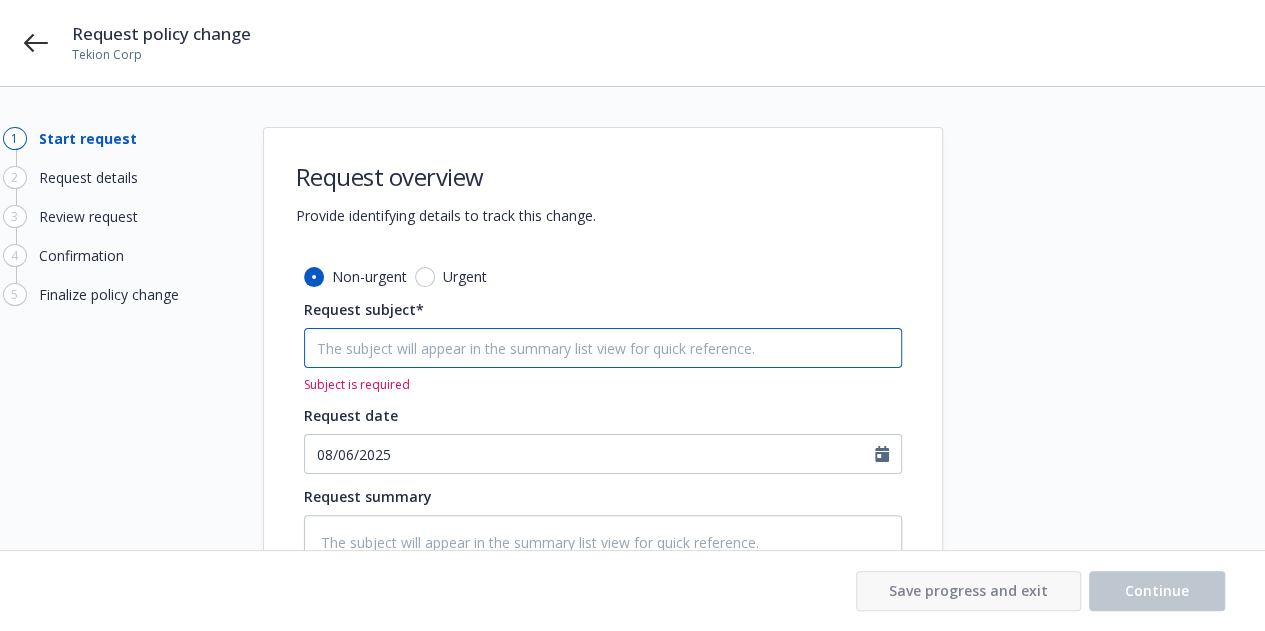 type on "x" 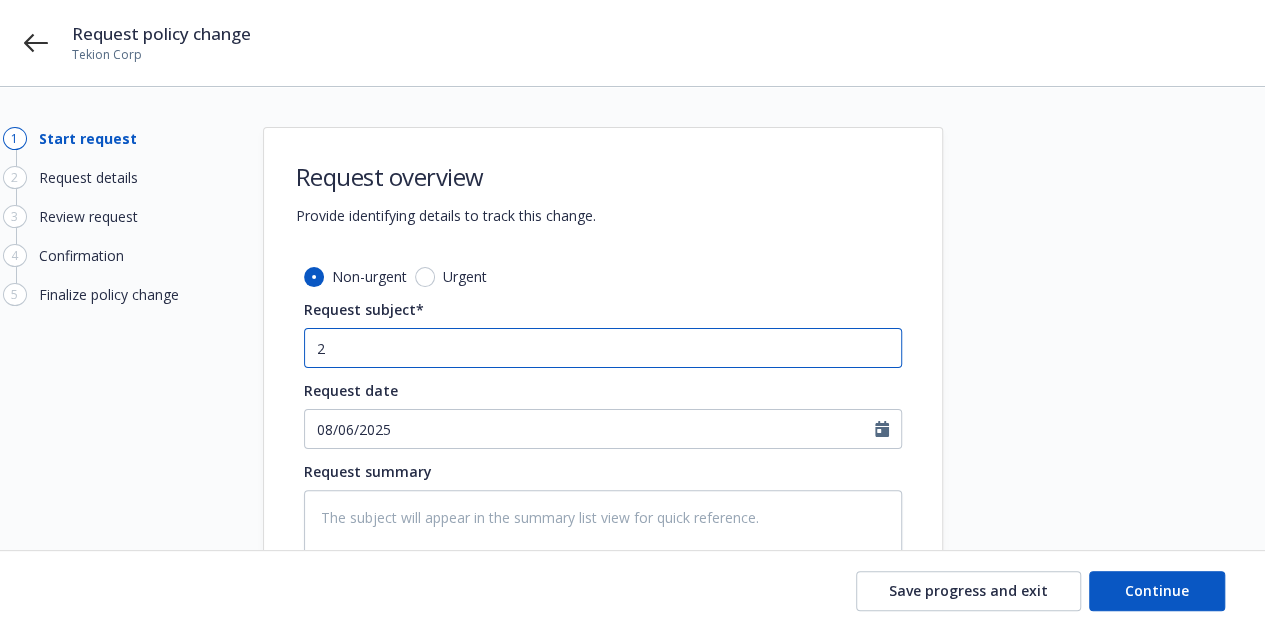 type on "x" 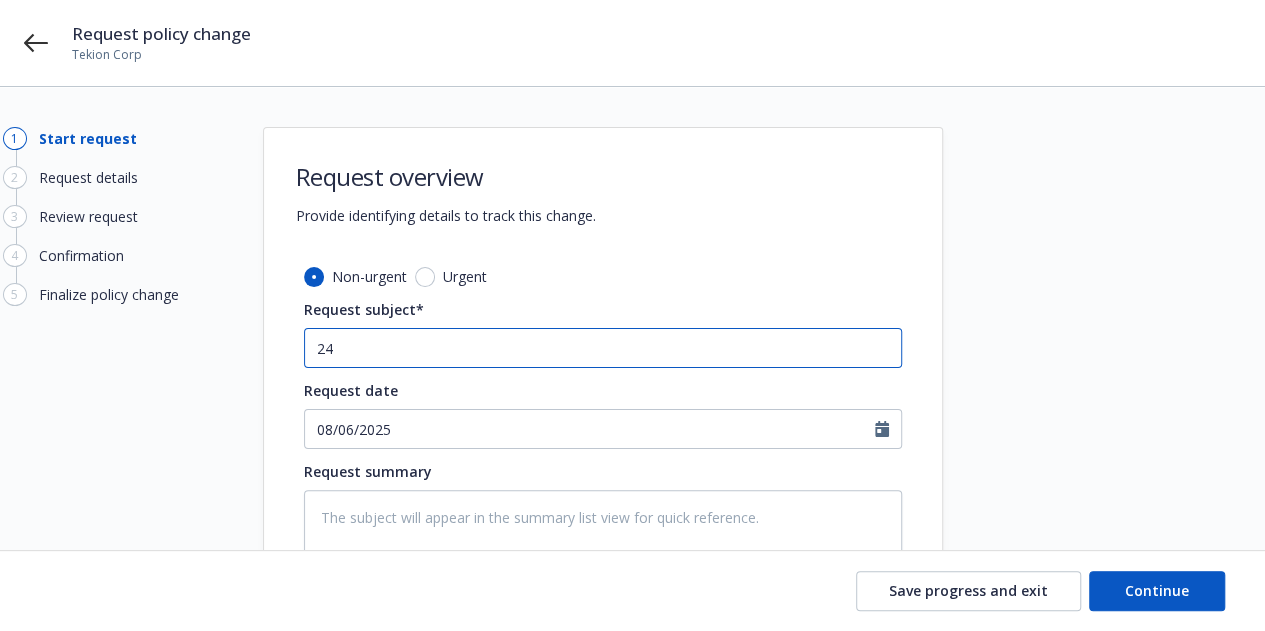 type on "24-" 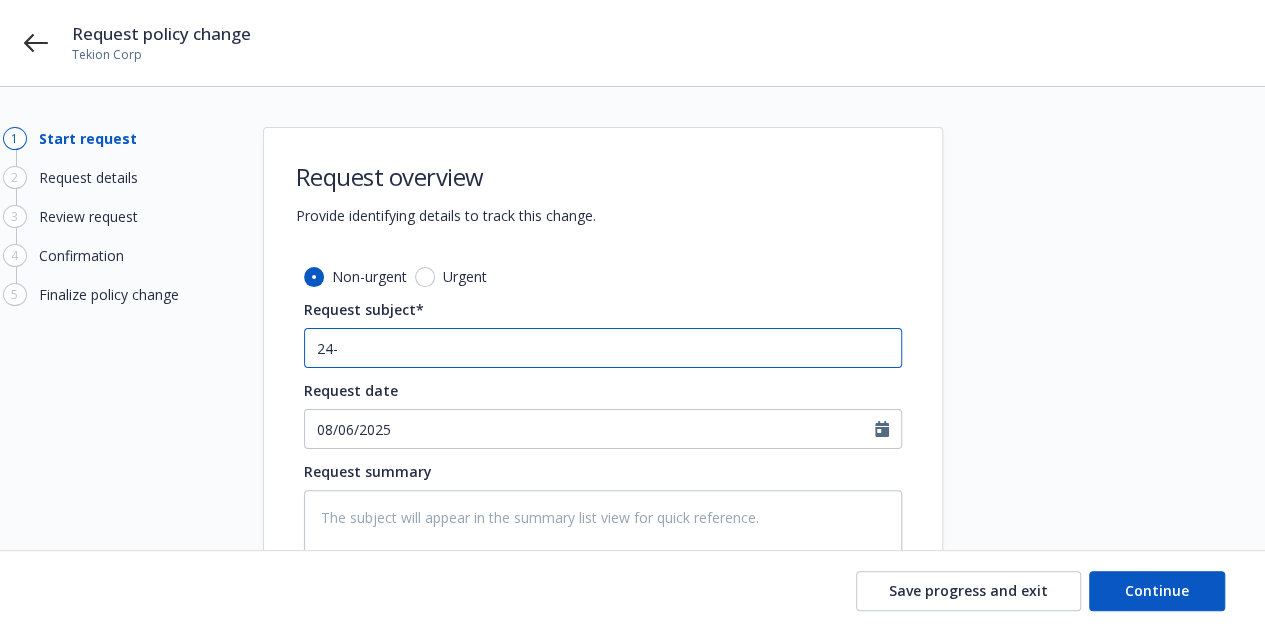 type on "x" 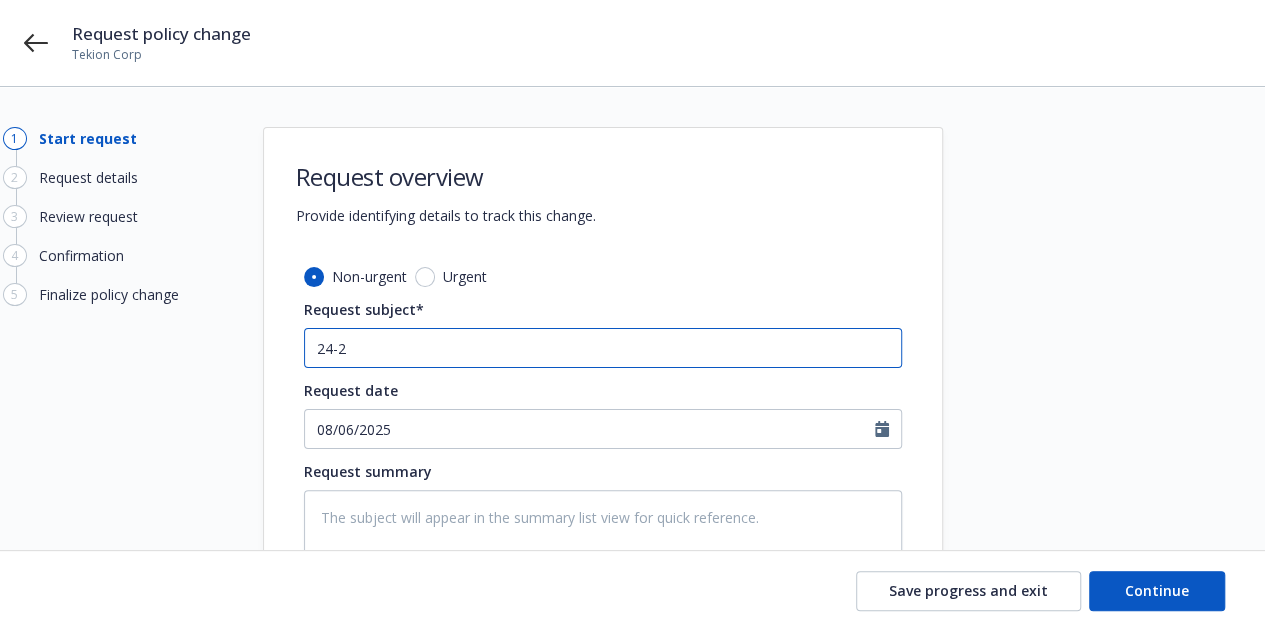 type on "x" 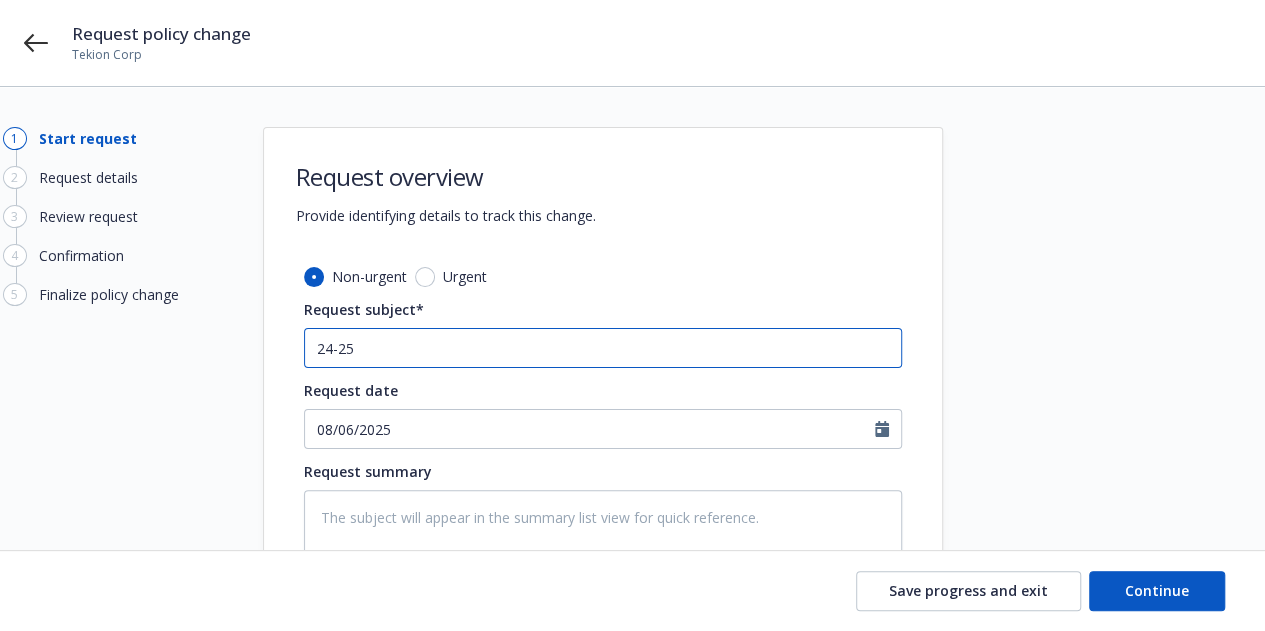 type on "x" 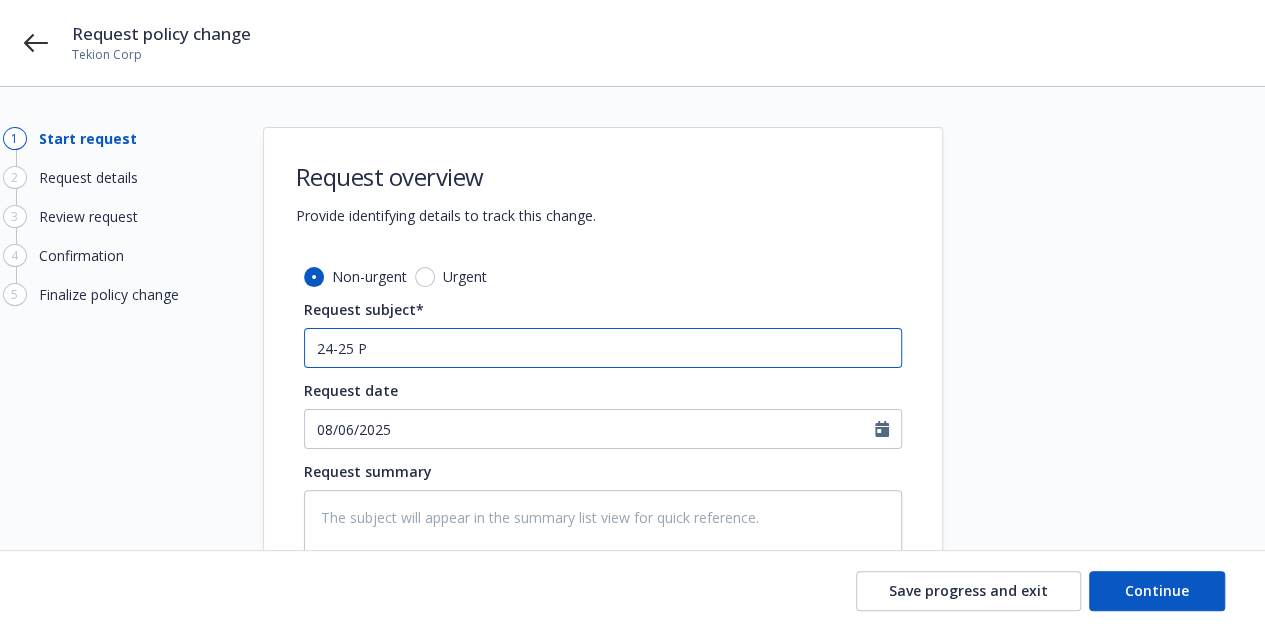 type on "x" 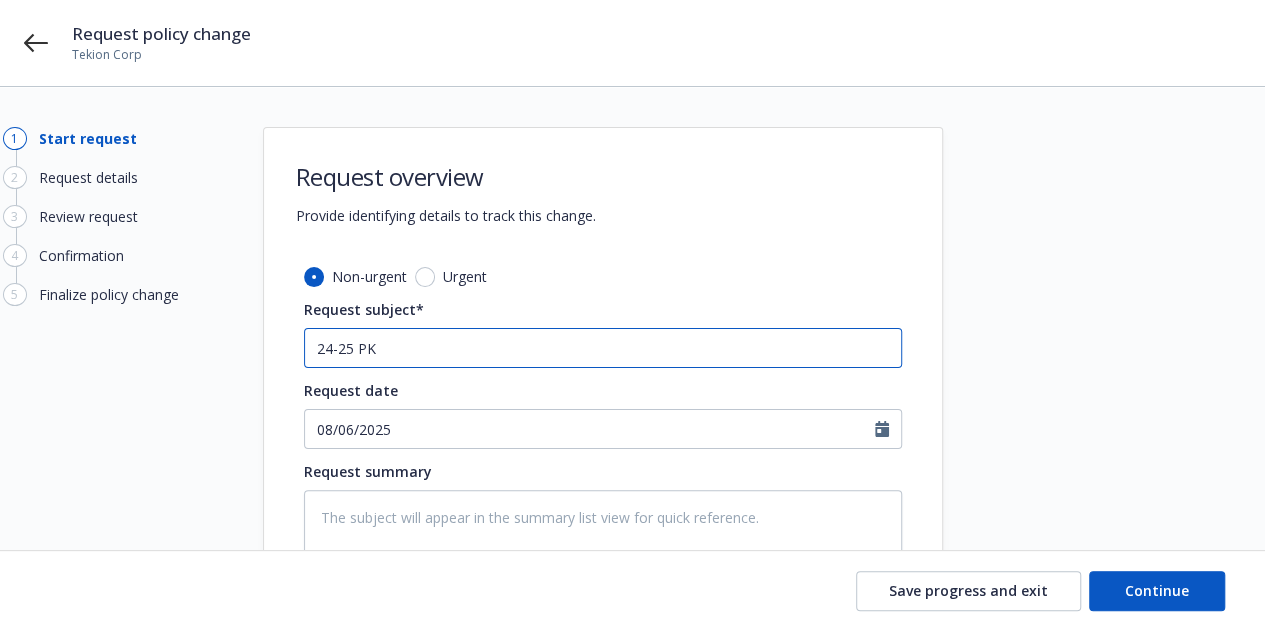 type on "x" 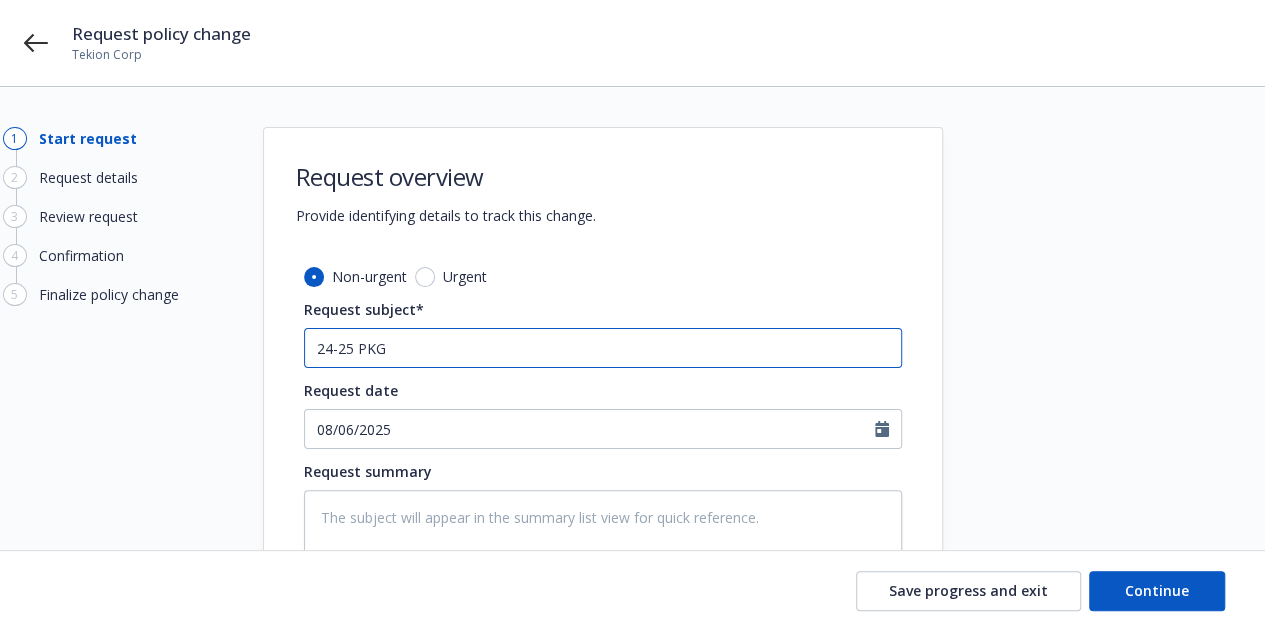 type on "x" 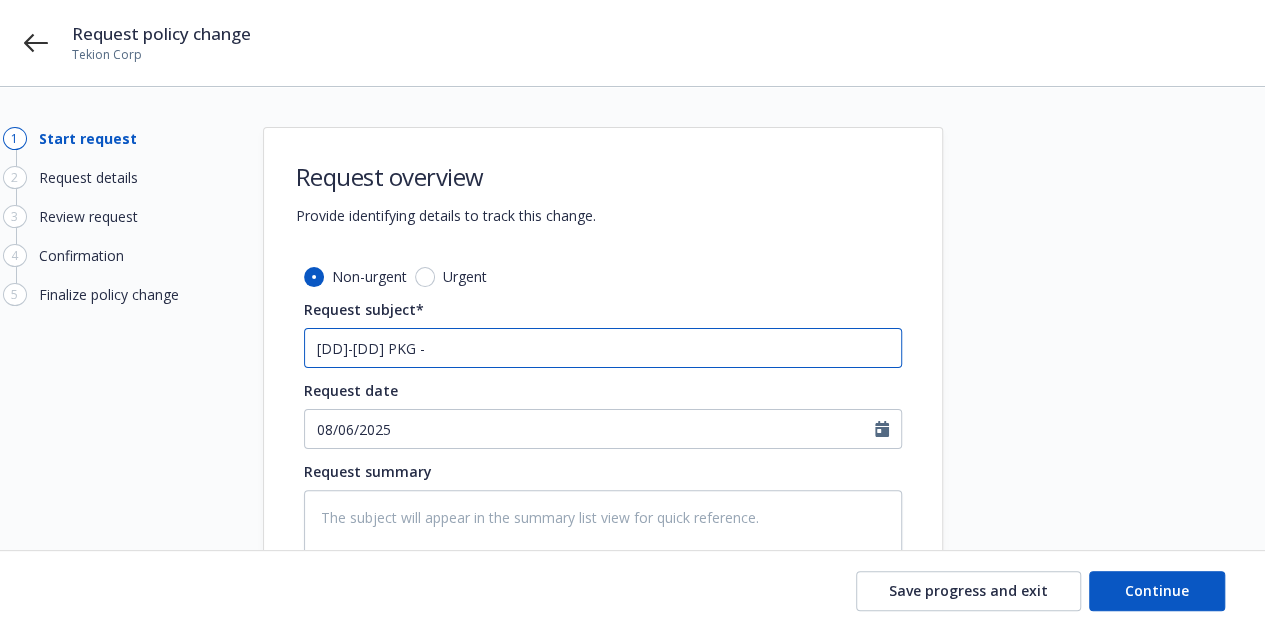 type on "x" 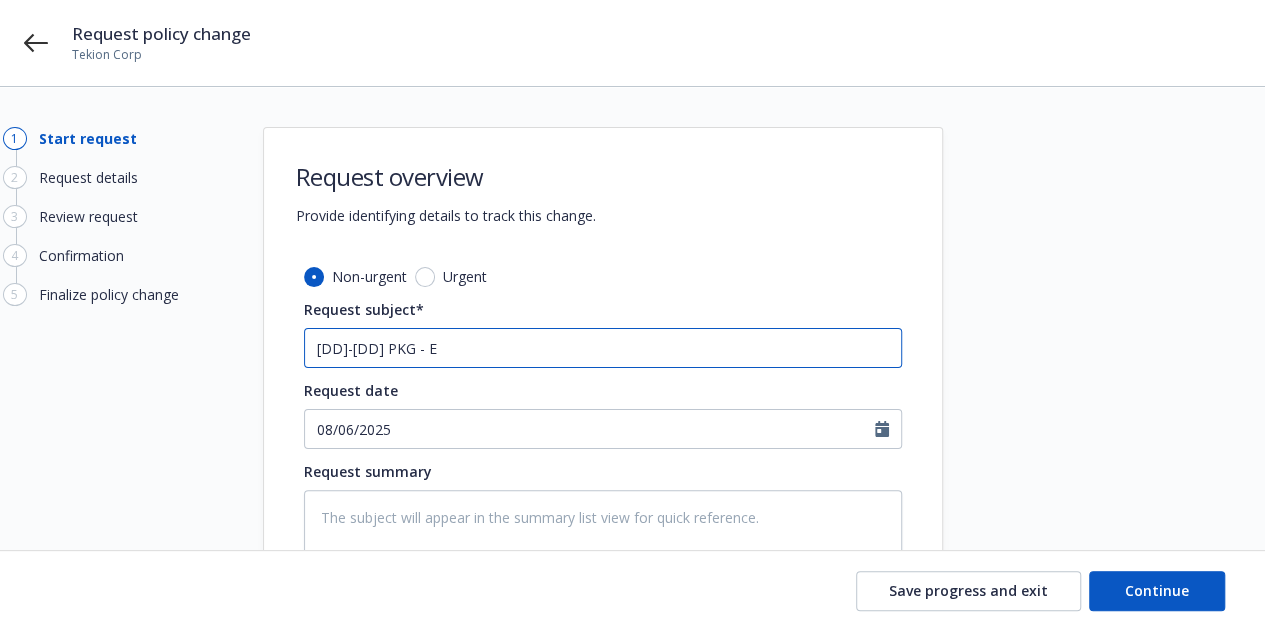 type on "x" 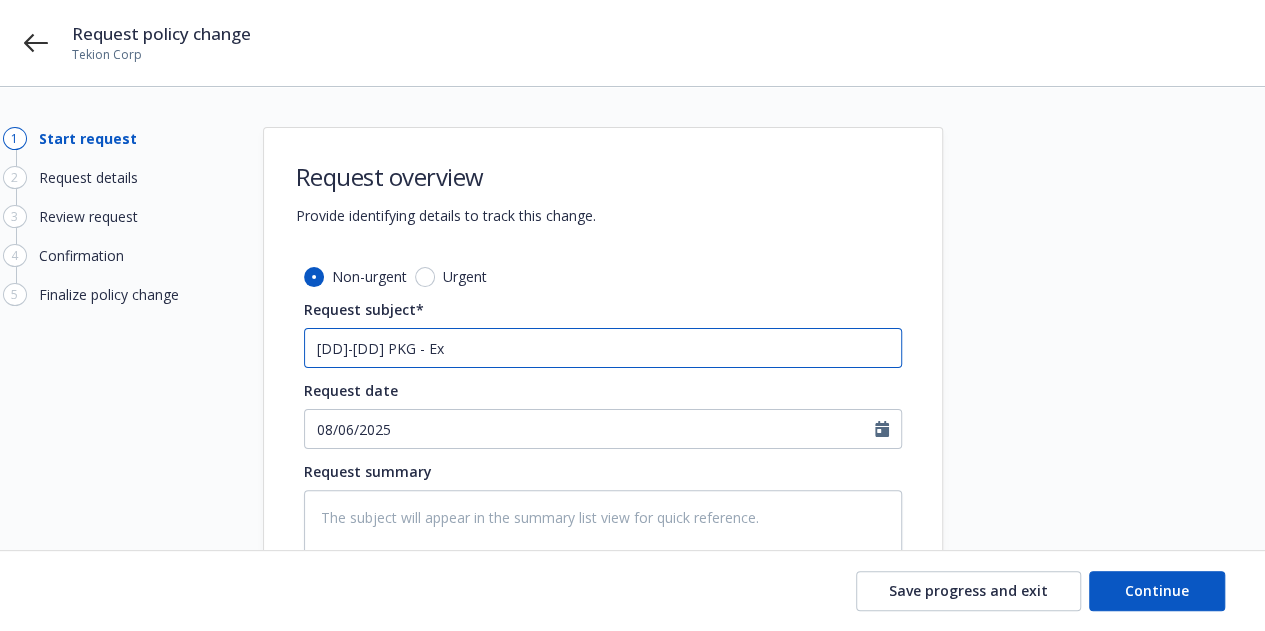type on "x" 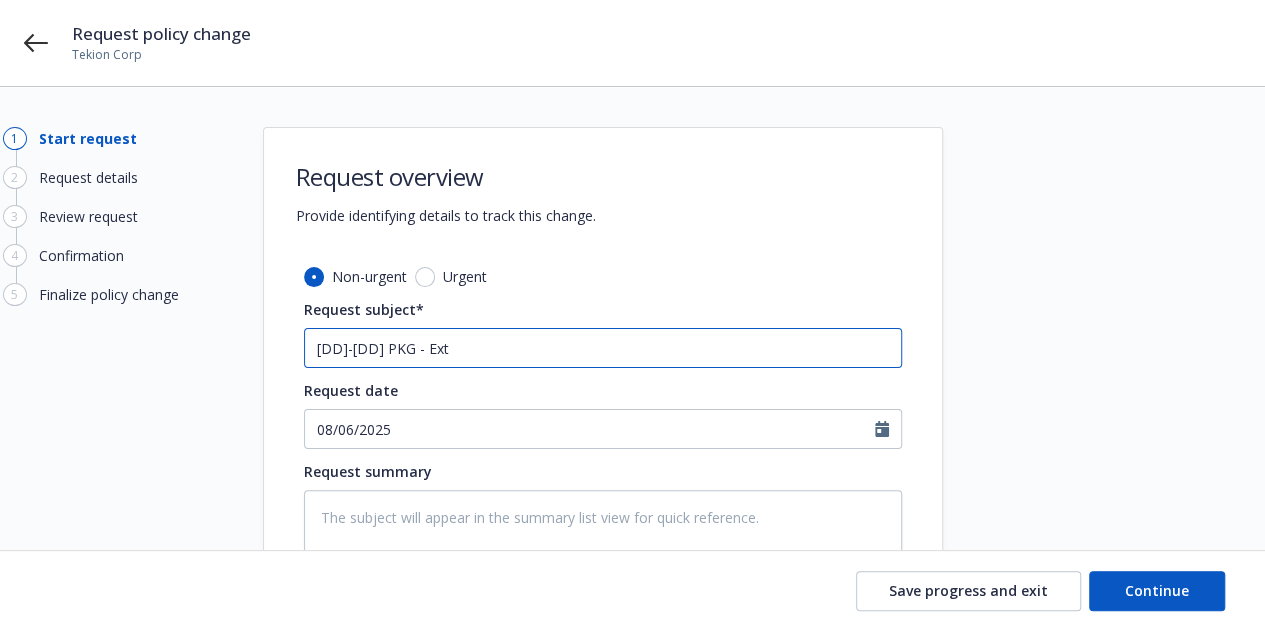 type on "x" 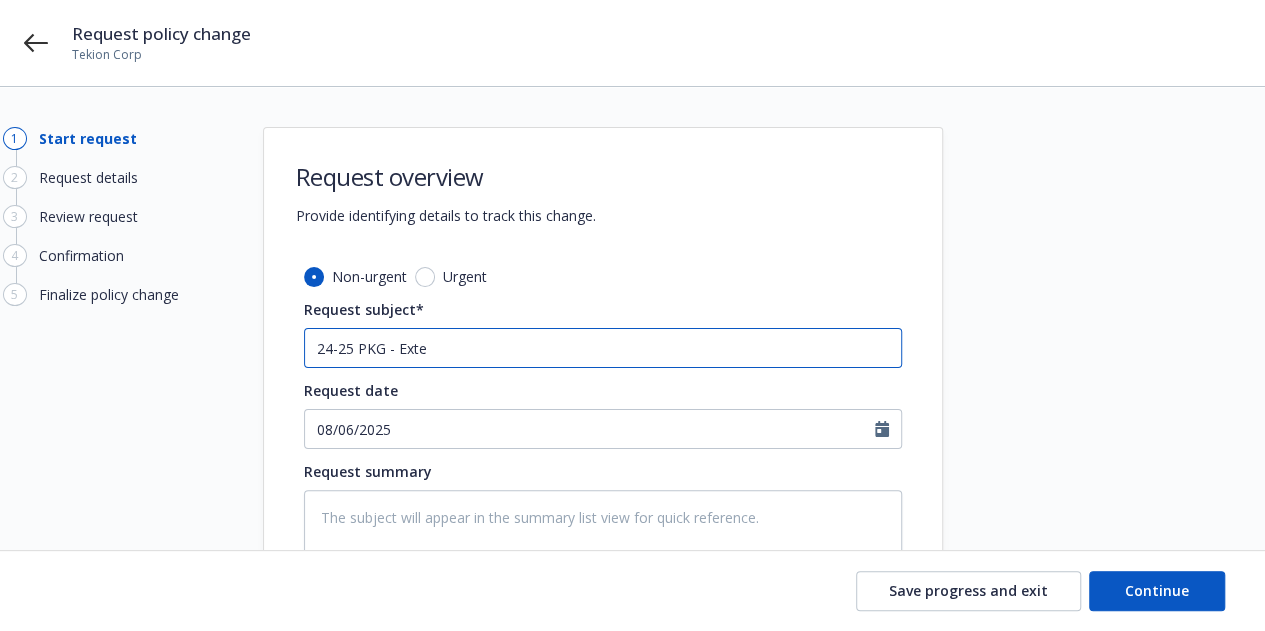 type on "x" 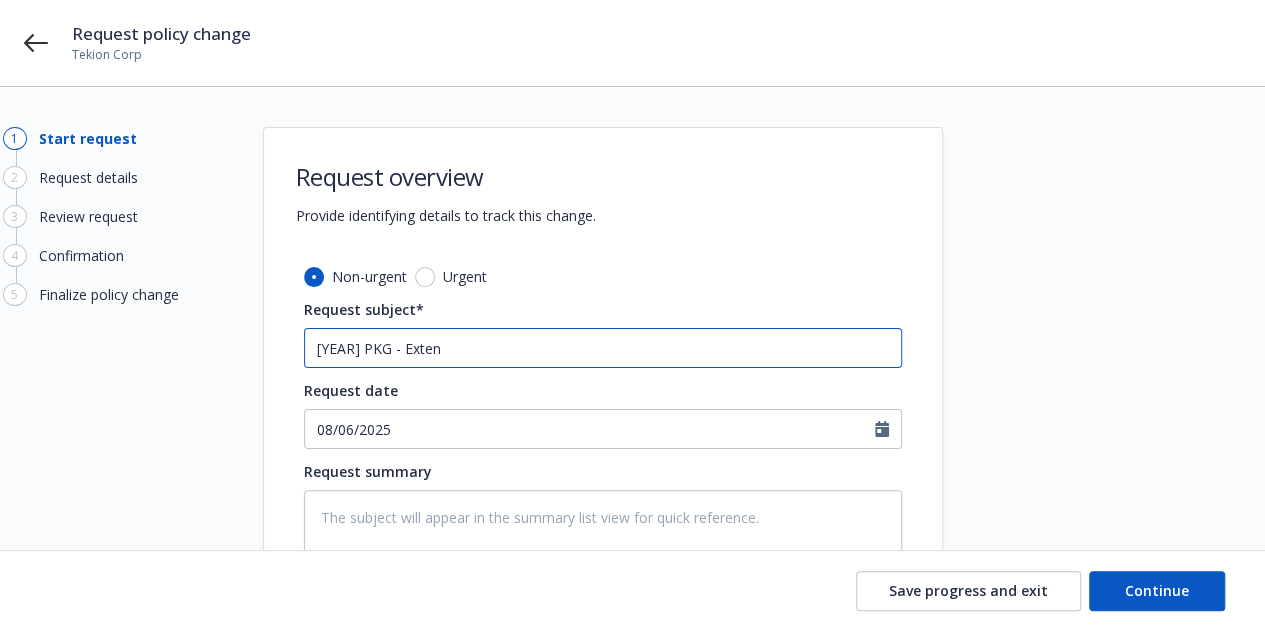 type on "x" 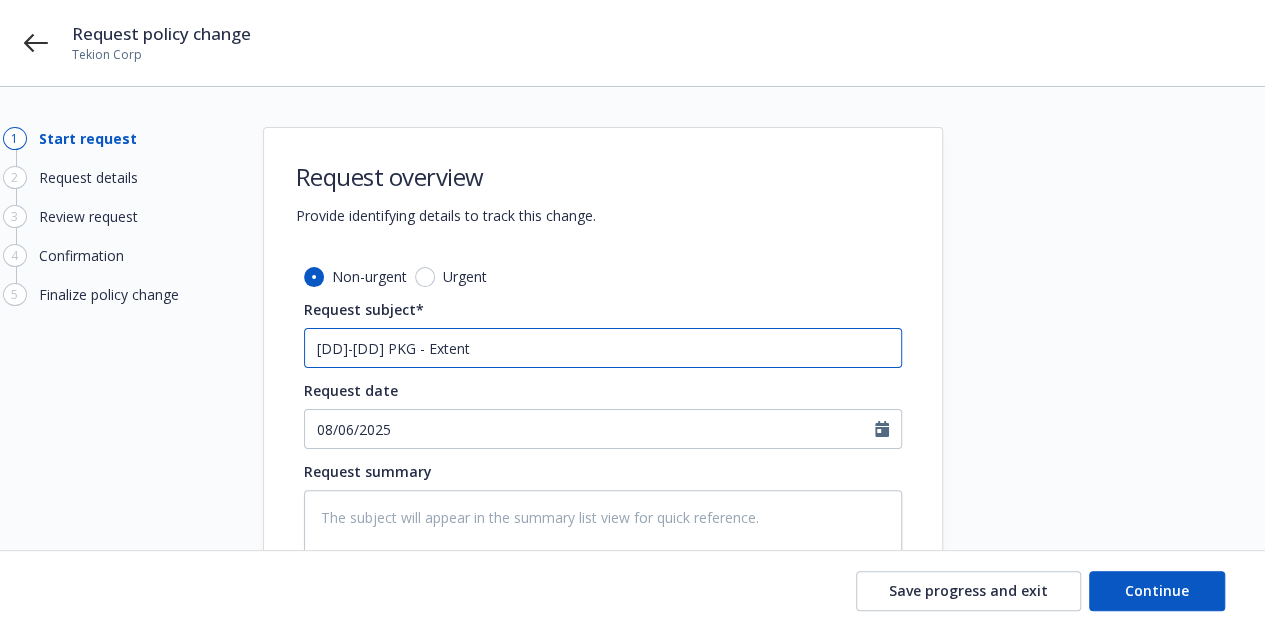 type on "x" 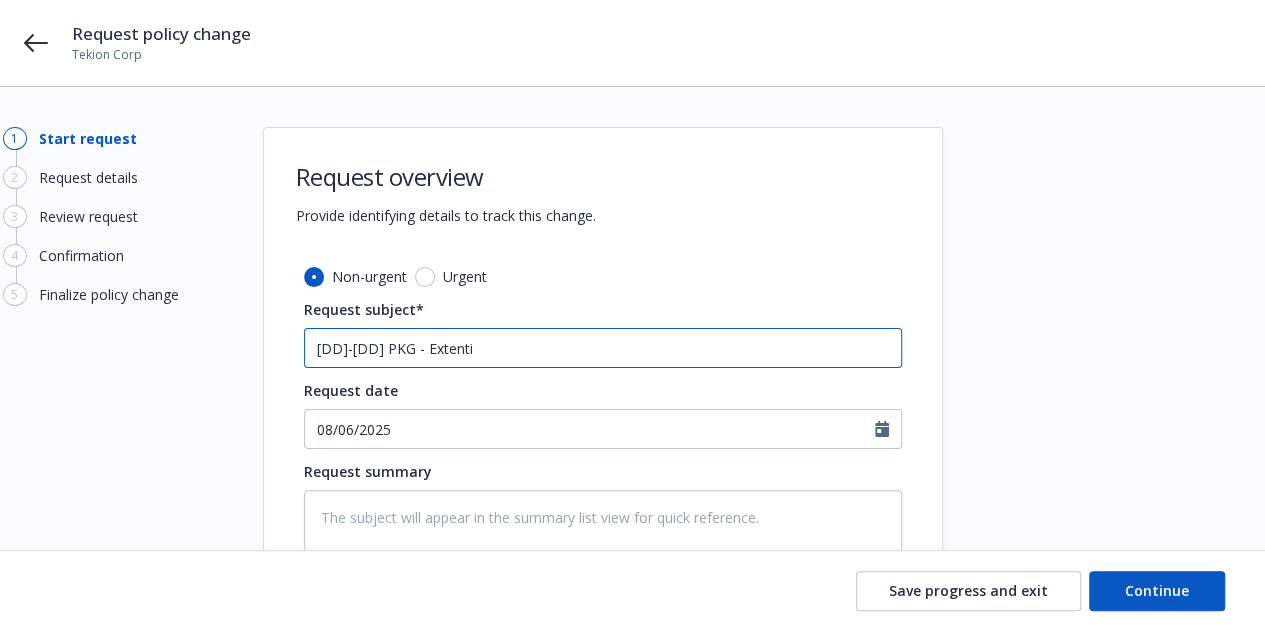 type on "24-25 PKG - Extentio" 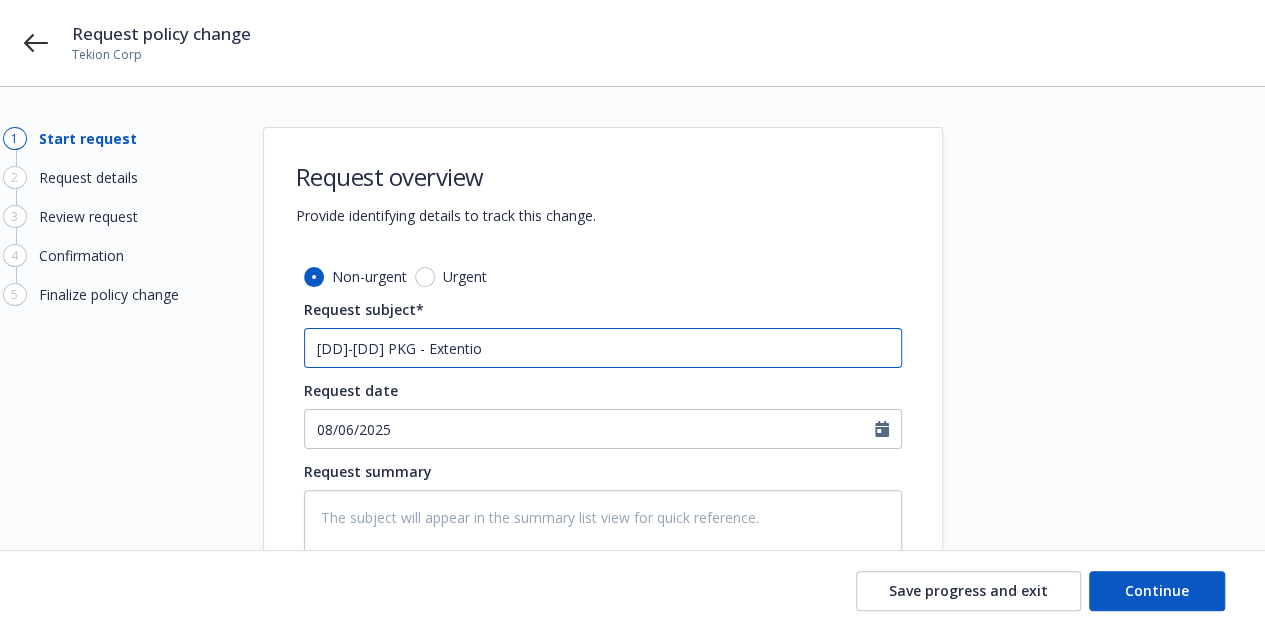 type on "x" 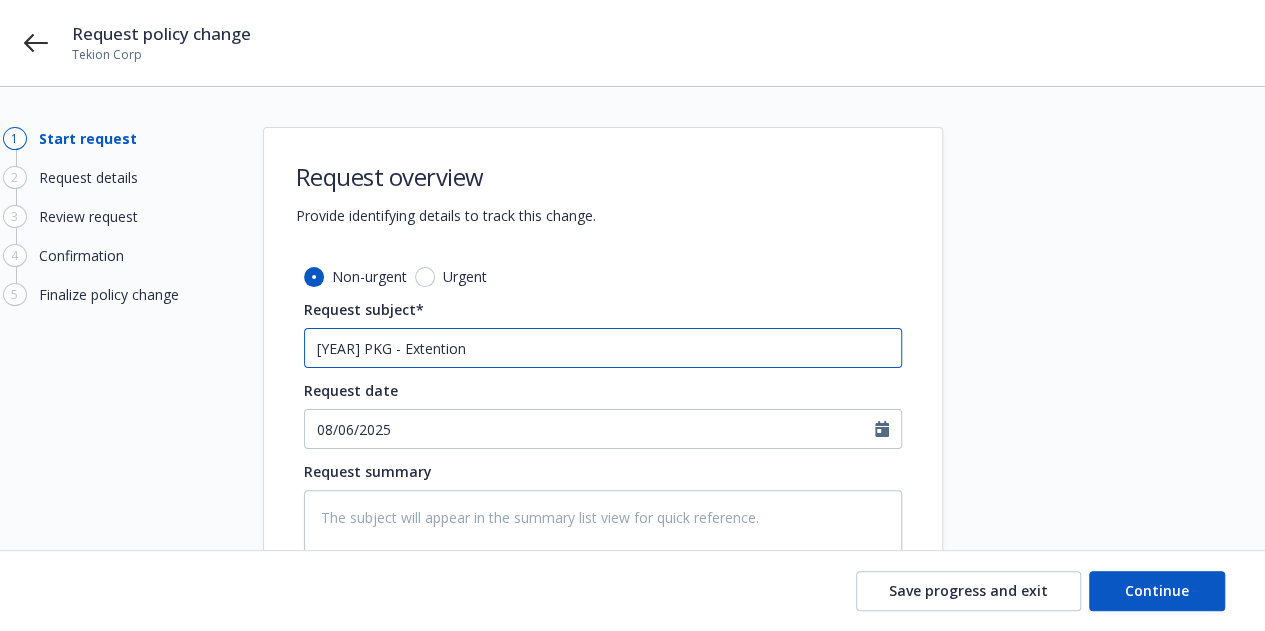 type on "x" 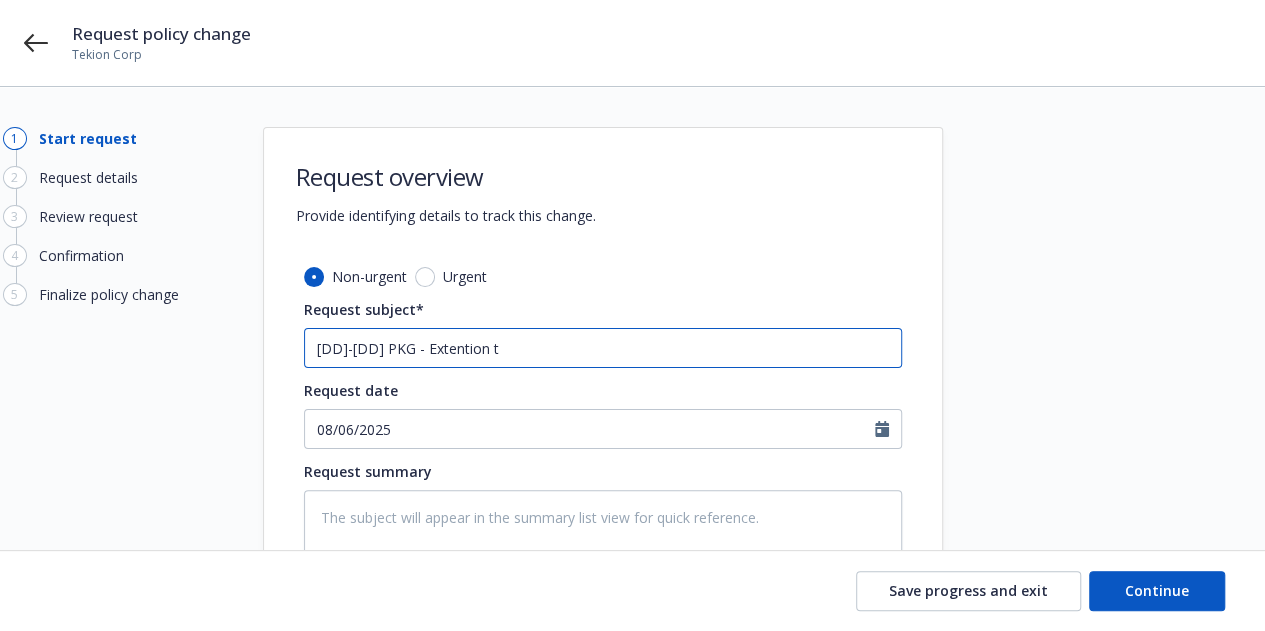 type on "24-25 PKG - Extention to" 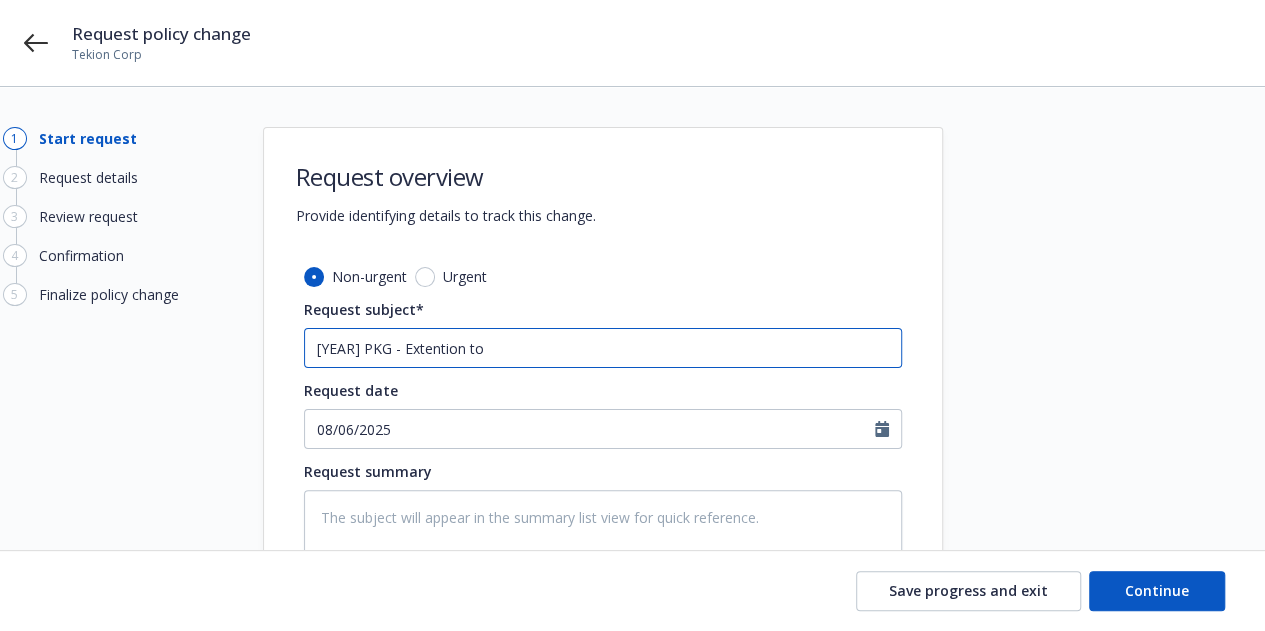 type on "x" 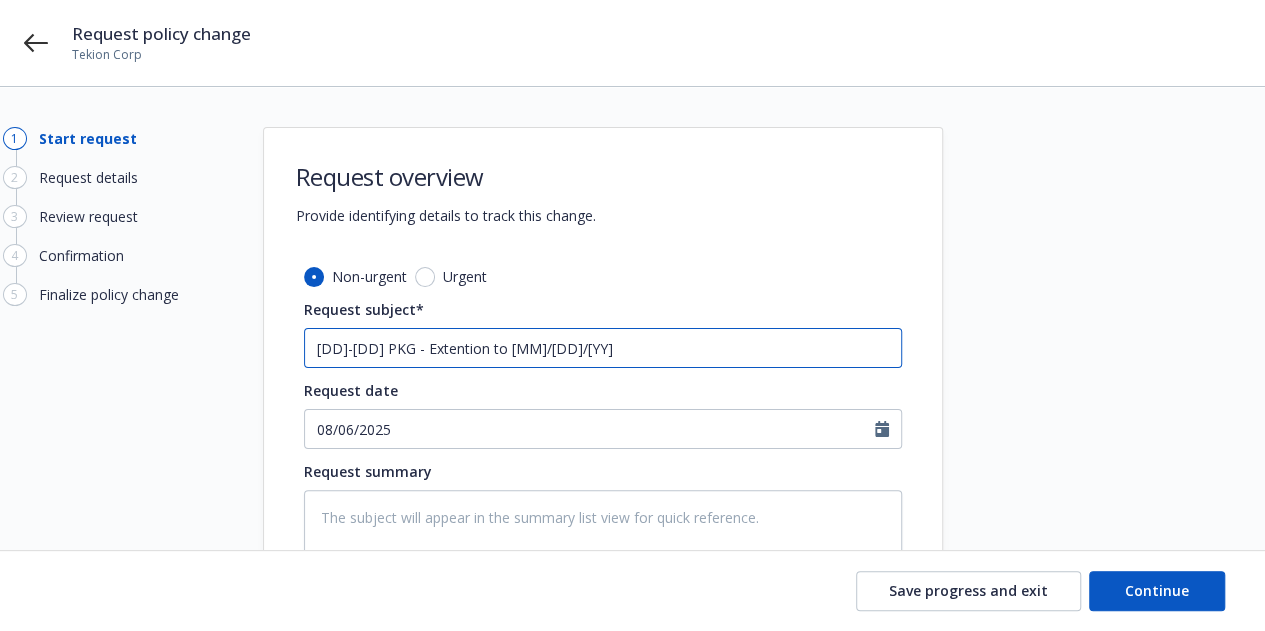 type on "24-25 PKG - Extention to 10" 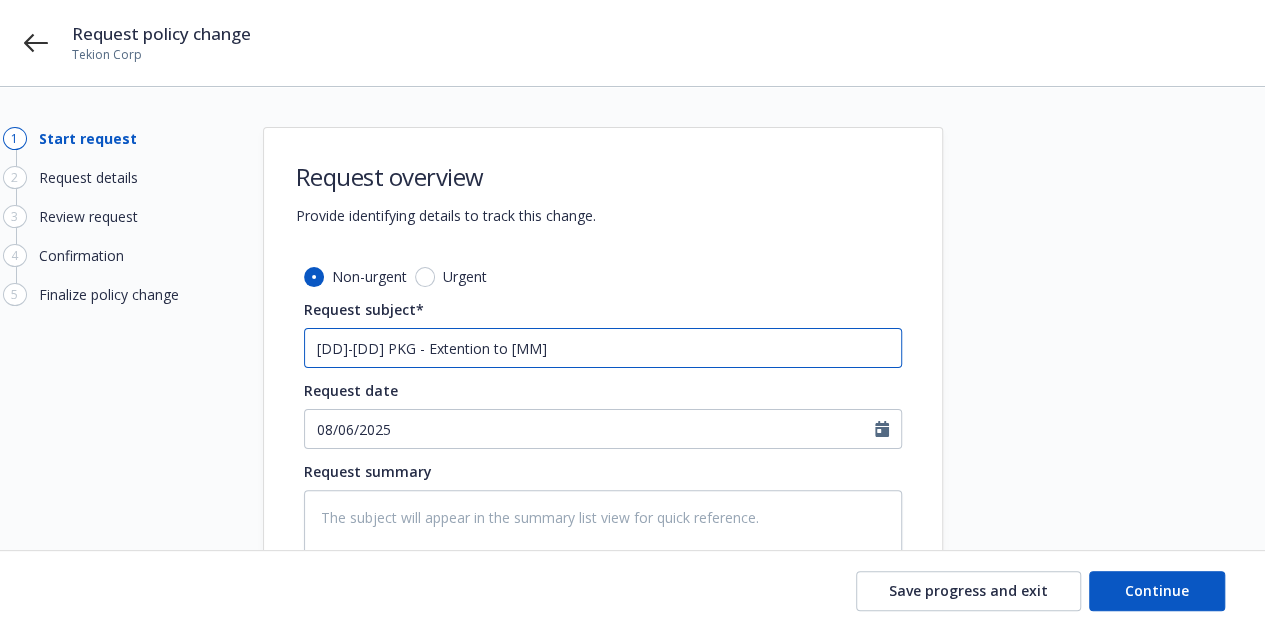 type on "x" 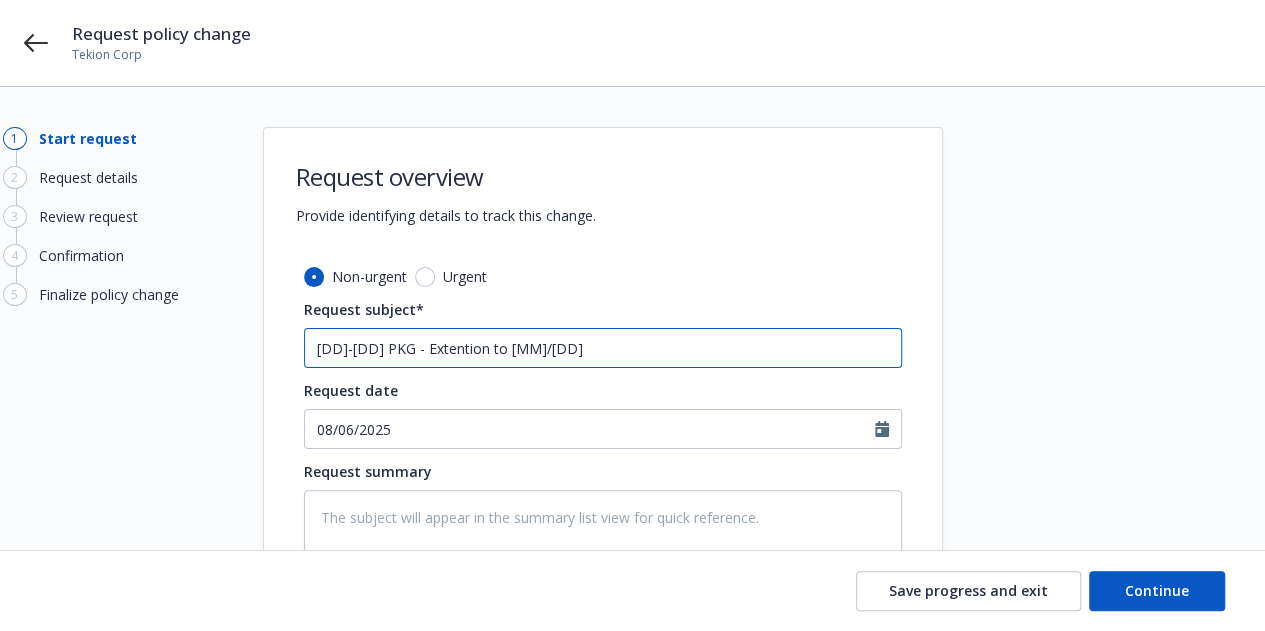 type on "x" 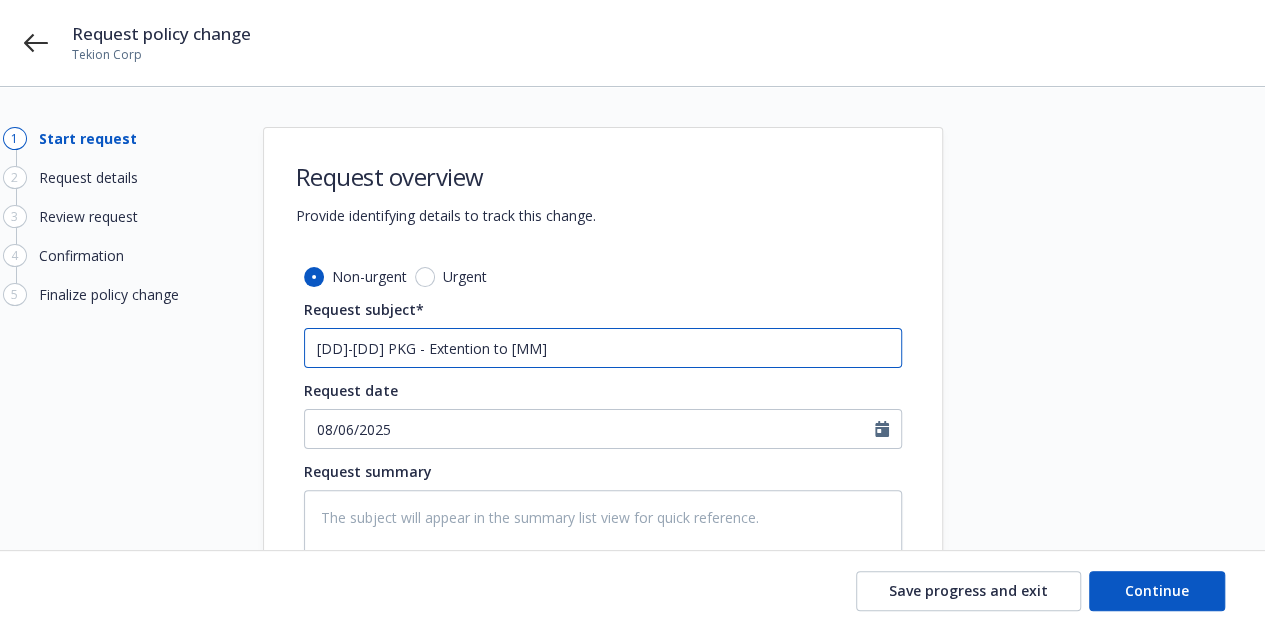 type on "x" 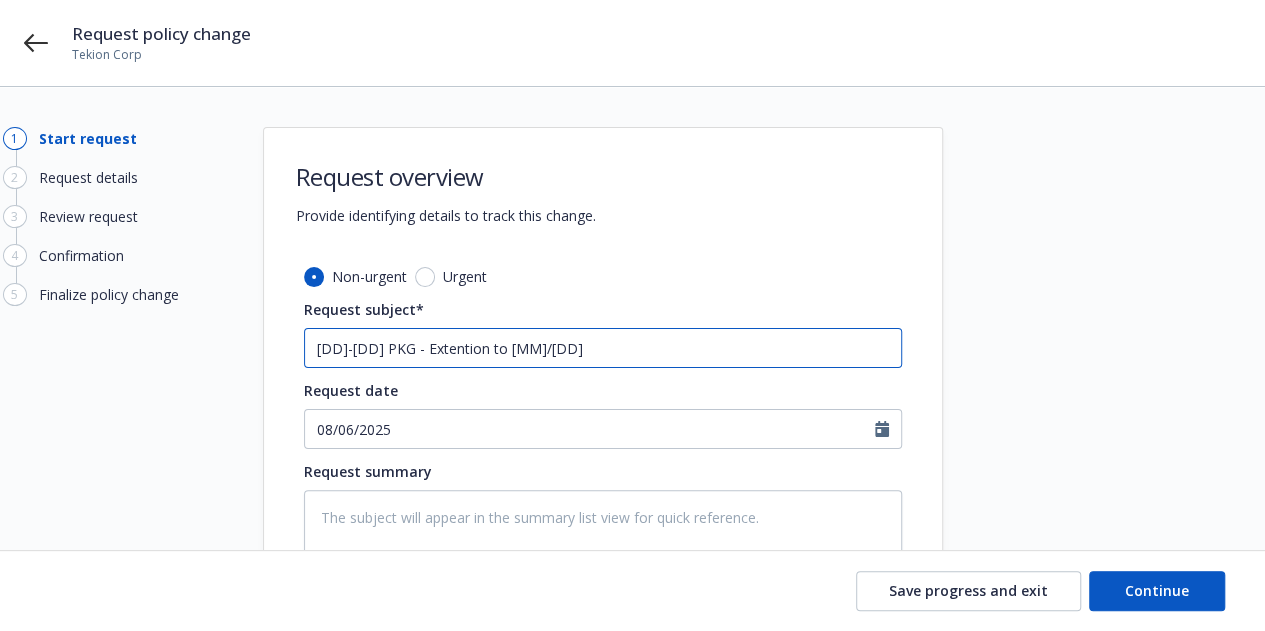 type on "x" 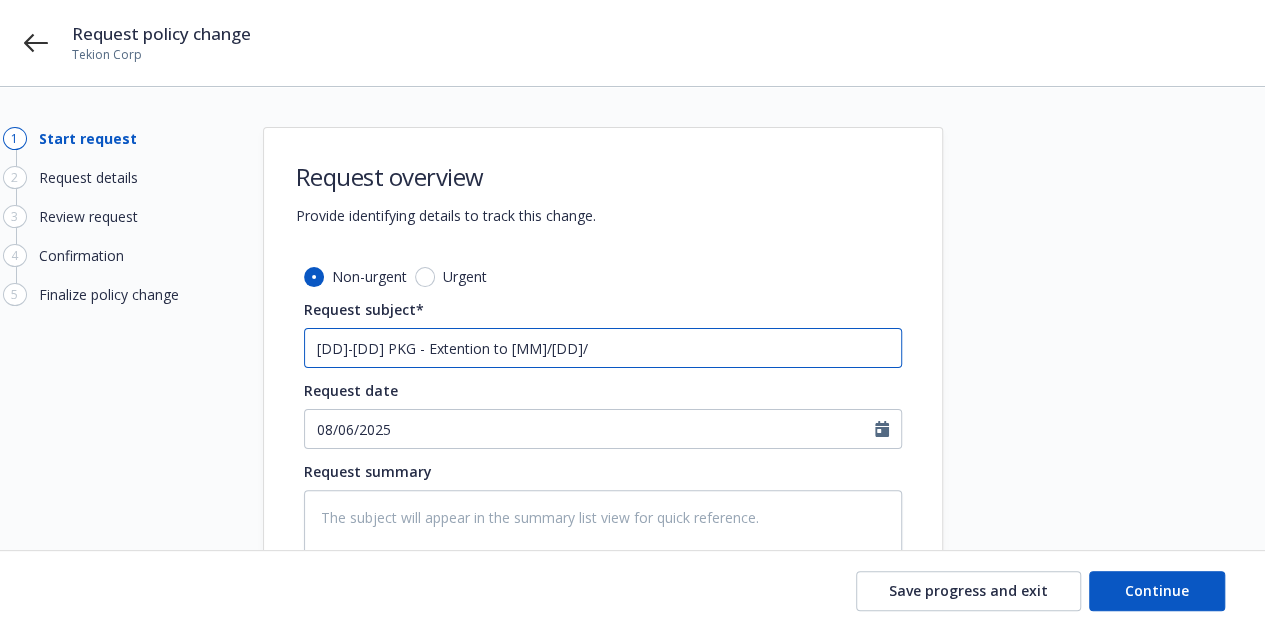 type on "x" 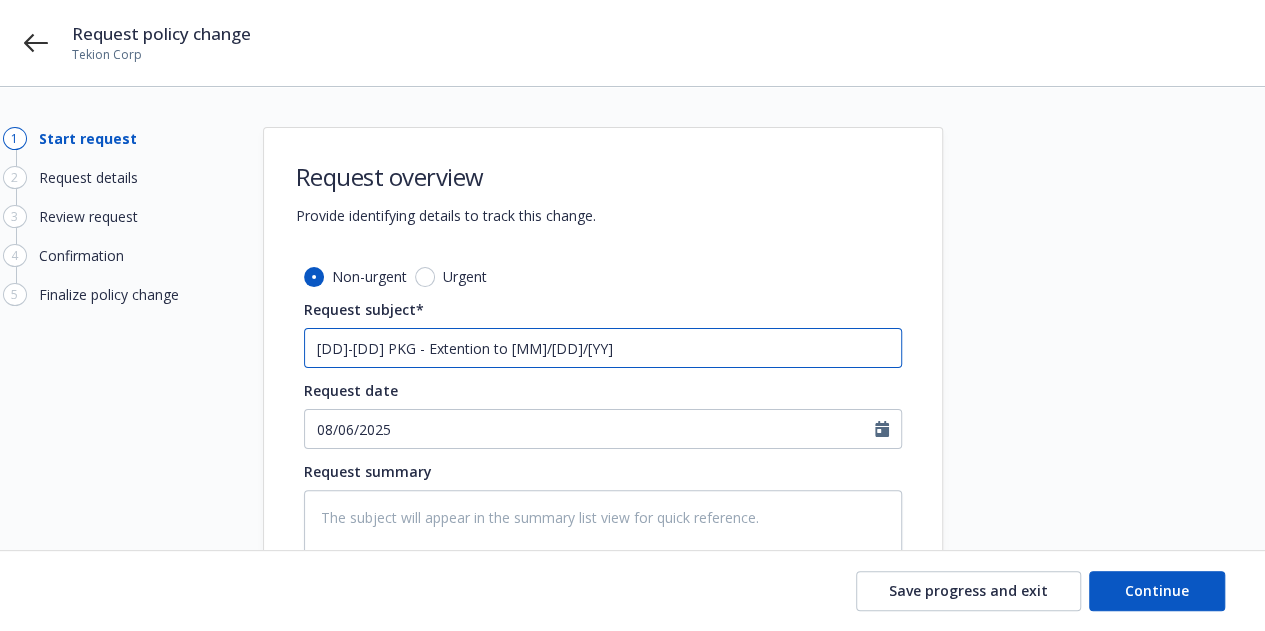 type on "x" 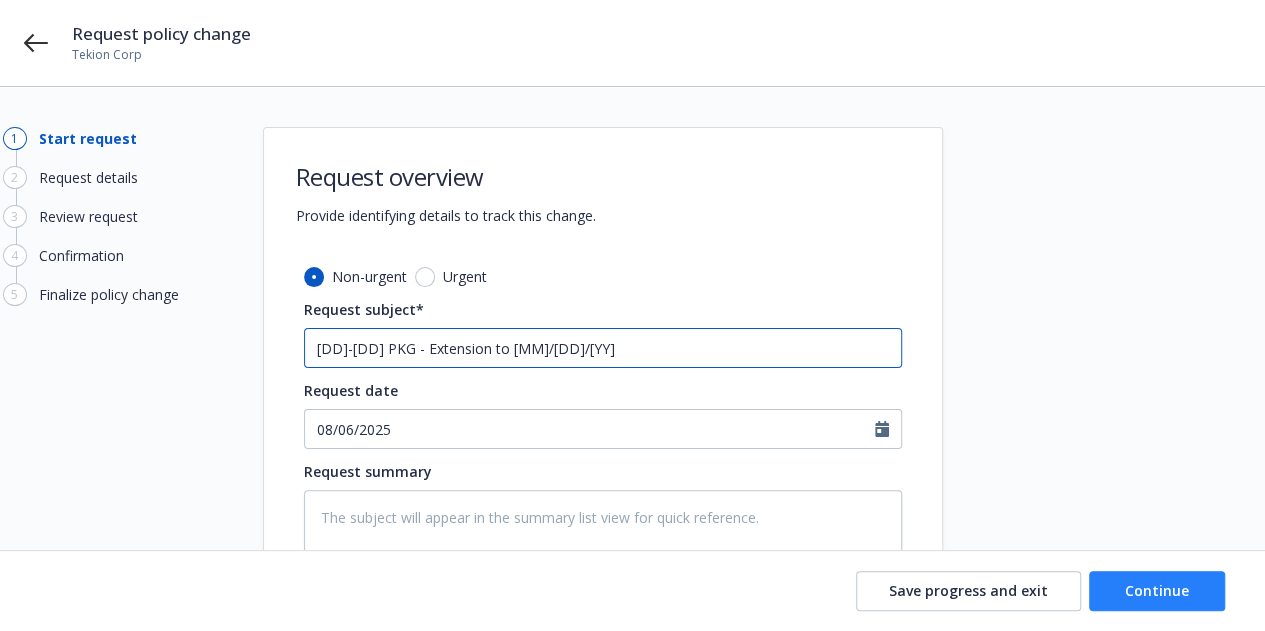 type on "24-25 PKG - Extension to 10/1/25" 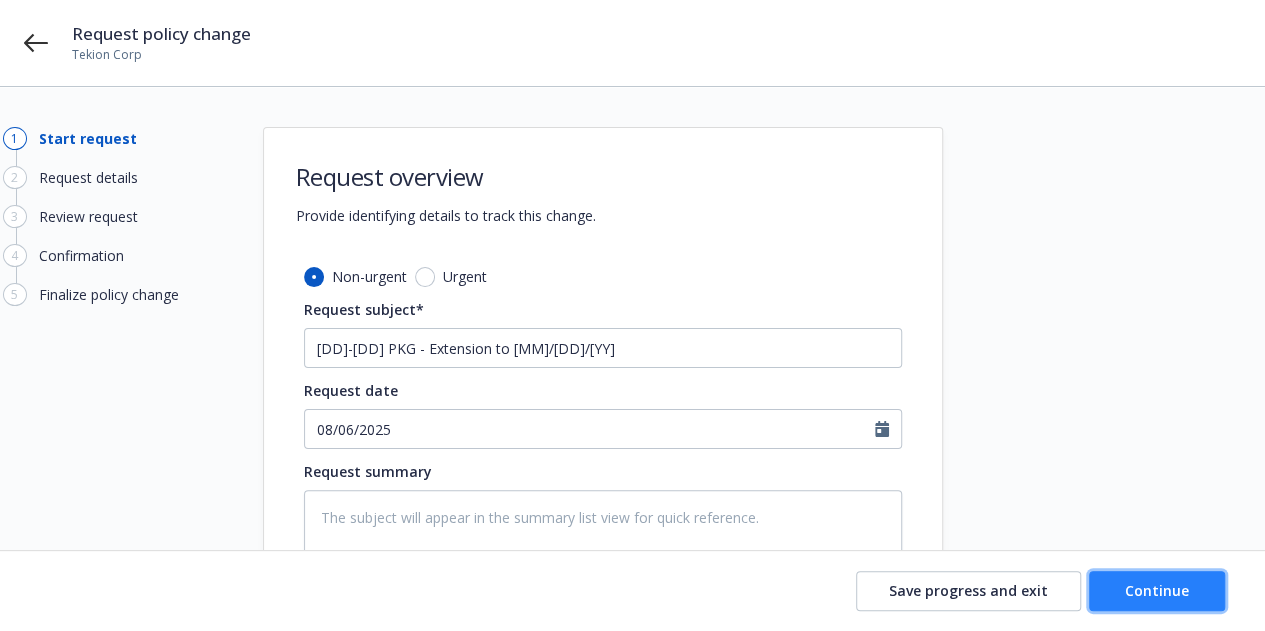 click on "Continue" at bounding box center (1157, 591) 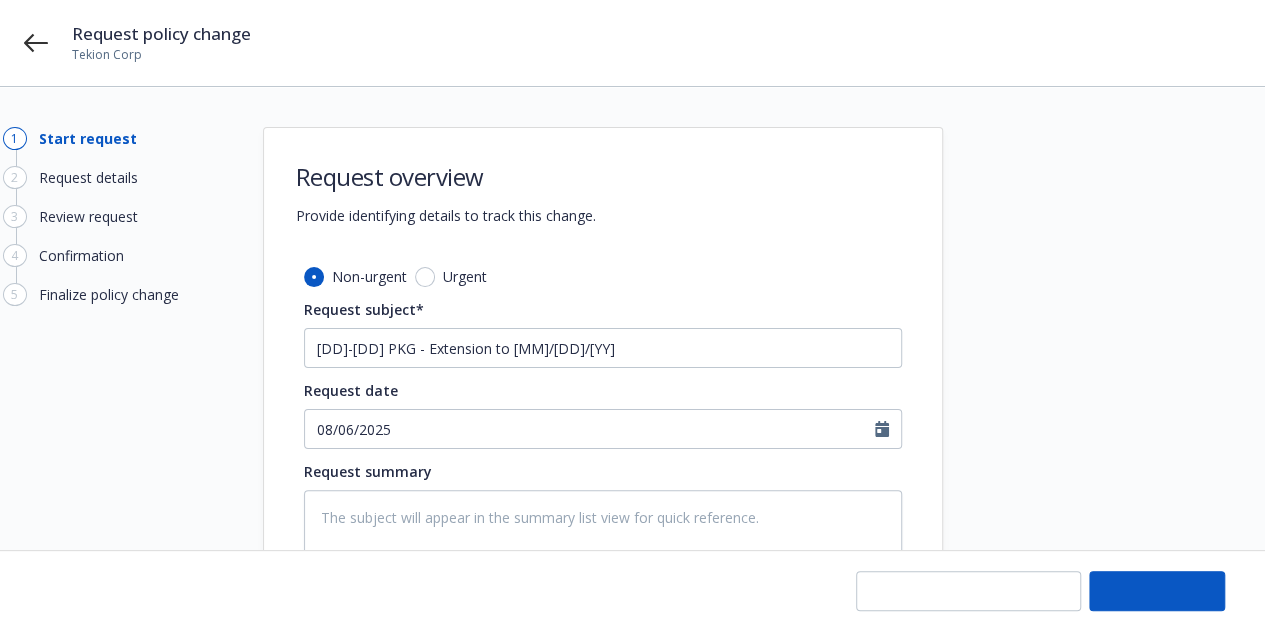 type on "x" 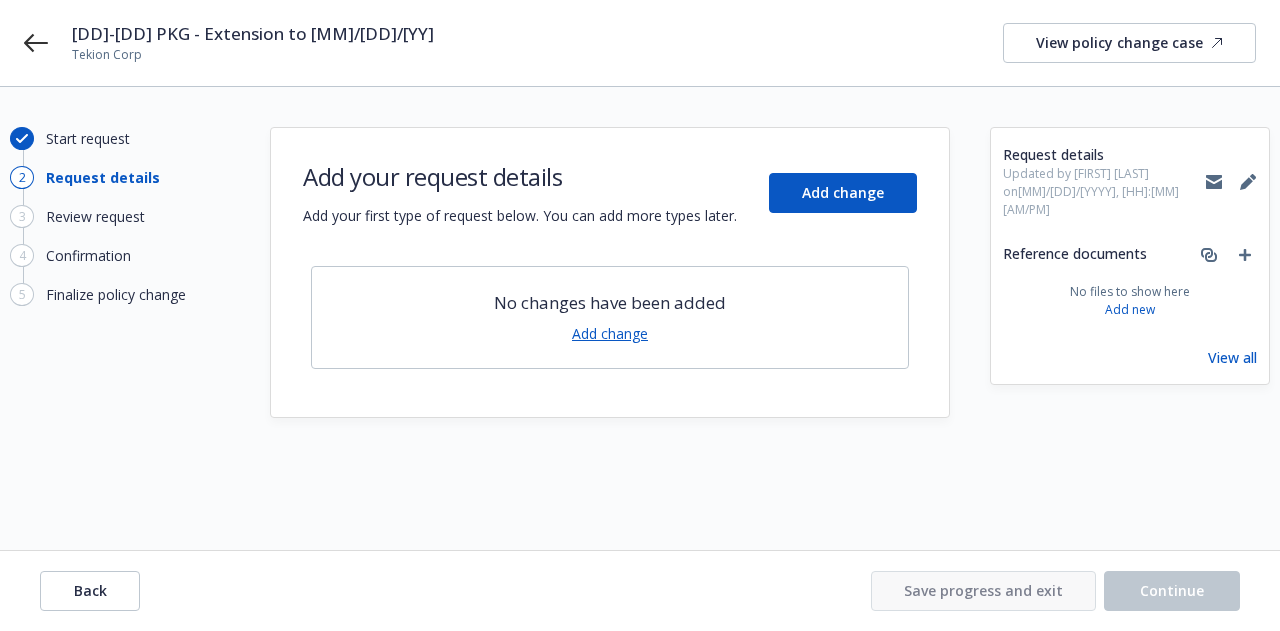 click on "Add your request details Add your first type of request below. You can add more types later. Add change" at bounding box center [610, 193] 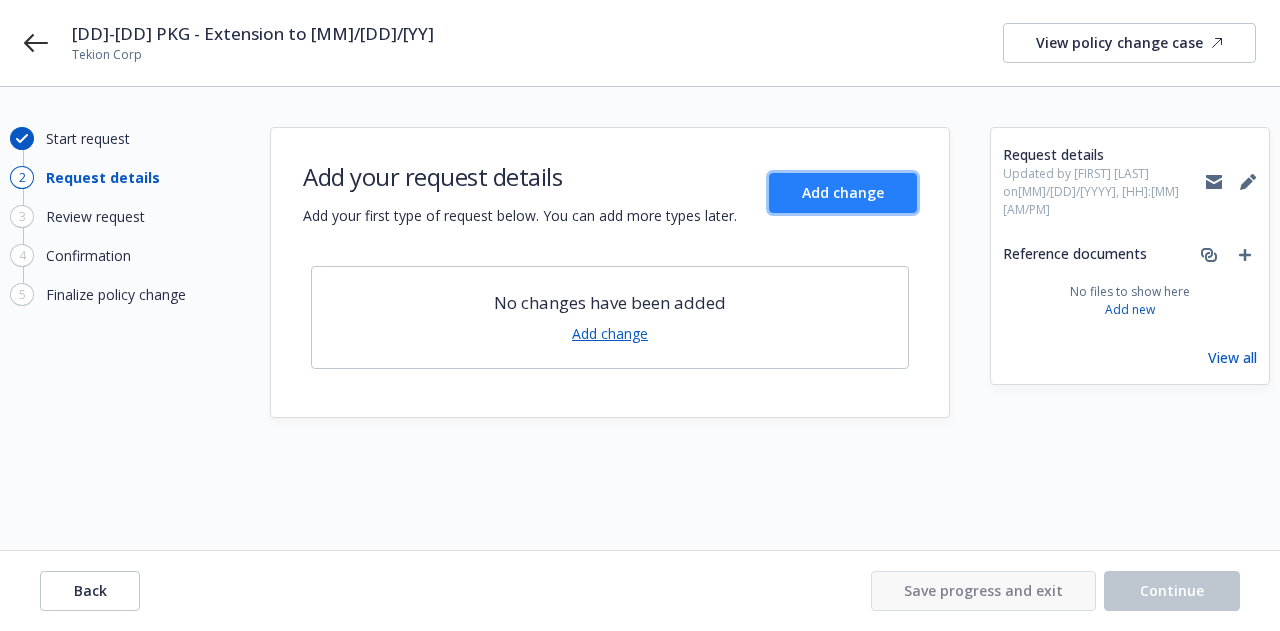 click on "Add change" at bounding box center (843, 192) 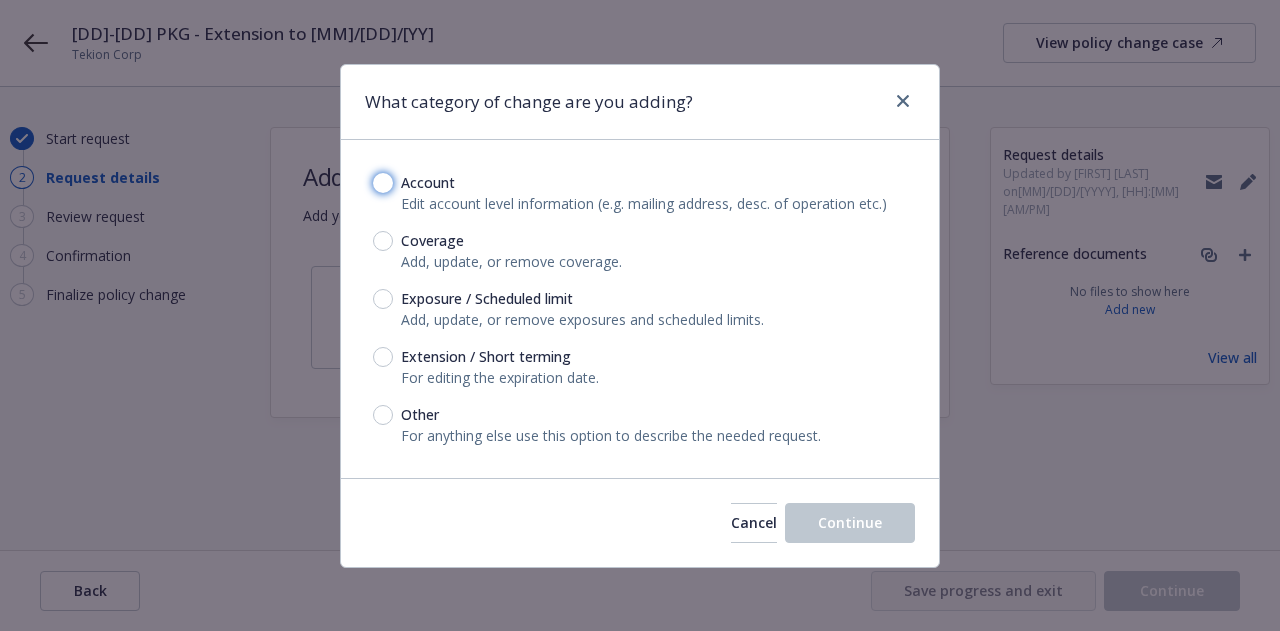 click on "Account" at bounding box center [383, 183] 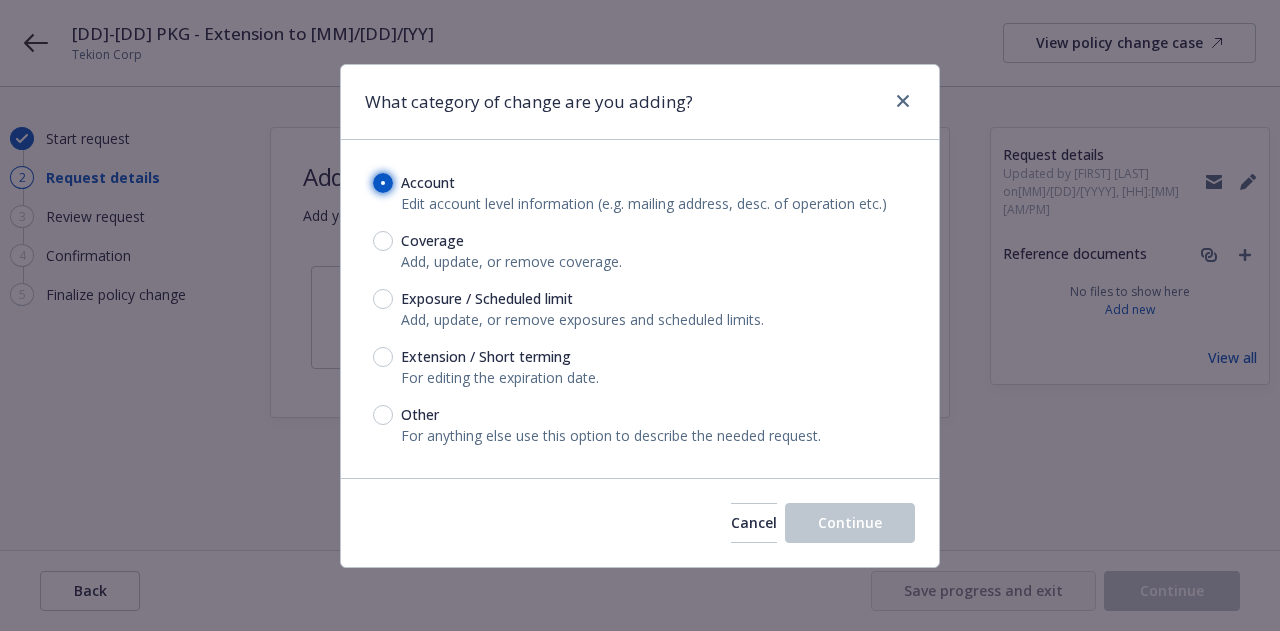 type 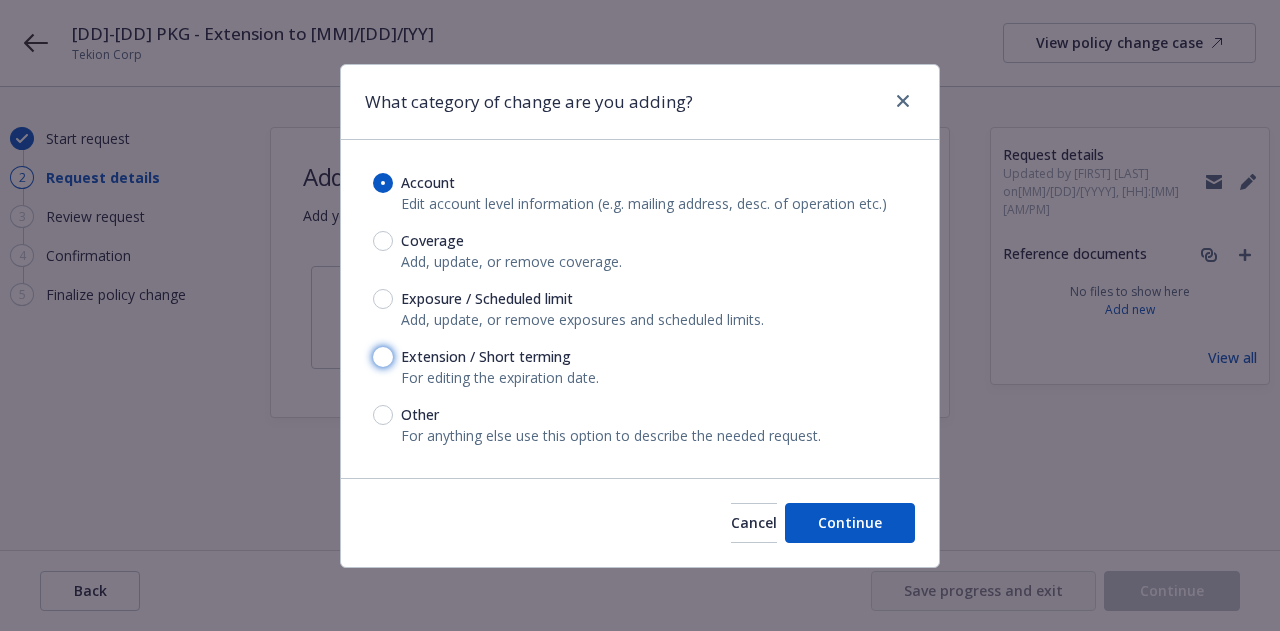 click on "Extension / Short terming" at bounding box center (383, 357) 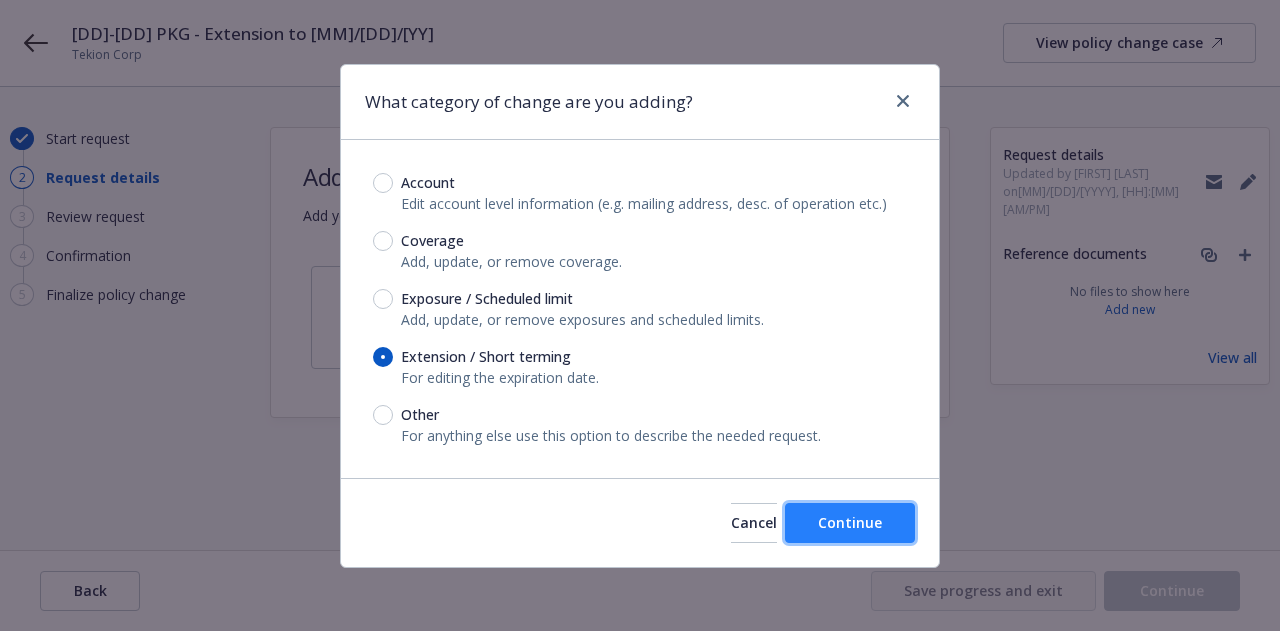 click on "Continue" at bounding box center [850, 522] 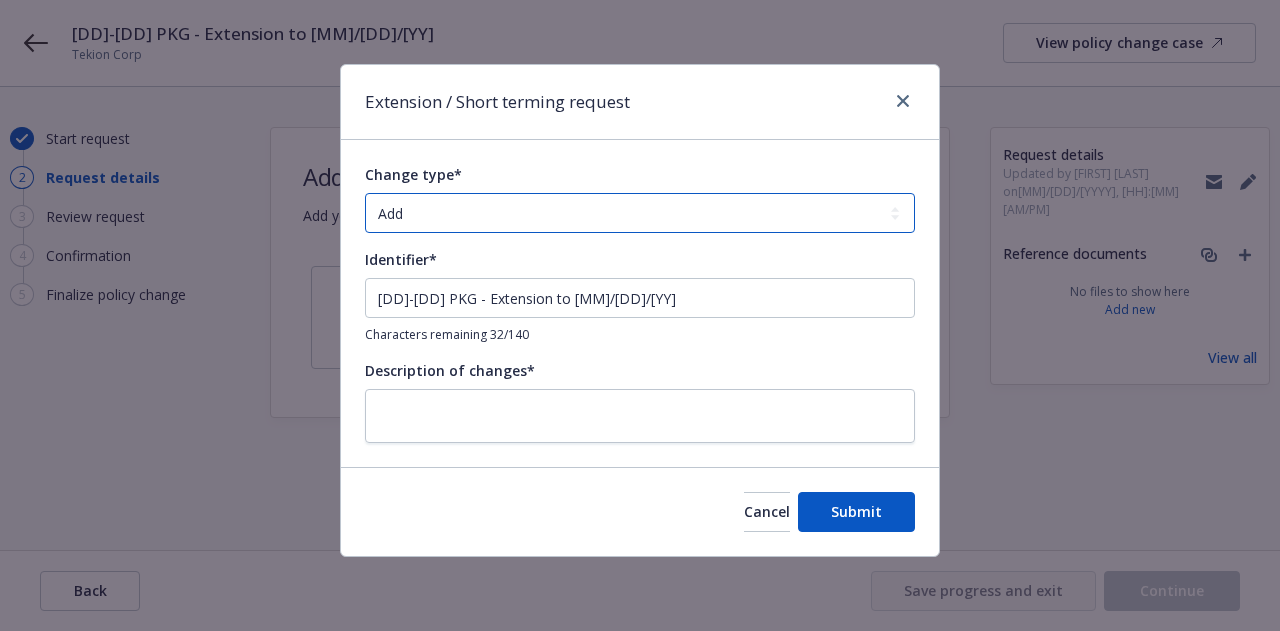click on "Add Audit Change Remove" at bounding box center [640, 213] 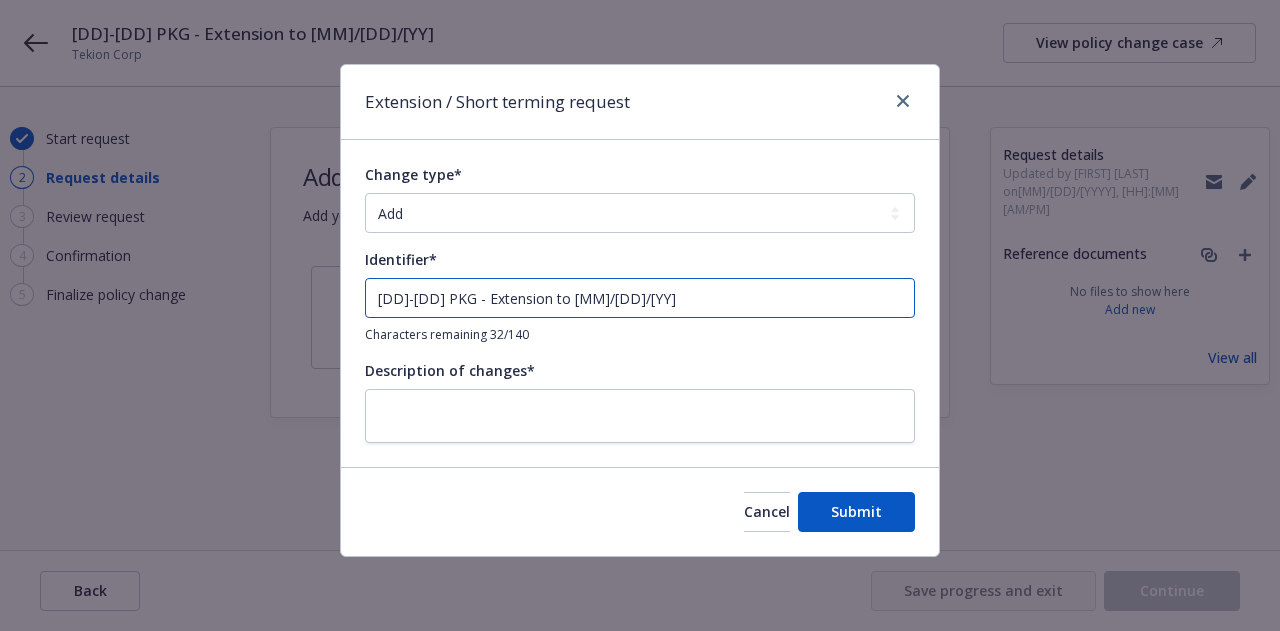 drag, startPoint x: 648, startPoint y: 294, endPoint x: 281, endPoint y: 314, distance: 367.54456 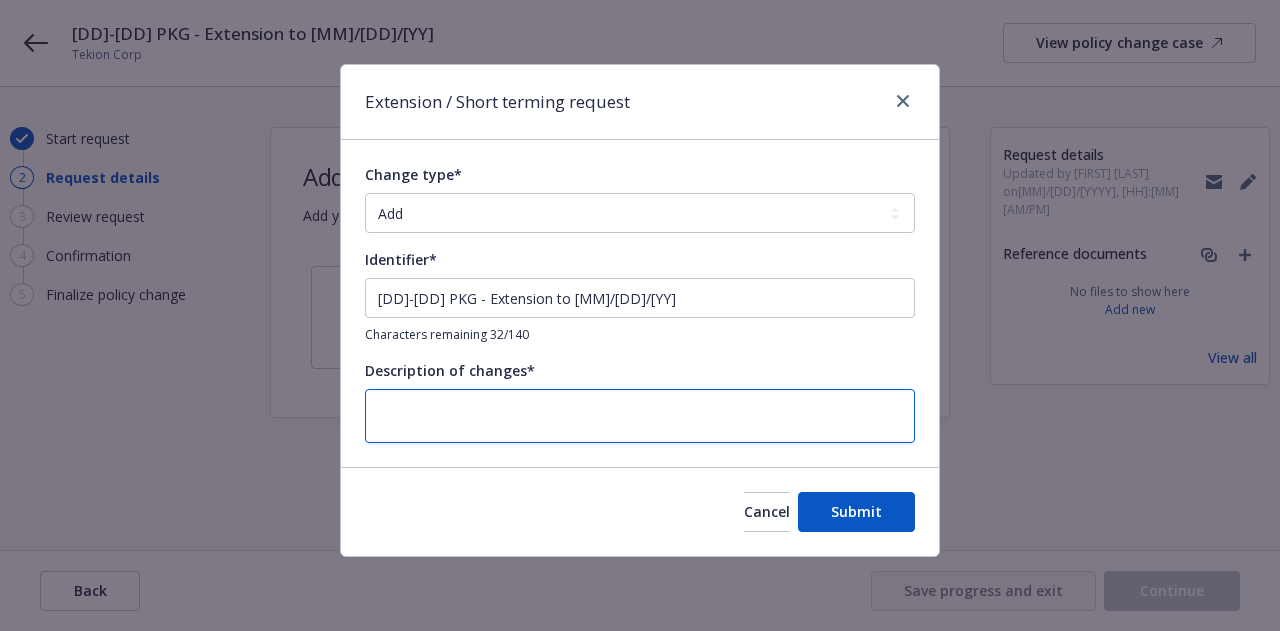 click at bounding box center (640, 416) 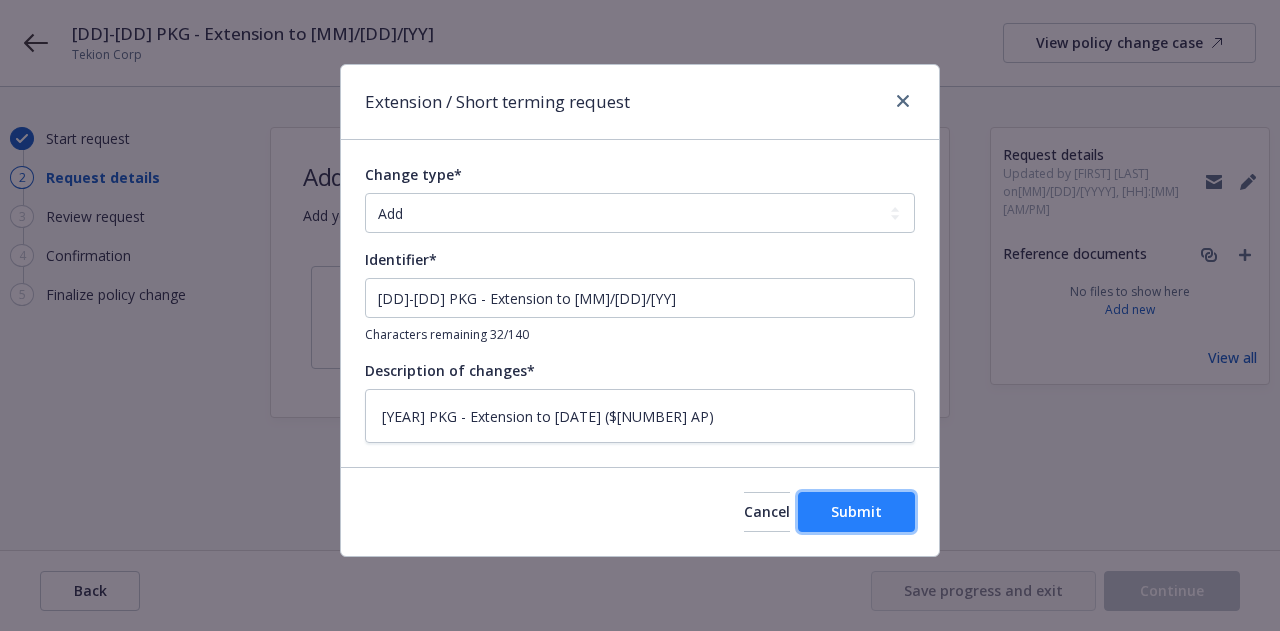 click on "Submit" at bounding box center (856, 512) 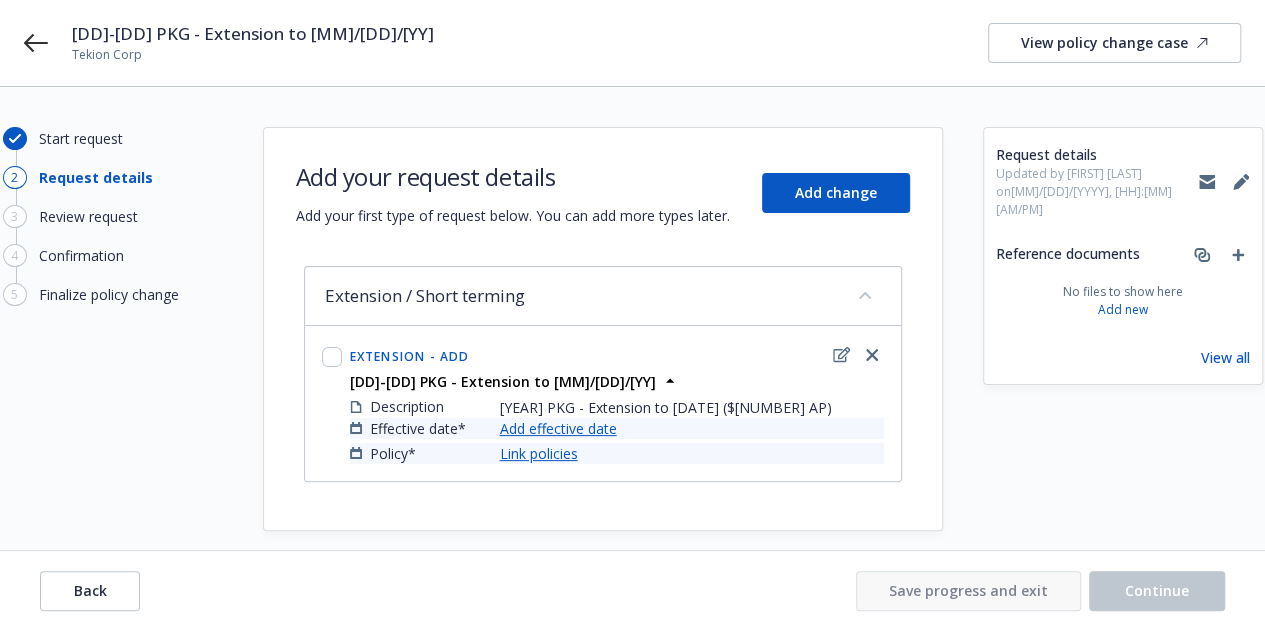 click on "Add effective date" at bounding box center (558, 428) 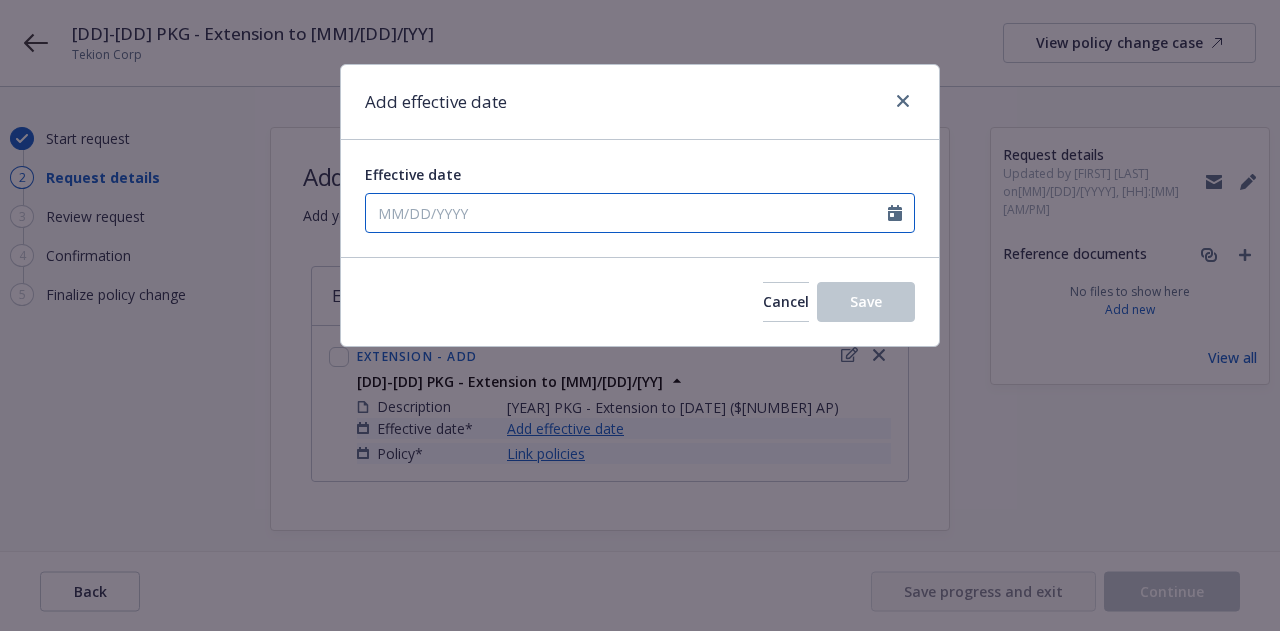 click on "Effective date" at bounding box center (627, 213) 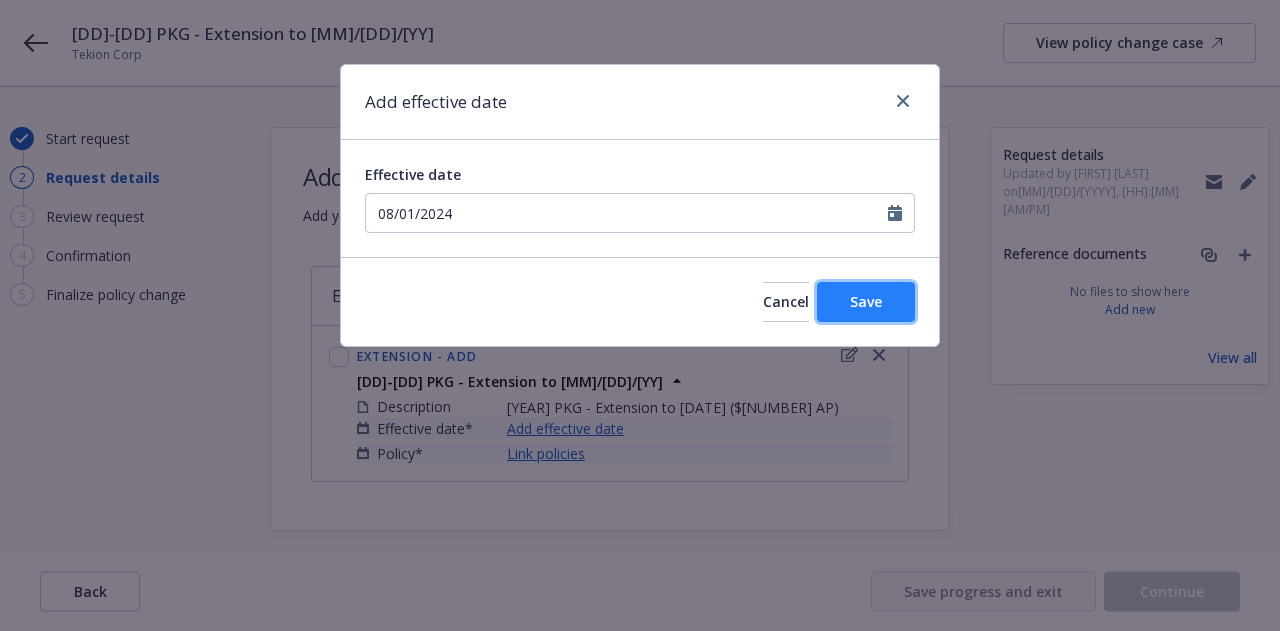 click on "Save" at bounding box center (866, 302) 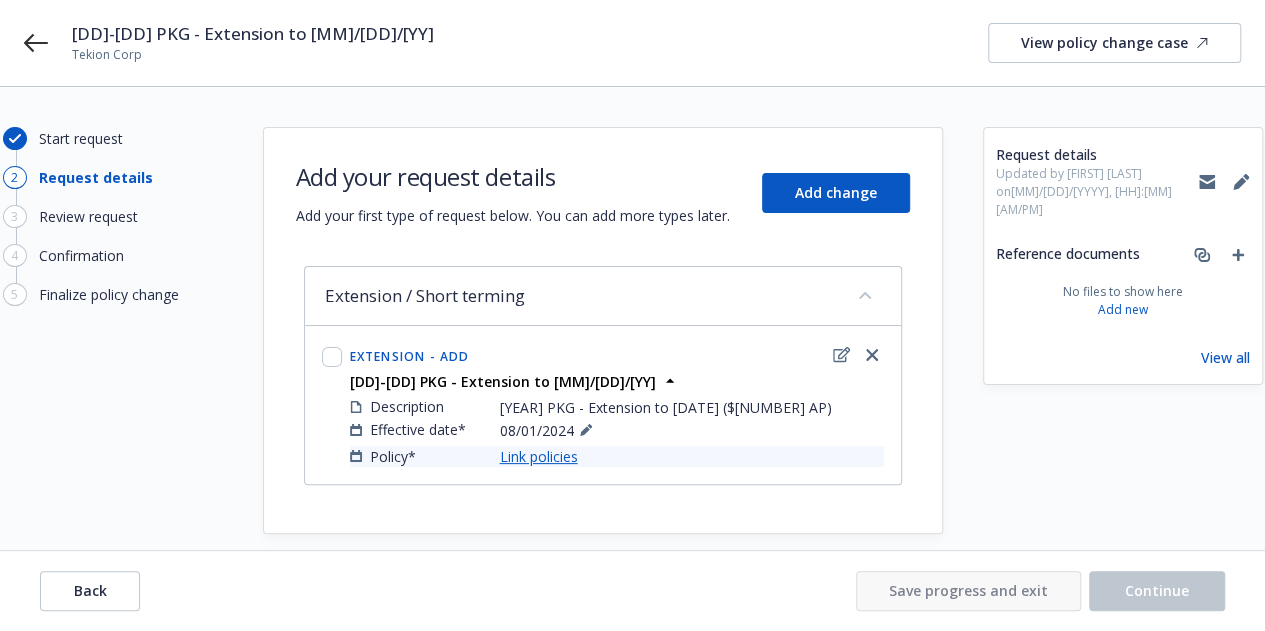 click on "Link policies" at bounding box center (539, 456) 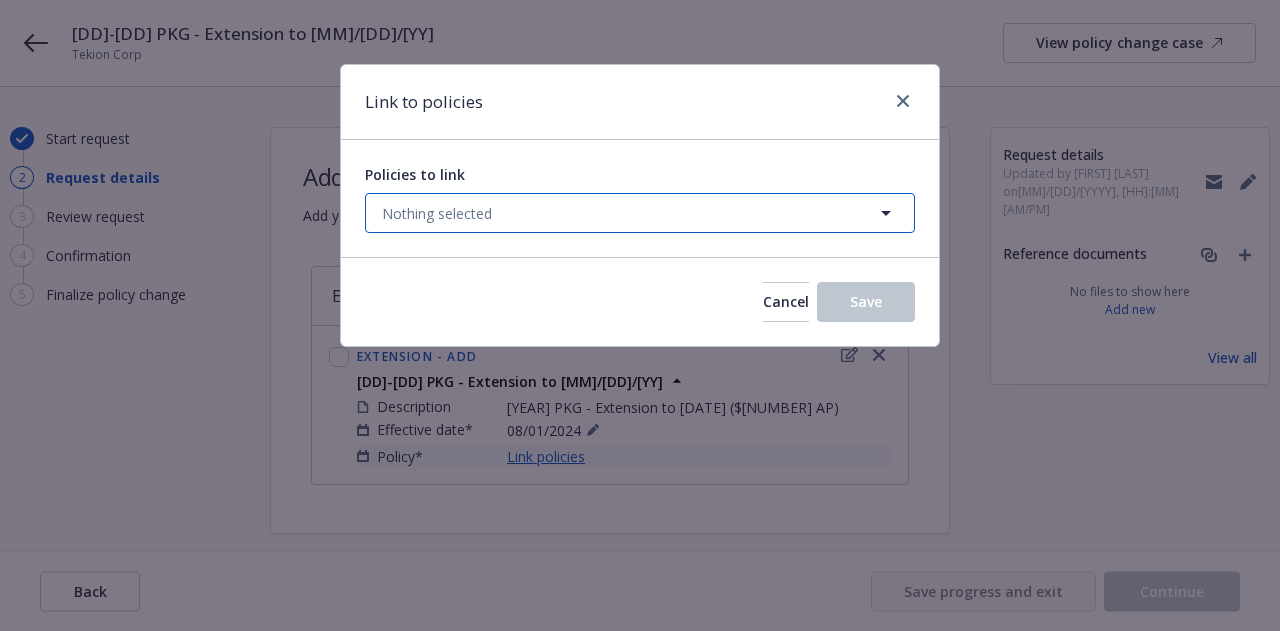 click on "Nothing selected" at bounding box center [640, 213] 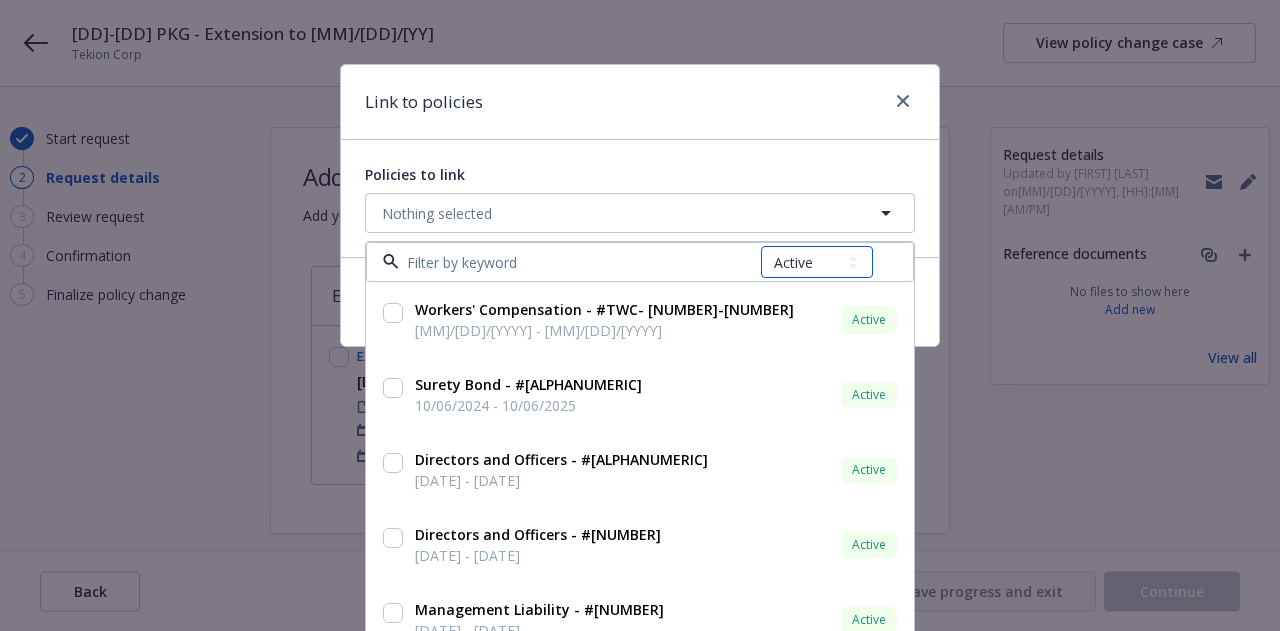 click on "All Active Upcoming Expired Cancelled" at bounding box center [817, 262] 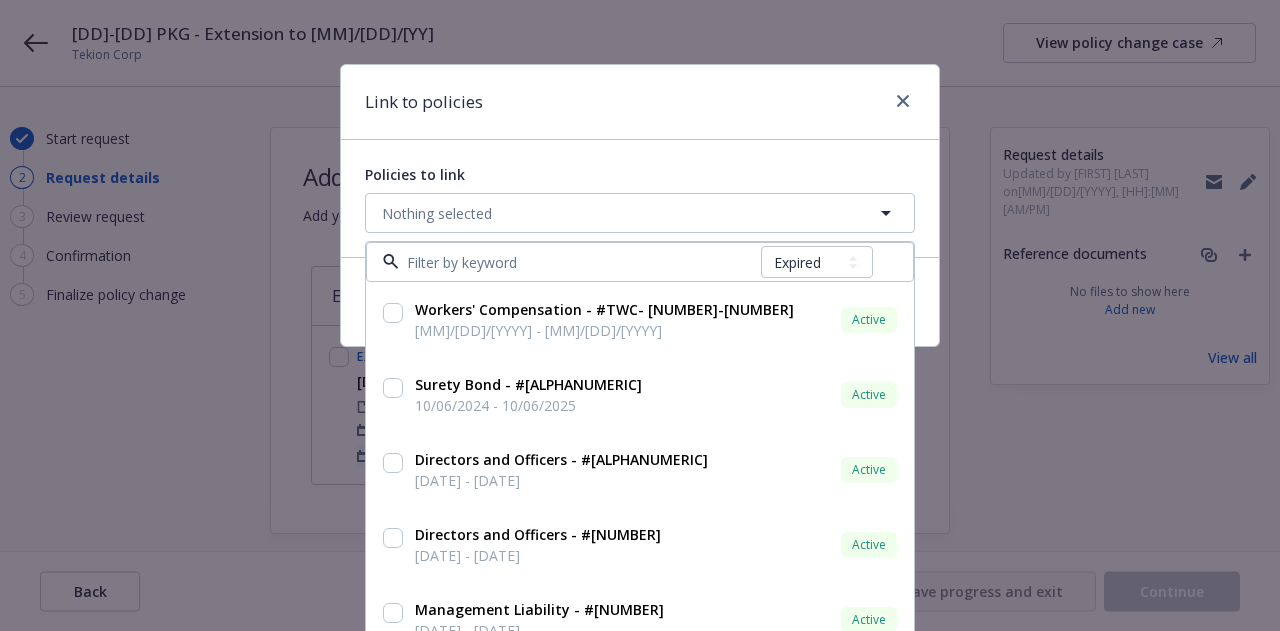 click on "All Active Upcoming Expired Cancelled" at bounding box center [817, 262] 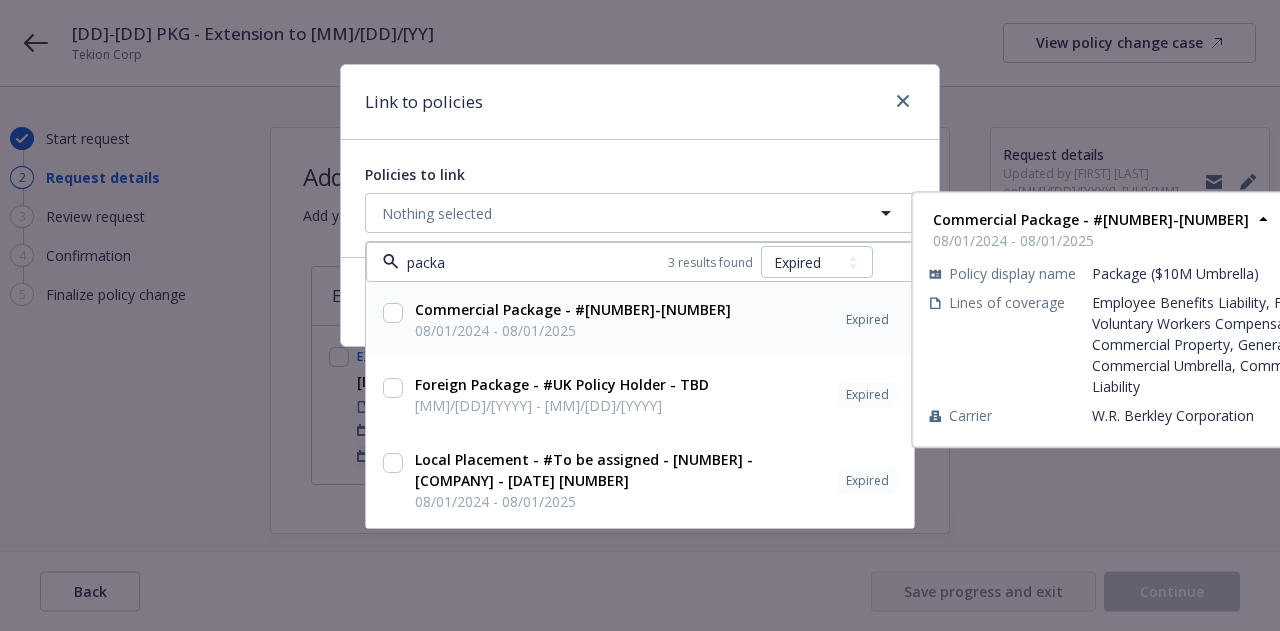 click at bounding box center [393, 313] 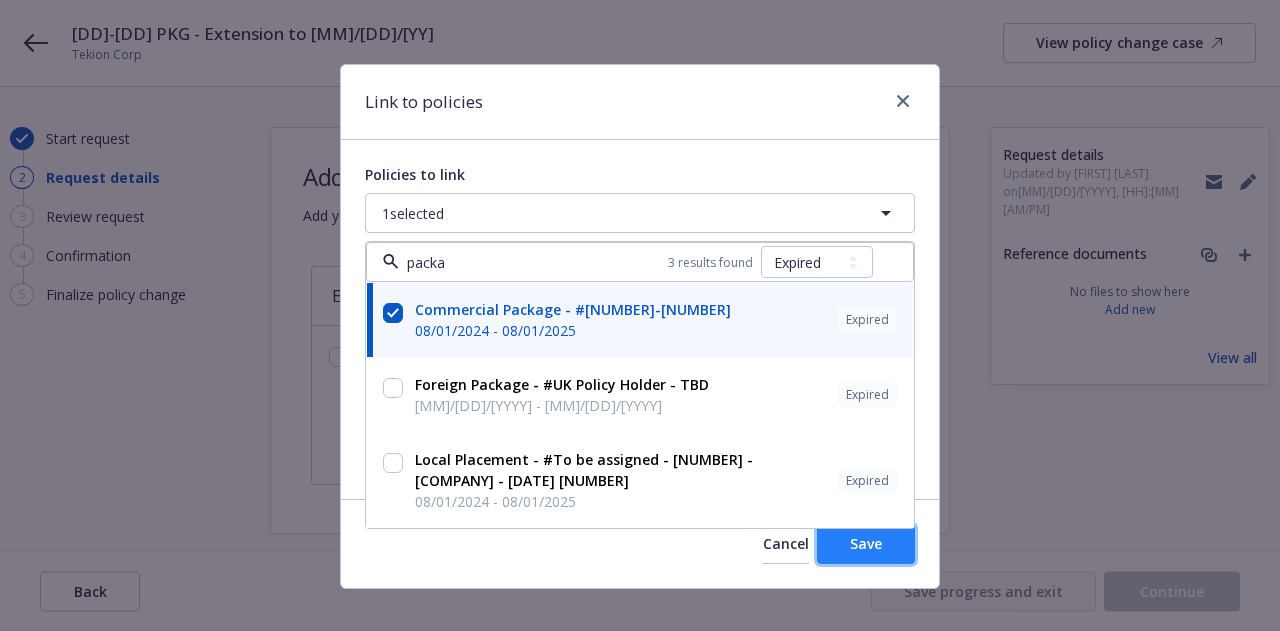 click on "Save" at bounding box center [866, 543] 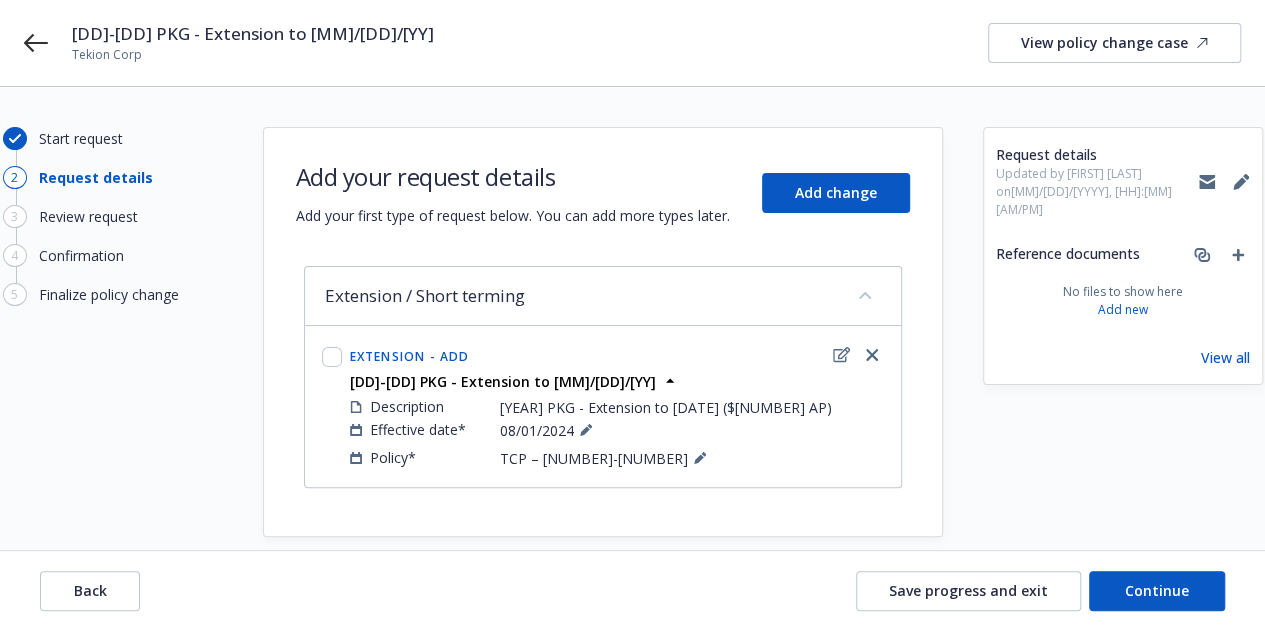 scroll, scrollTop: 24, scrollLeft: 0, axis: vertical 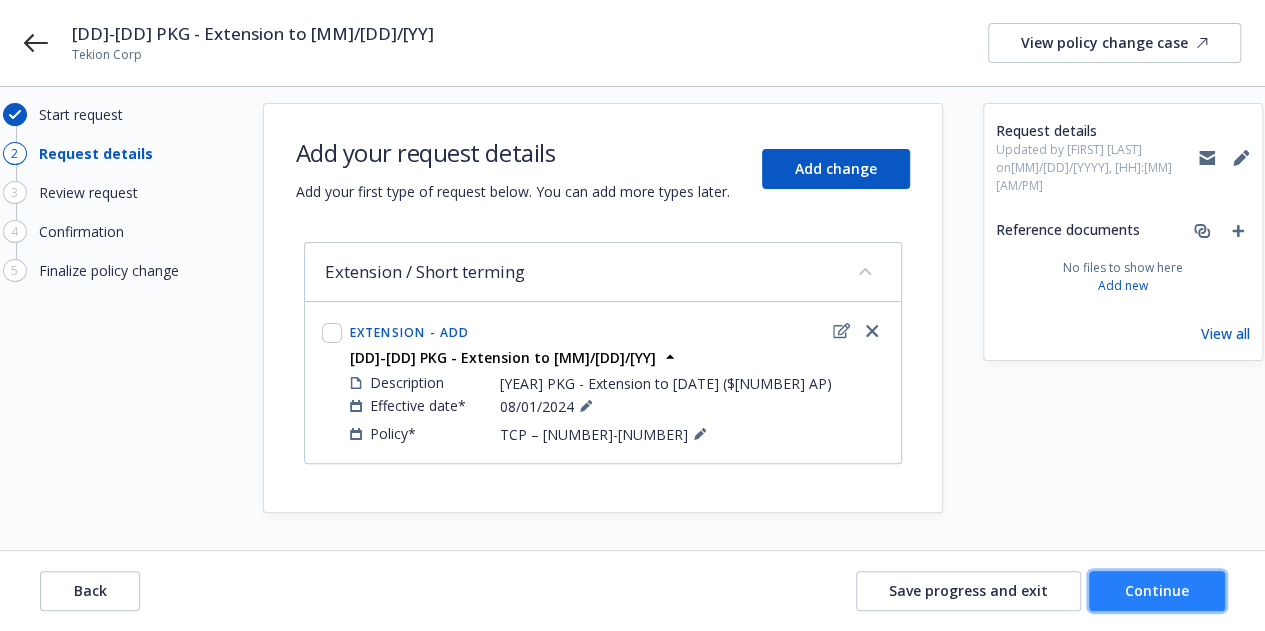click on "Continue" at bounding box center (1157, 590) 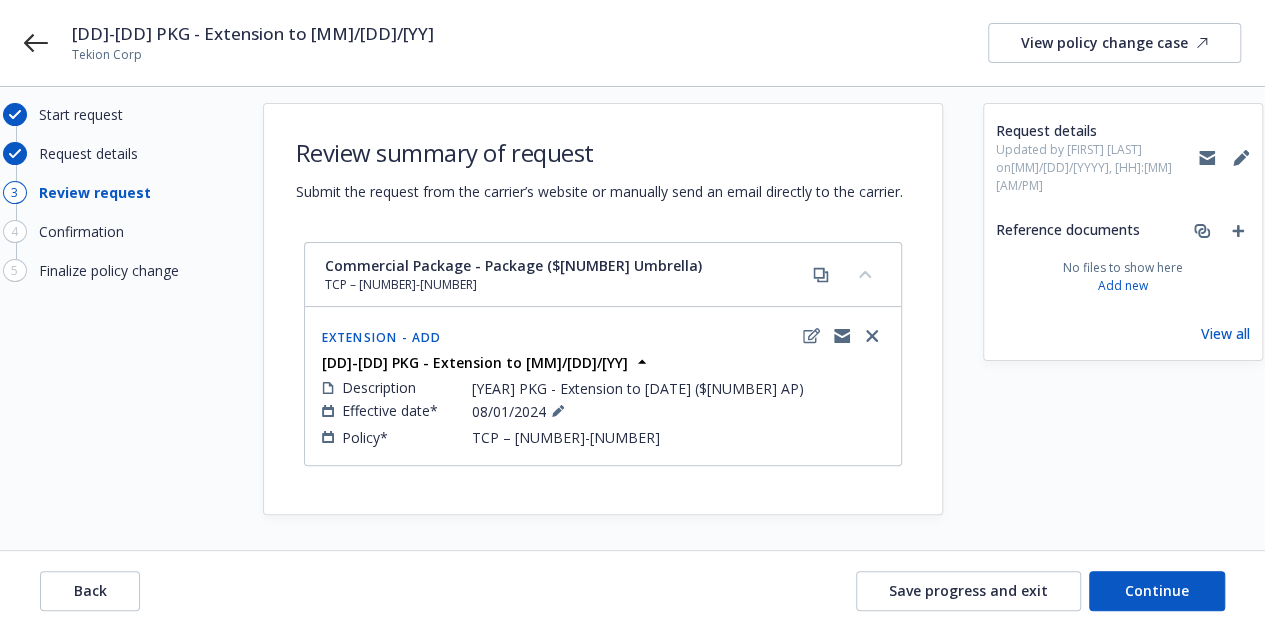 scroll, scrollTop: 46, scrollLeft: 0, axis: vertical 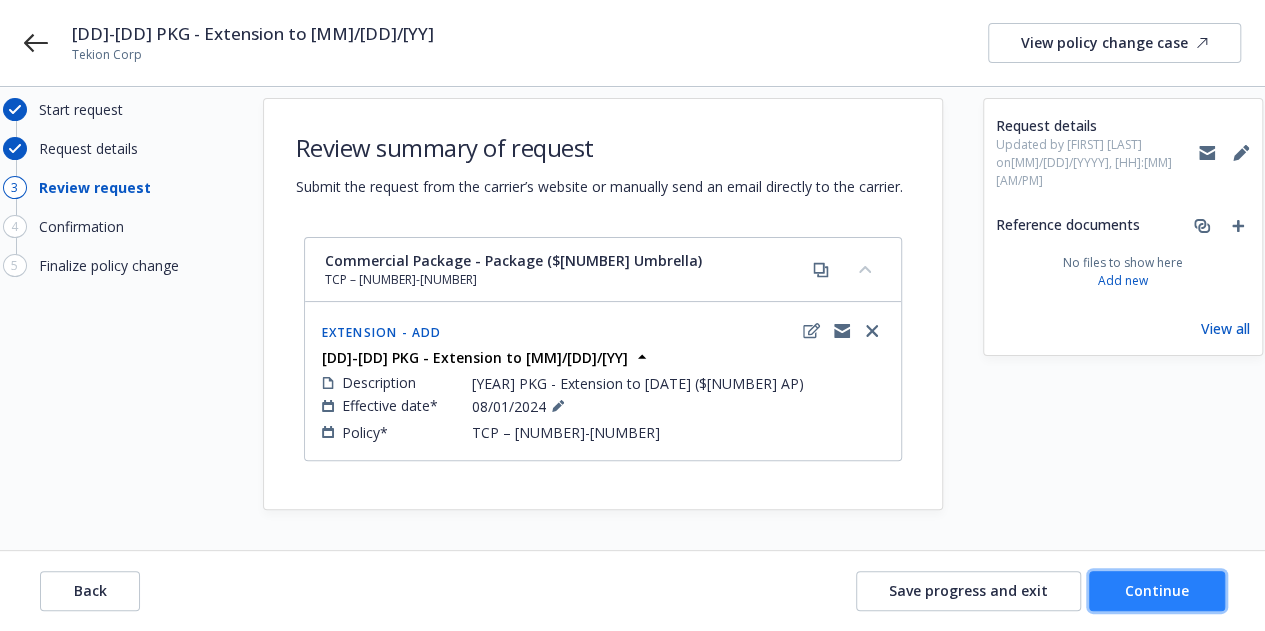 click on "Continue" at bounding box center (1157, 591) 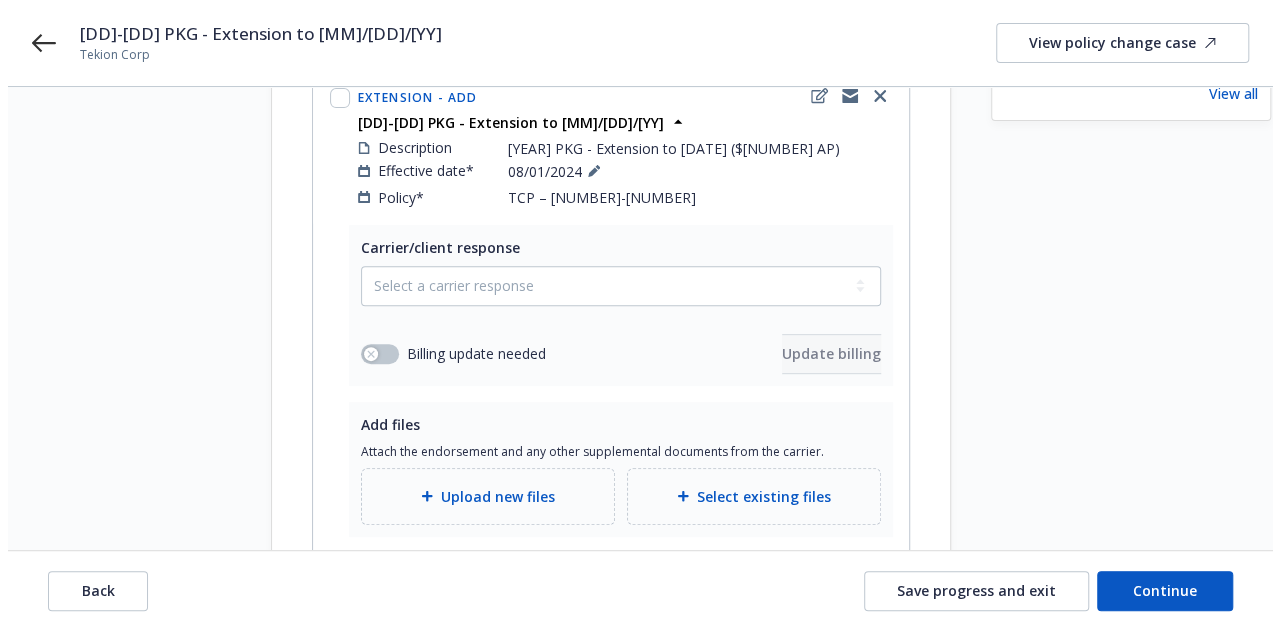 scroll, scrollTop: 264, scrollLeft: 0, axis: vertical 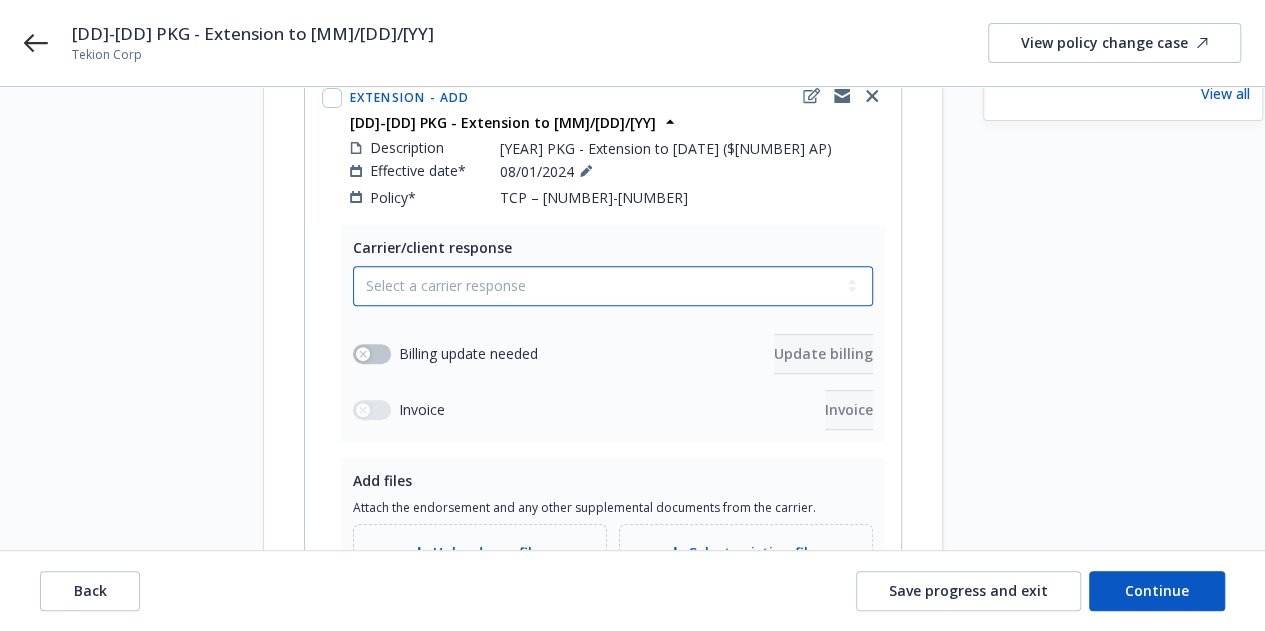 click on "Select a carrier response Accepted Accepted with revision No endorsement needed Declined by carrier Rejected by client" at bounding box center [613, 286] 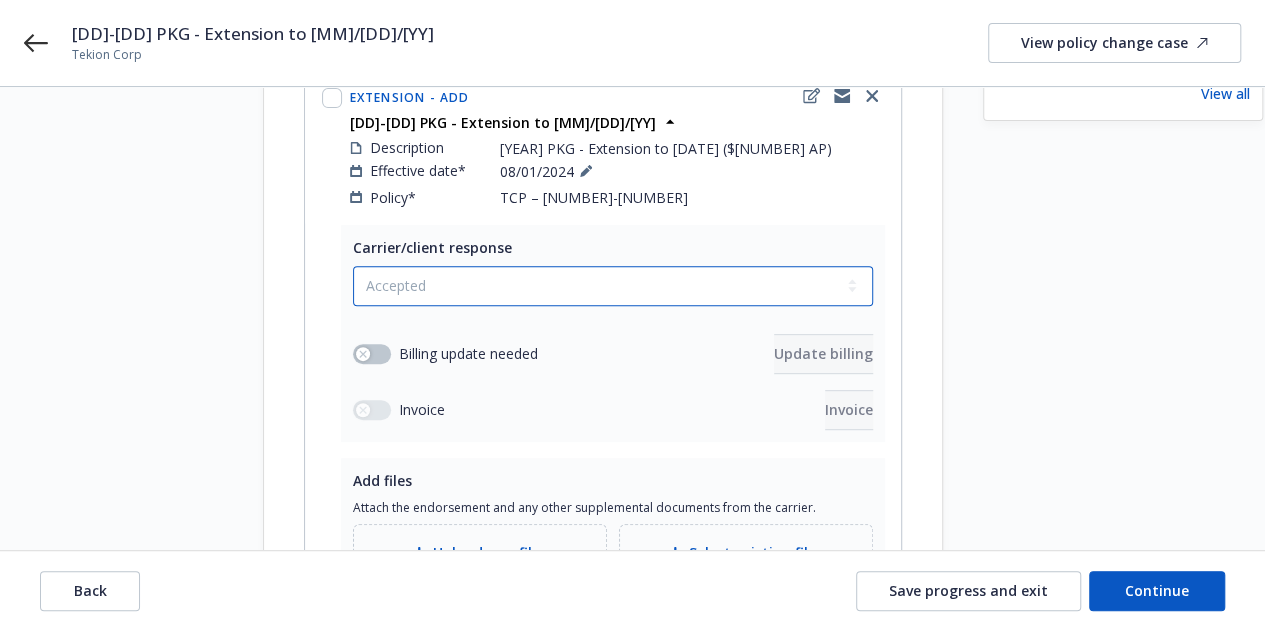 click on "Select a carrier response Accepted Accepted with revision No endorsement needed Declined by carrier Rejected by client" at bounding box center (613, 286) 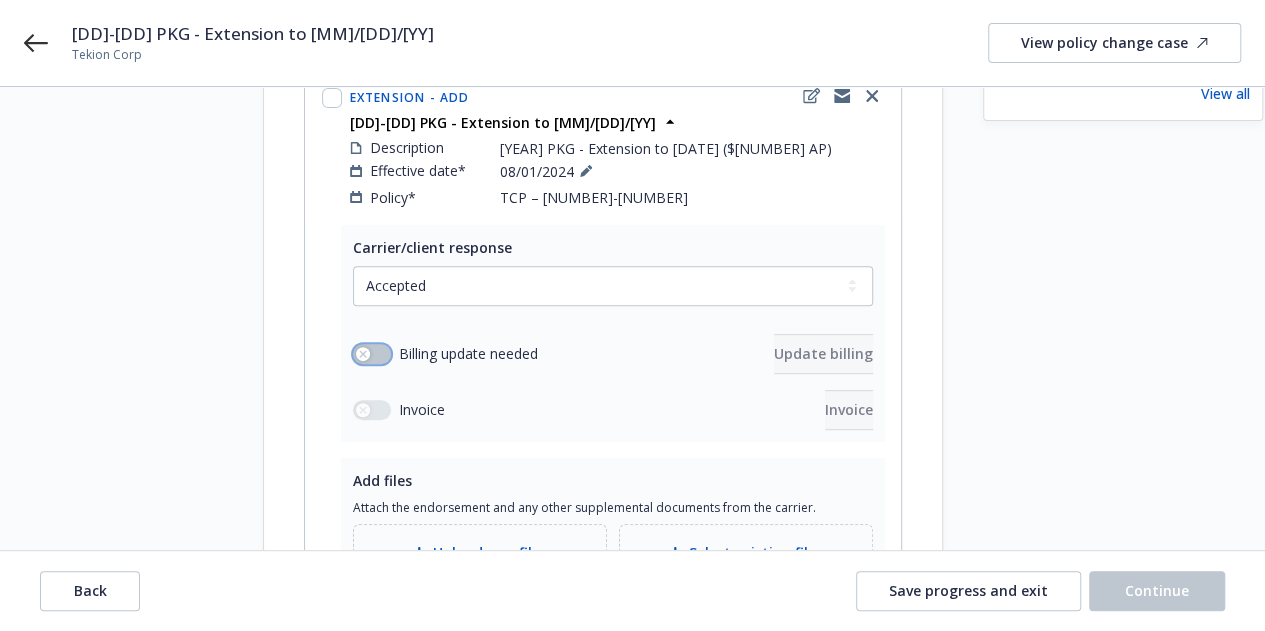 click at bounding box center (372, 354) 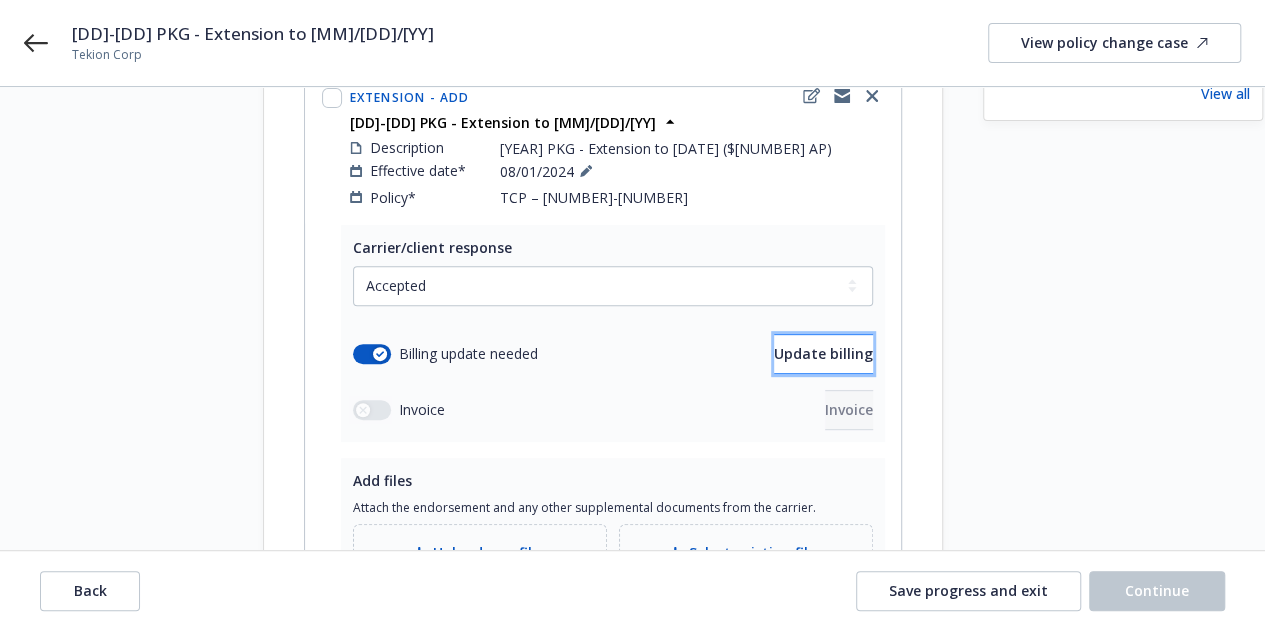 click on "Update billing" at bounding box center (823, 353) 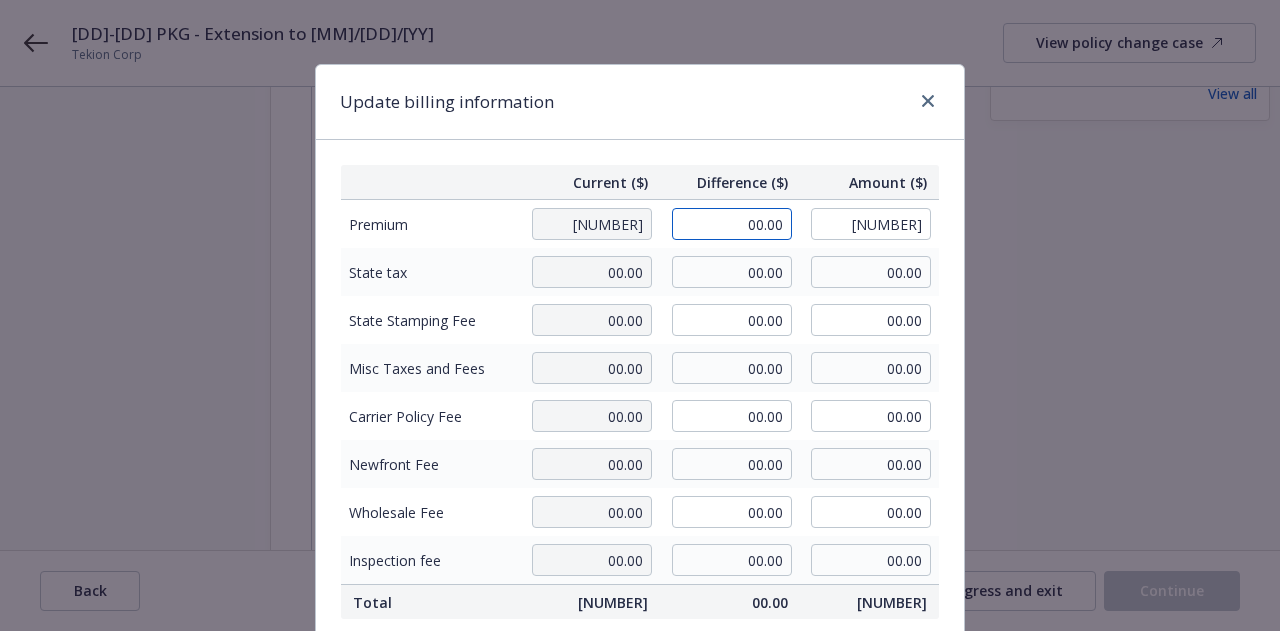 click on "00.00" at bounding box center [732, 224] 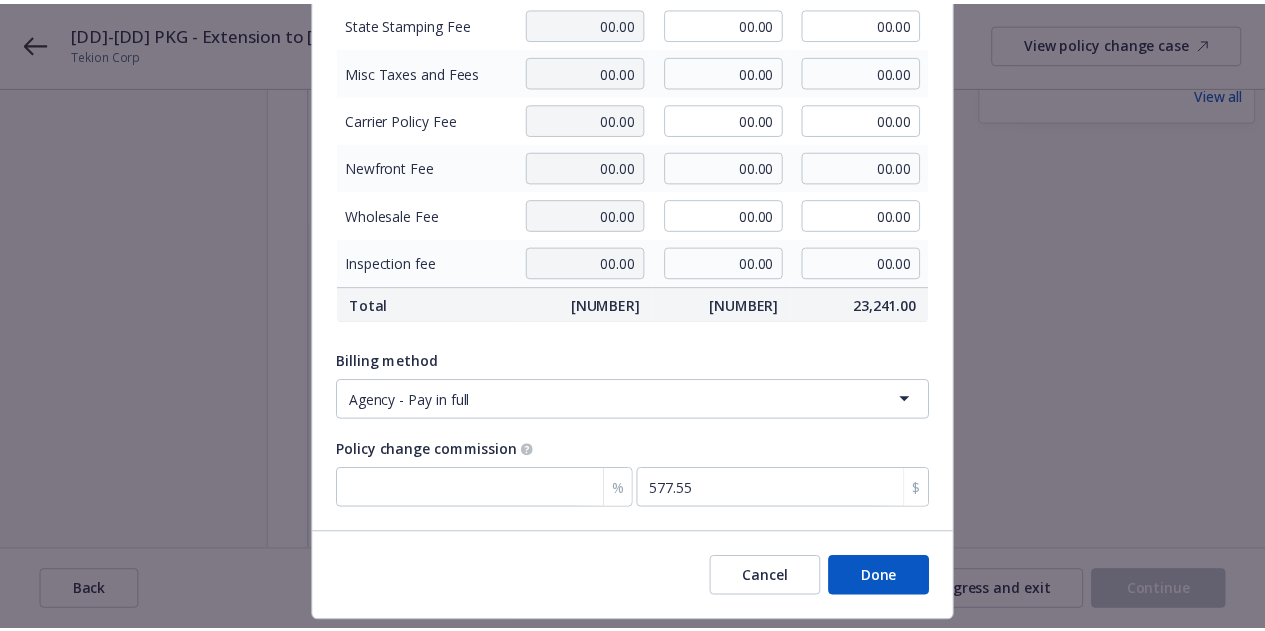 scroll, scrollTop: 304, scrollLeft: 0, axis: vertical 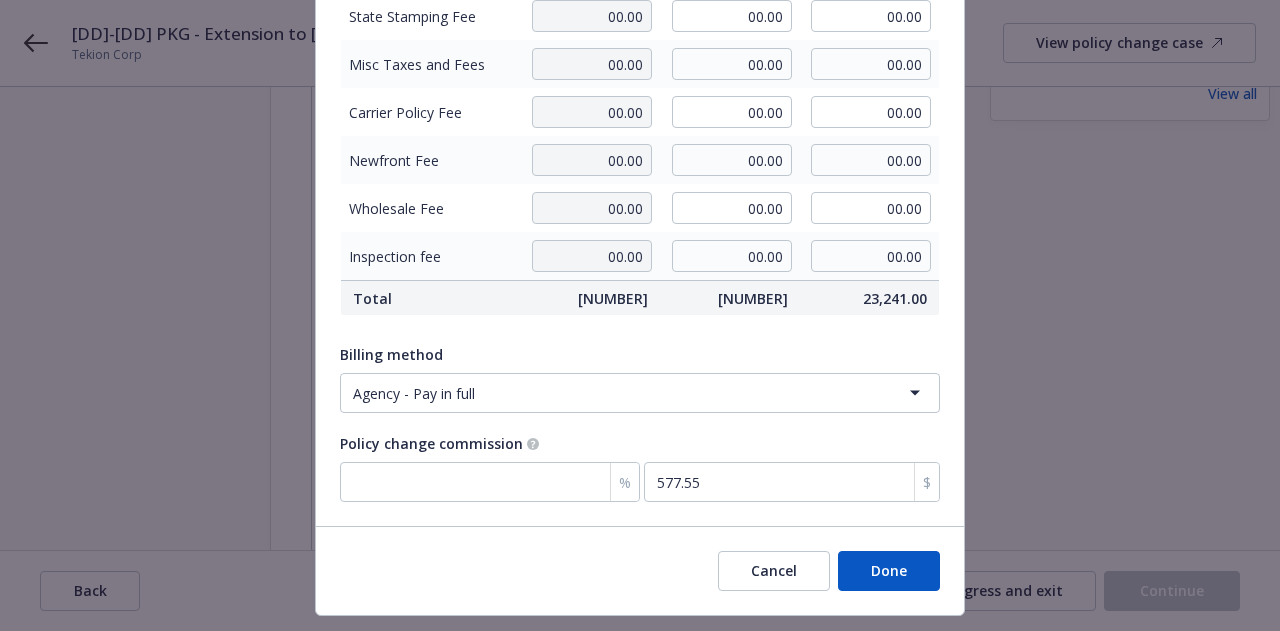 click on "Done" at bounding box center (889, 571) 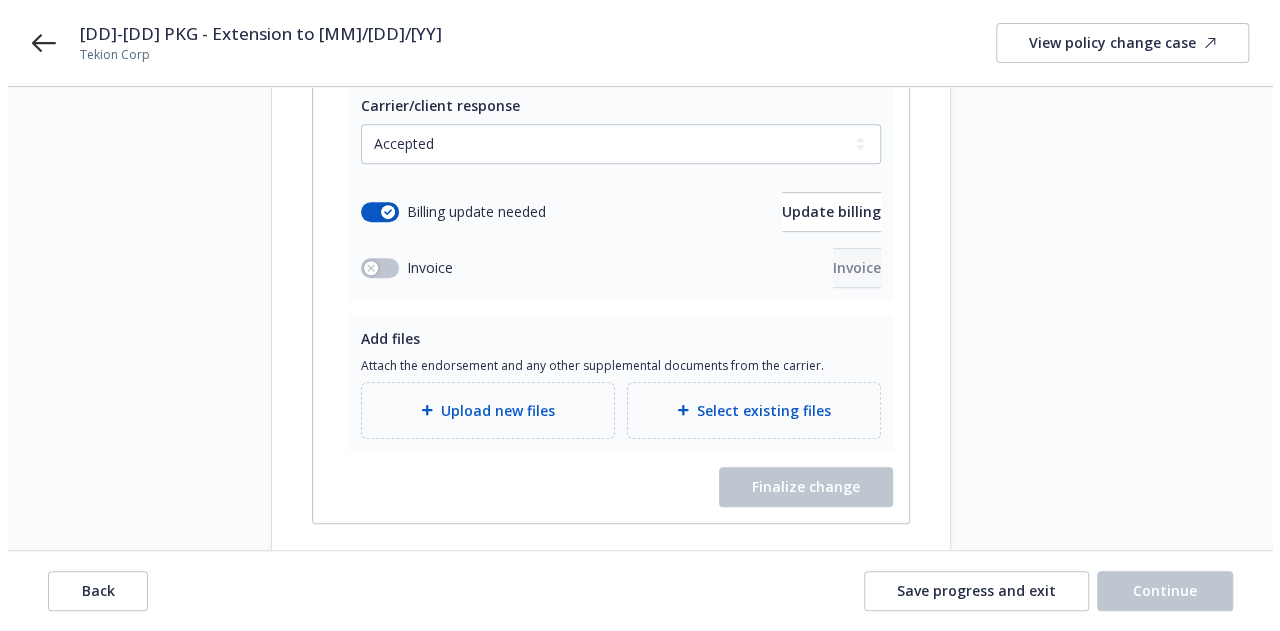 scroll, scrollTop: 406, scrollLeft: 0, axis: vertical 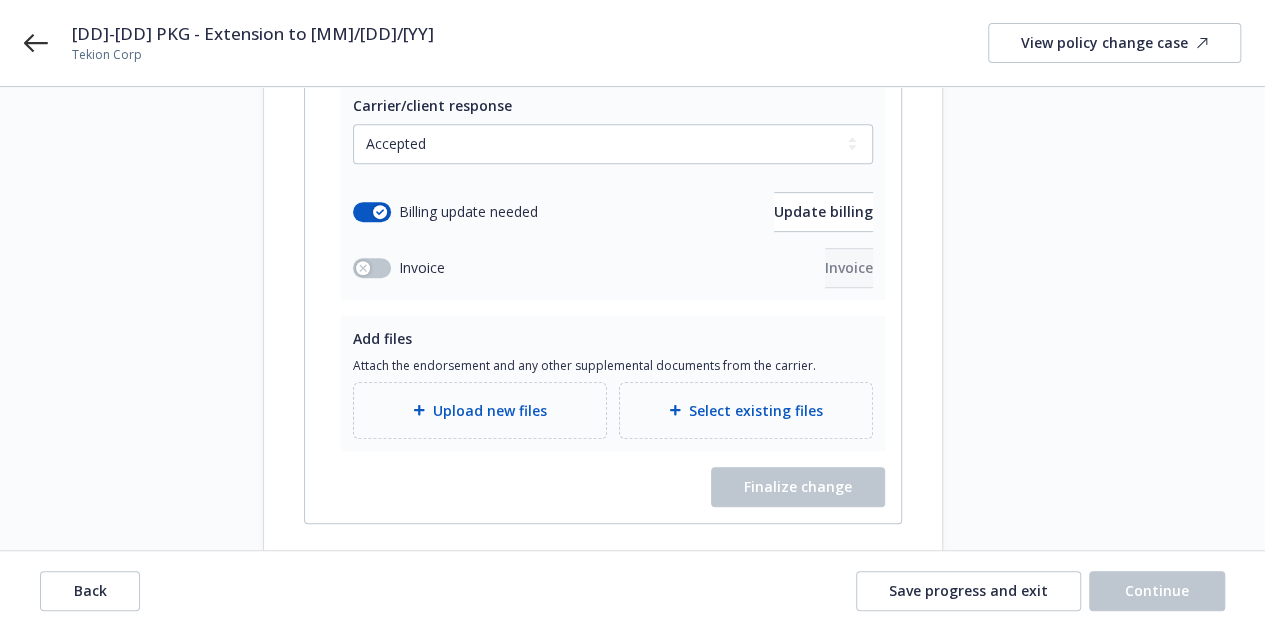 click on "Upload new files" at bounding box center [490, 410] 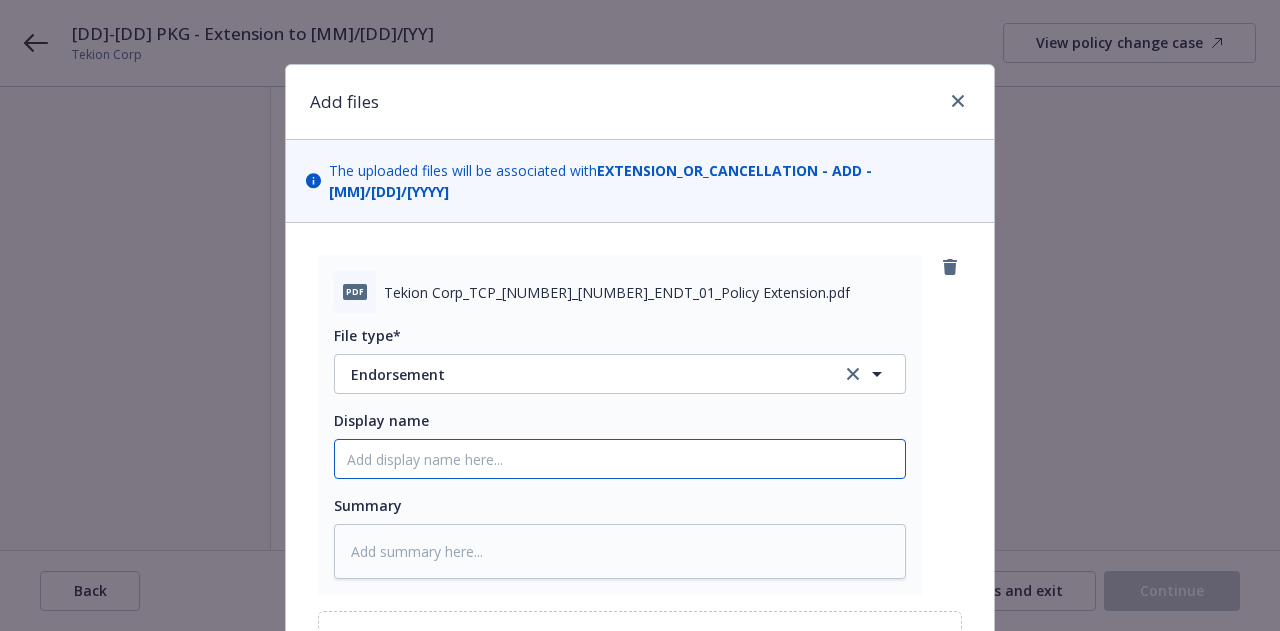 click on "Display name" at bounding box center (620, 459) 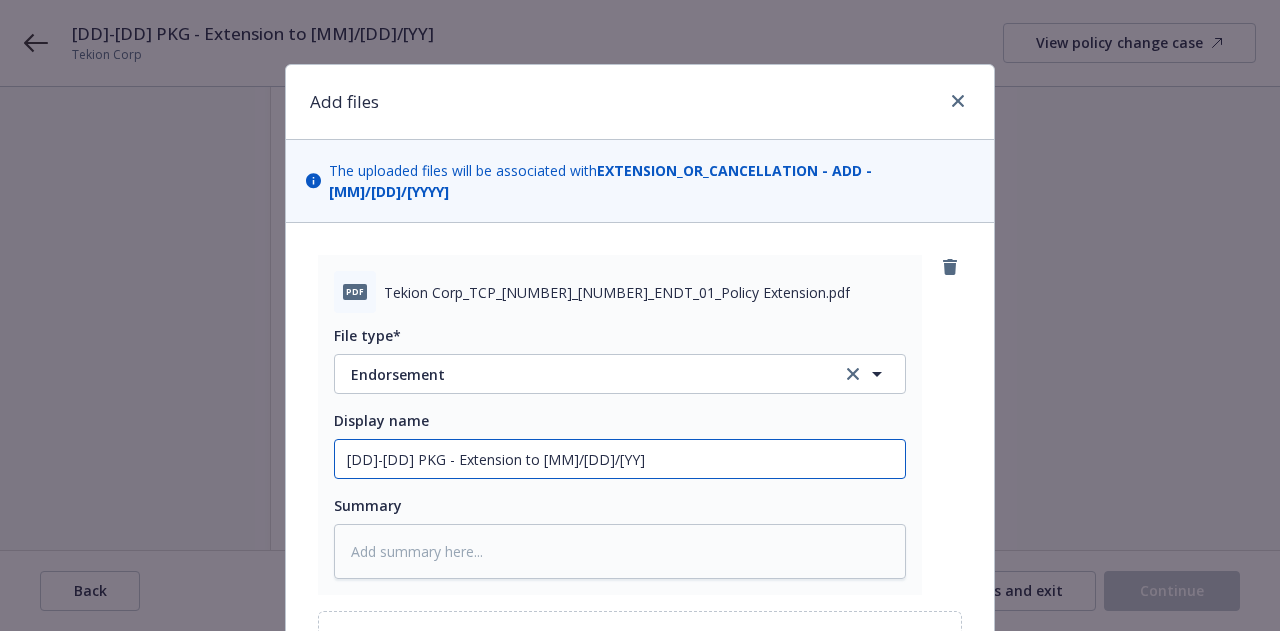 click on "24-25 PKG - Extension to 10/1/25" at bounding box center (620, 459) 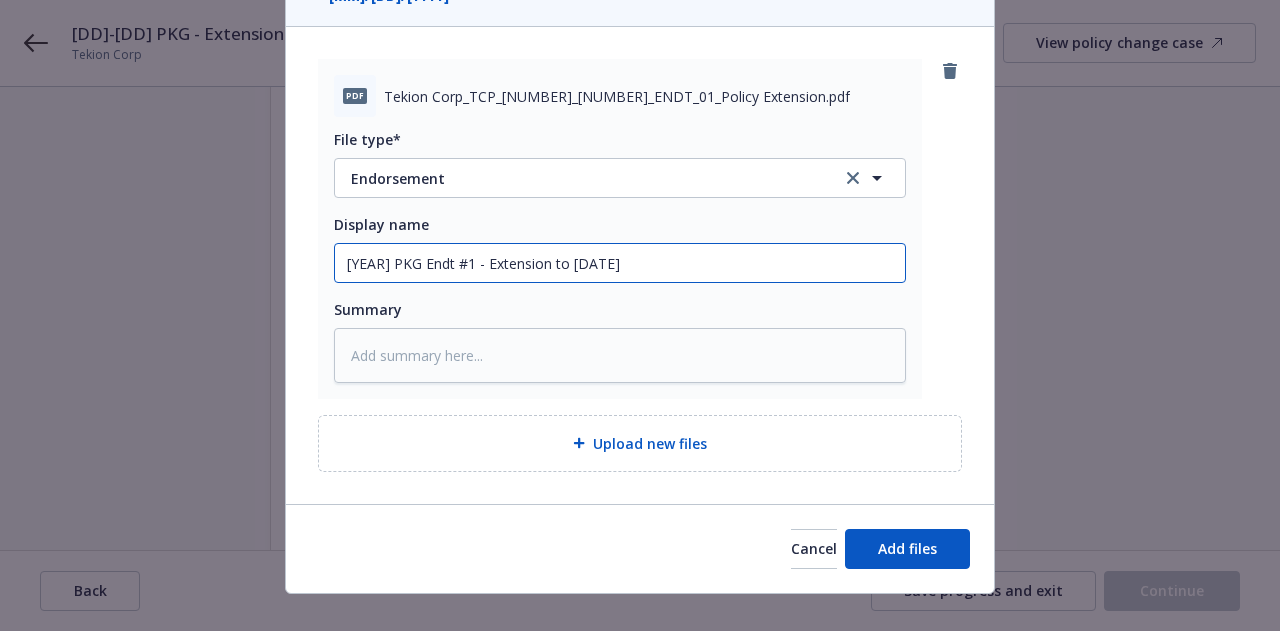 scroll, scrollTop: 199, scrollLeft: 0, axis: vertical 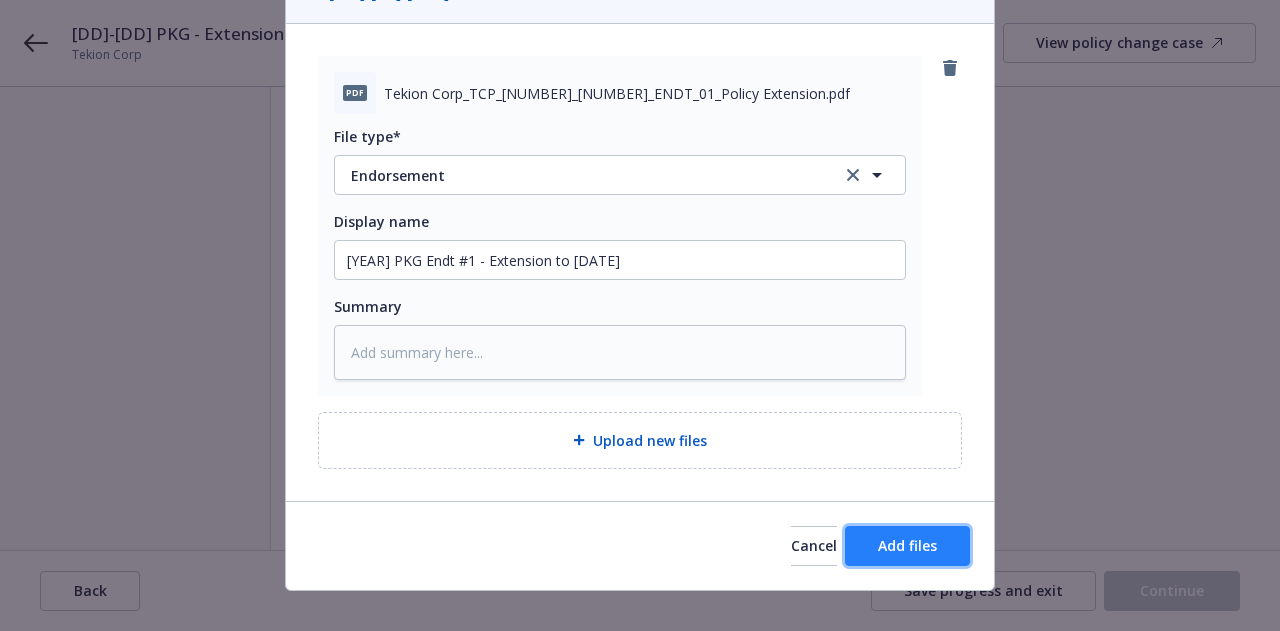 click on "Add files" at bounding box center (907, 546) 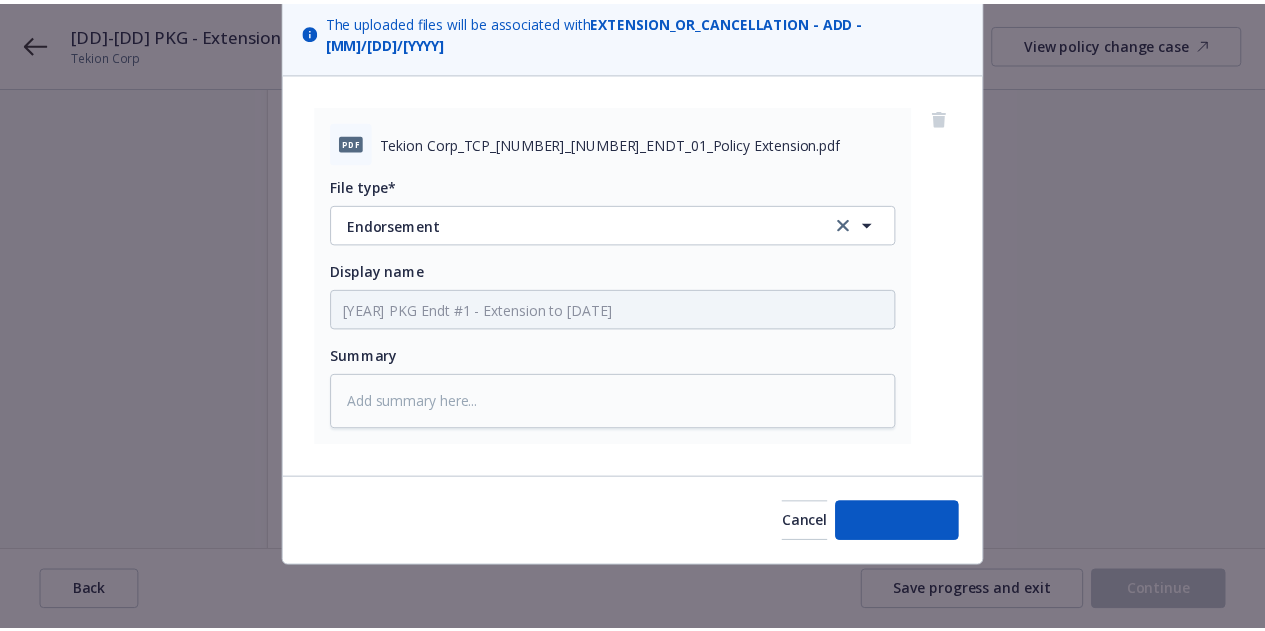 scroll, scrollTop: 126, scrollLeft: 0, axis: vertical 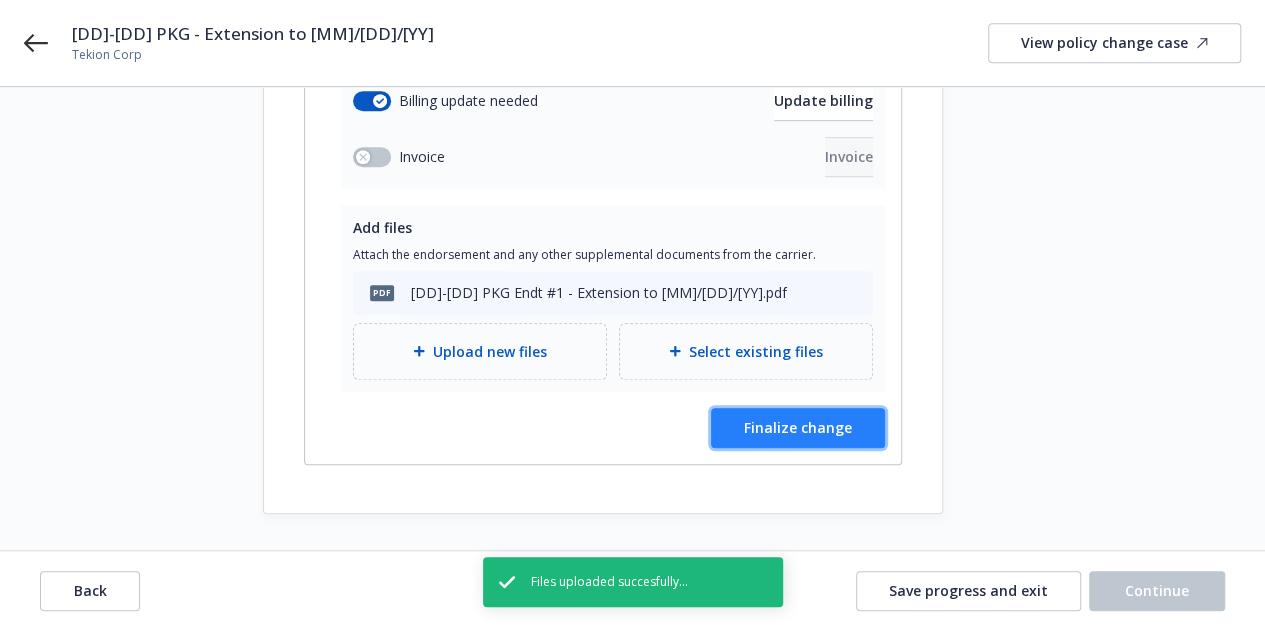 click on "Finalize change" at bounding box center [798, 427] 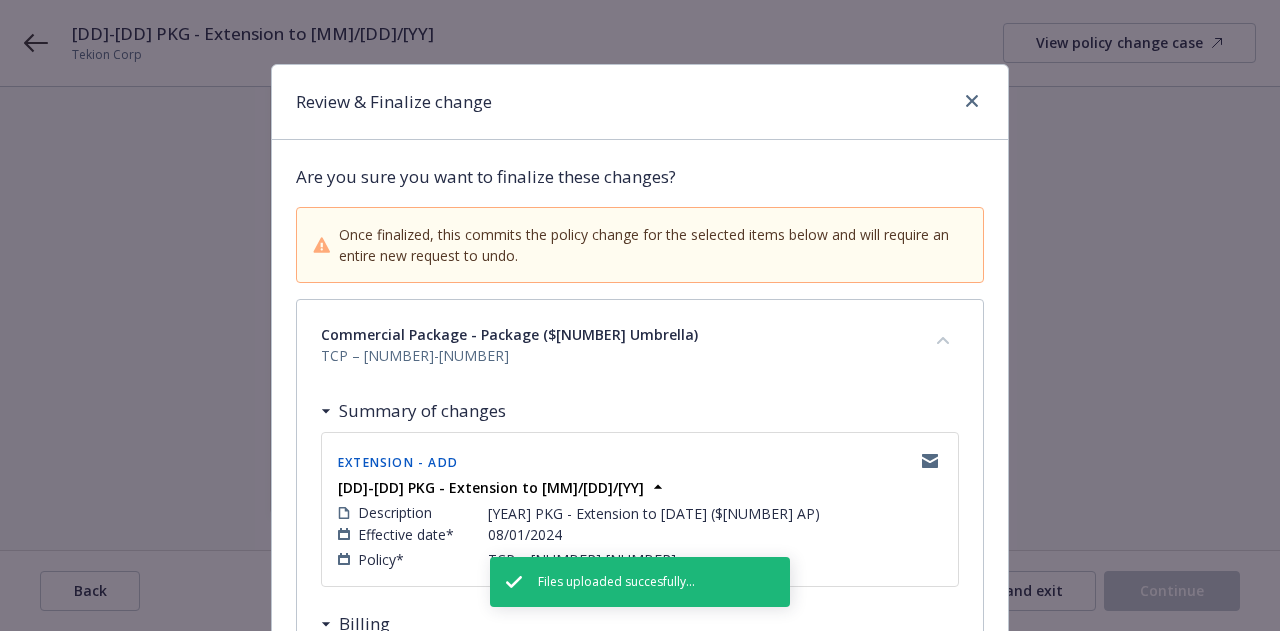 scroll, scrollTop: 716, scrollLeft: 0, axis: vertical 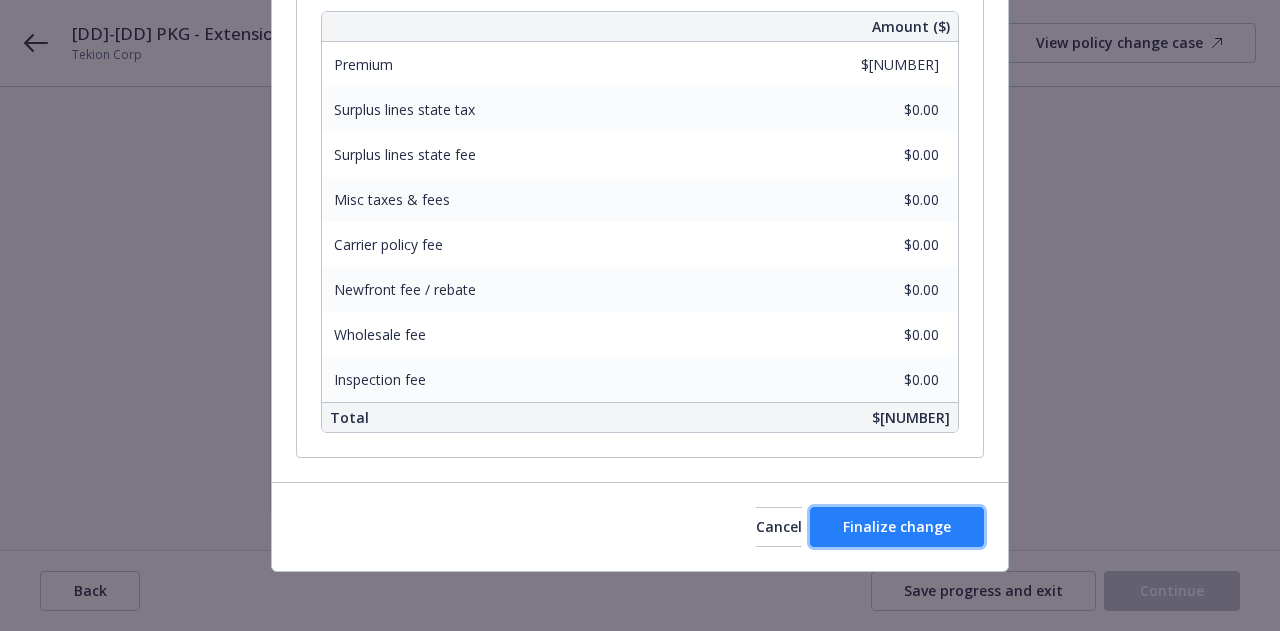 click on "Finalize change" at bounding box center [897, 527] 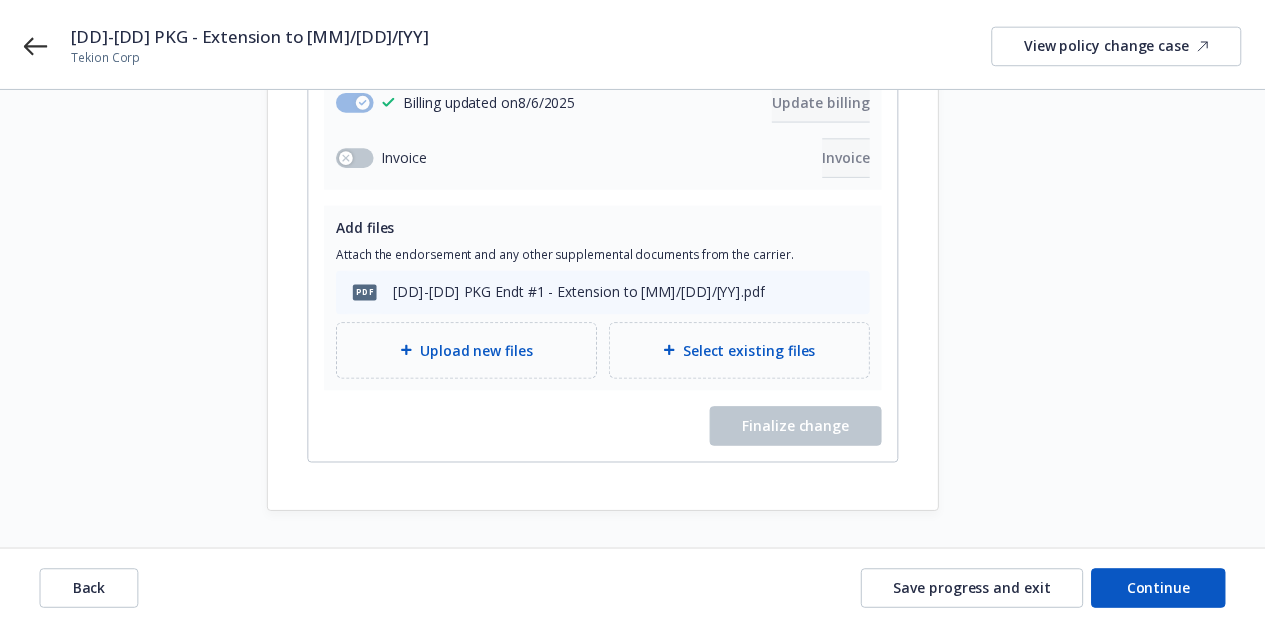 scroll, scrollTop: 516, scrollLeft: 0, axis: vertical 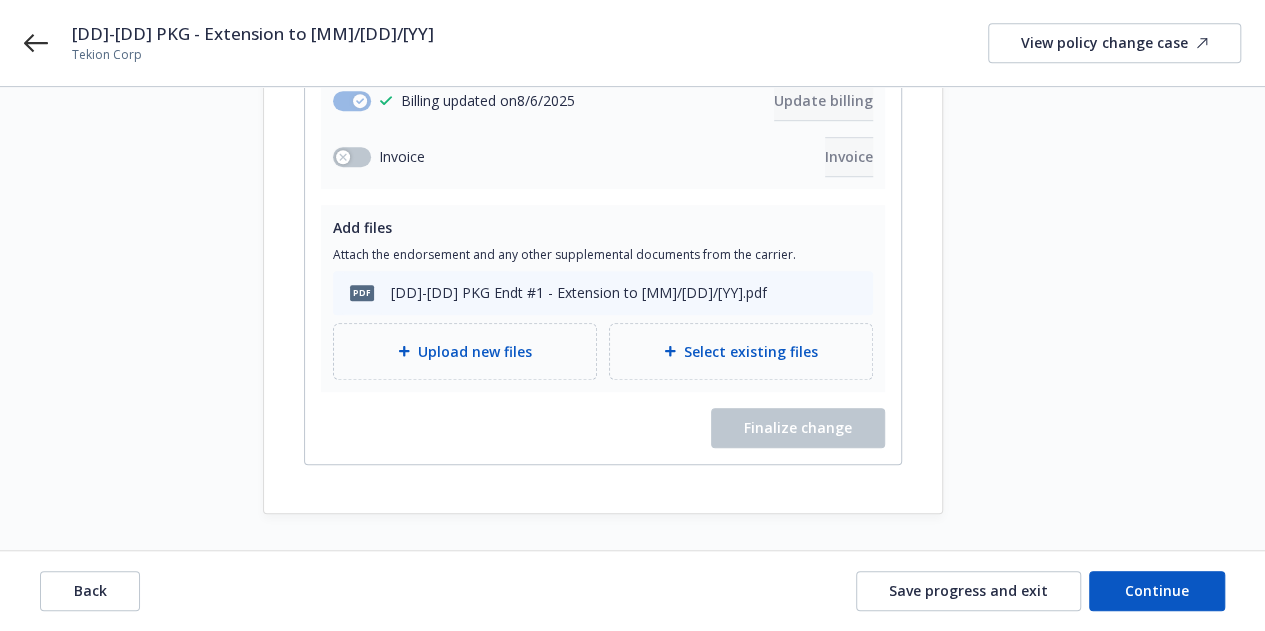 click on "Back Save progress and exit Continue" at bounding box center [632, 591] 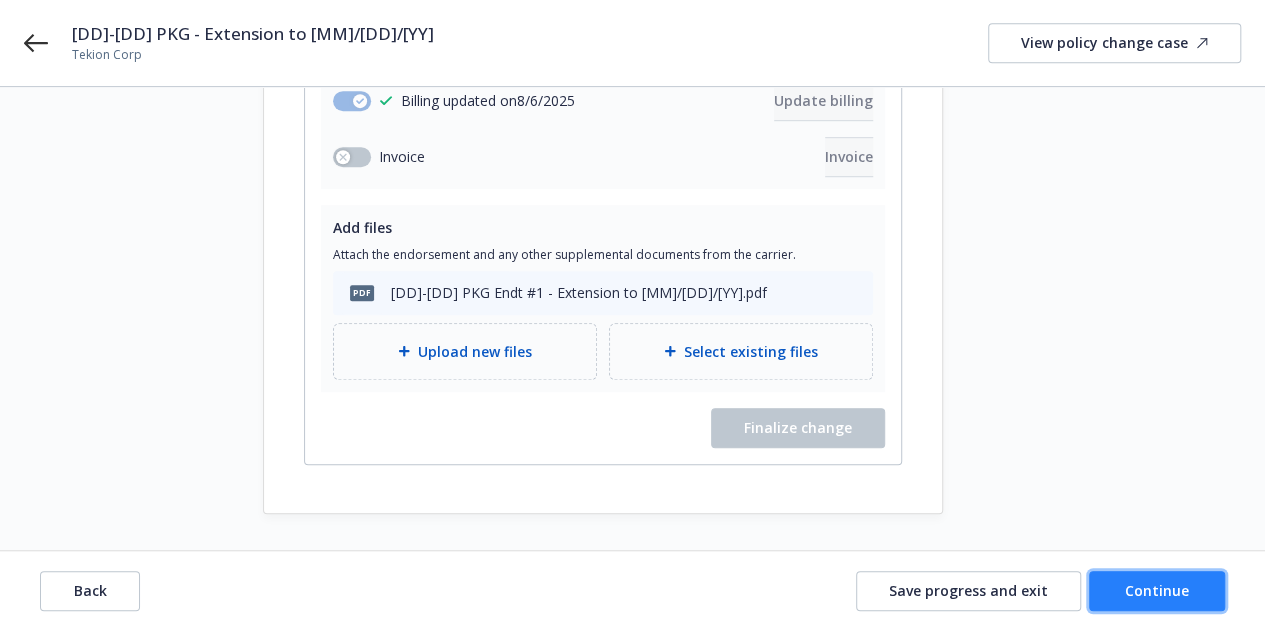 click on "Continue" at bounding box center (1157, 591) 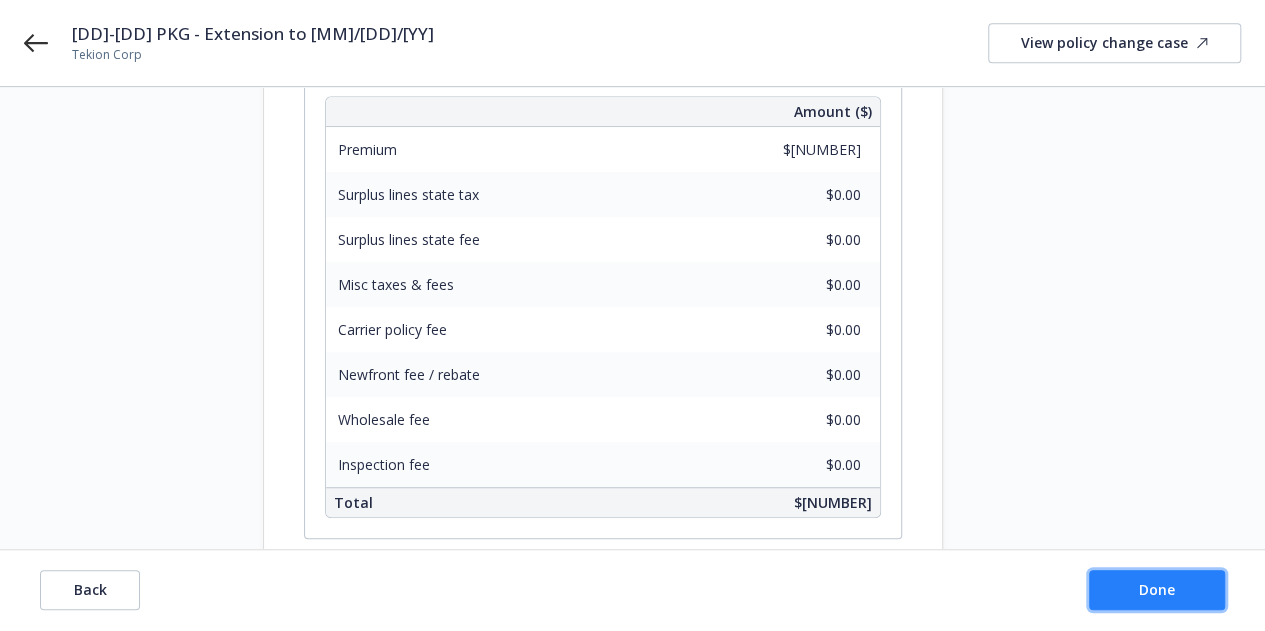 click on "Done" at bounding box center [1157, 591] 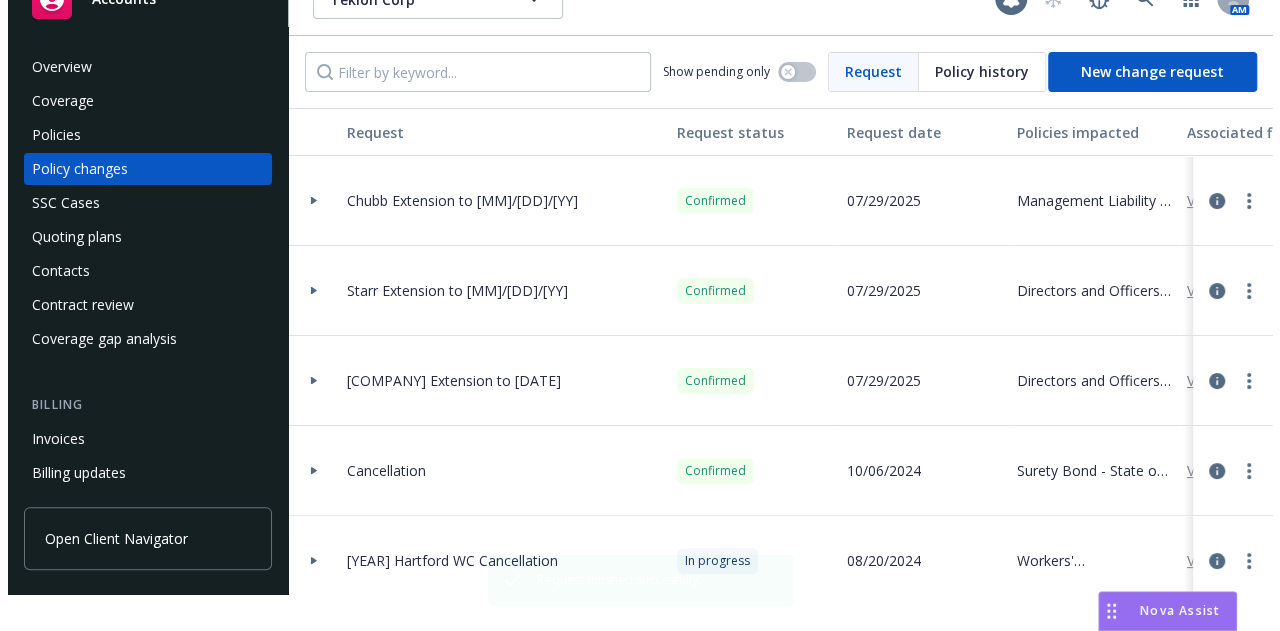 scroll, scrollTop: 0, scrollLeft: 0, axis: both 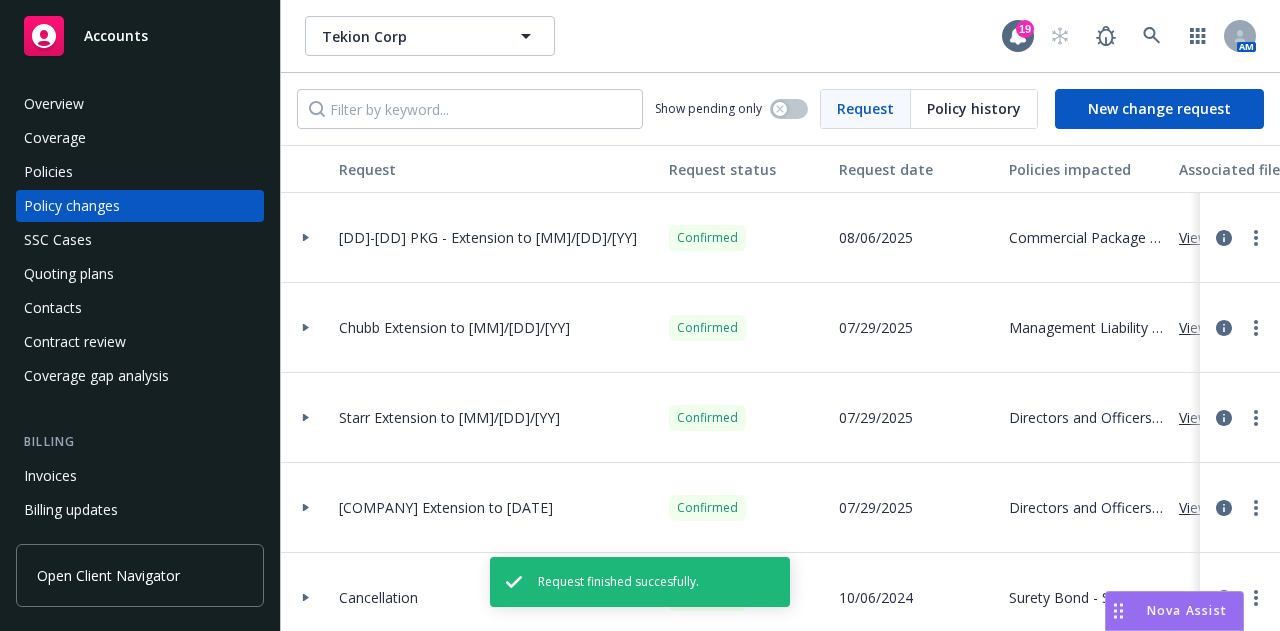 click on "Policies" at bounding box center (140, 172) 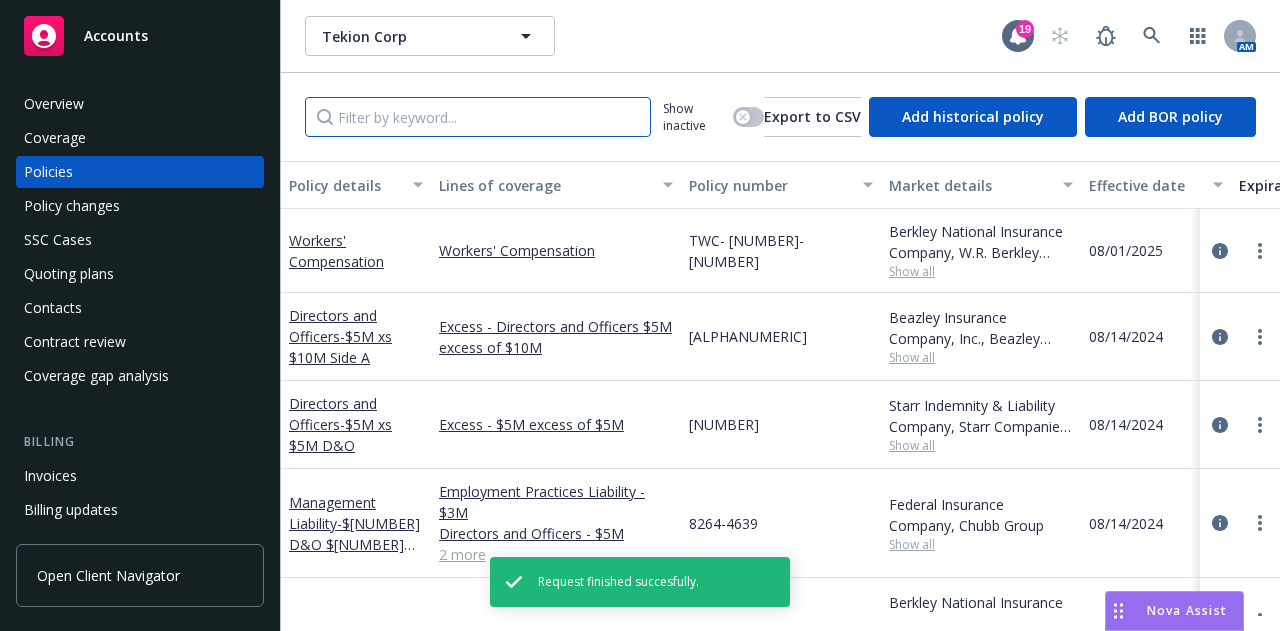 click at bounding box center [478, 117] 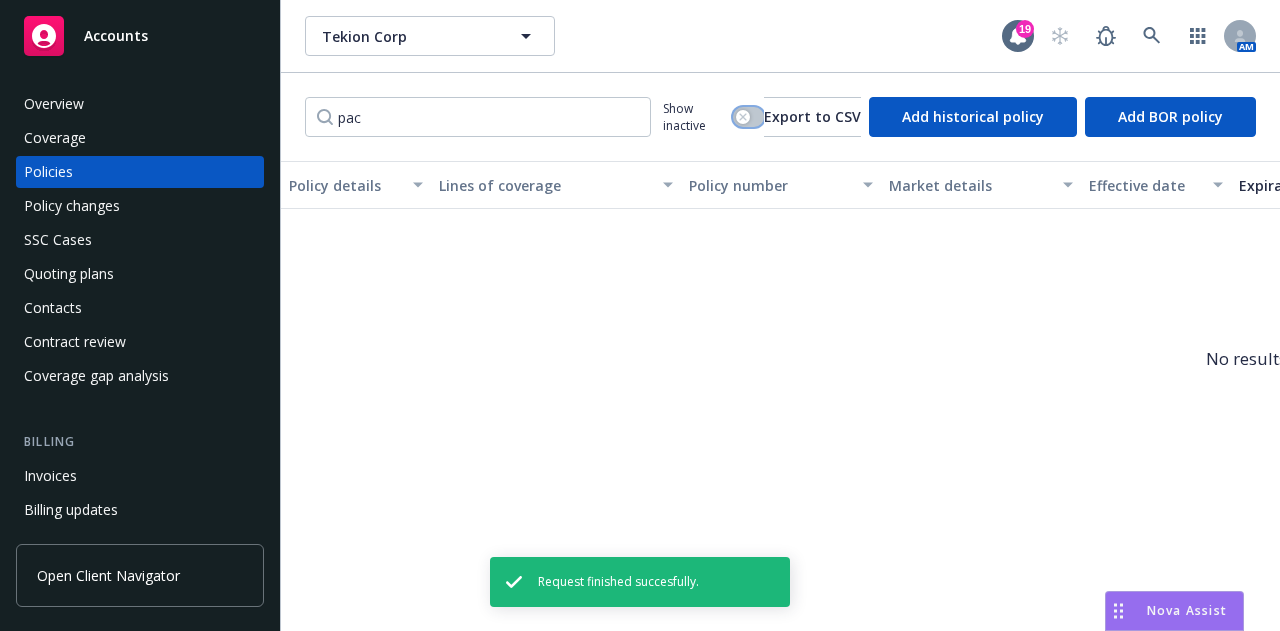 click at bounding box center [748, 117] 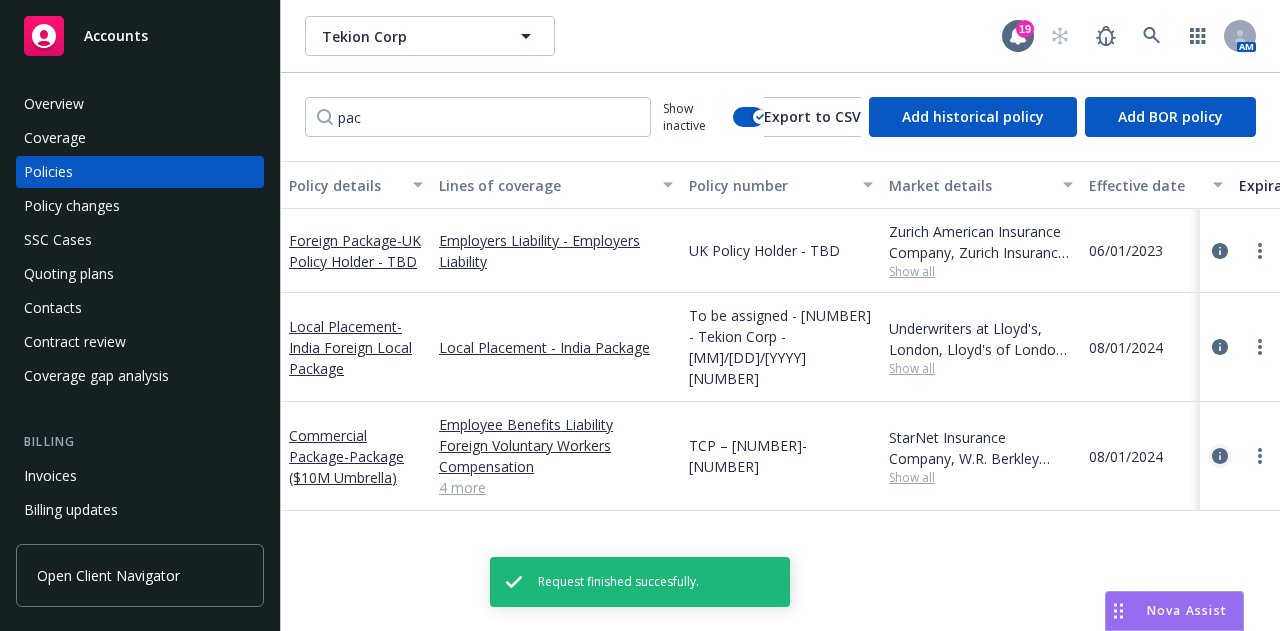 click 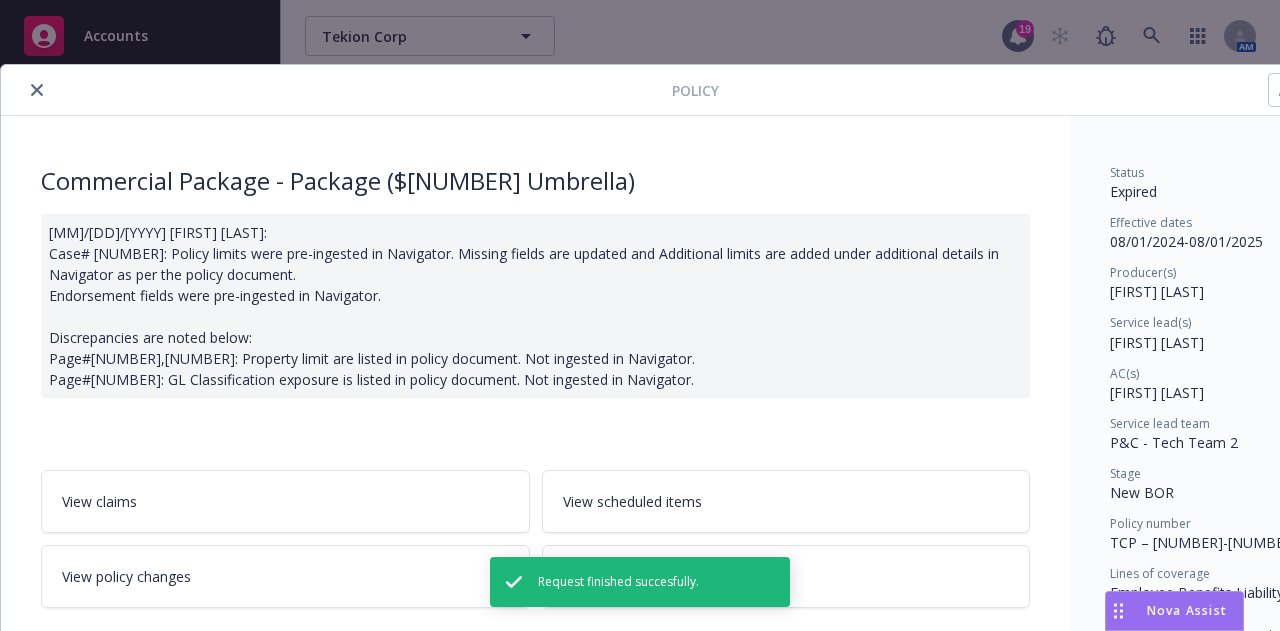 scroll, scrollTop: 60, scrollLeft: 0, axis: vertical 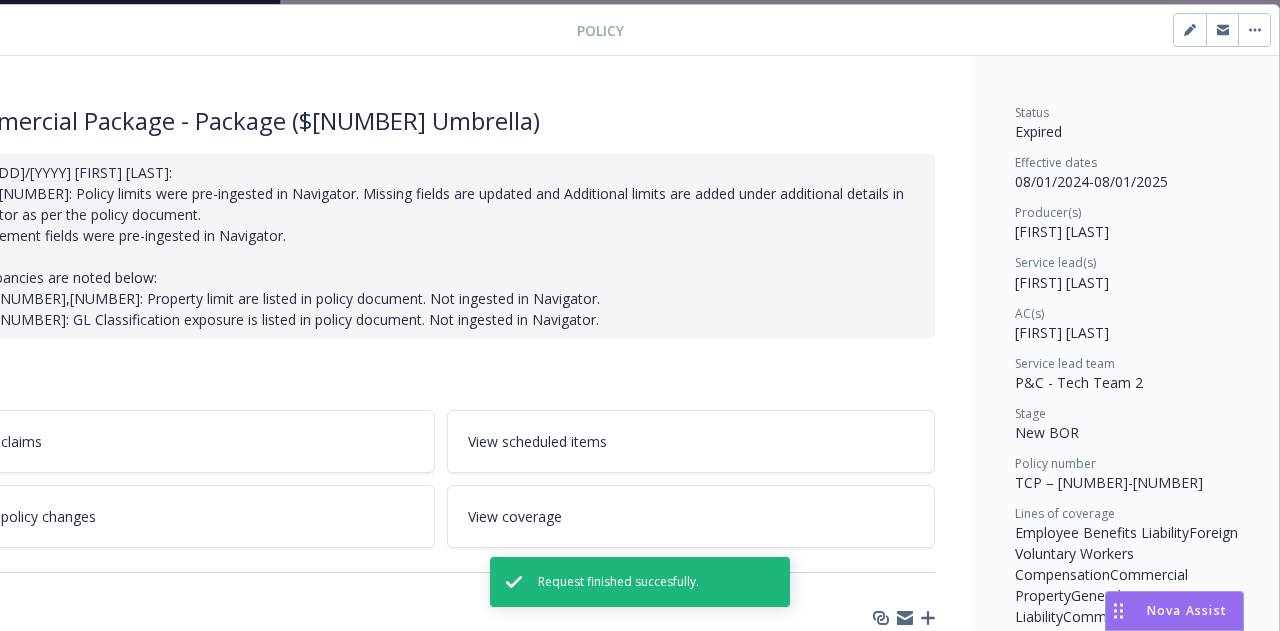 click at bounding box center (1190, 30) 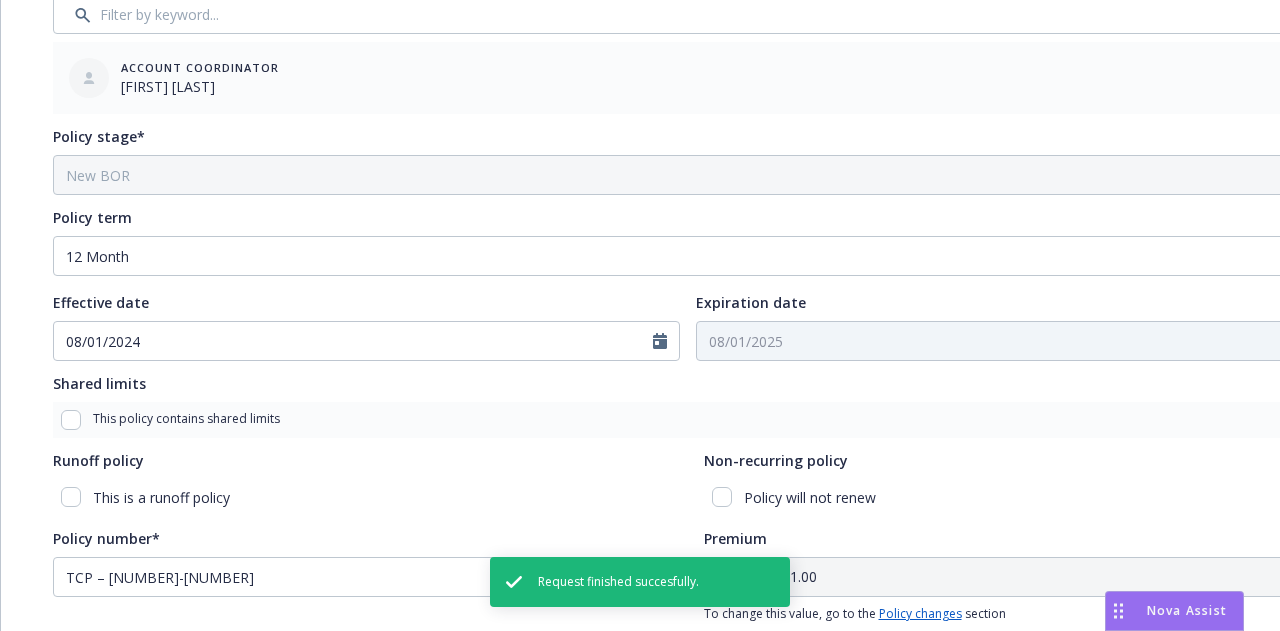scroll, scrollTop: 572, scrollLeft: 0, axis: vertical 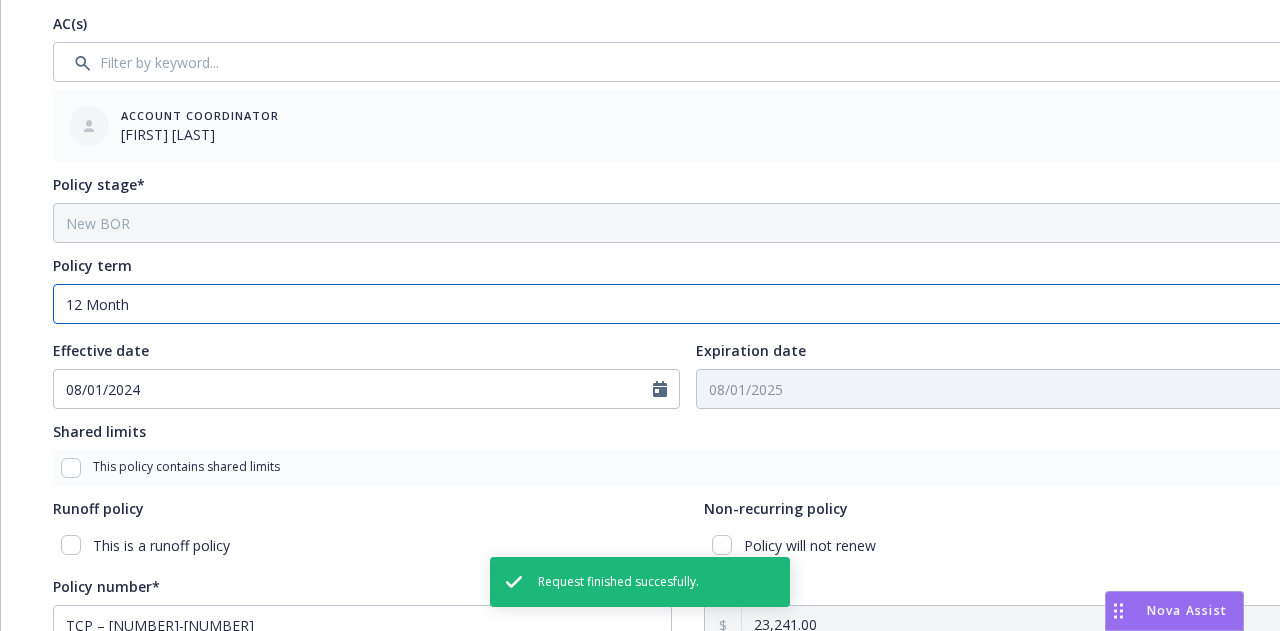 click on "Select policy term 12 Month 6 Month 4 Month 3 Month 2 Month 1 Month 36 Month (3 yr) 72 Month (6 yr) 120 Month (10 yr) 180 Month (15 yr) 240 Month (20 yr) 300 Month (25 yr) 360 Month (30 yr) Other" at bounding box center [687, 304] 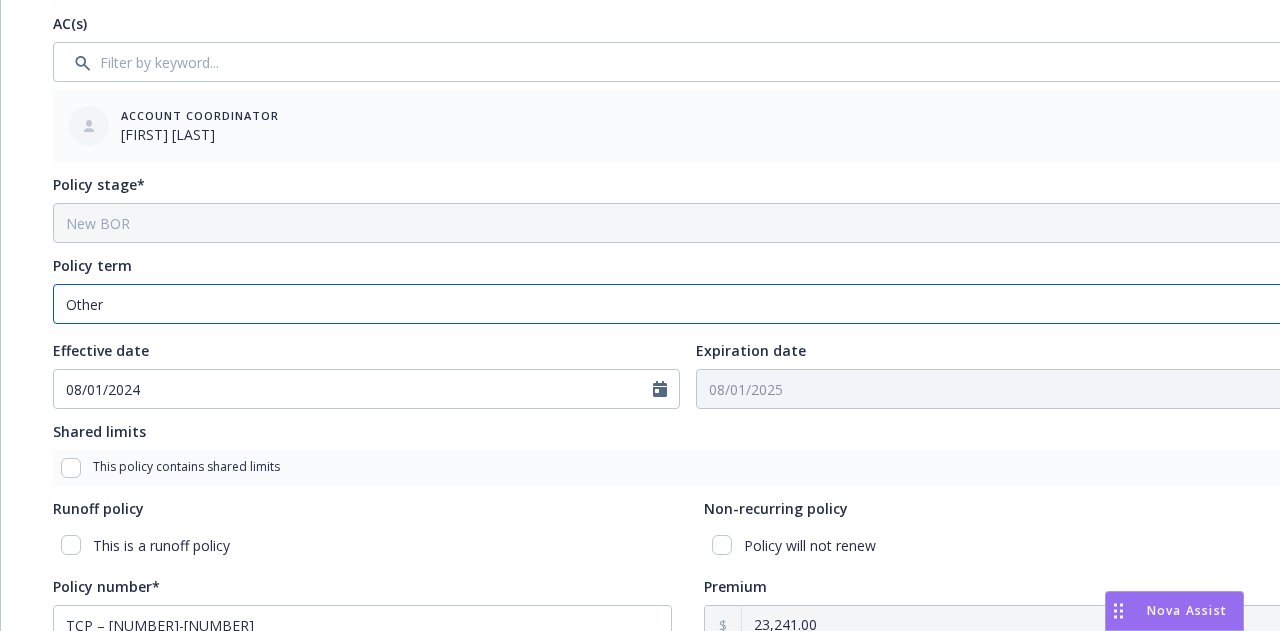 click on "Select policy term 12 Month 6 Month 4 Month 3 Month 2 Month 1 Month 36 Month (3 yr) 72 Month (6 yr) 120 Month (10 yr) 180 Month (15 yr) 240 Month (20 yr) 300 Month (25 yr) 360 Month (30 yr) Other" at bounding box center (687, 304) 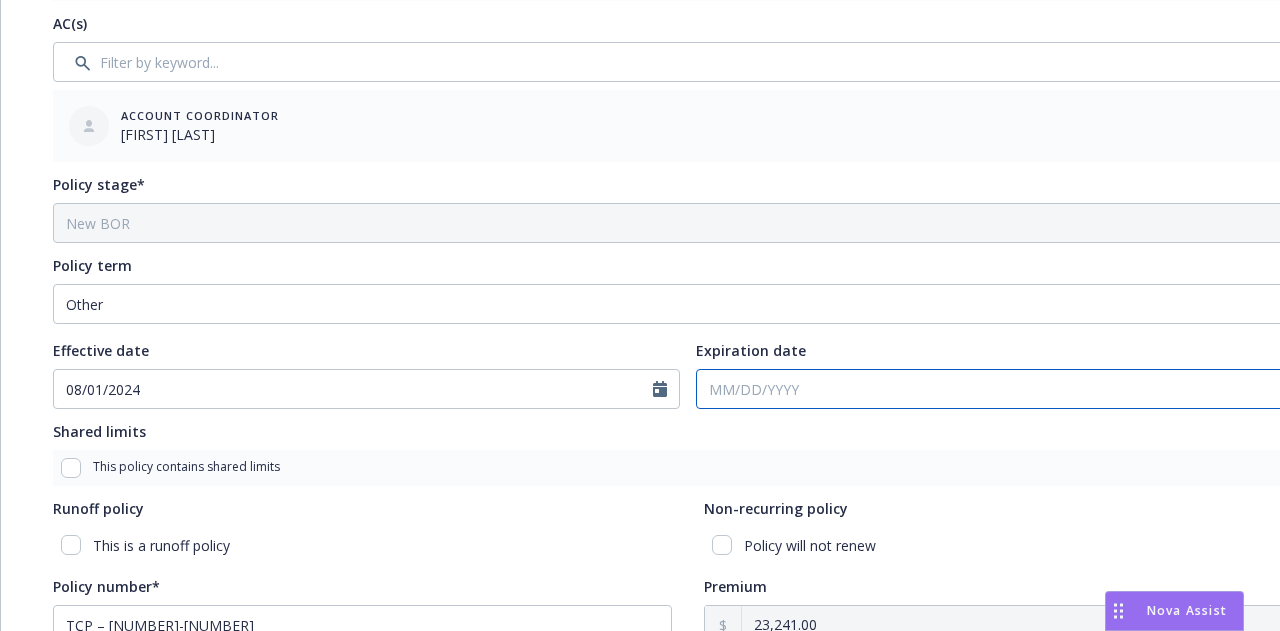 click on "Expiration date" at bounding box center [996, 389] 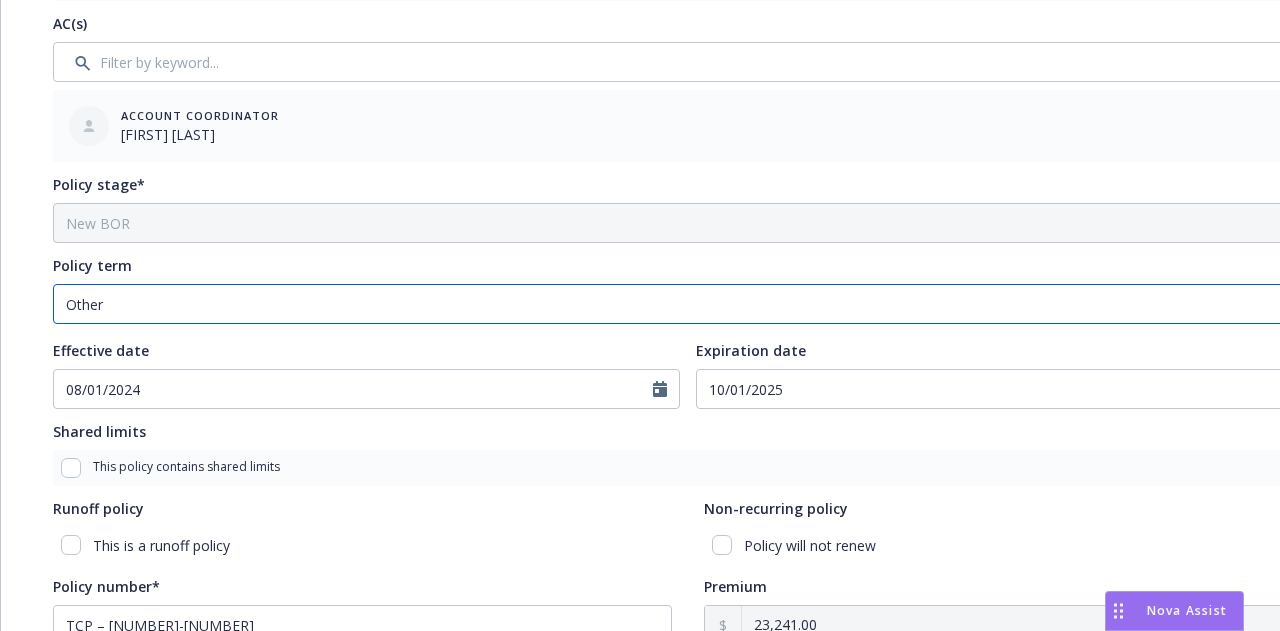 click on "Select policy term 12 Month 6 Month 4 Month 3 Month 2 Month 1 Month 36 Month (3 yr) 72 Month (6 yr) 120 Month (10 yr) 180 Month (15 yr) 240 Month (20 yr) 300 Month (25 yr) 360 Month (30 yr) Other" at bounding box center [687, 304] 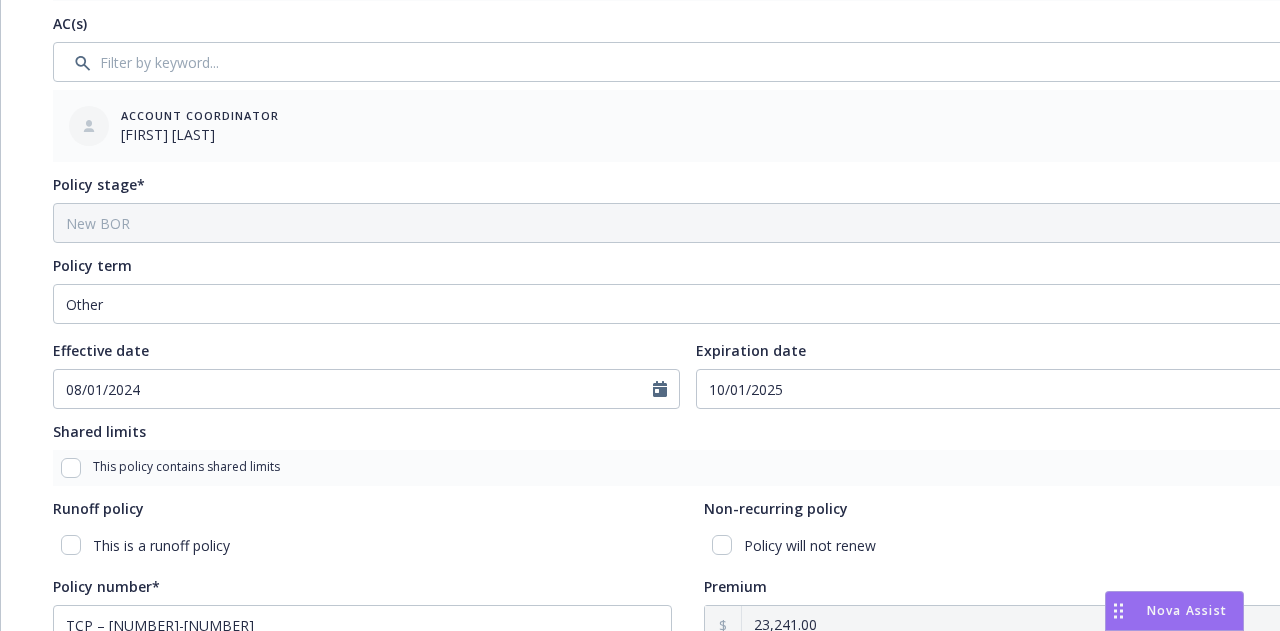 click on "Shared limits" at bounding box center (687, 431) 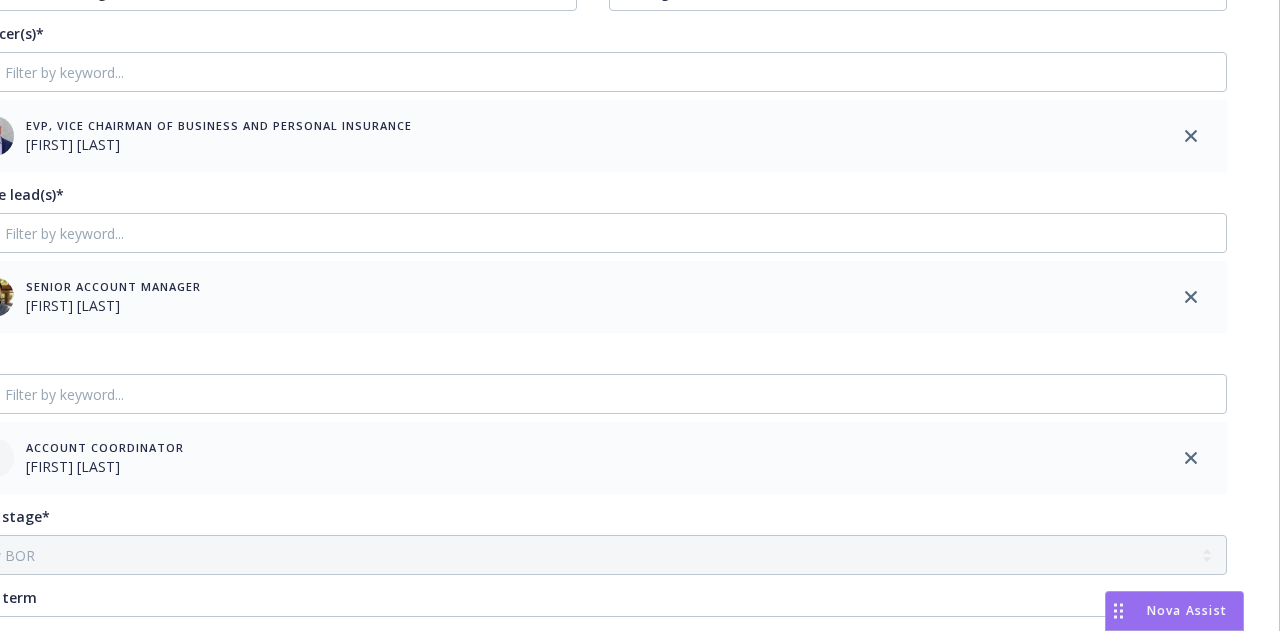 scroll, scrollTop: 0, scrollLeft: 110, axis: horizontal 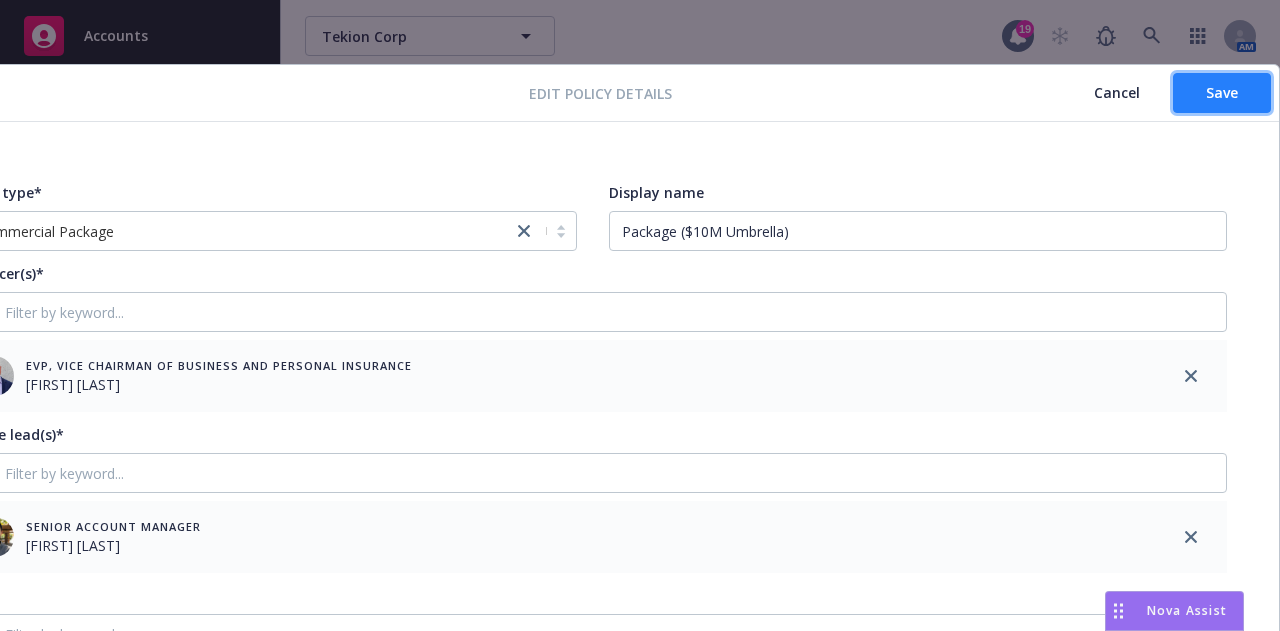 click on "Save" at bounding box center [1222, 93] 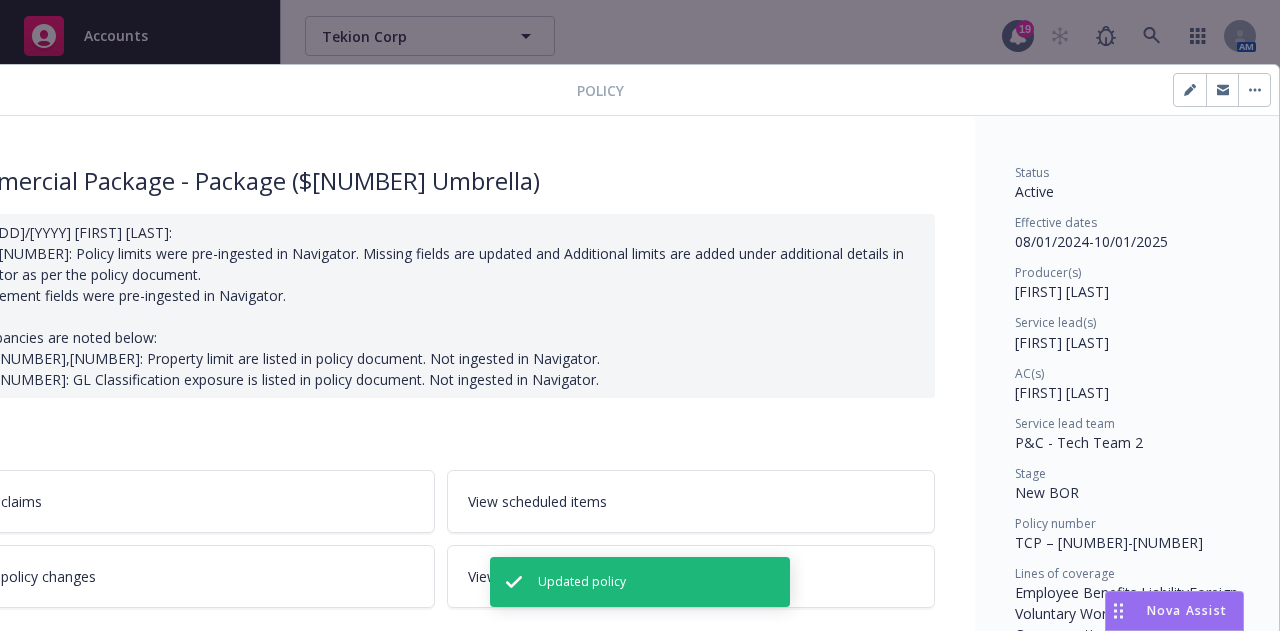 scroll, scrollTop: 0, scrollLeft: 0, axis: both 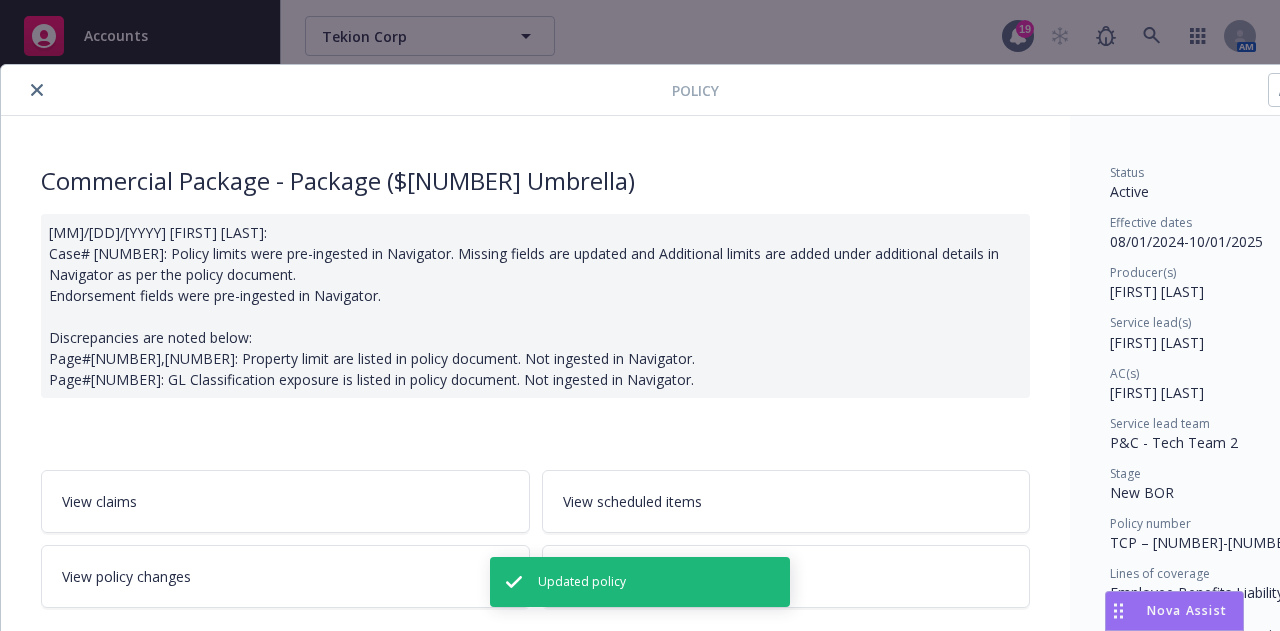 click 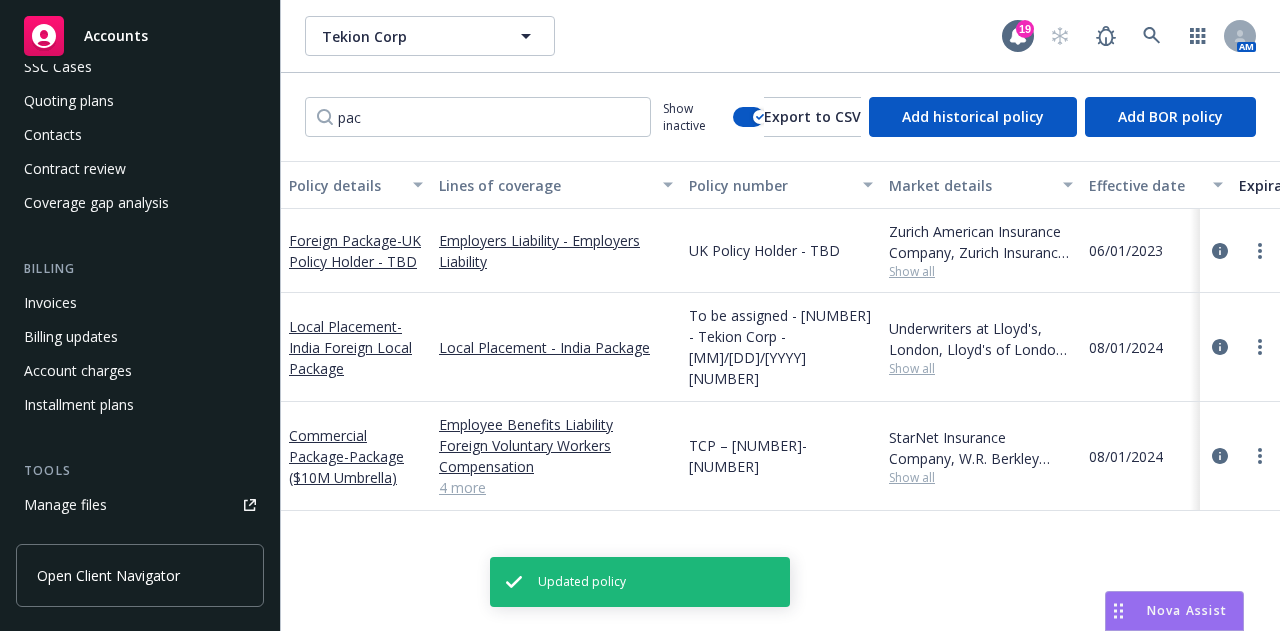 scroll, scrollTop: 174, scrollLeft: 0, axis: vertical 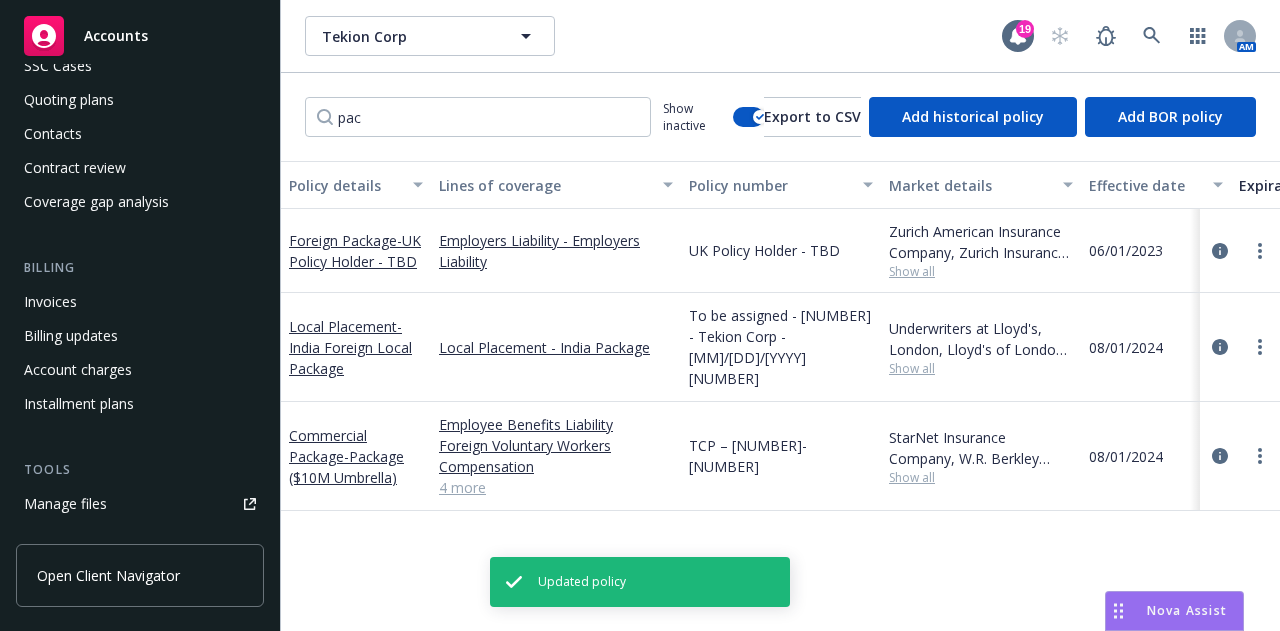 click on "Manage files" at bounding box center (140, 504) 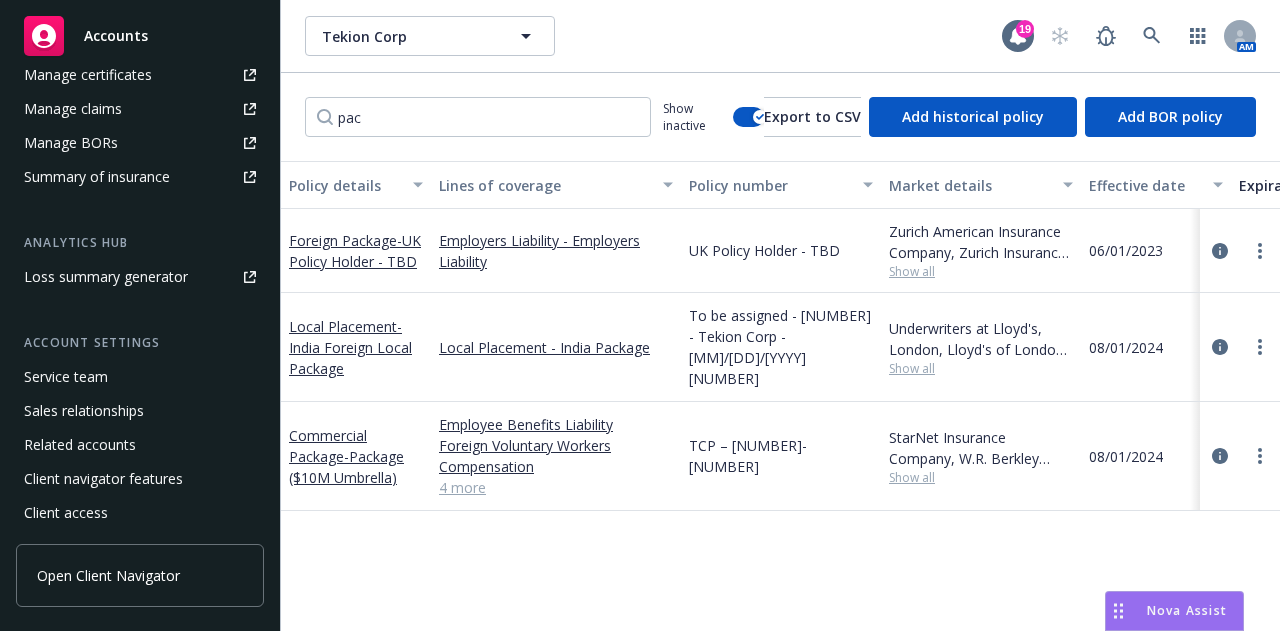scroll, scrollTop: 331, scrollLeft: 0, axis: vertical 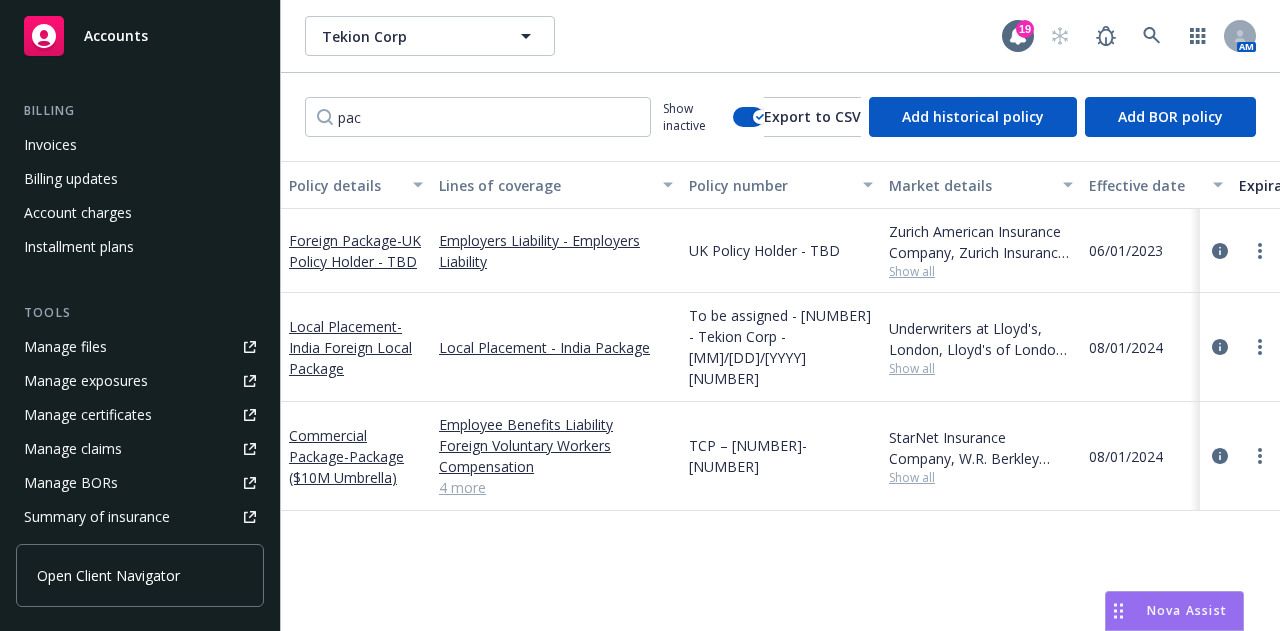 click on "Manage files" at bounding box center [140, 347] 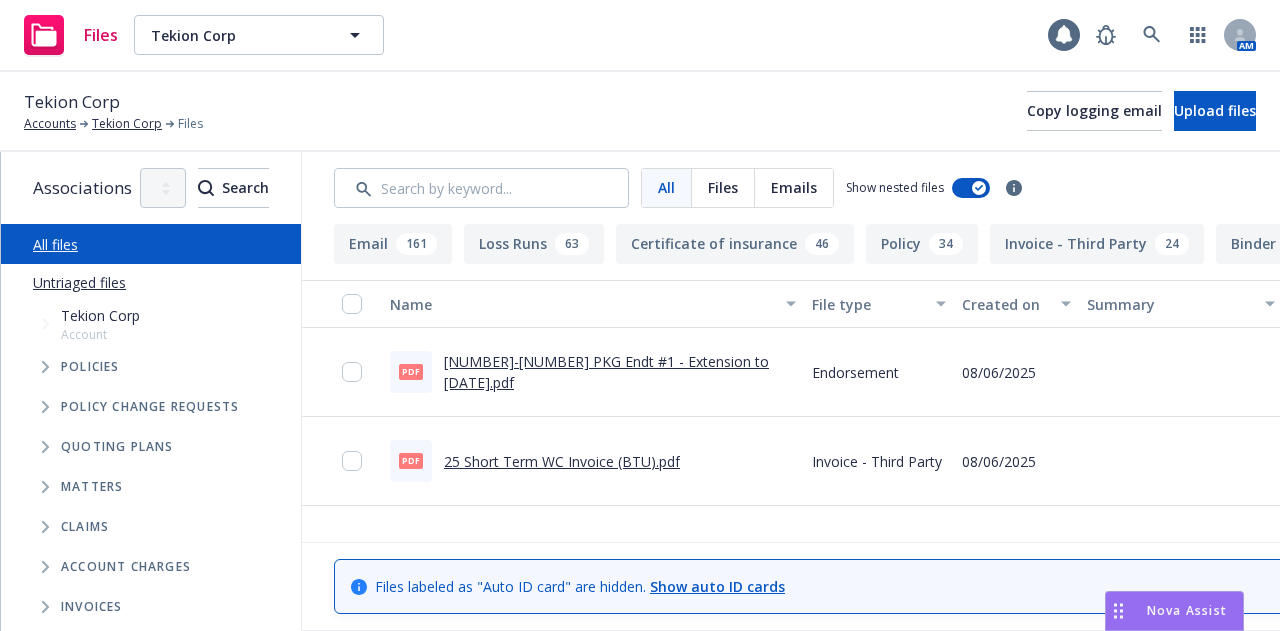 scroll, scrollTop: 0, scrollLeft: 0, axis: both 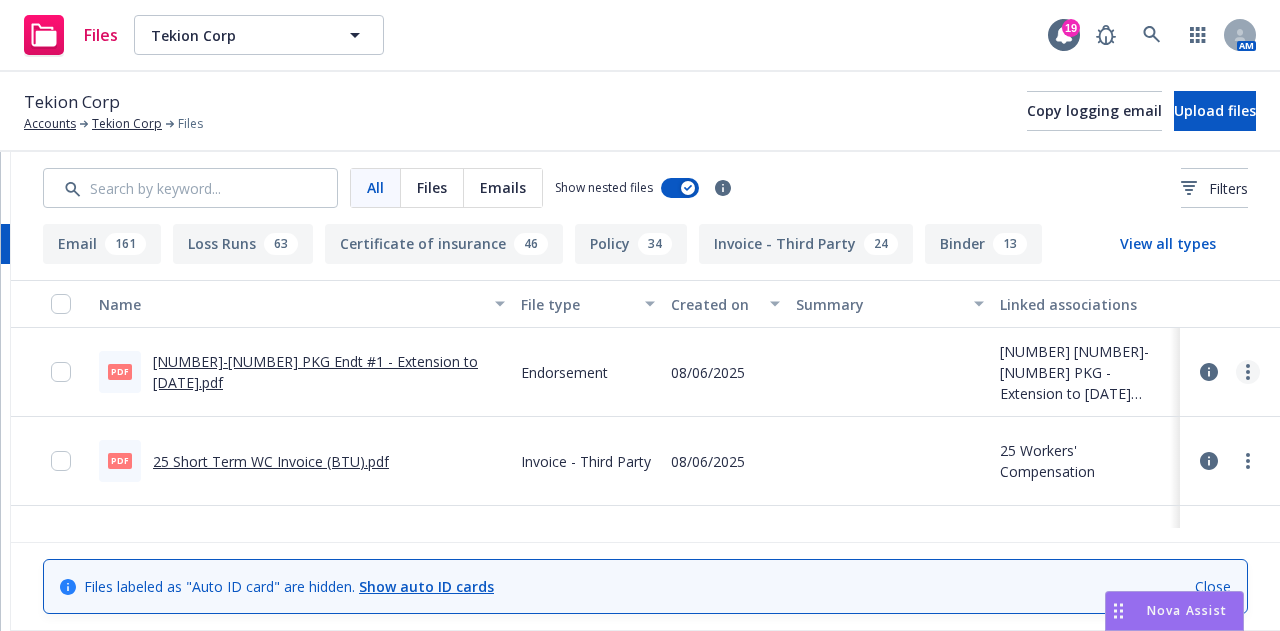 click at bounding box center [1248, 372] 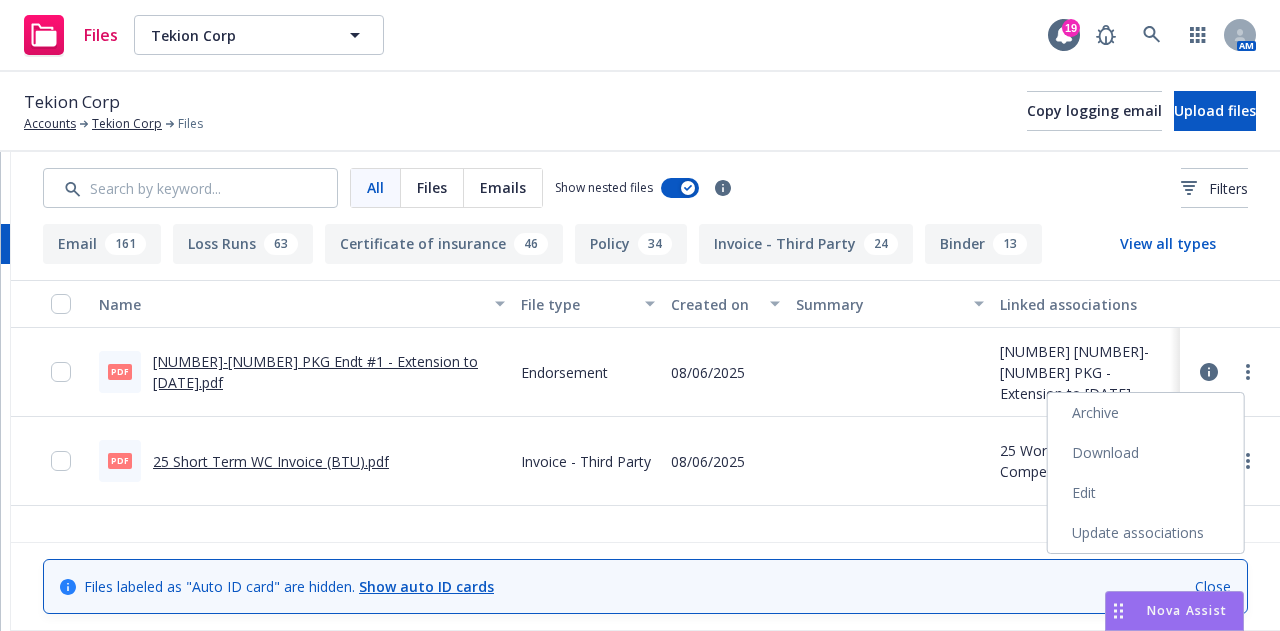 click on "Download" at bounding box center (1146, 453) 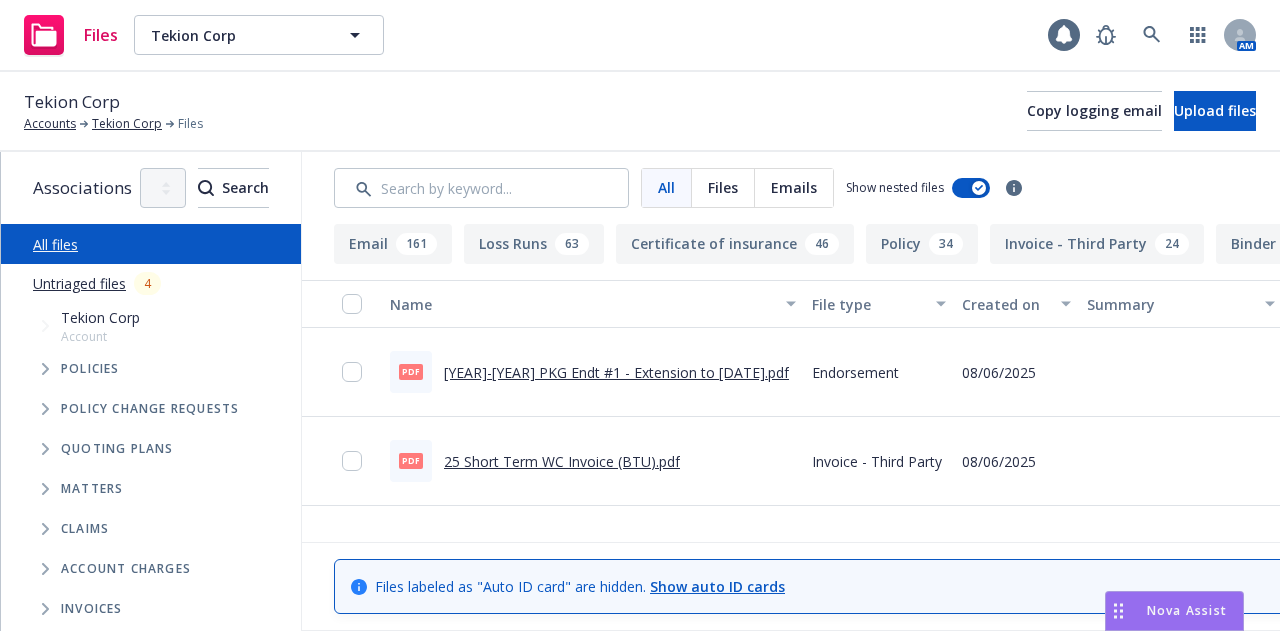 click on "Upload files" at bounding box center [1215, 110] 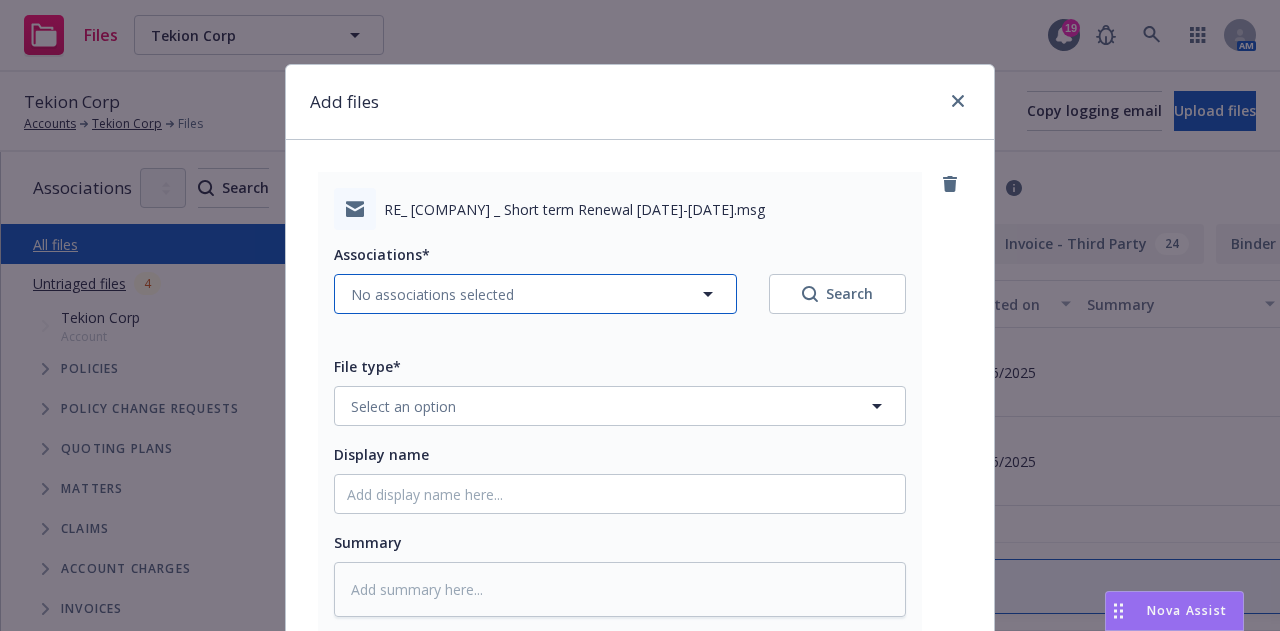 click on "No associations selected" at bounding box center (535, 294) 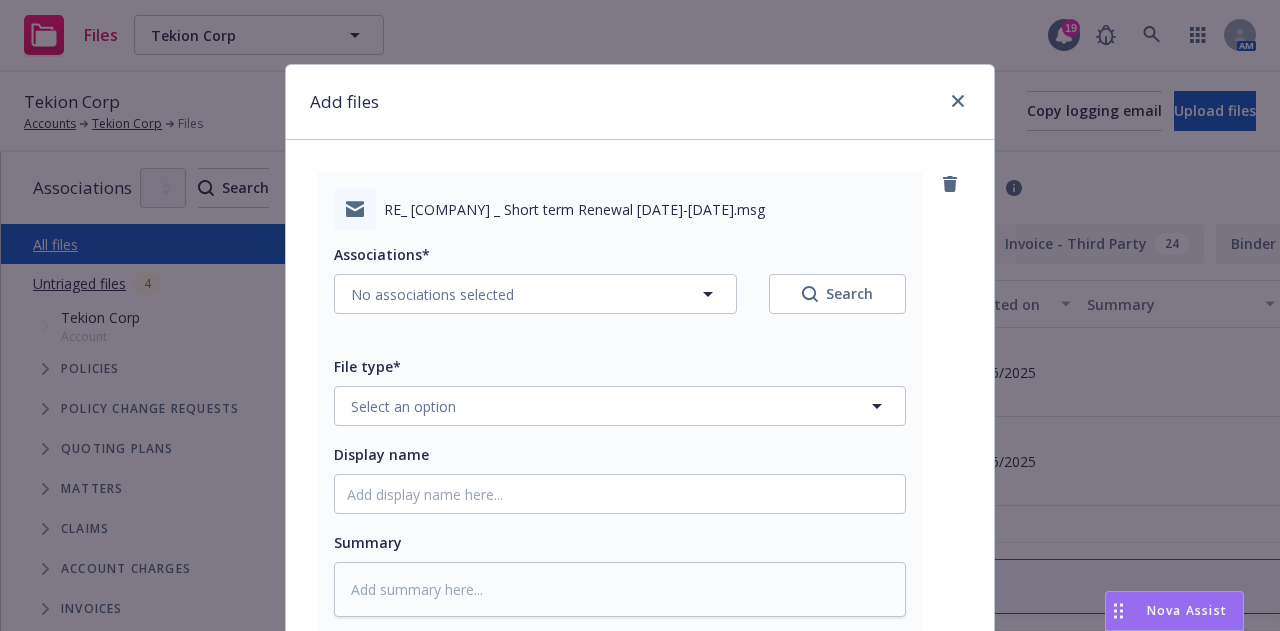 type on "x" 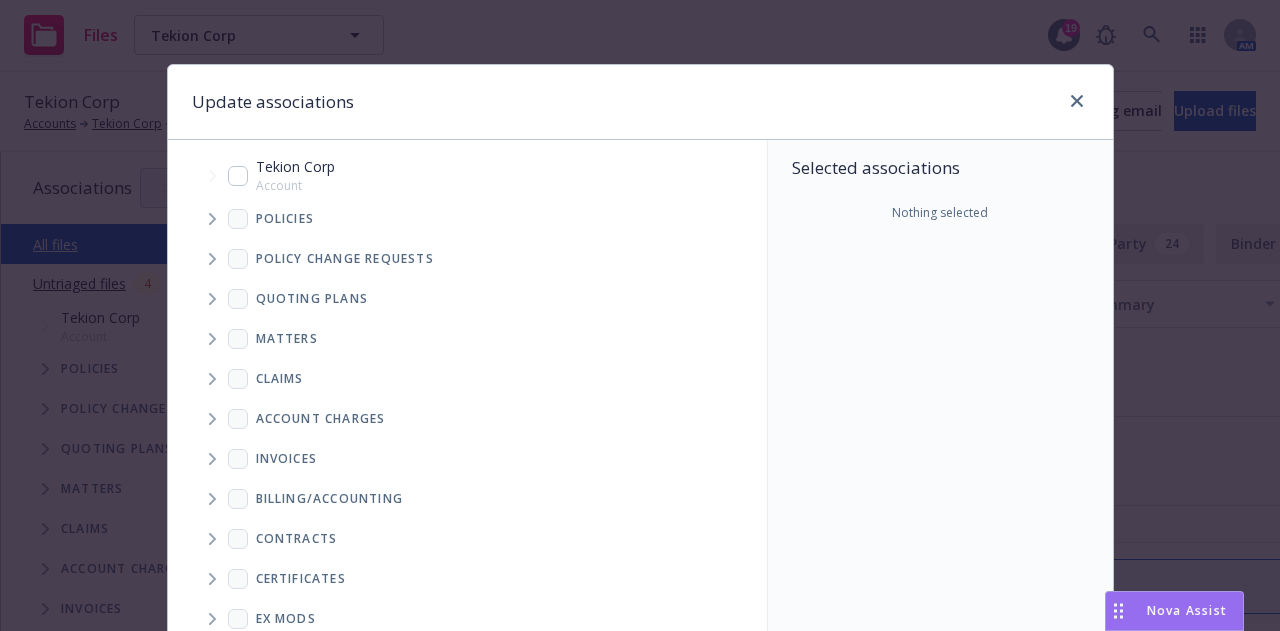 click at bounding box center (238, 176) 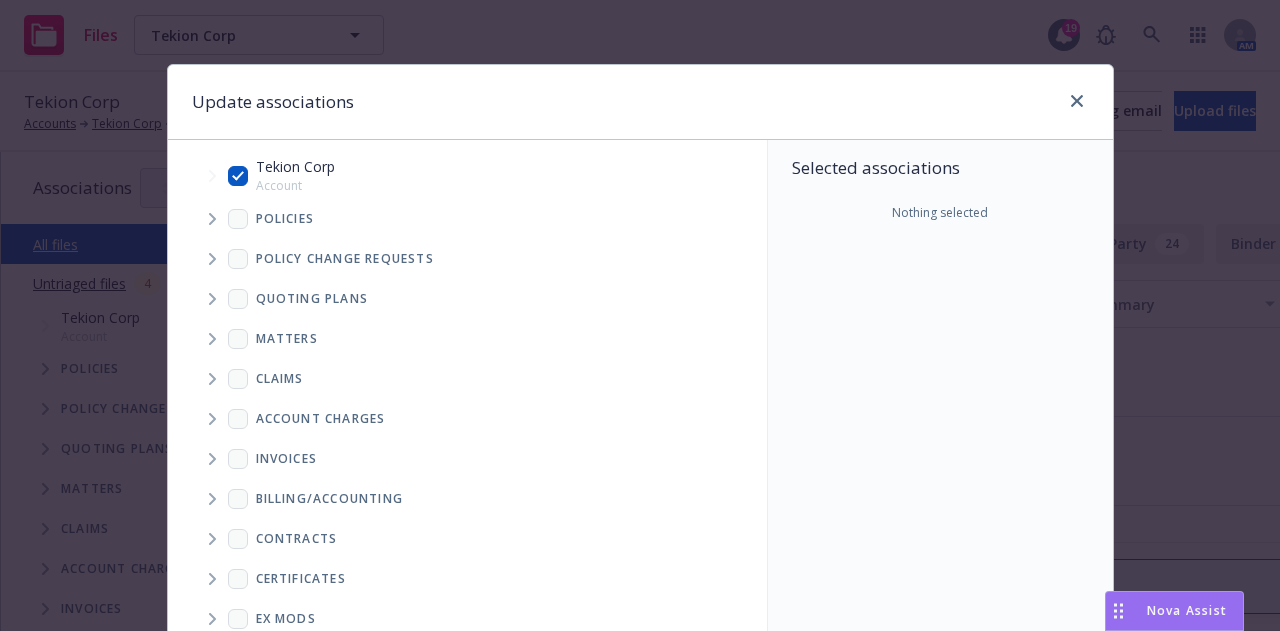 checkbox on "true" 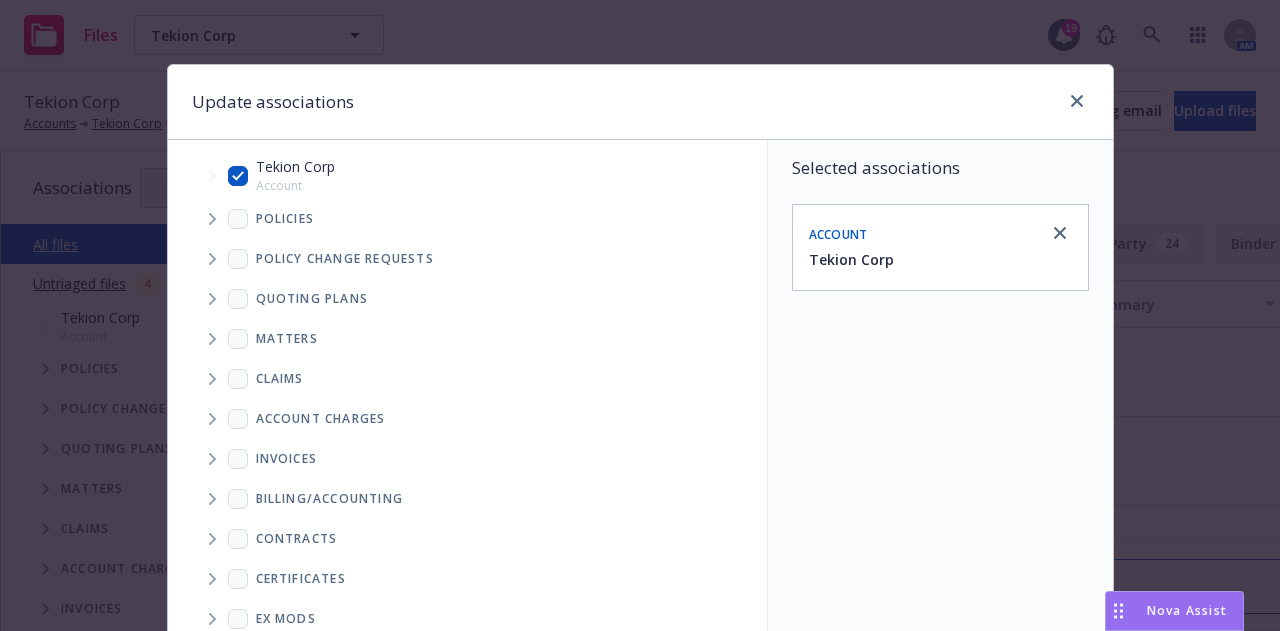 click 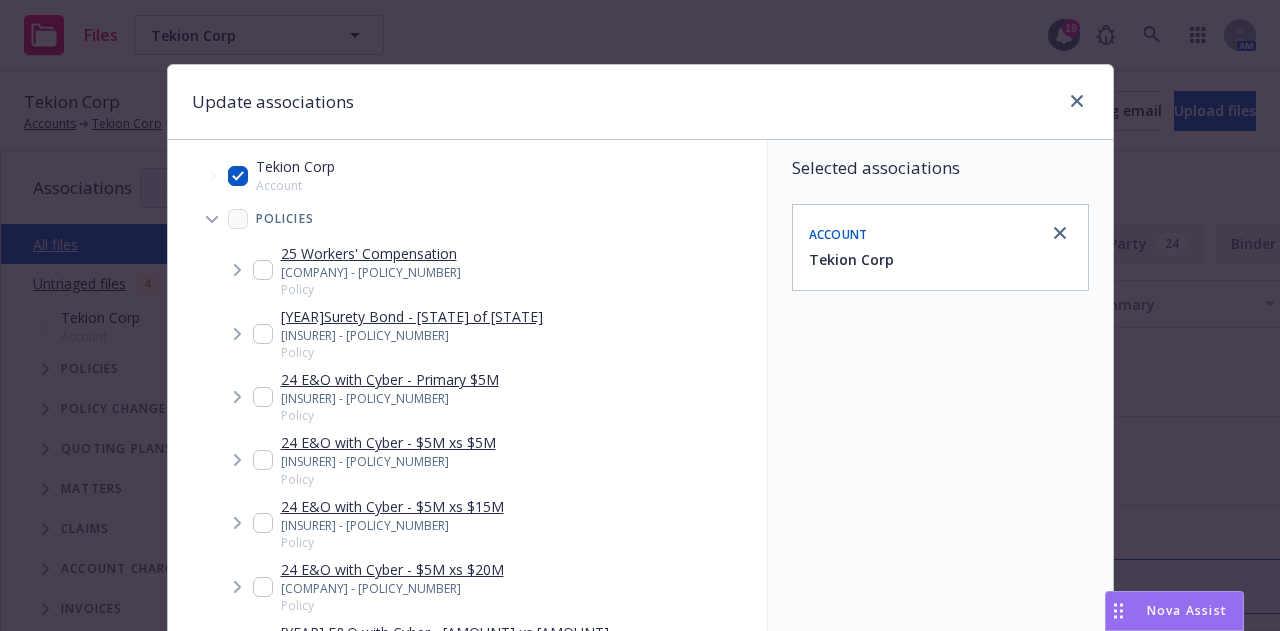 click at bounding box center [263, 270] 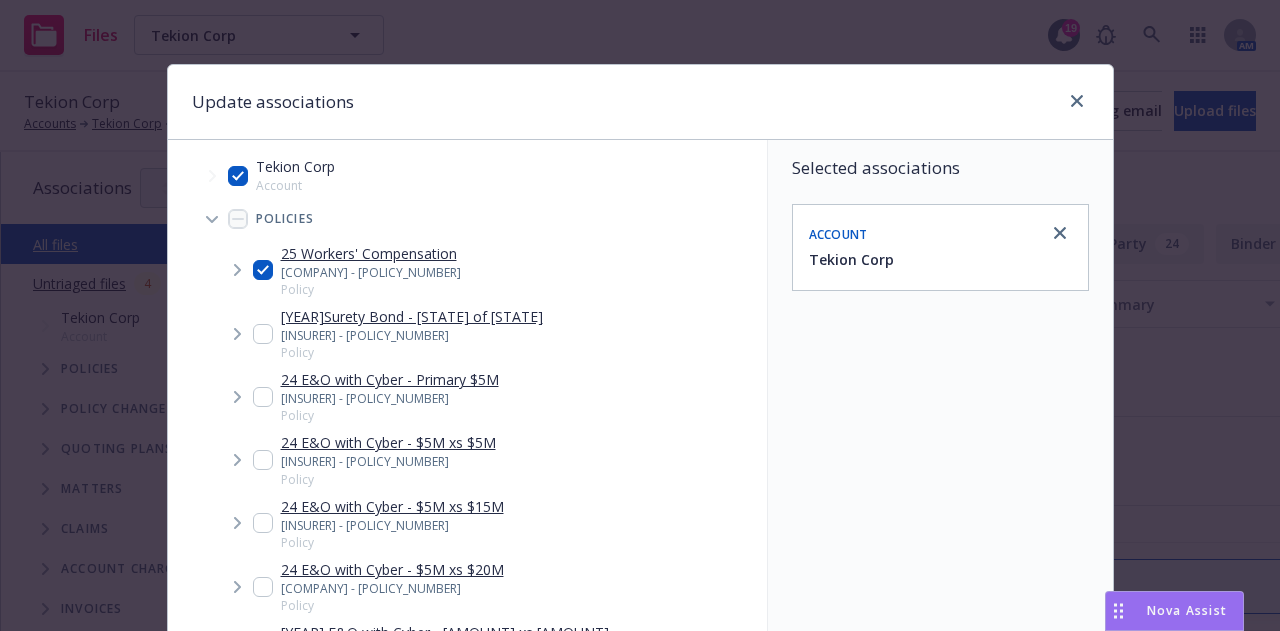 checkbox on "true" 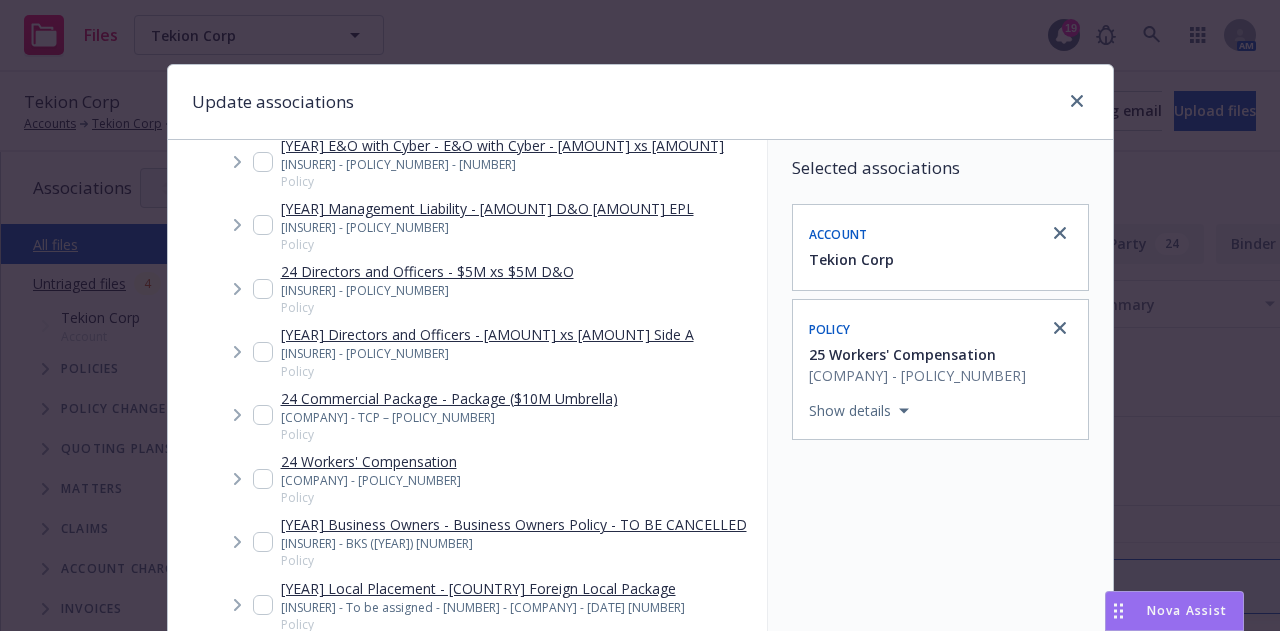 scroll, scrollTop: 552, scrollLeft: 0, axis: vertical 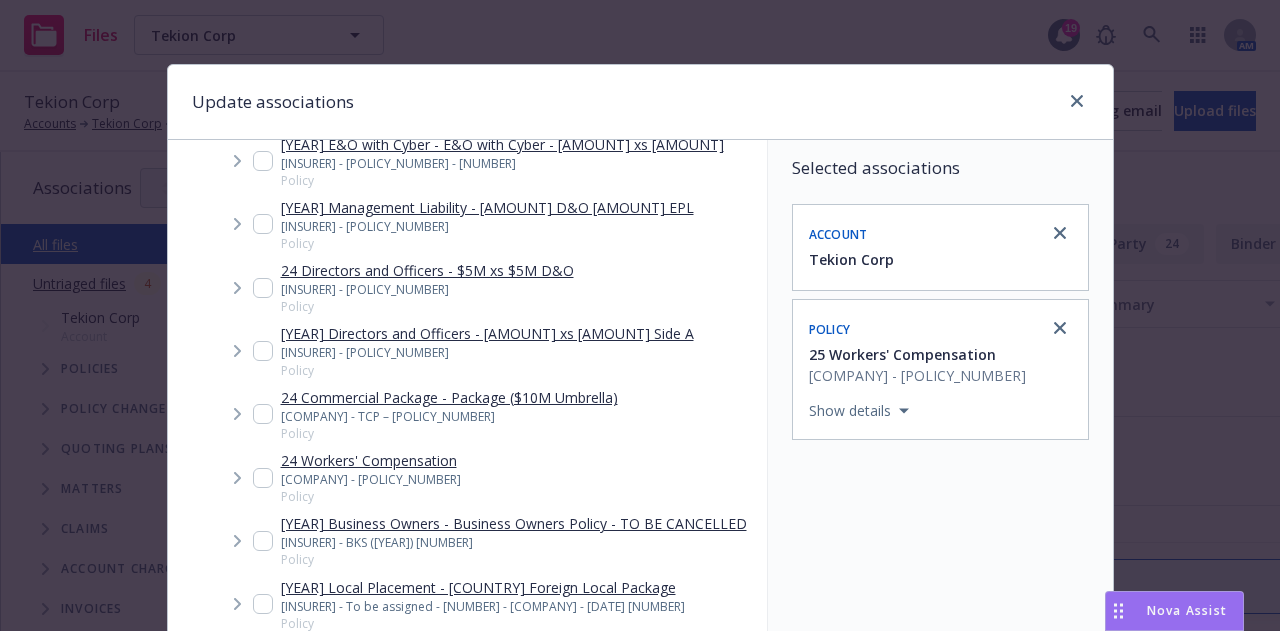 click at bounding box center [263, 414] 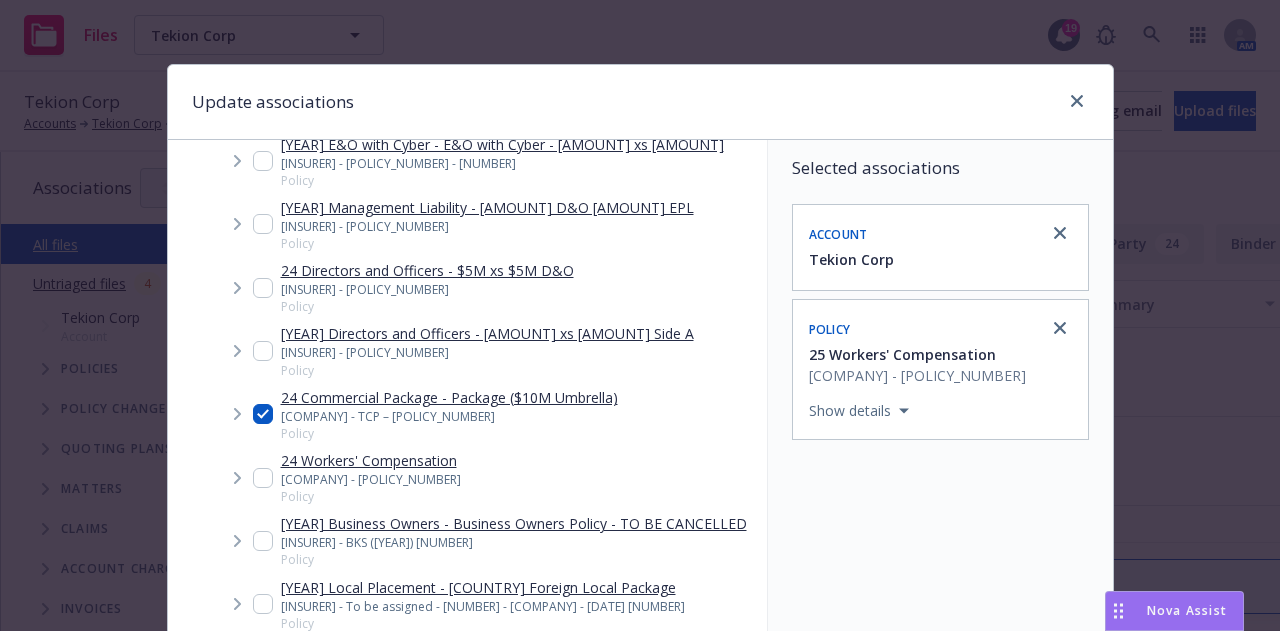 checkbox on "true" 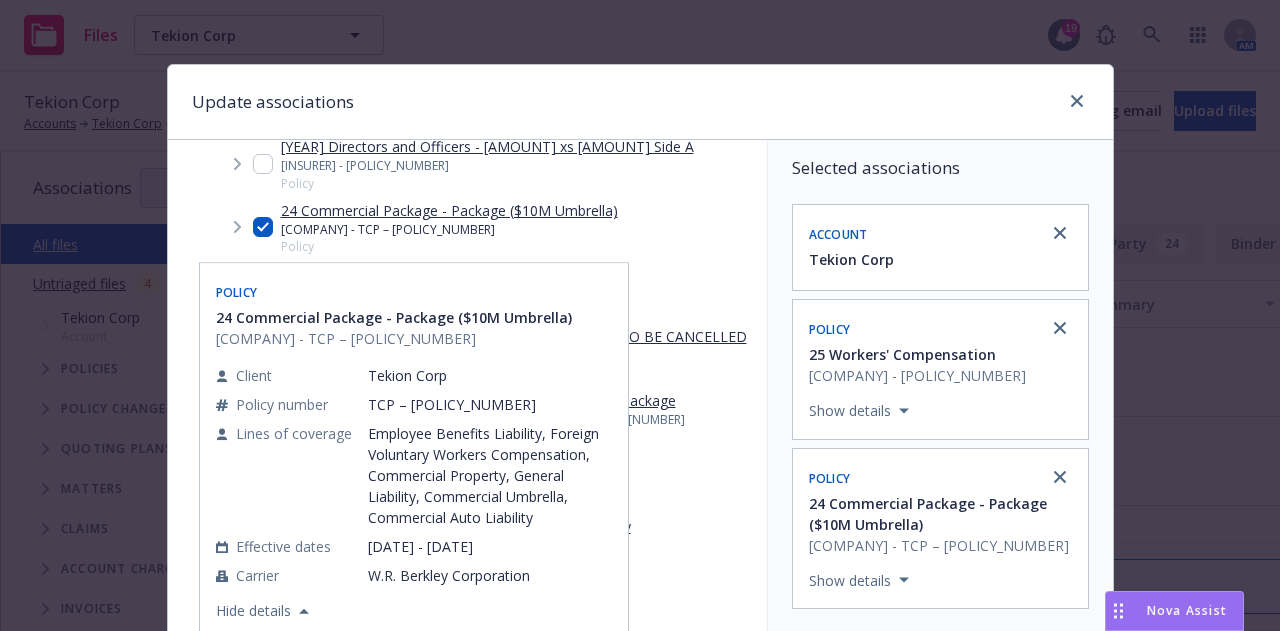 scroll, scrollTop: 740, scrollLeft: 0, axis: vertical 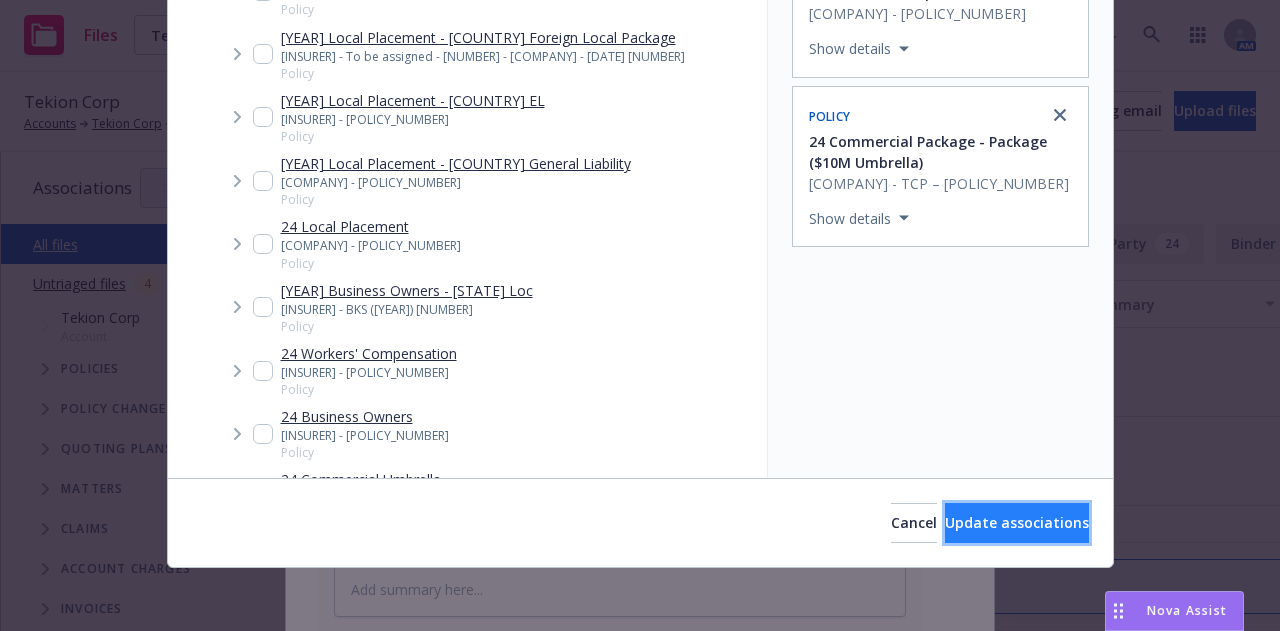 click on "Update associations" at bounding box center (1017, 522) 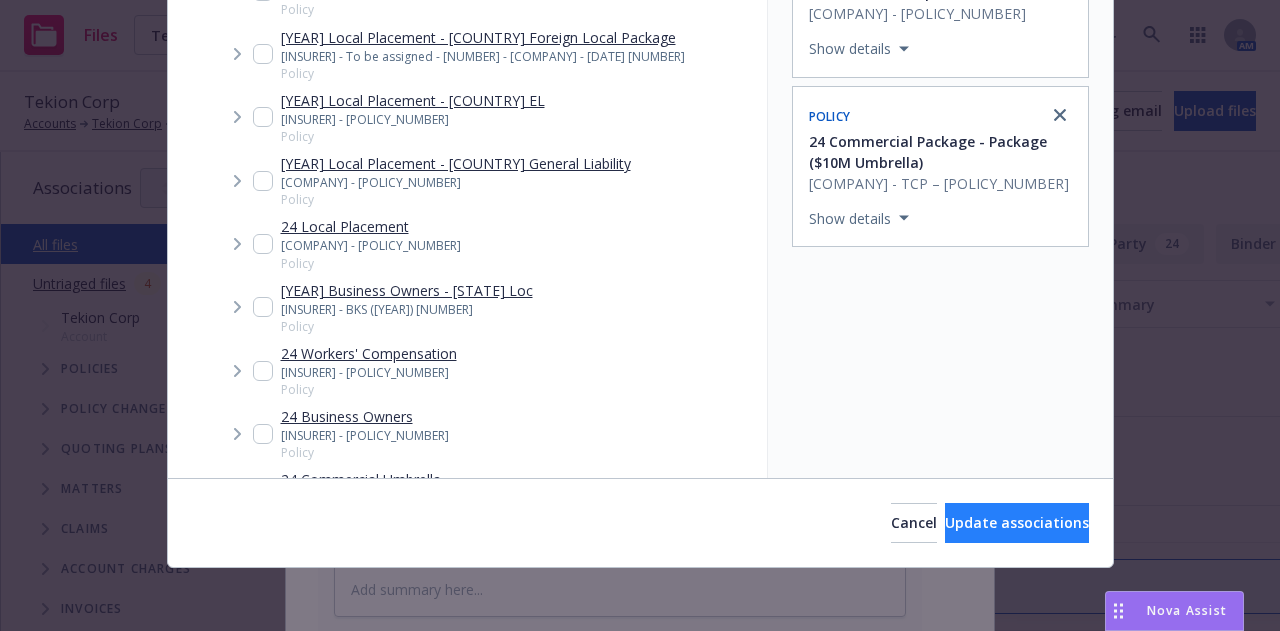 type on "x" 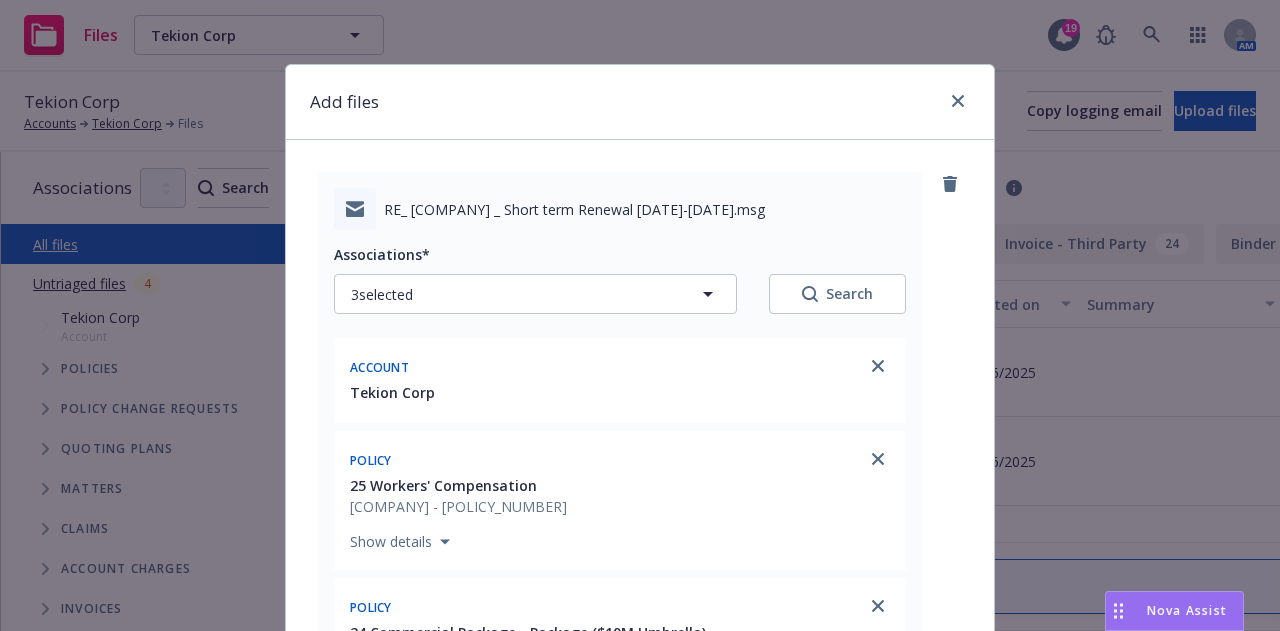 scroll, scrollTop: 480, scrollLeft: 0, axis: vertical 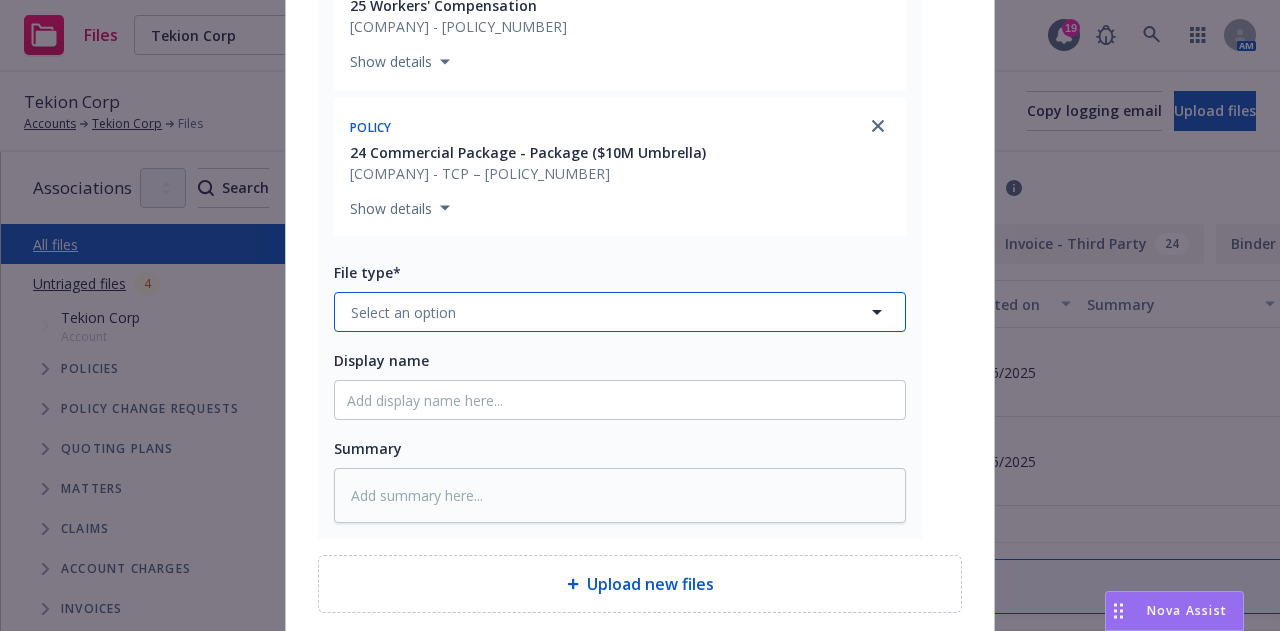 click on "Select an option" at bounding box center (620, 312) 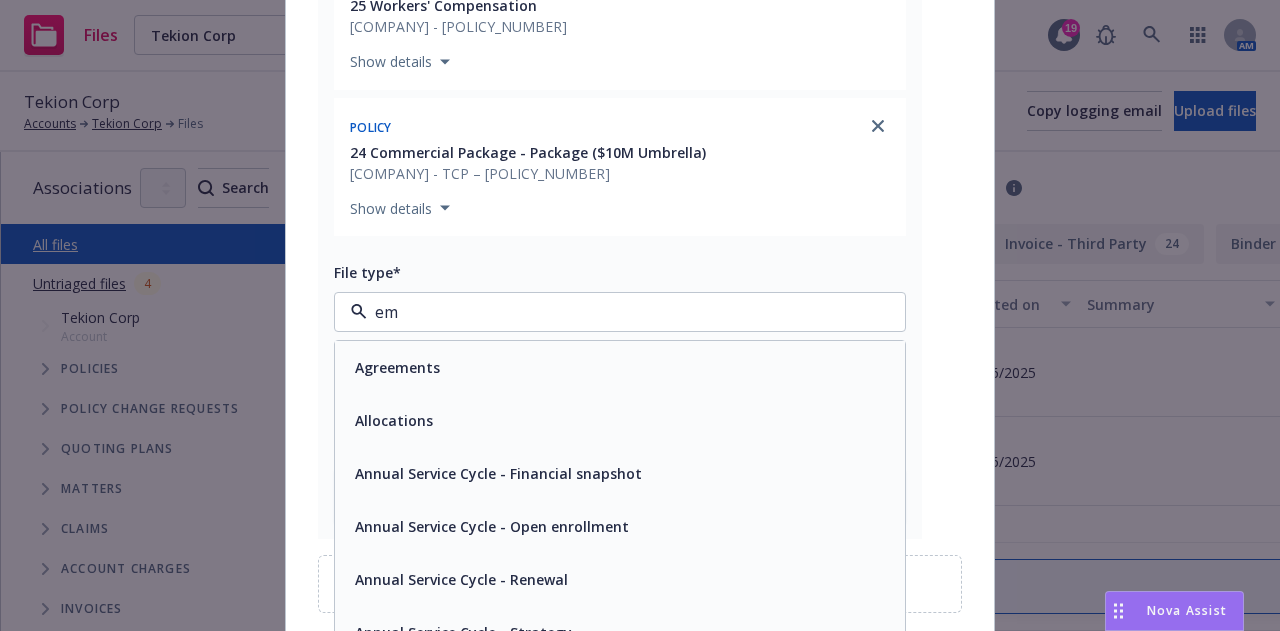 type on "ema" 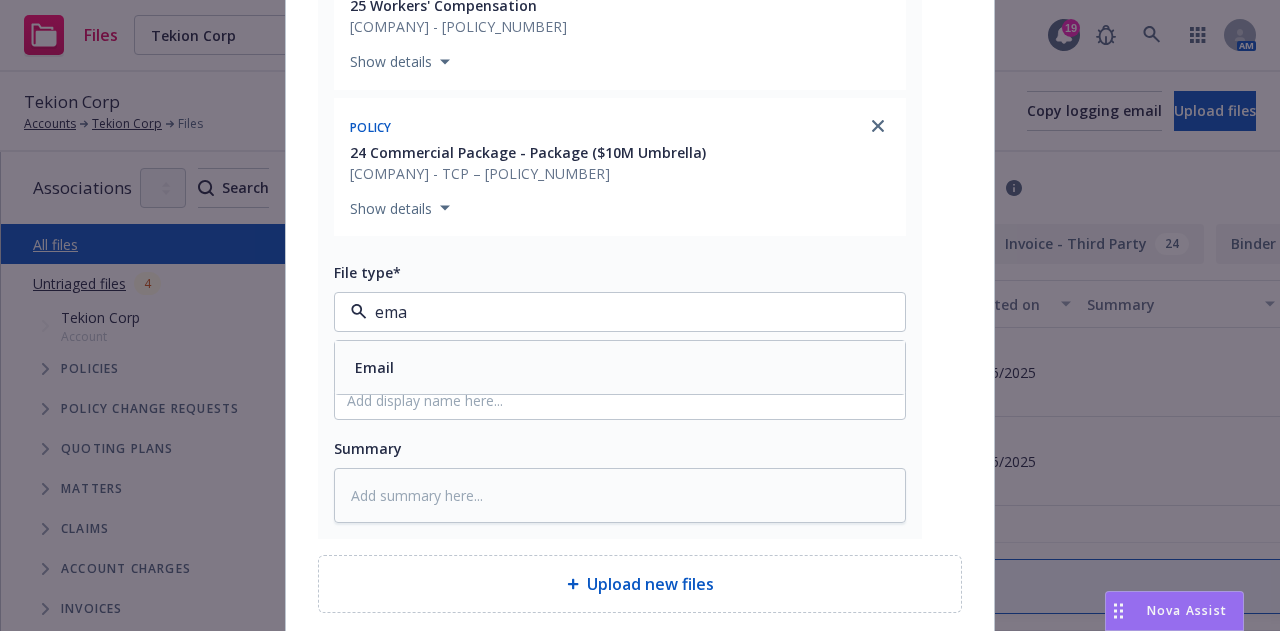 click on "Email" at bounding box center (620, 367) 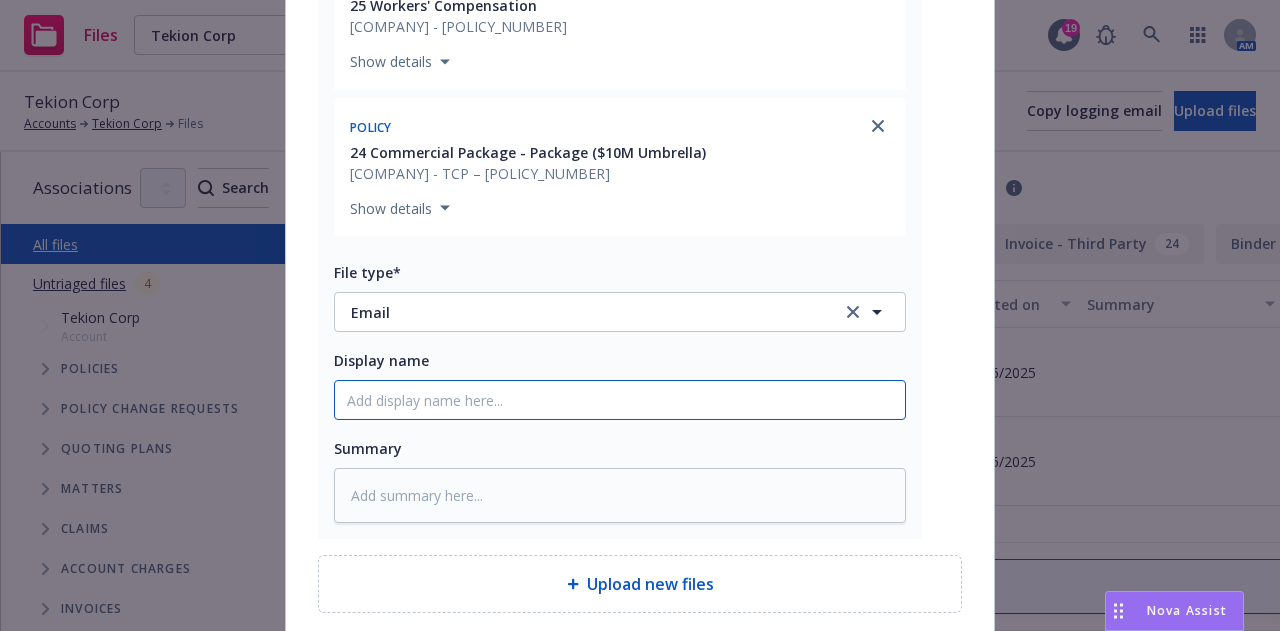 click on "Display name" at bounding box center (620, 400) 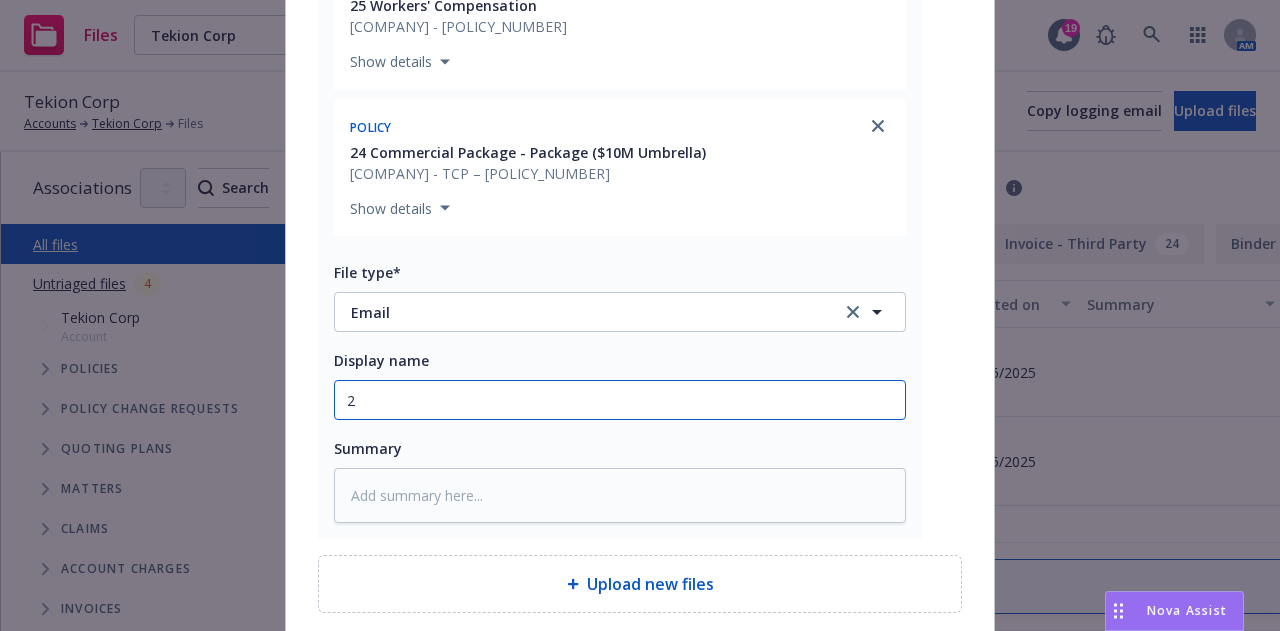 type on "x" 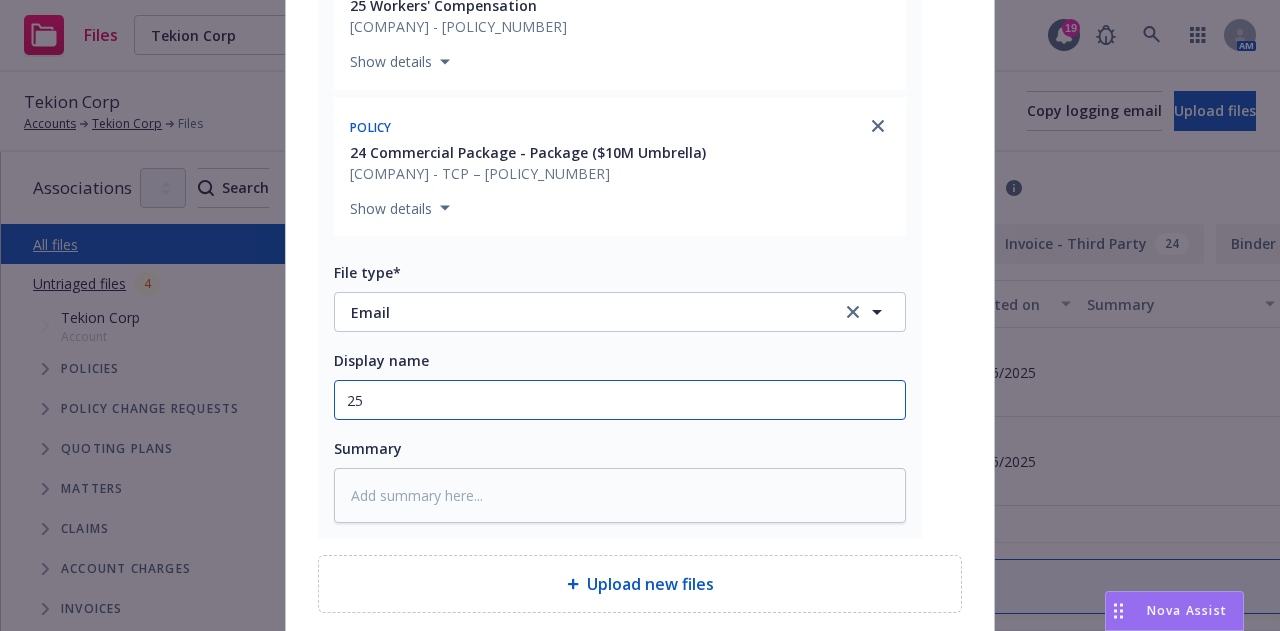 type on "x" 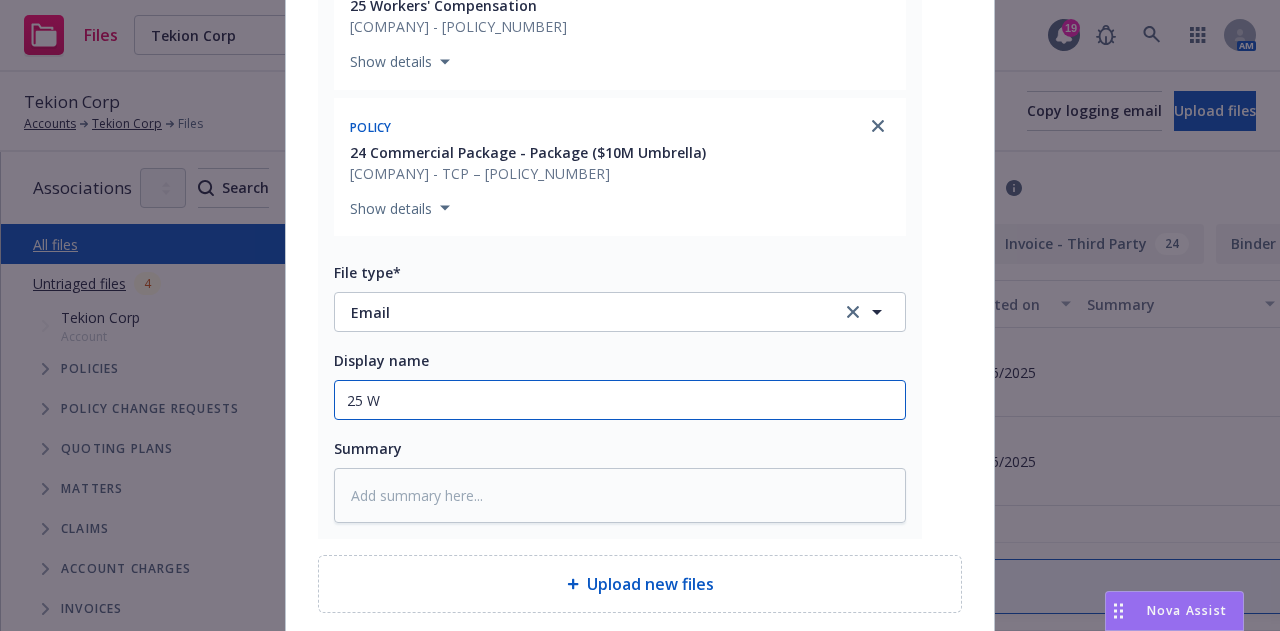 type on "x" 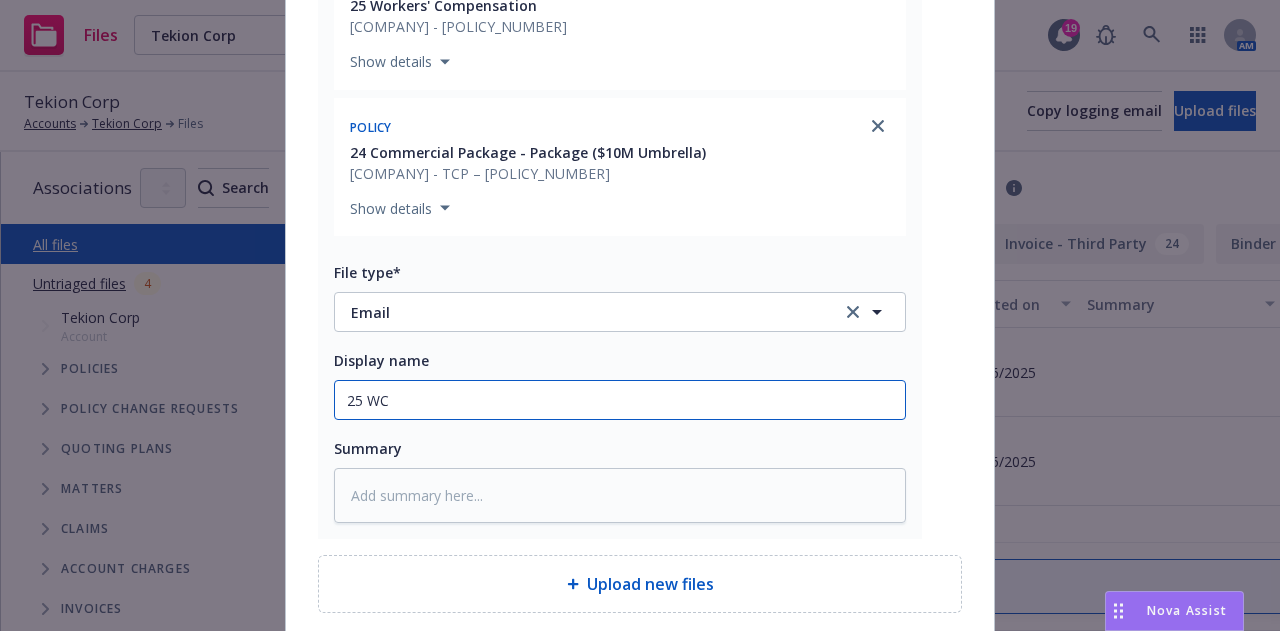 type on "x" 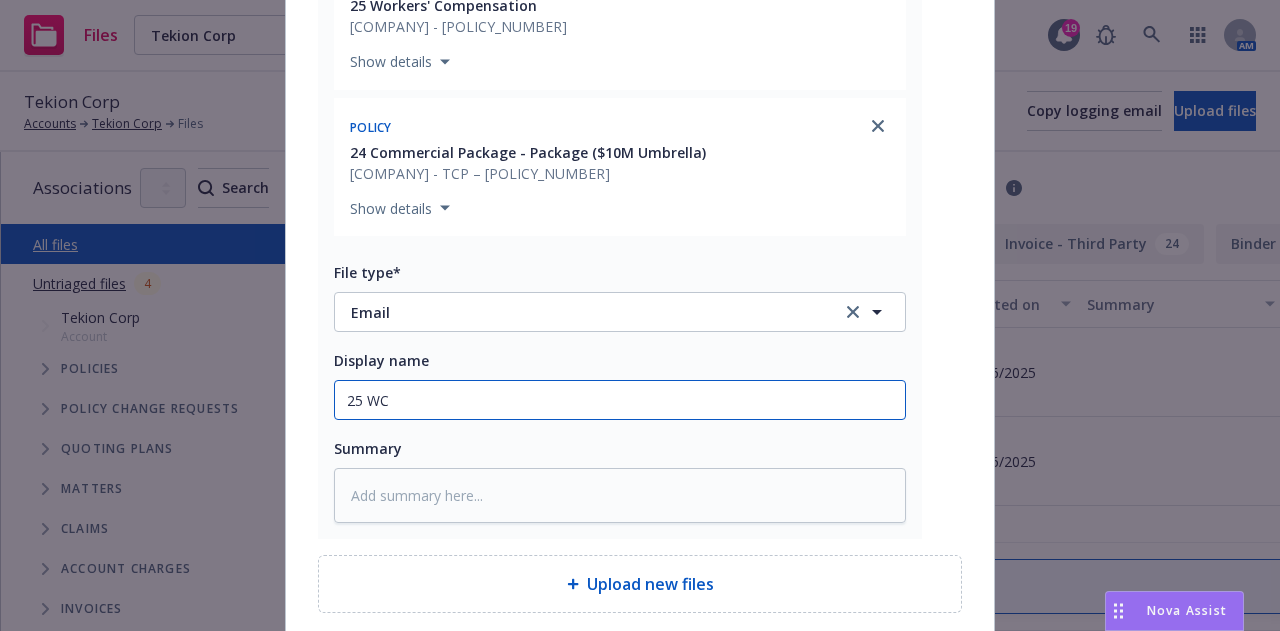 type on "x" 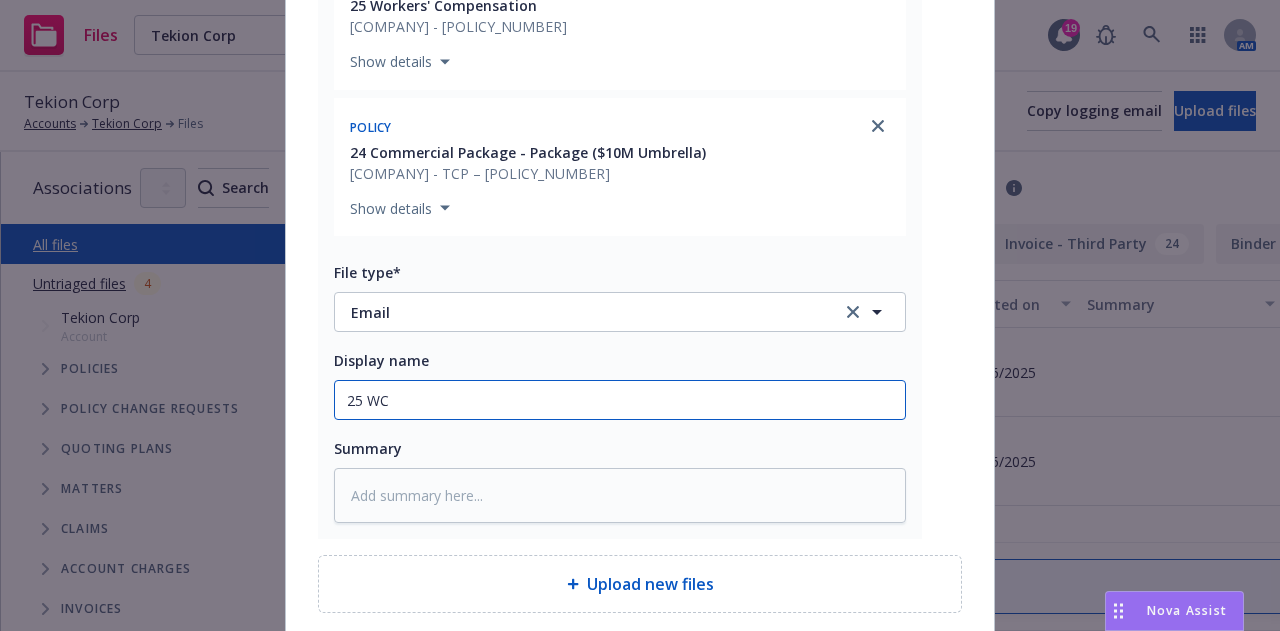type on "[DATE] [POLICY_TYPE] &" 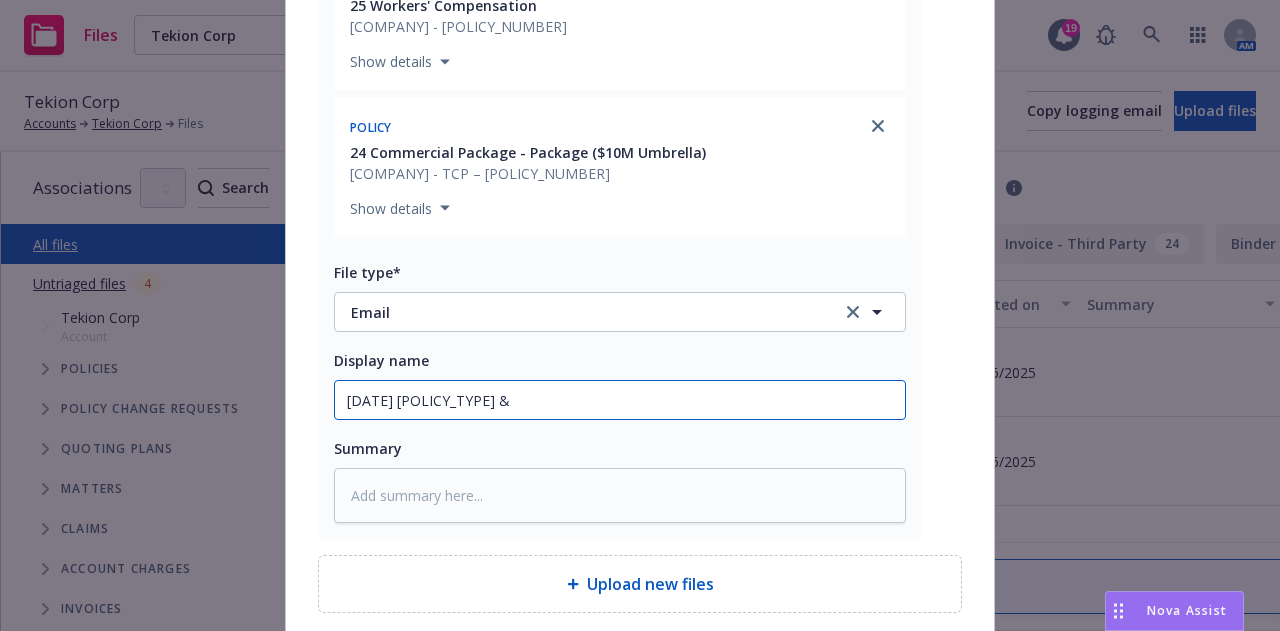 type on "x" 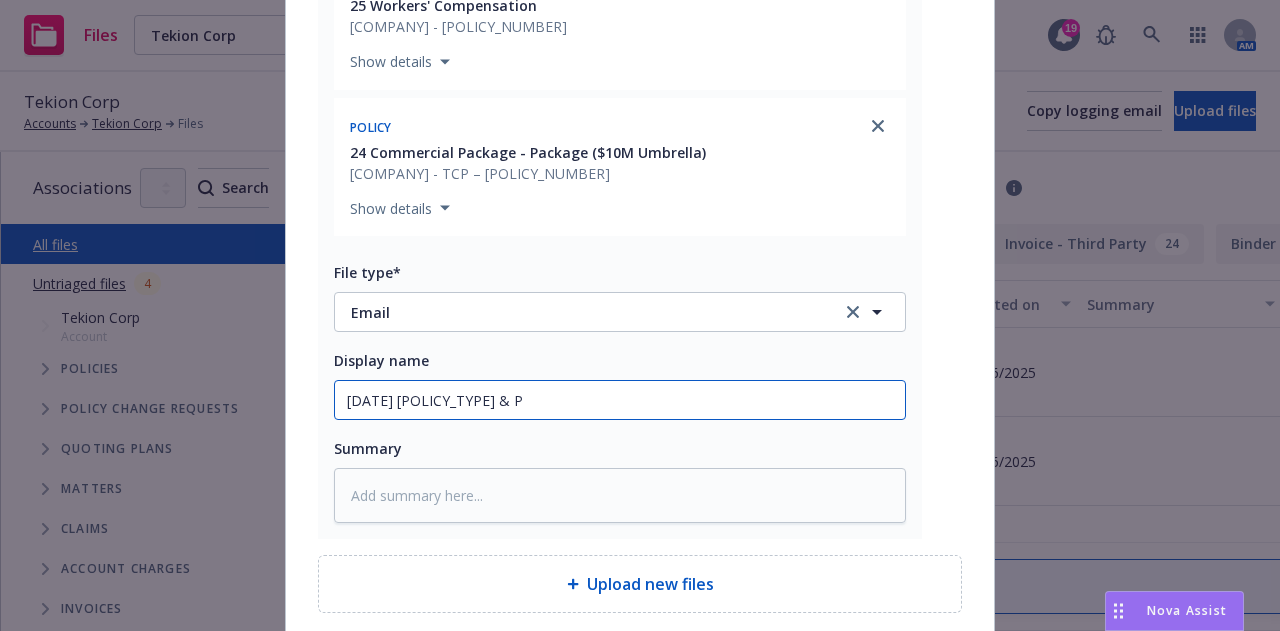 type on "x" 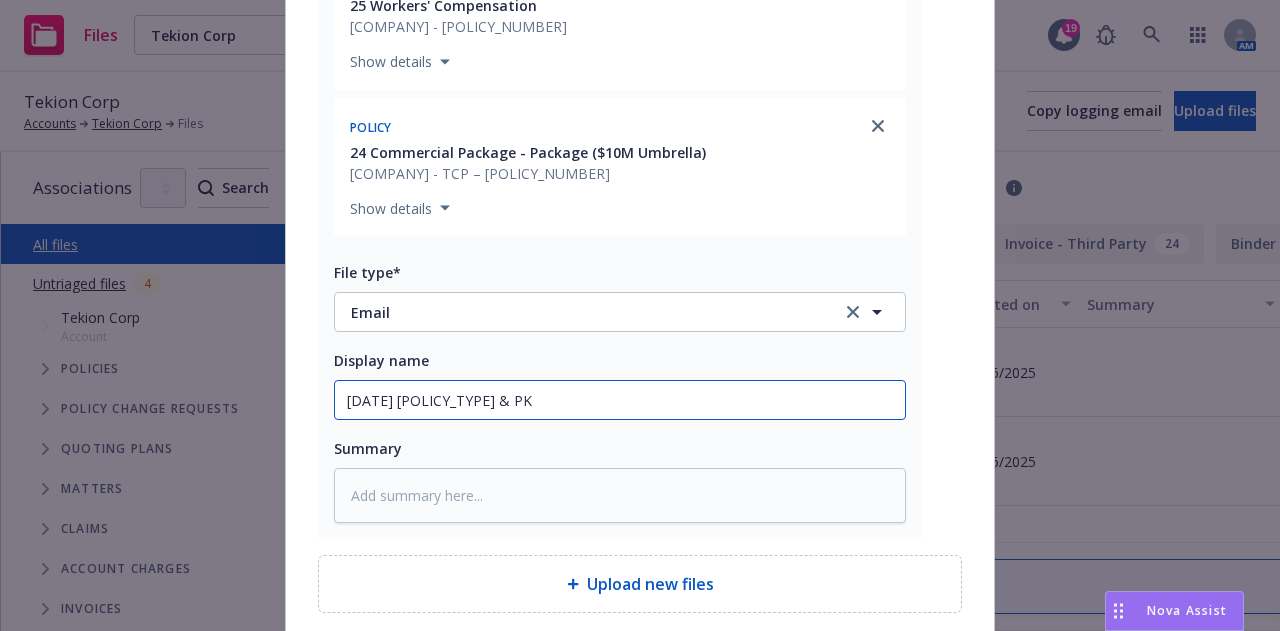 type on "[DATE] [POLICY_TYPE] & PKG" 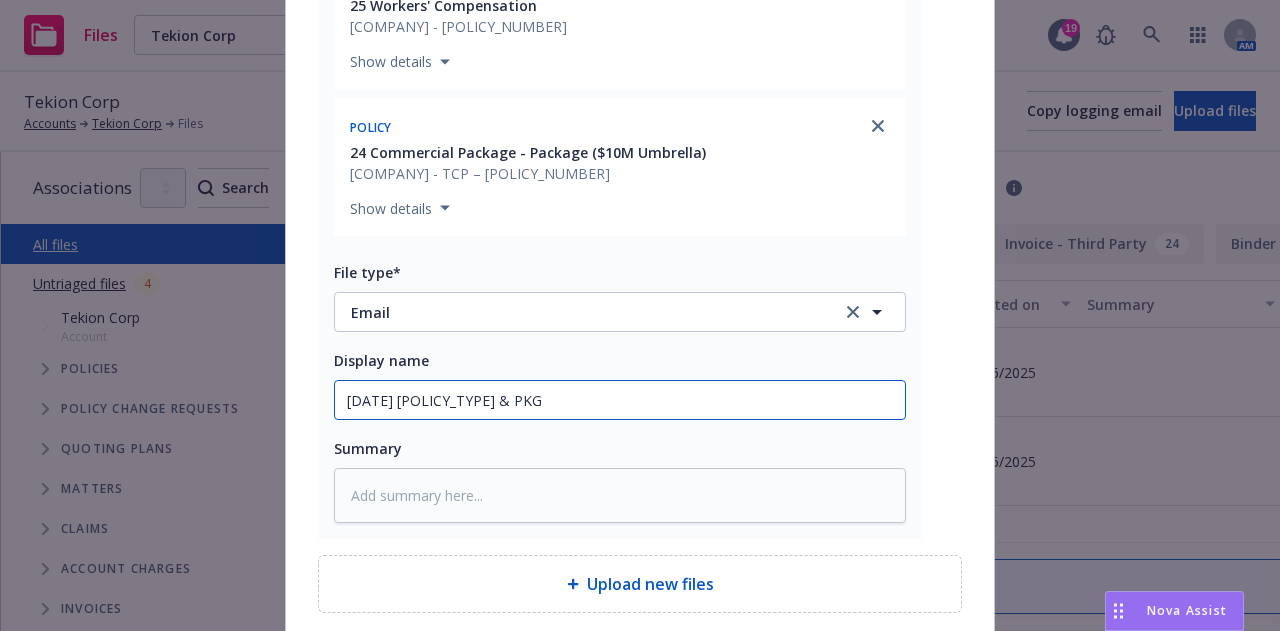 type on "x" 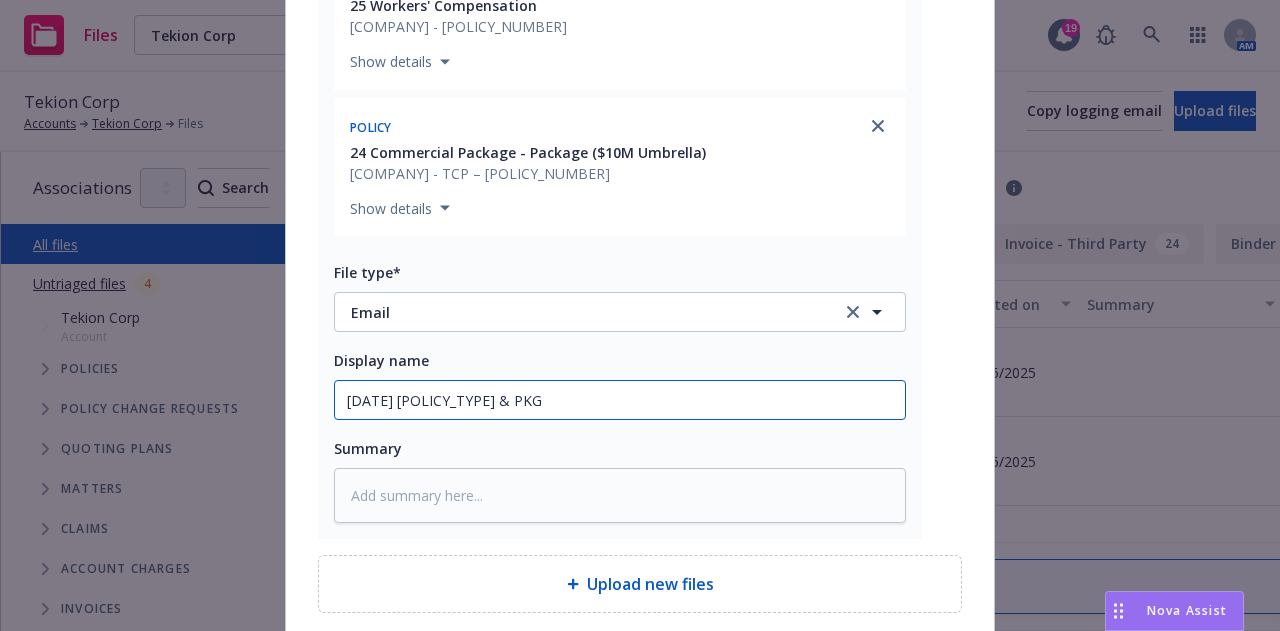 type on "x" 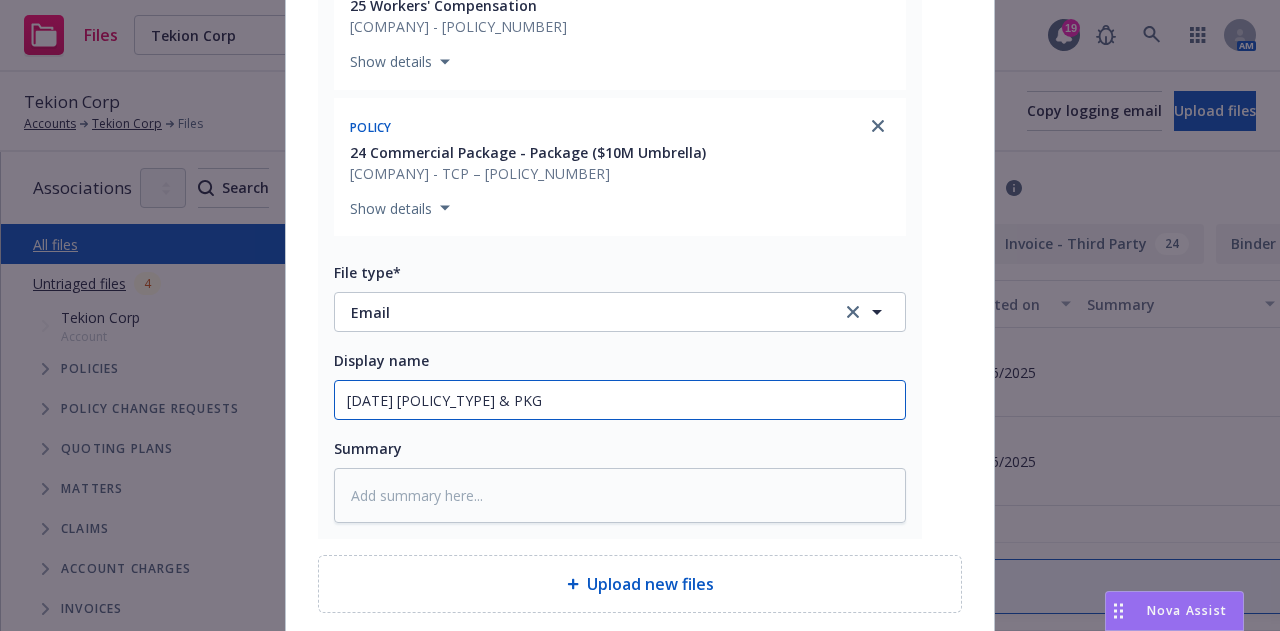type on "[DATE] [POLICY_TYPE] & PKG D" 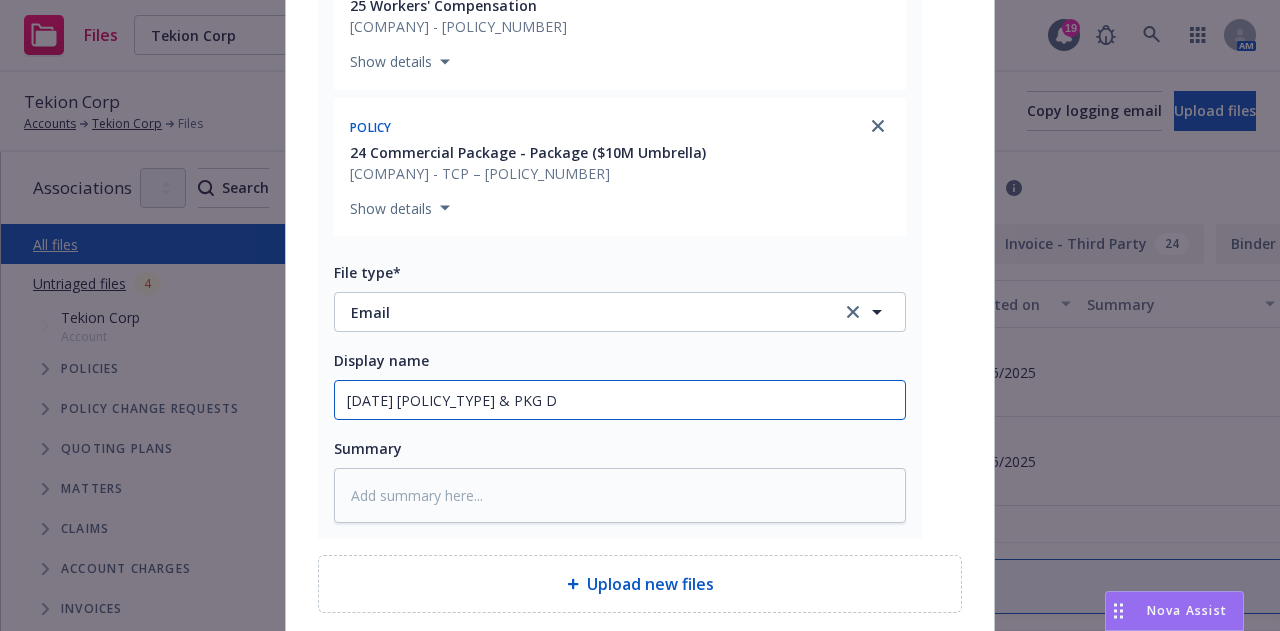 type on "x" 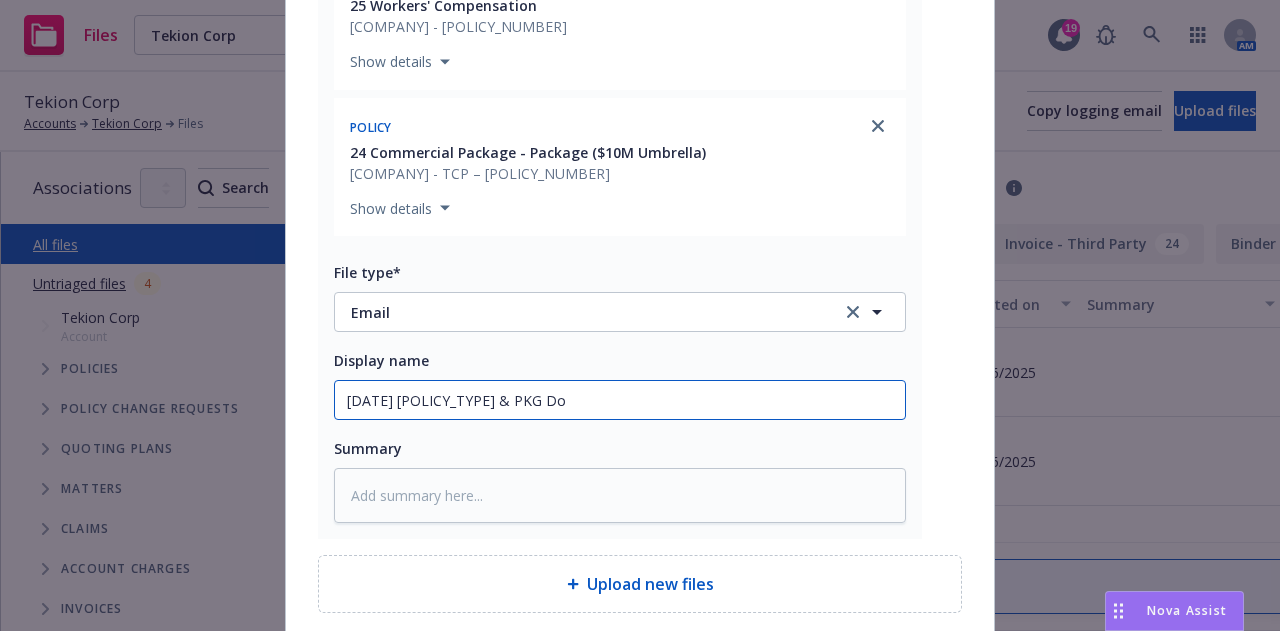 type on "x" 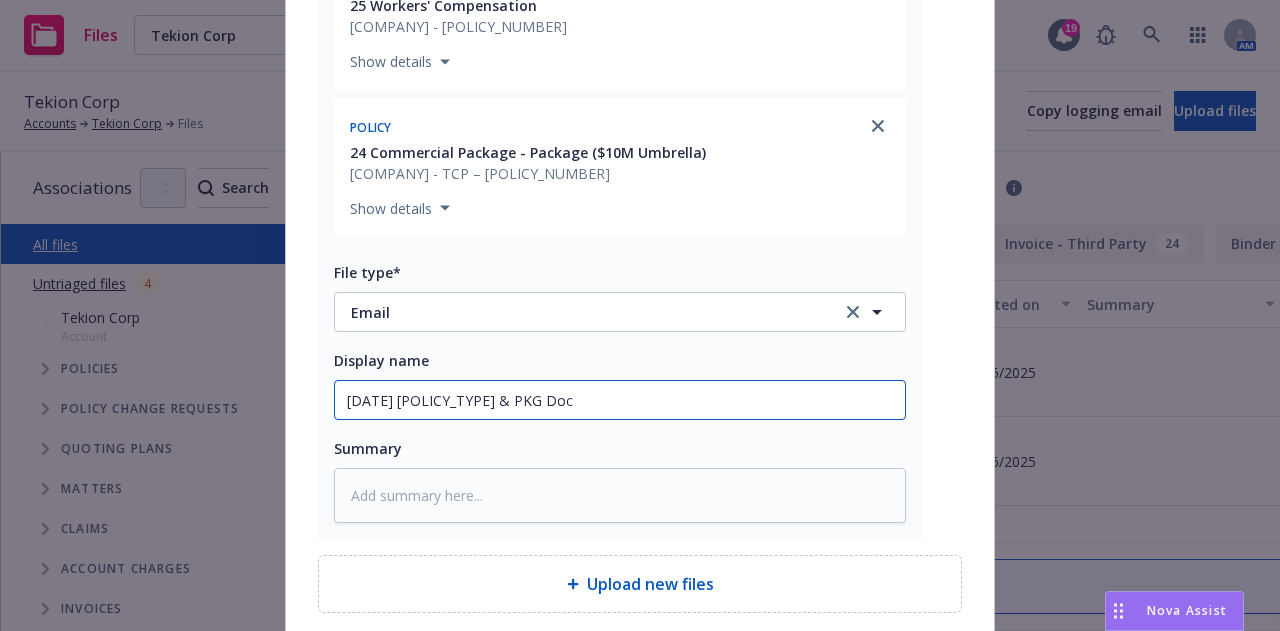 type on "x" 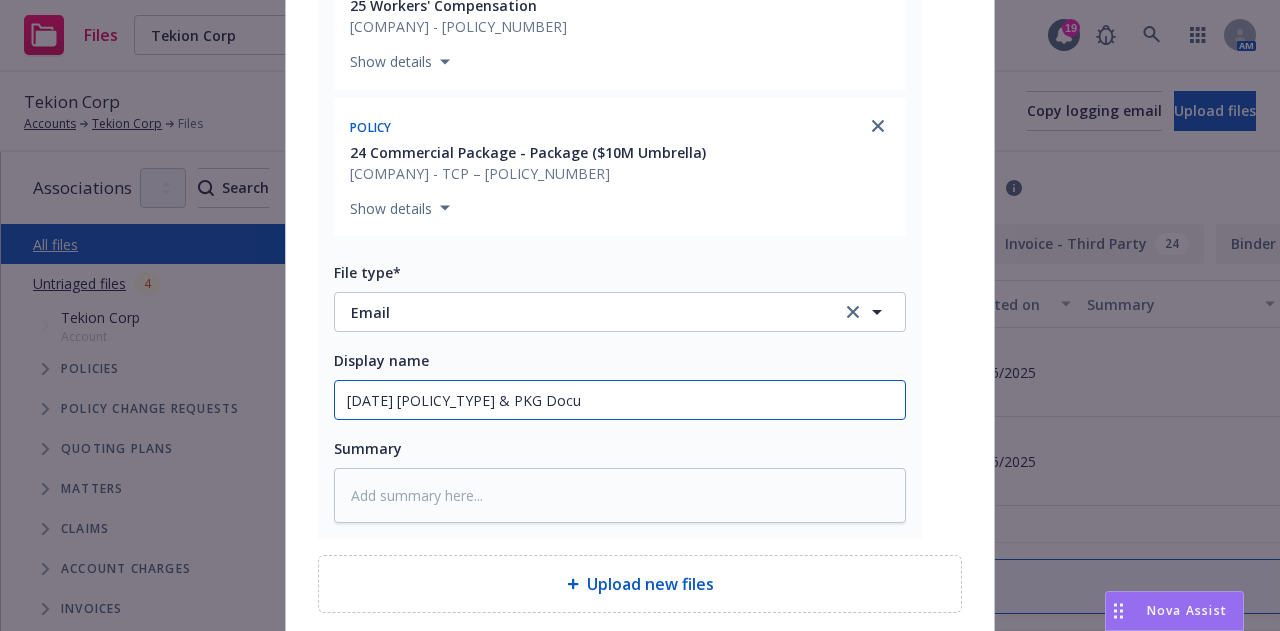 type on "x" 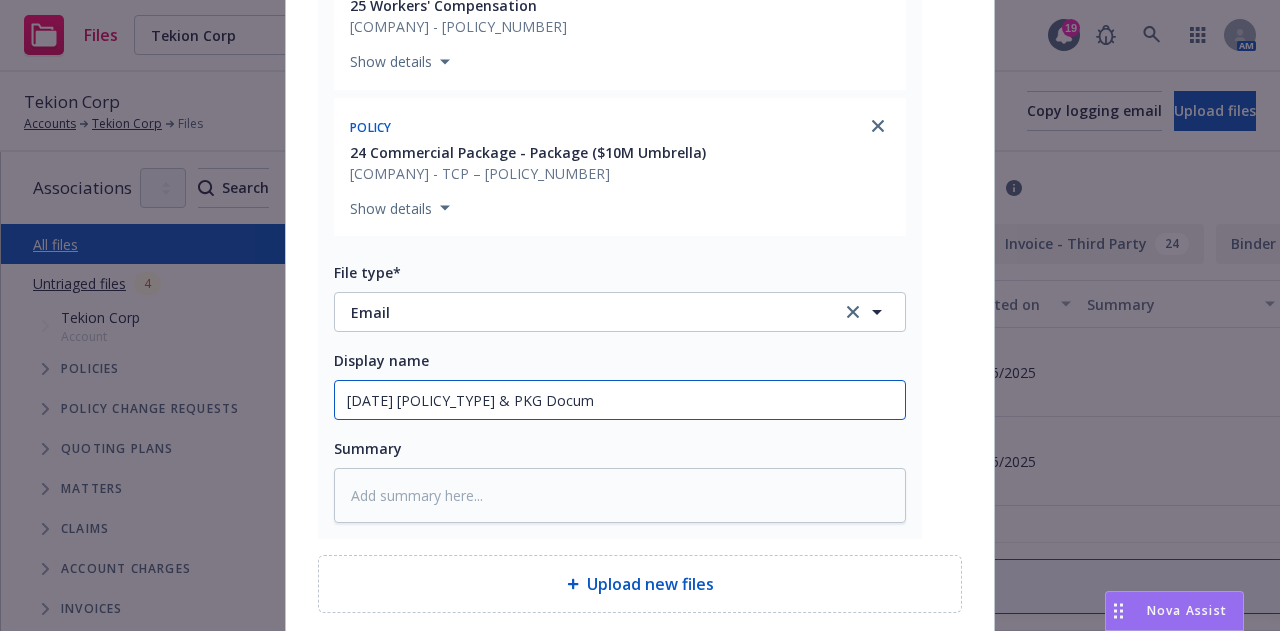 type on "[DATE] [POLICY_TYPE] & PKG Docume" 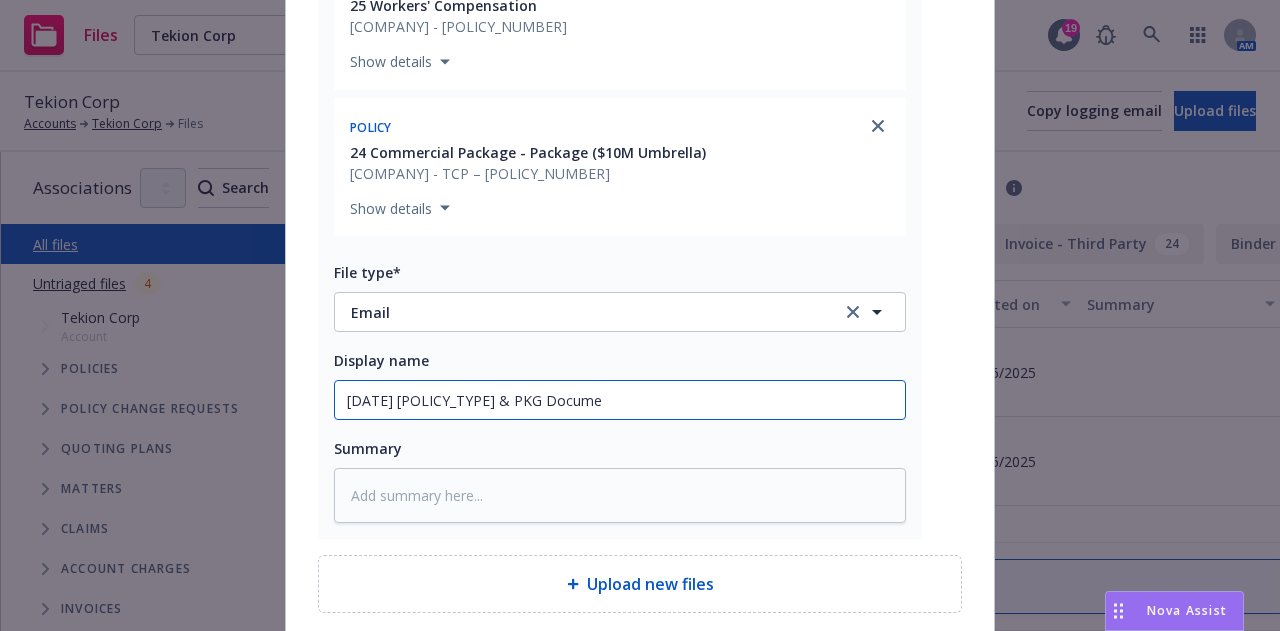 type on "x" 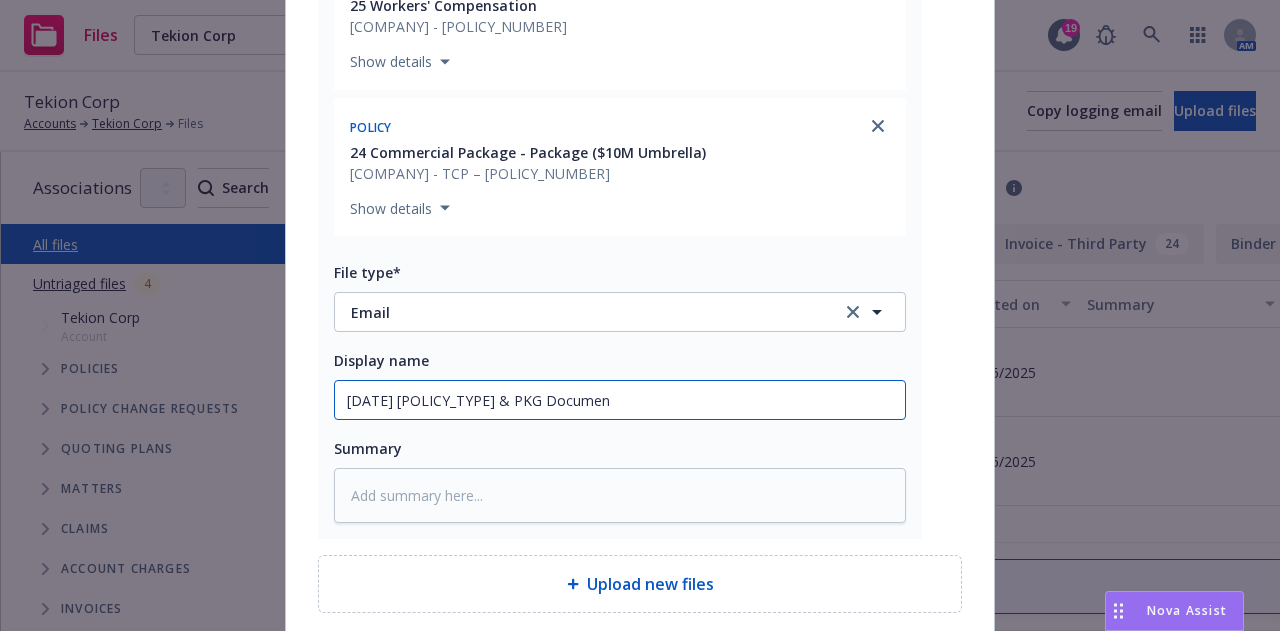 type on "x" 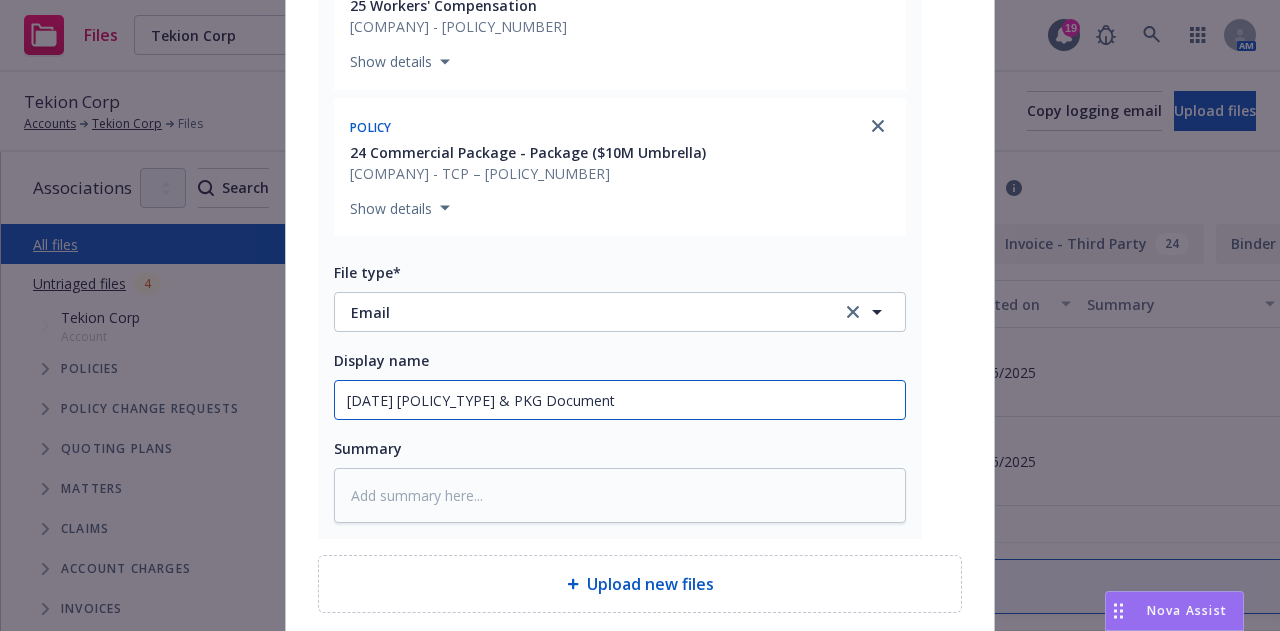 type on "x" 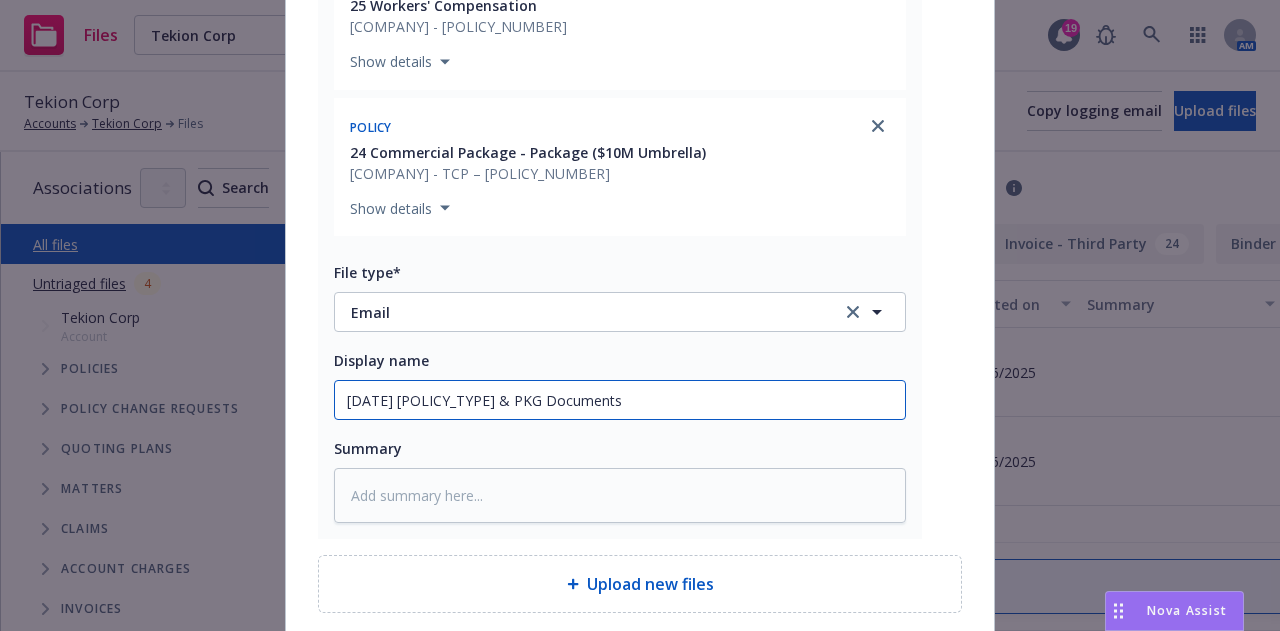 type on "x" 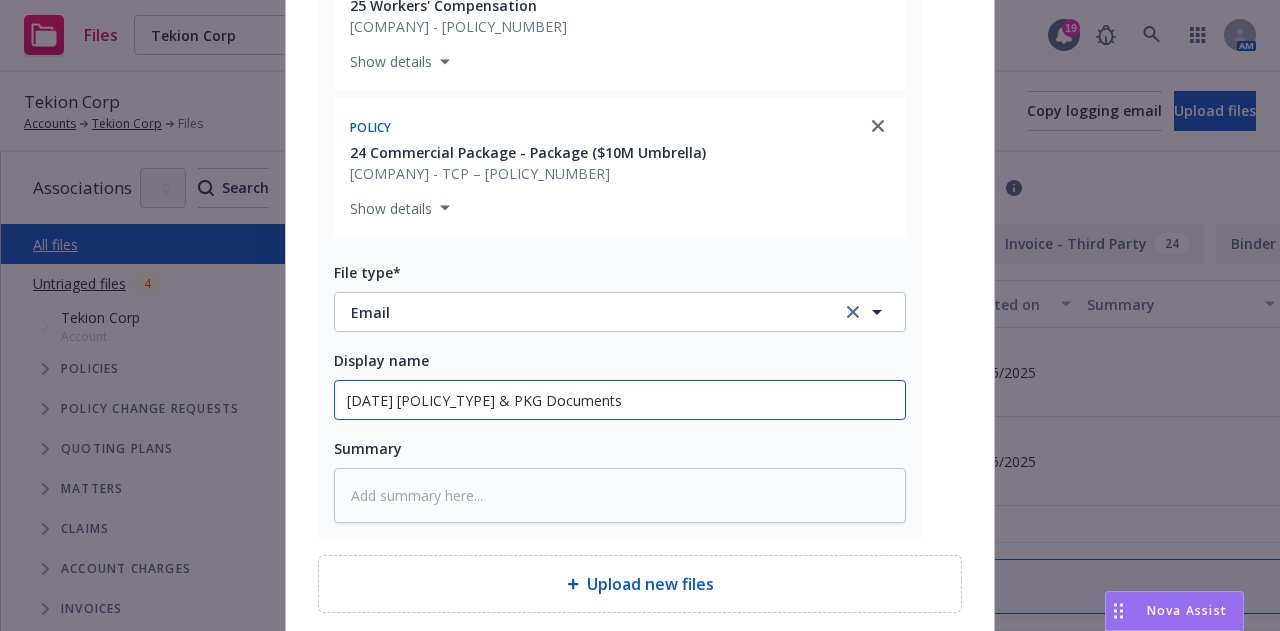 type on "[DATE] [POLICY_TYPE] & PKG EDocuments" 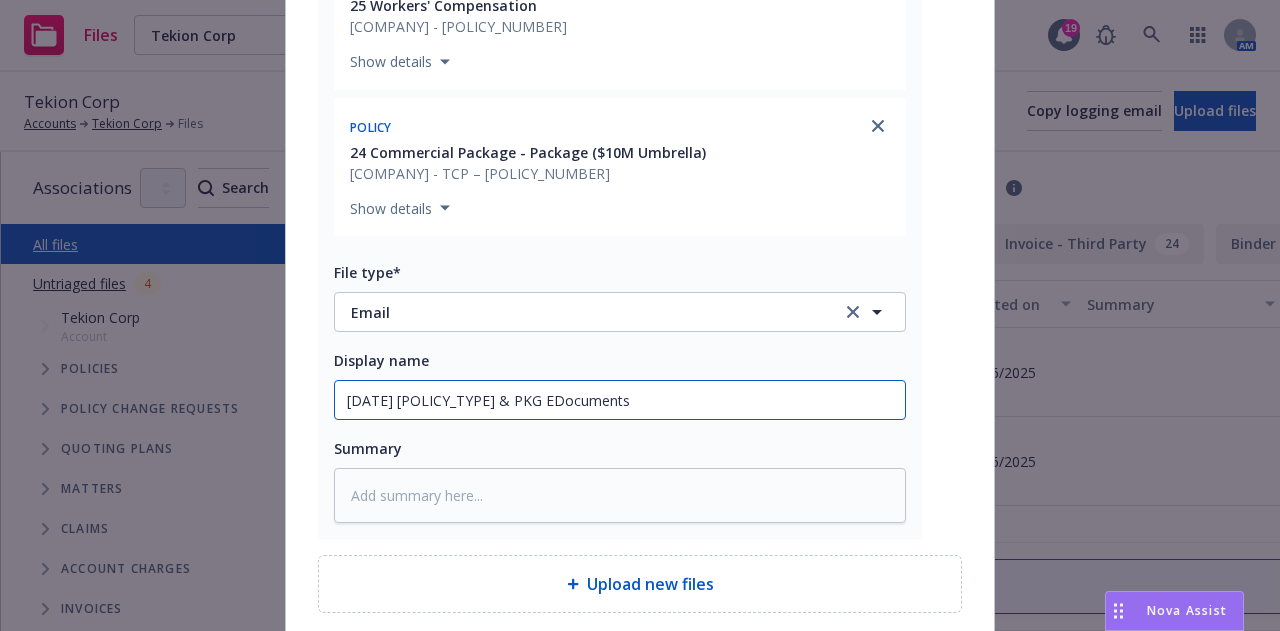 type on "x" 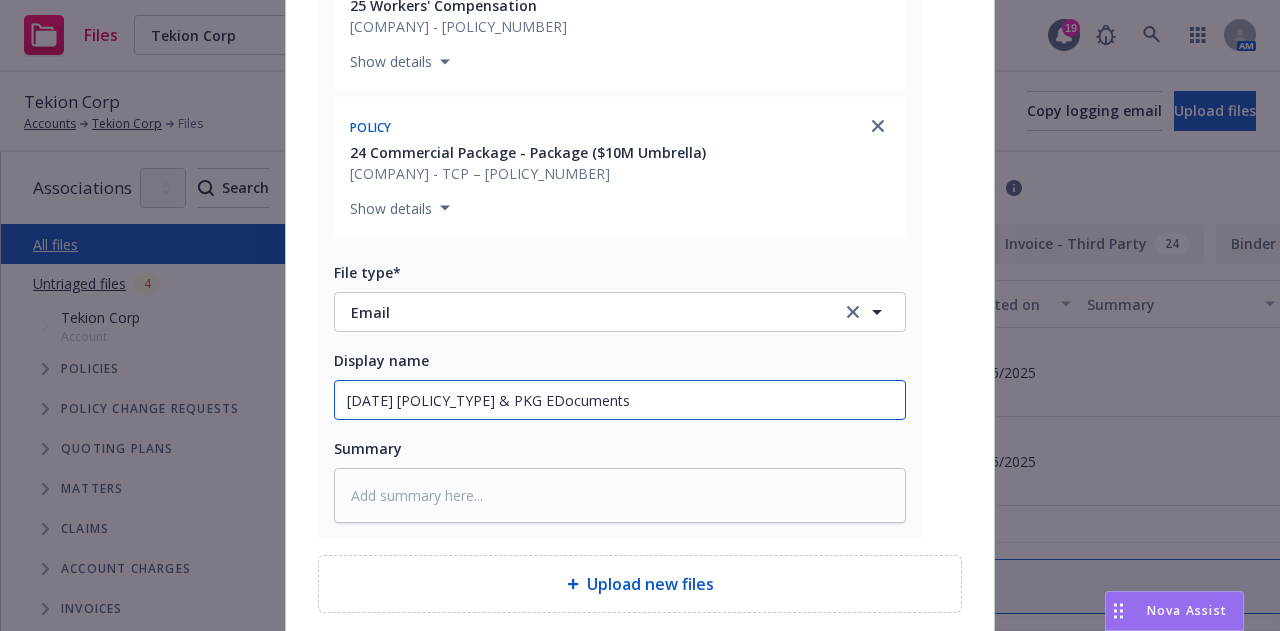 type on "[DATE] [POLICY_TYPE] & PKG ExDocuments" 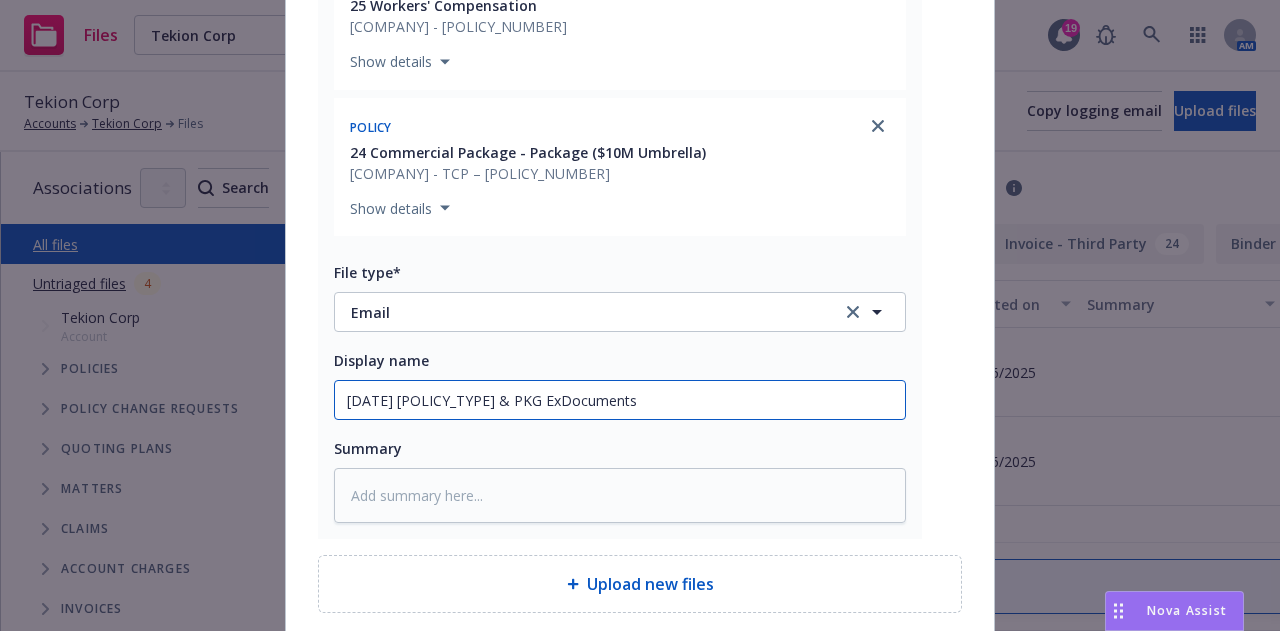 type on "x" 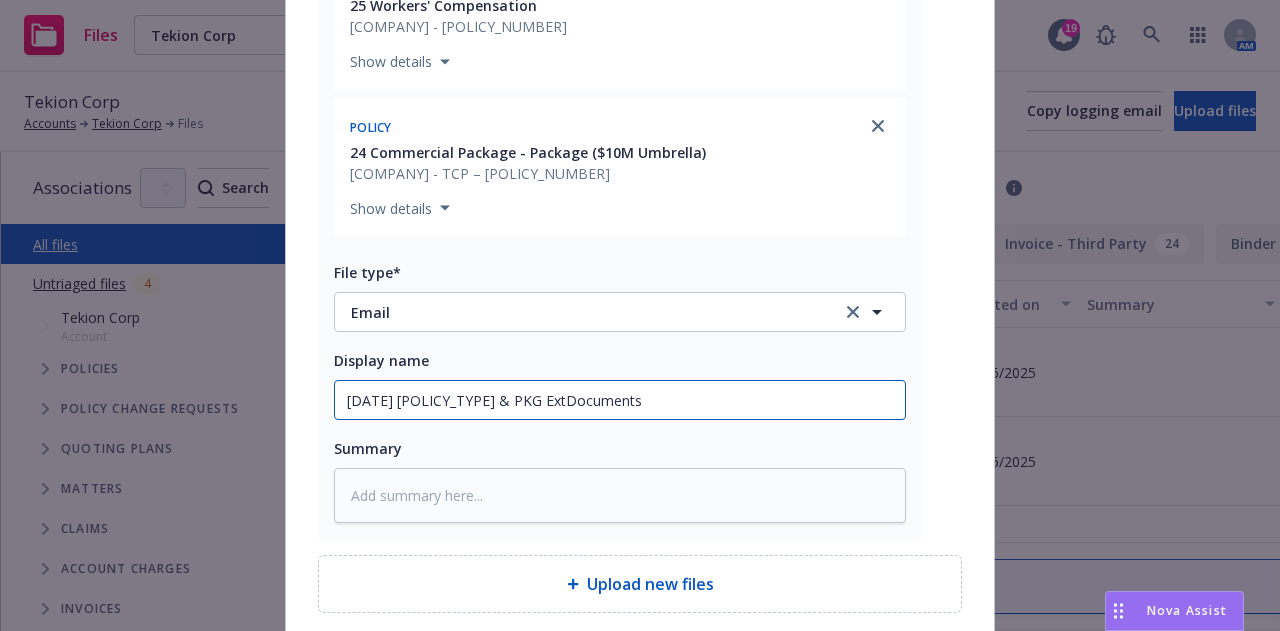 type on "x" 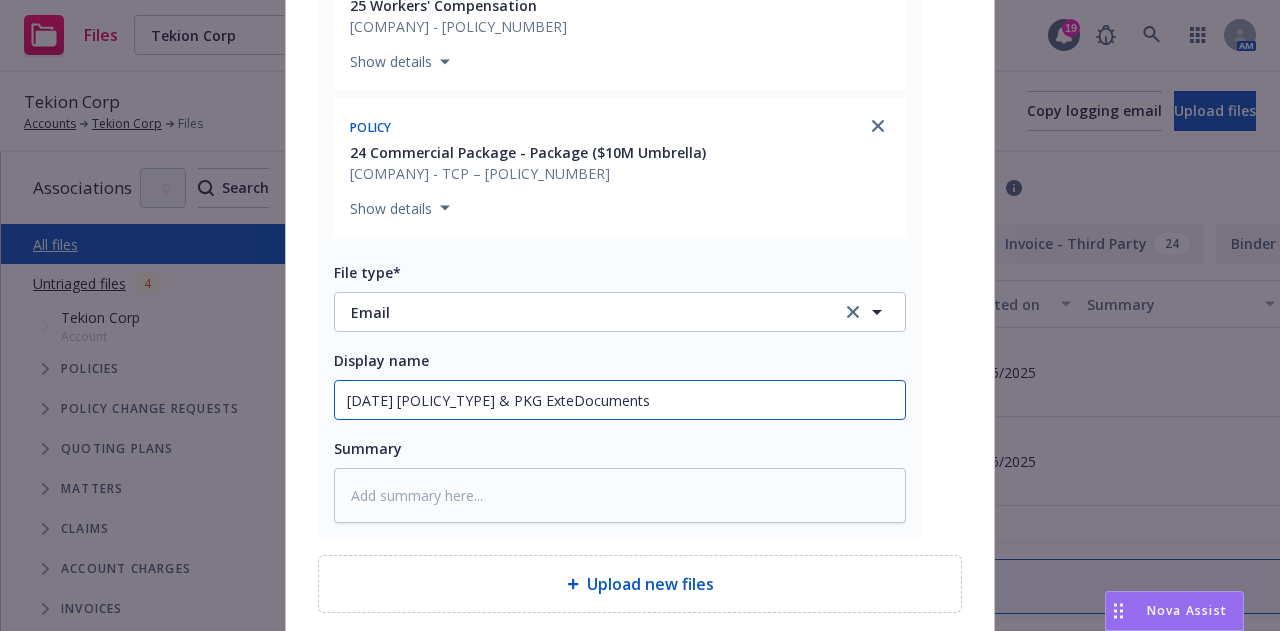 type on "x" 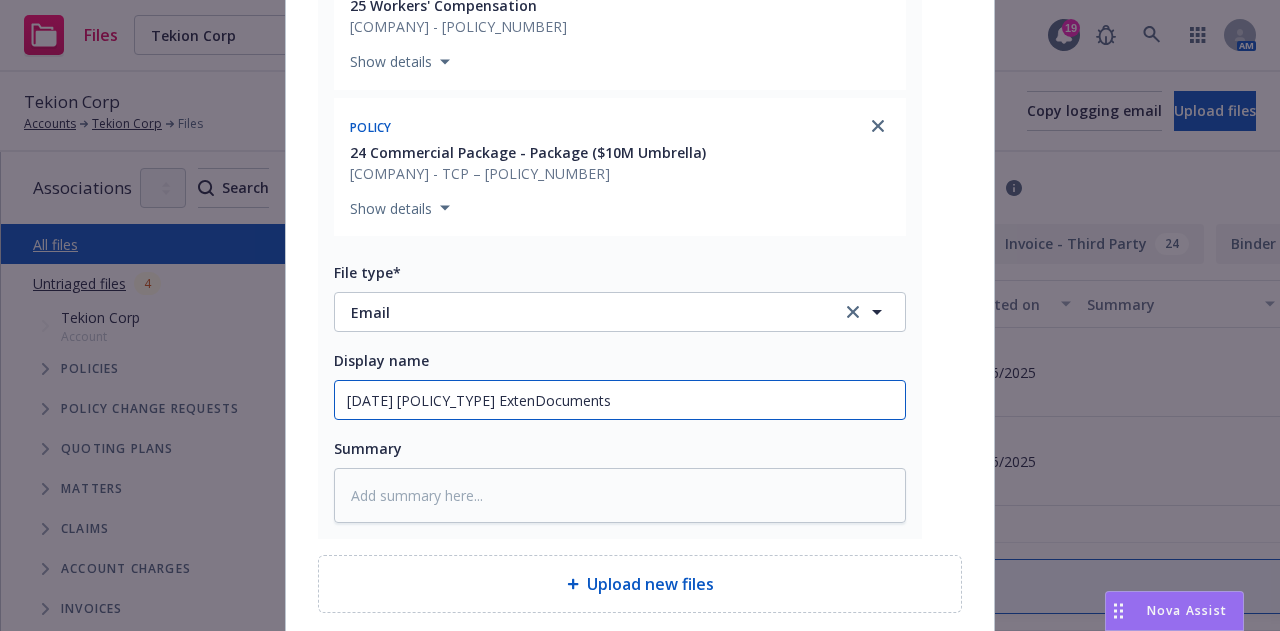 type on "[DATE] [POLICY_TYPE] & PKG ExtensDocuments" 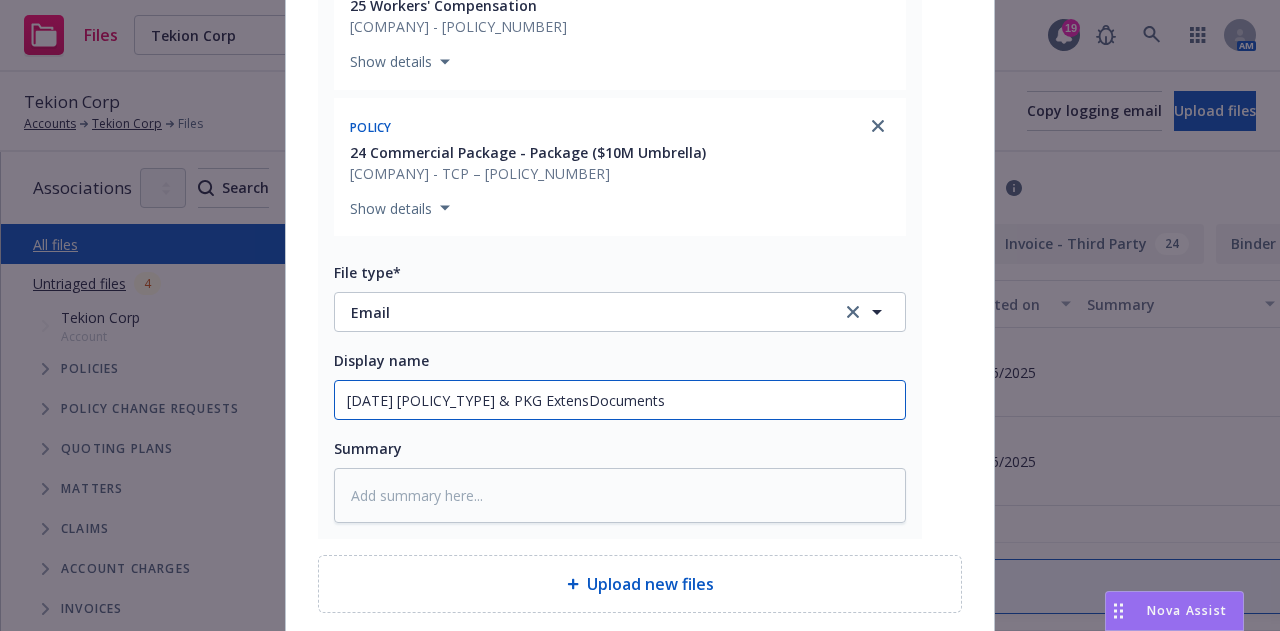 type on "x" 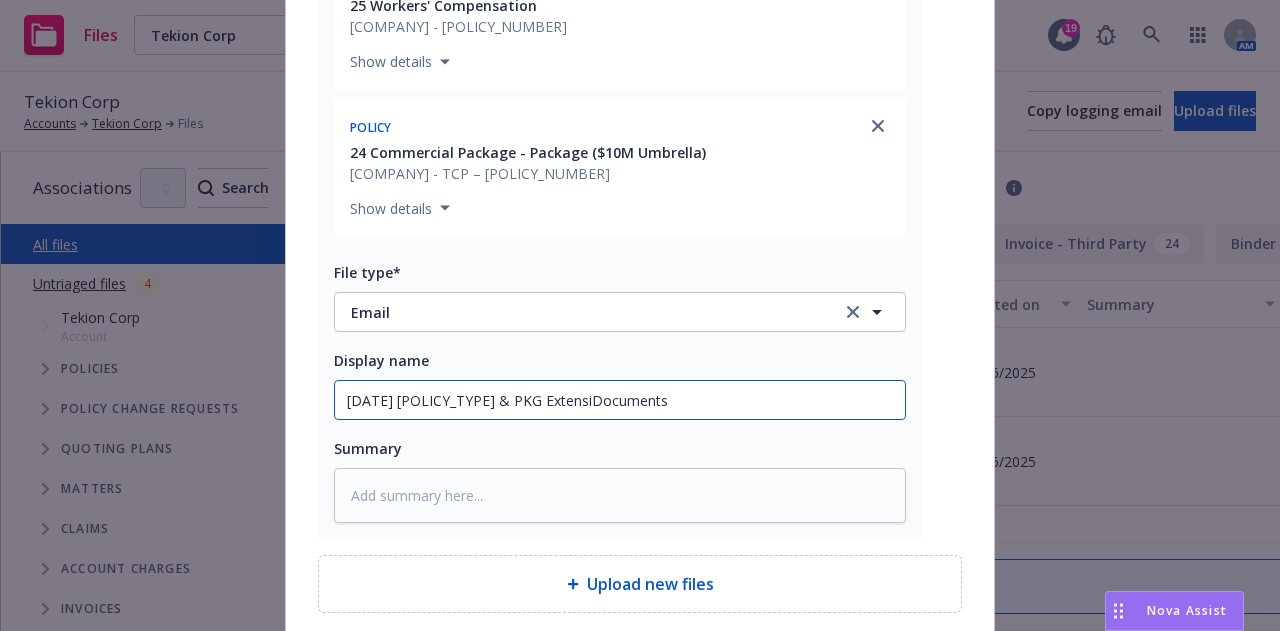 type on "x" 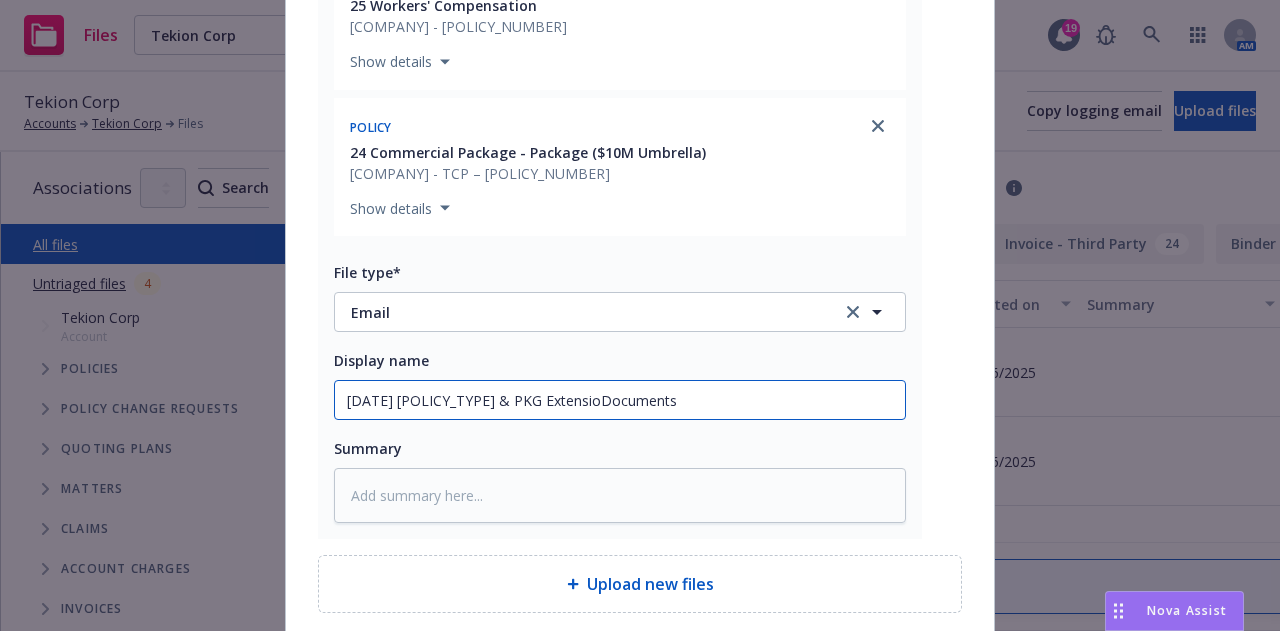 type on "x" 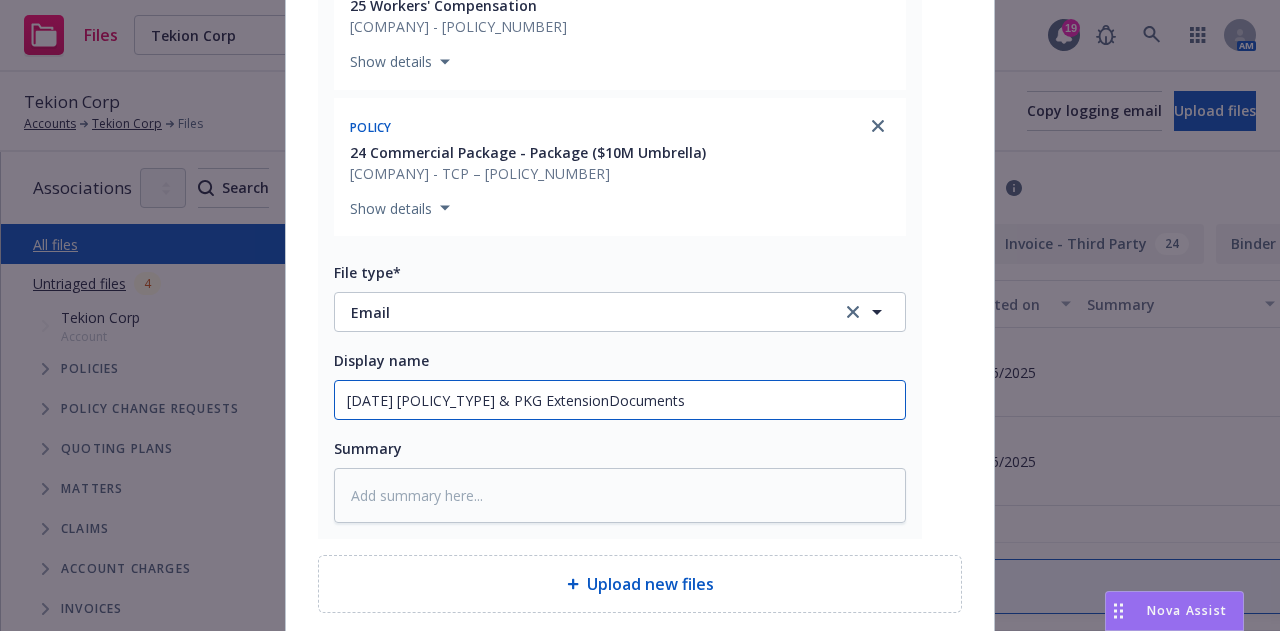 type on "x" 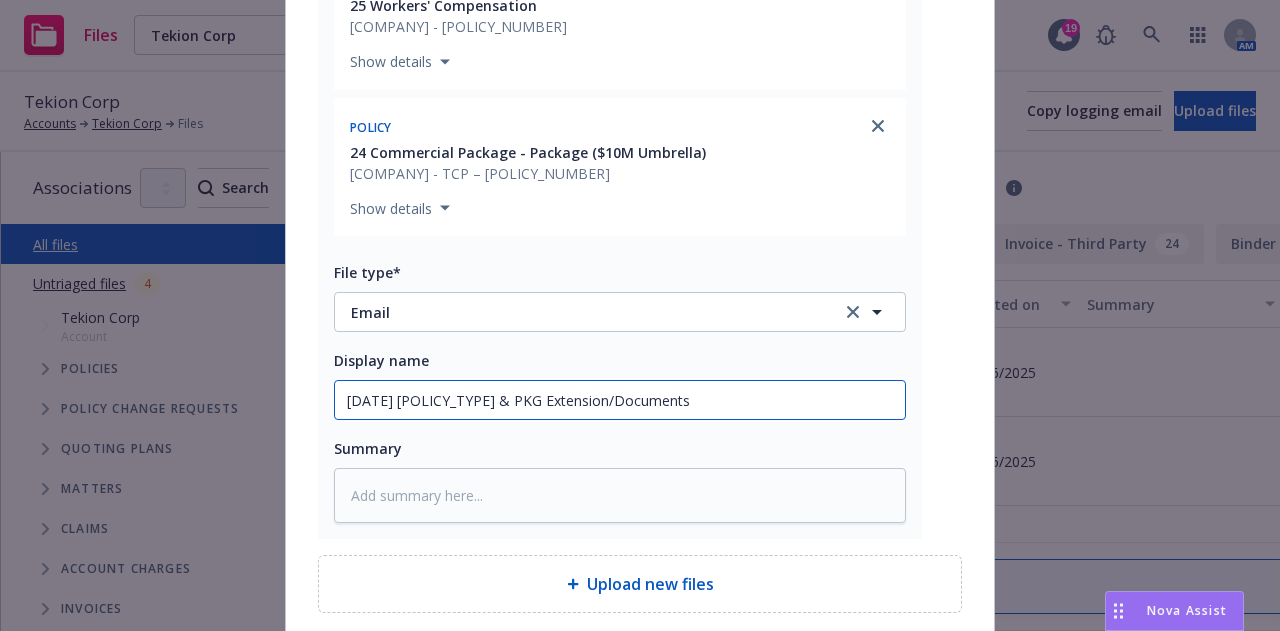 type on "x" 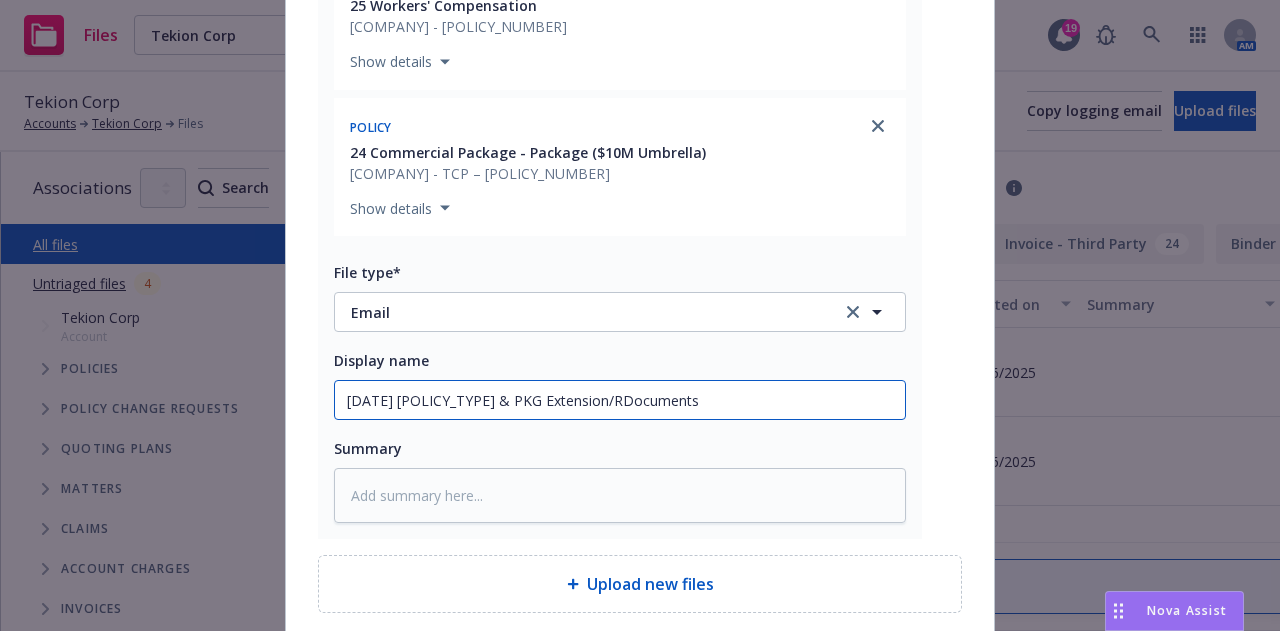 type on "x" 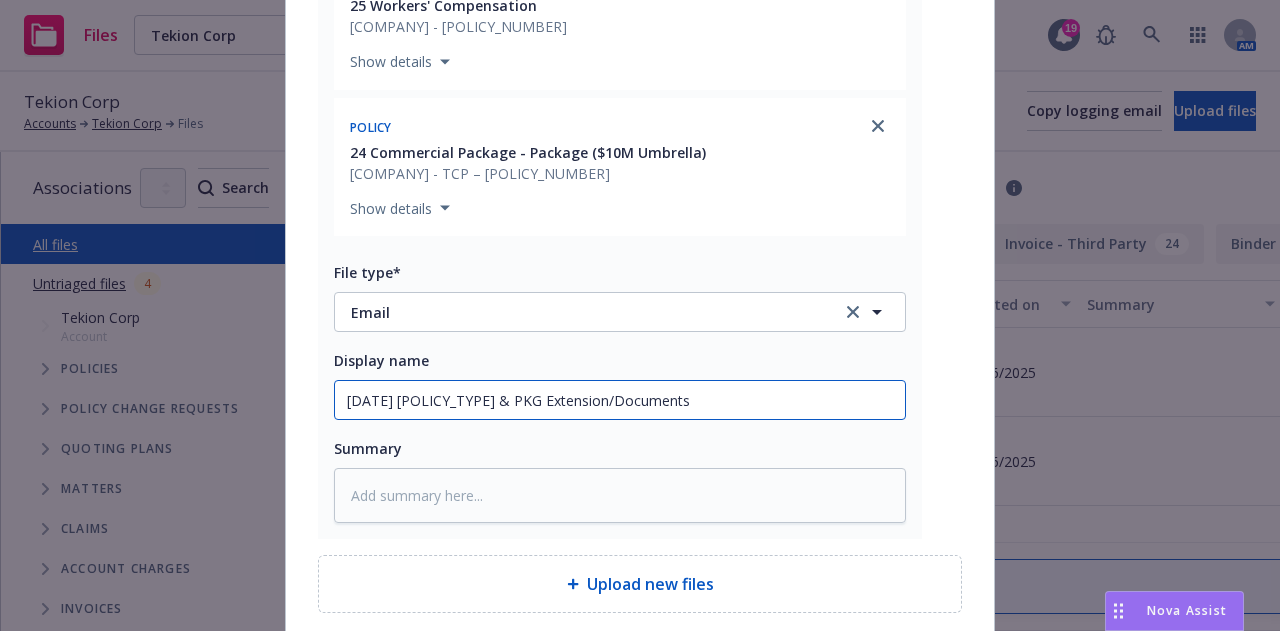 type on "x" 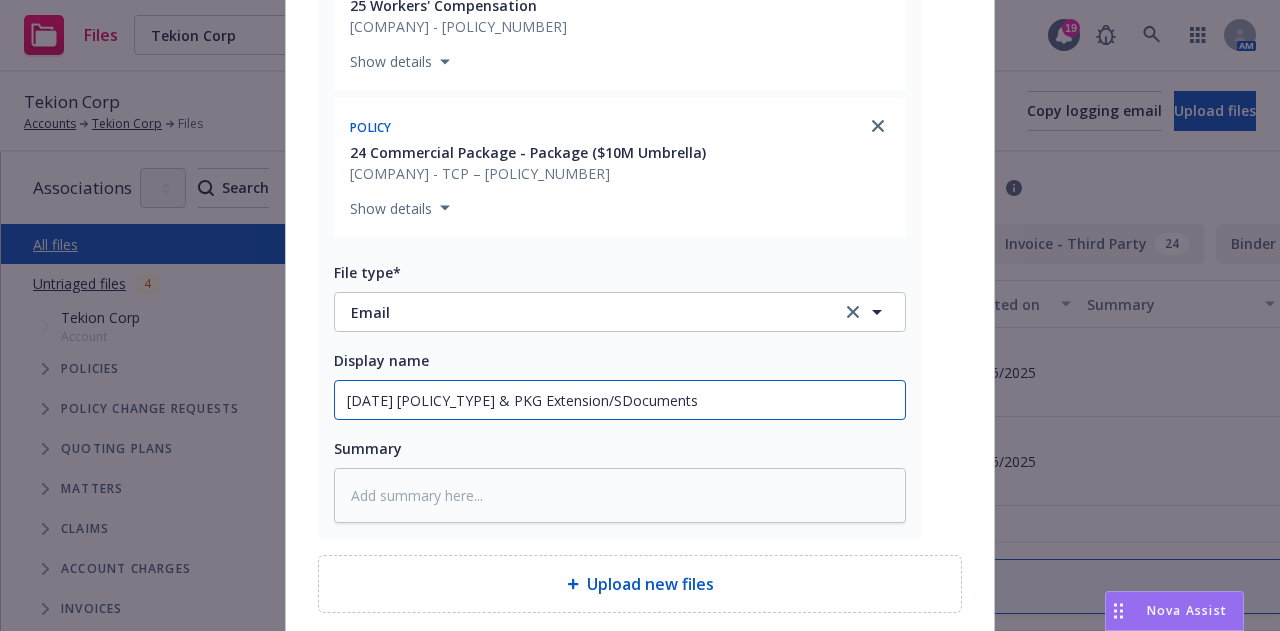 type on "x" 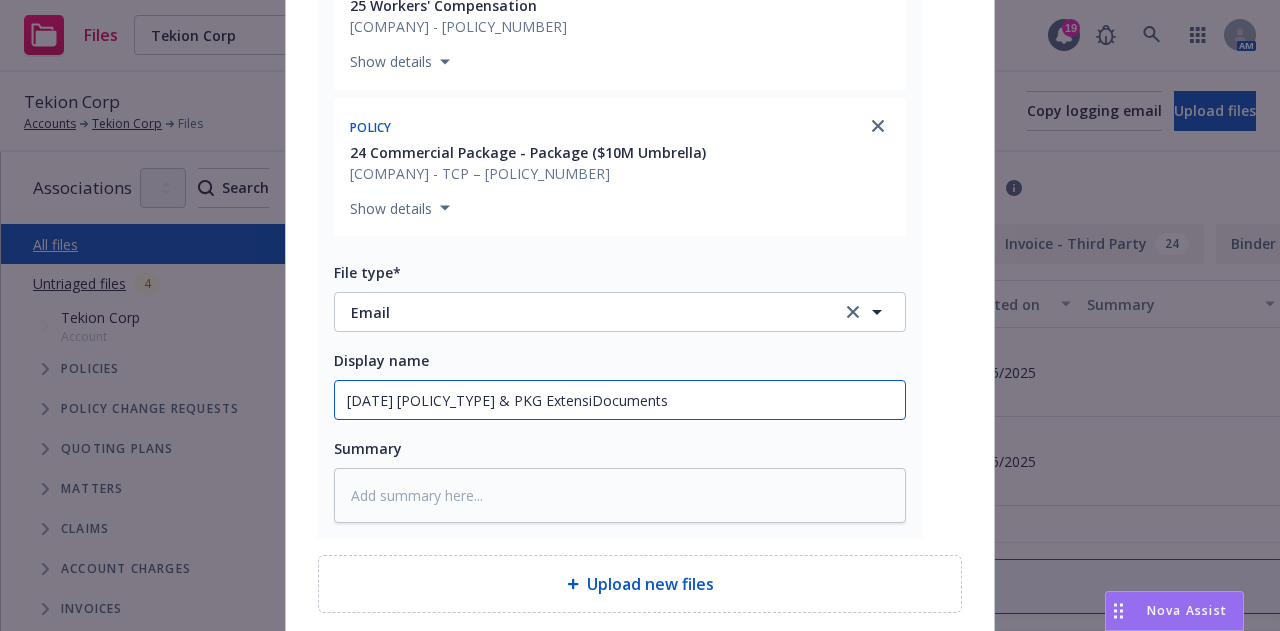 type on "[DATE] [POLICY_TYPE] & PKG Extension/ShoDocuments" 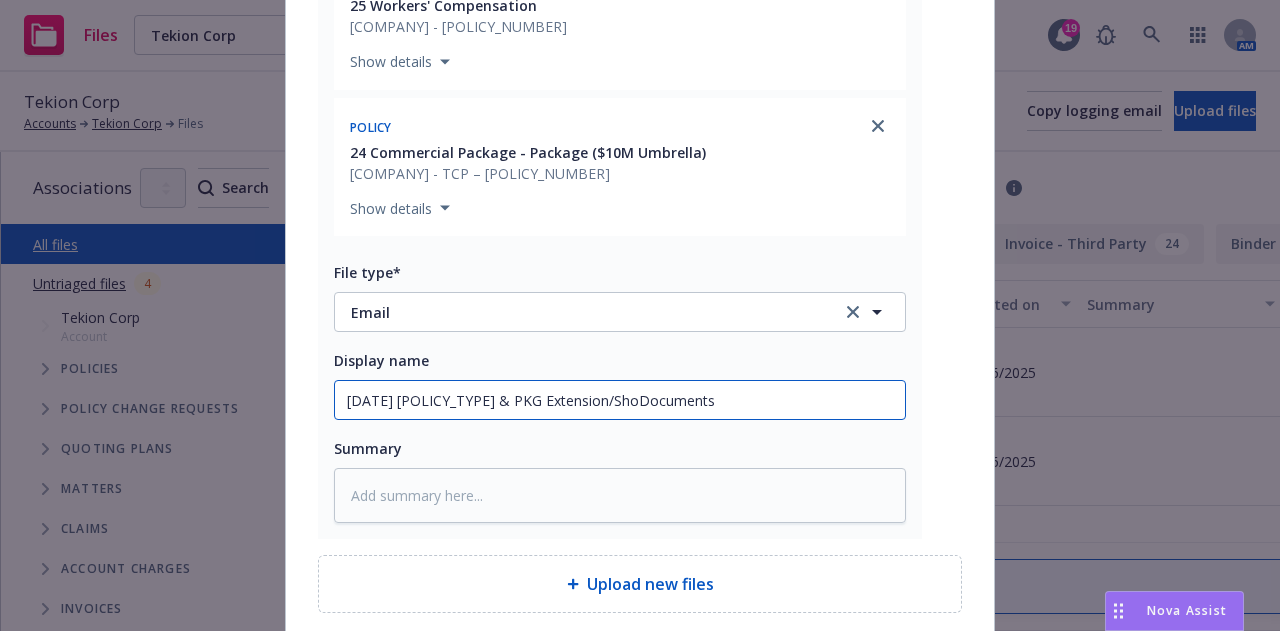 type on "x" 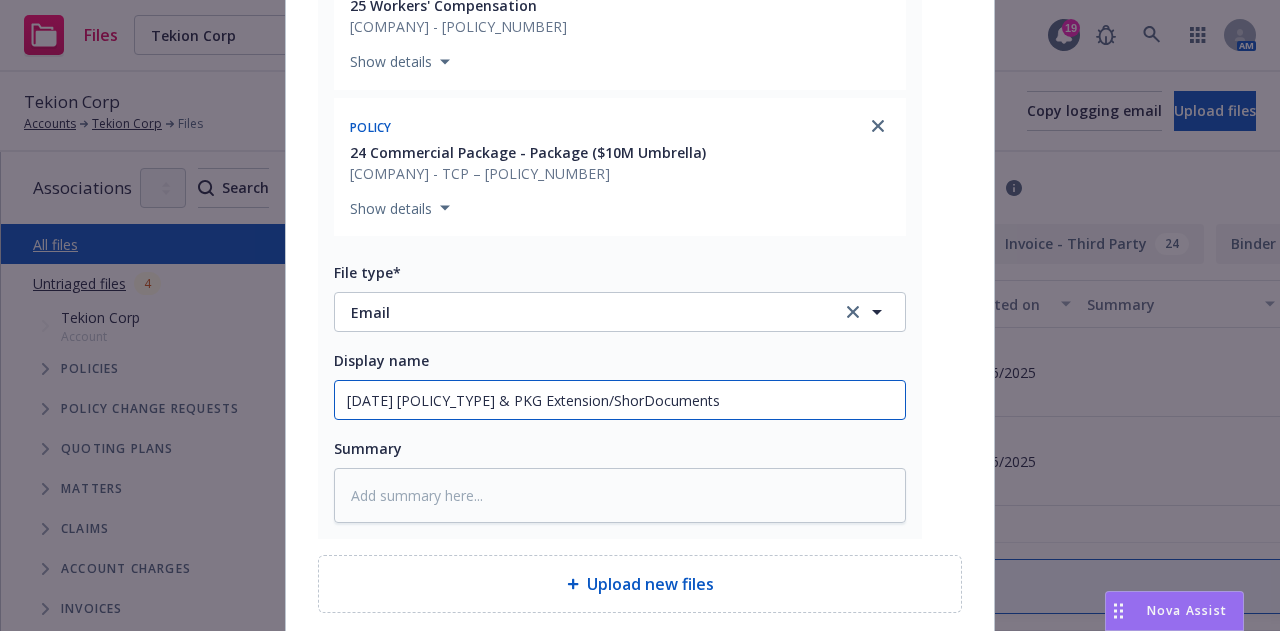 type on "x" 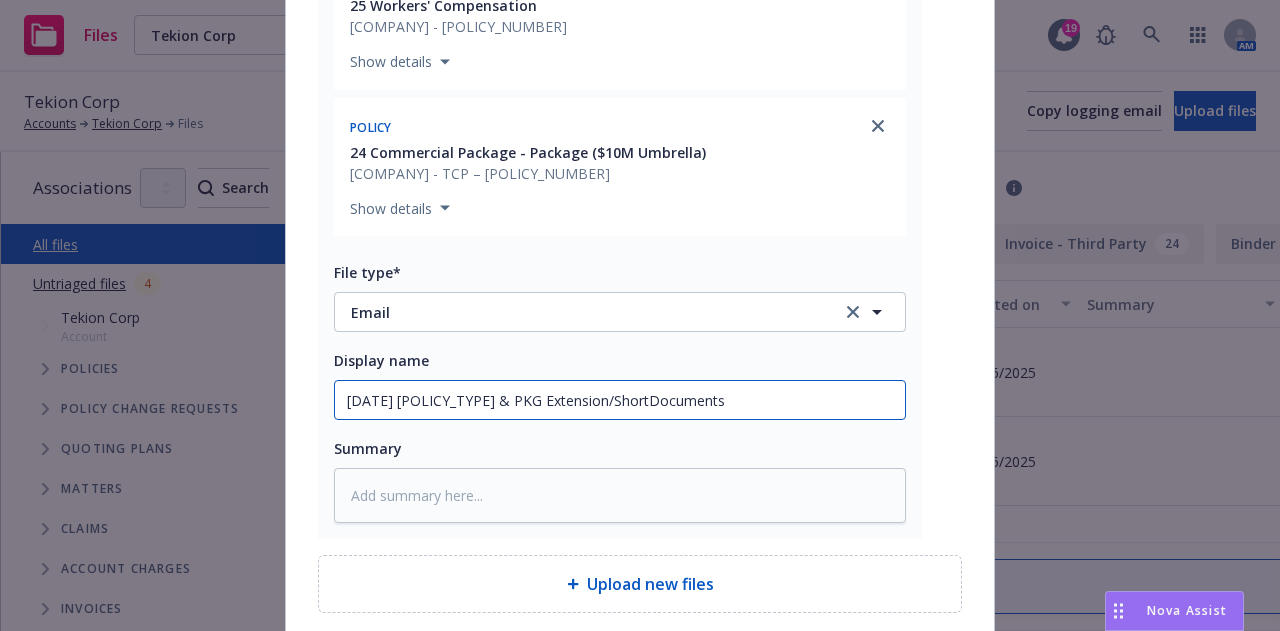 type on "x" 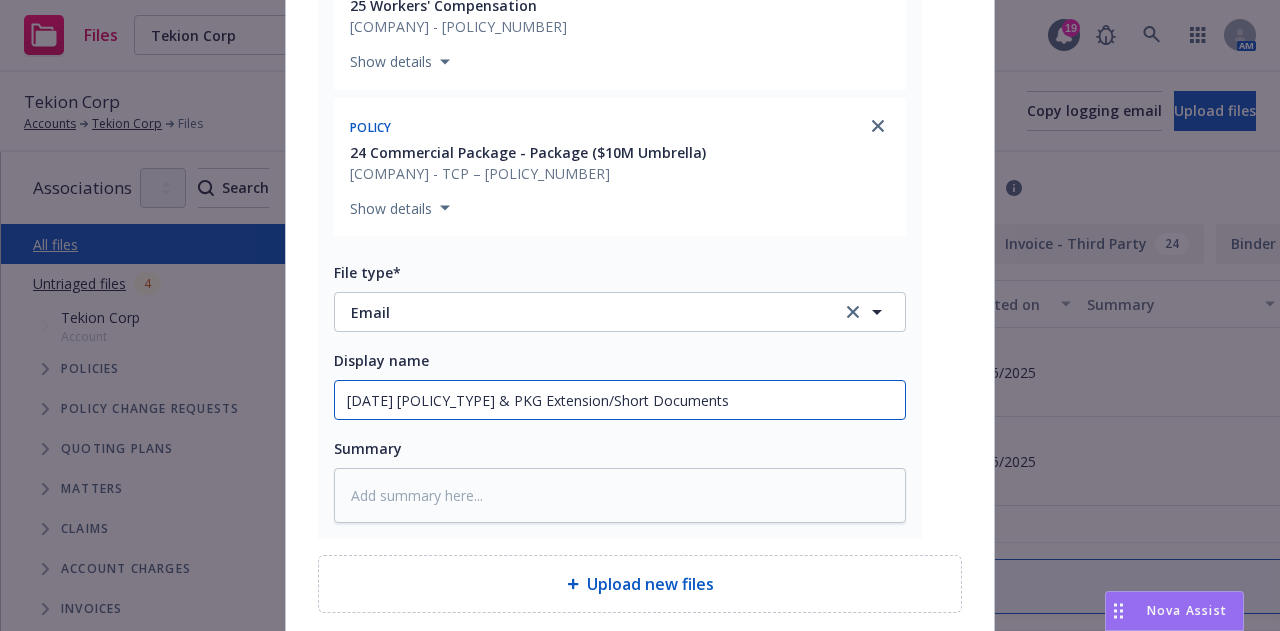 type on "x" 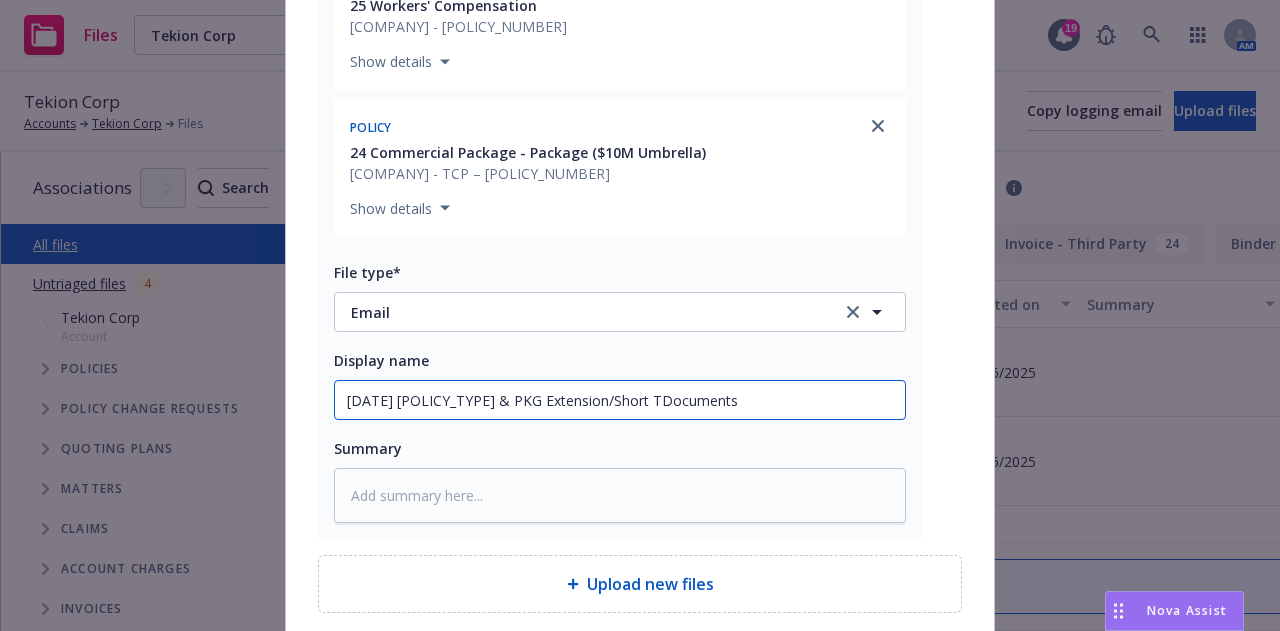 type on "x" 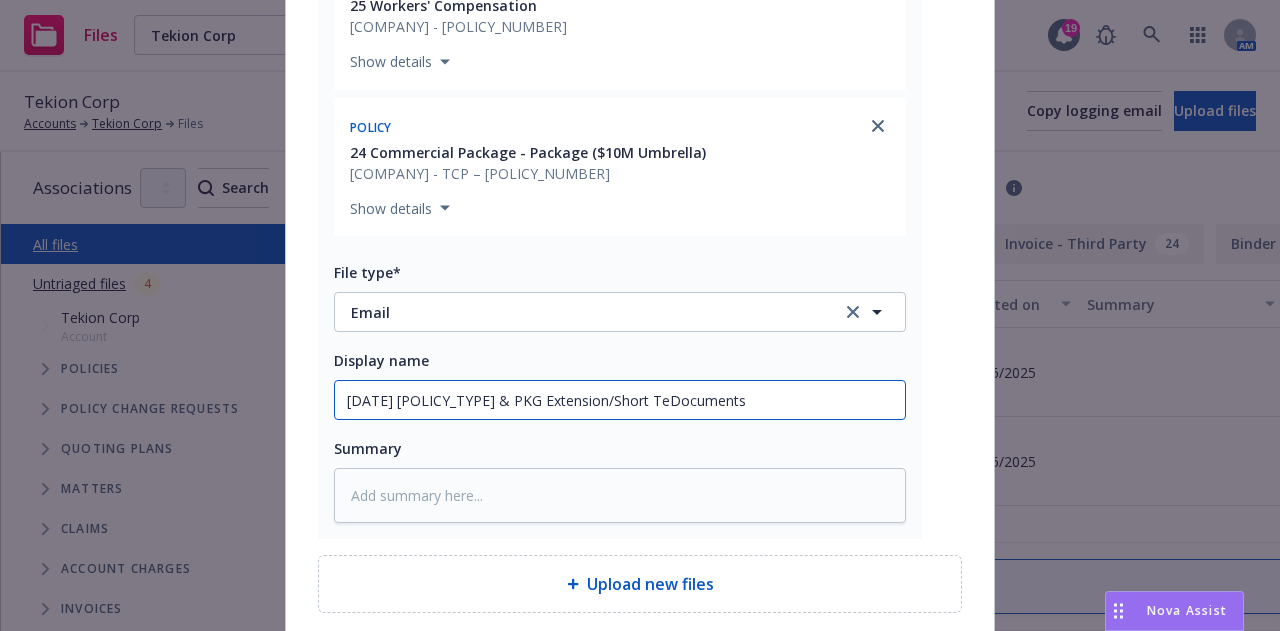 type on "x" 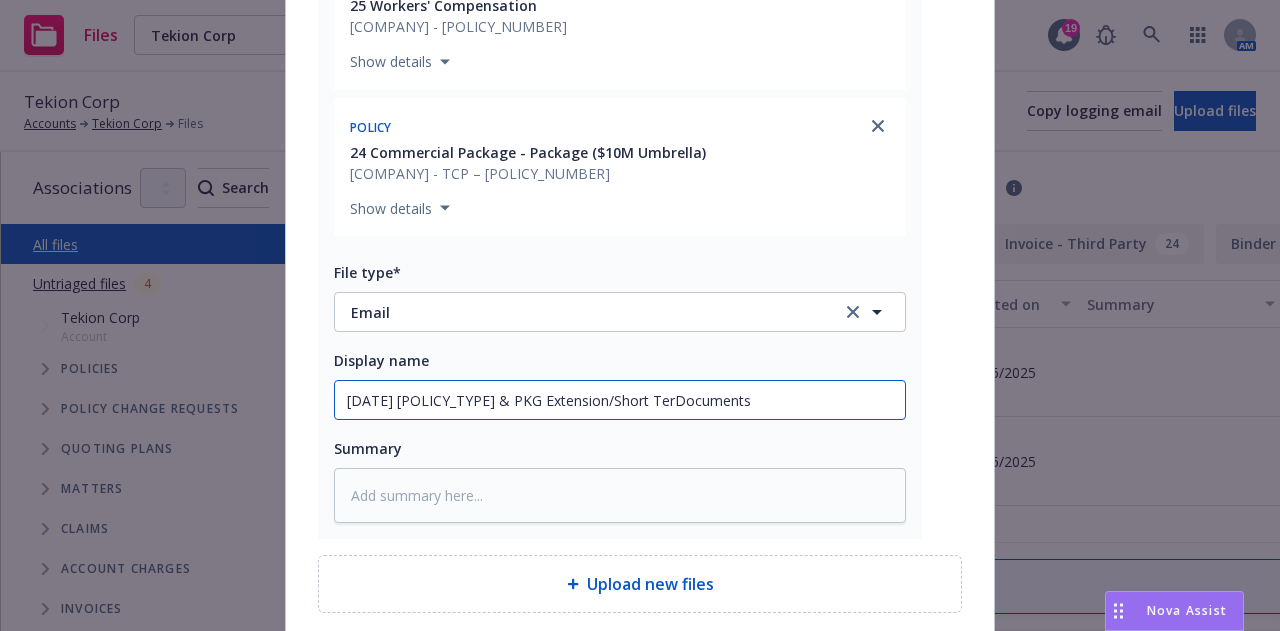 type on "[DATE] [POLICY_TYPE] & PKG Extension/Short TermDocuments" 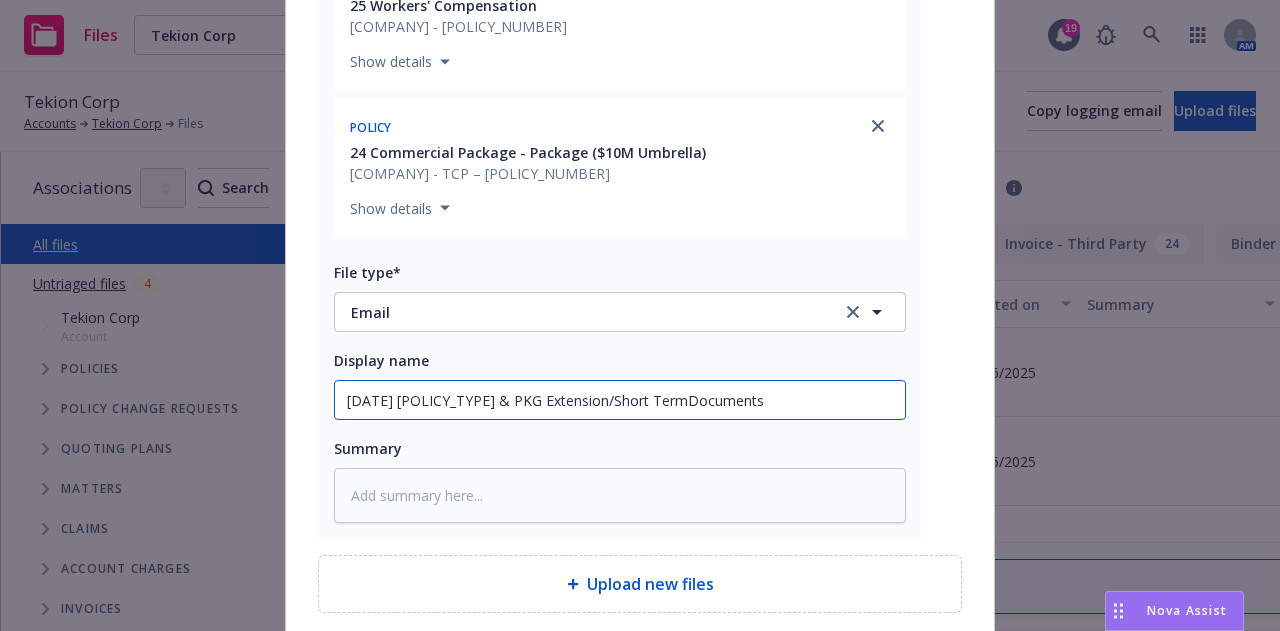 type on "x" 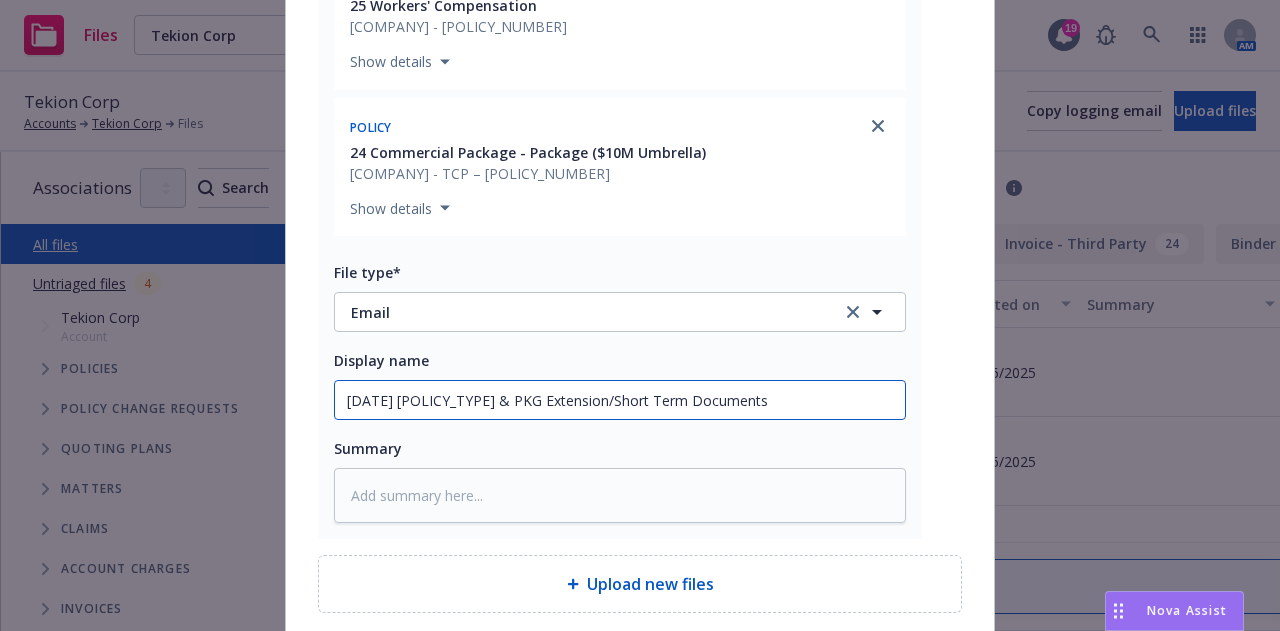 type on "x" 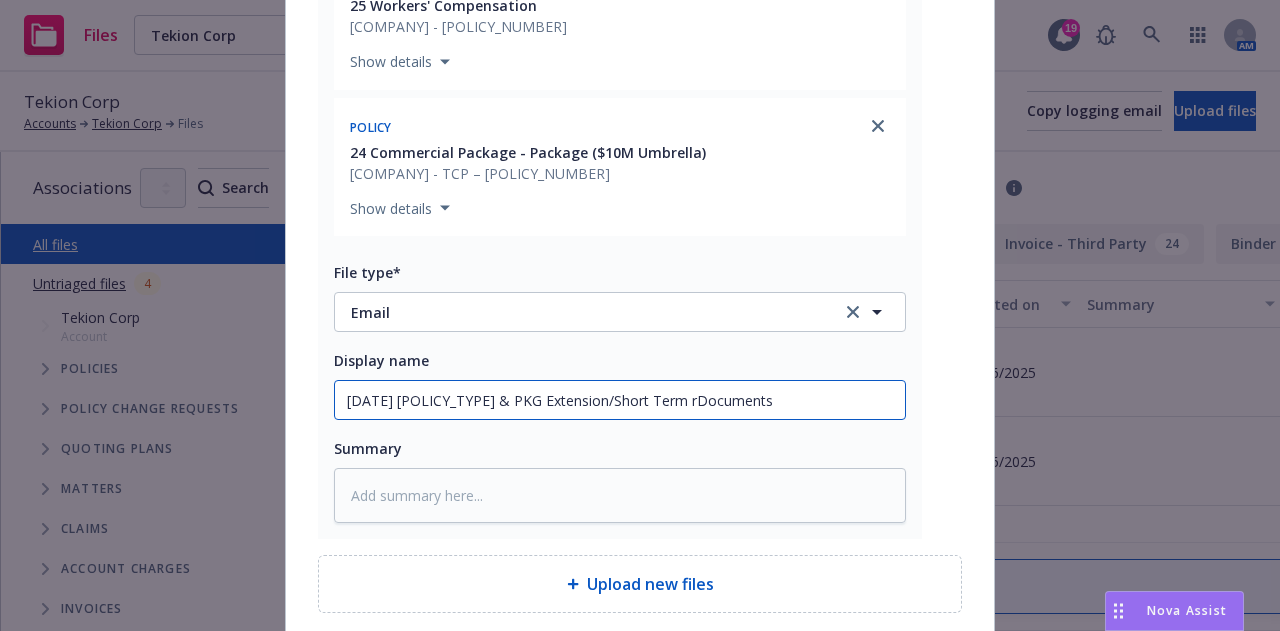 type on "x" 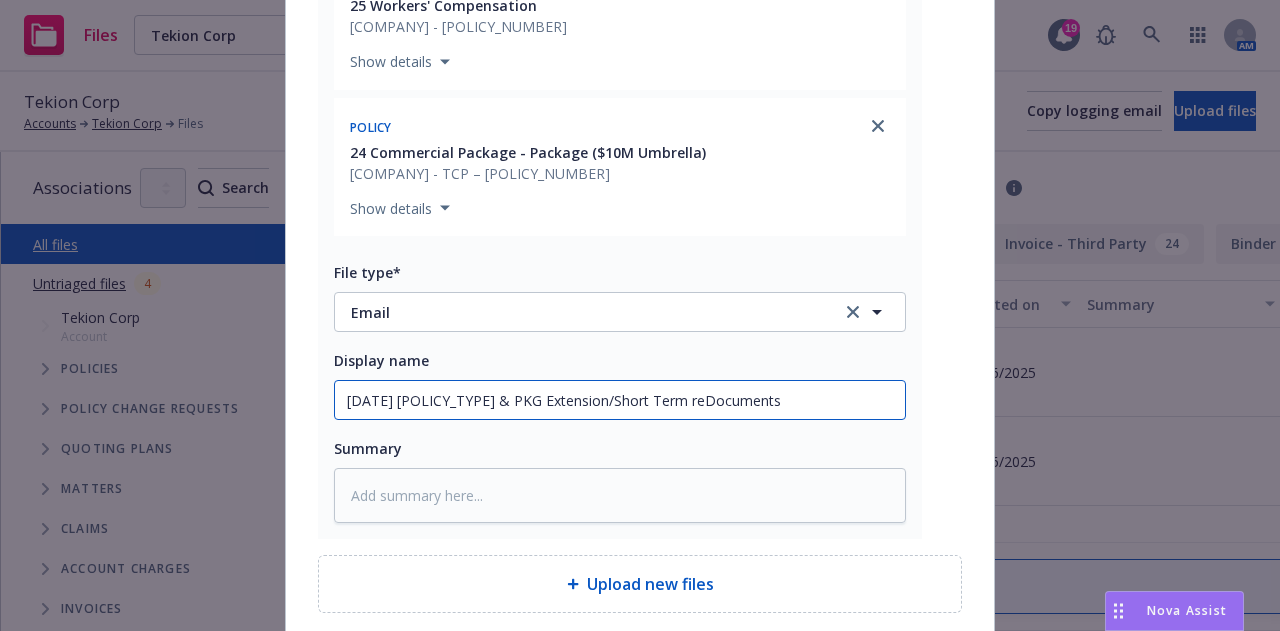 type on "x" 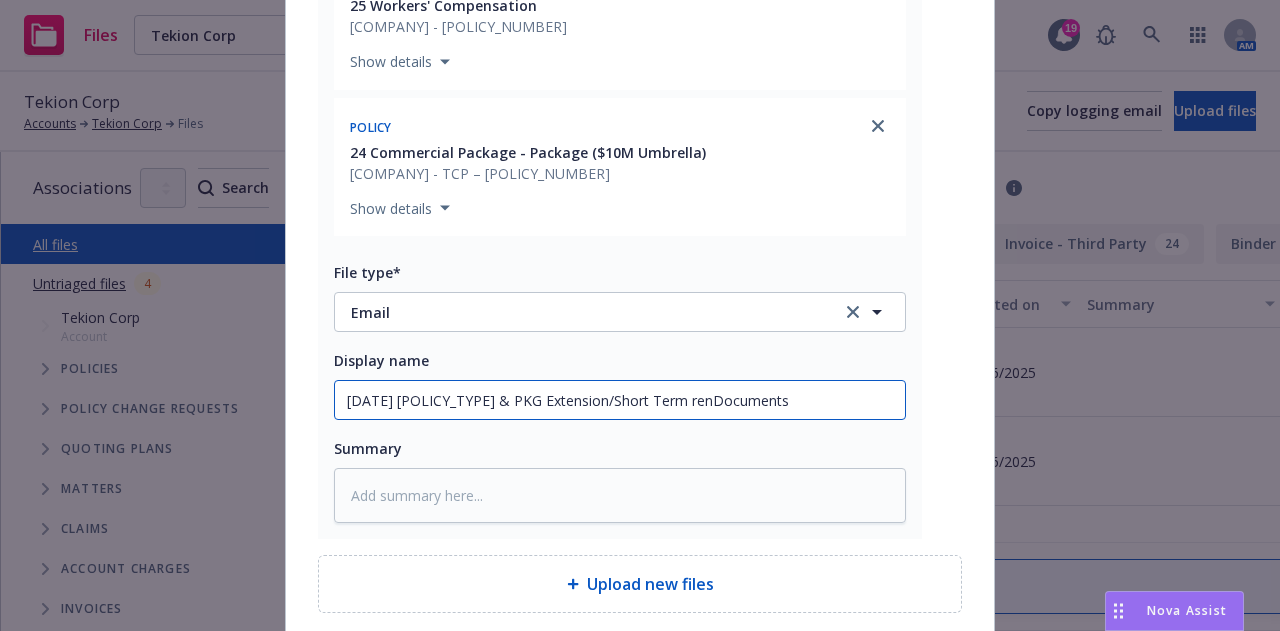 type on "x" 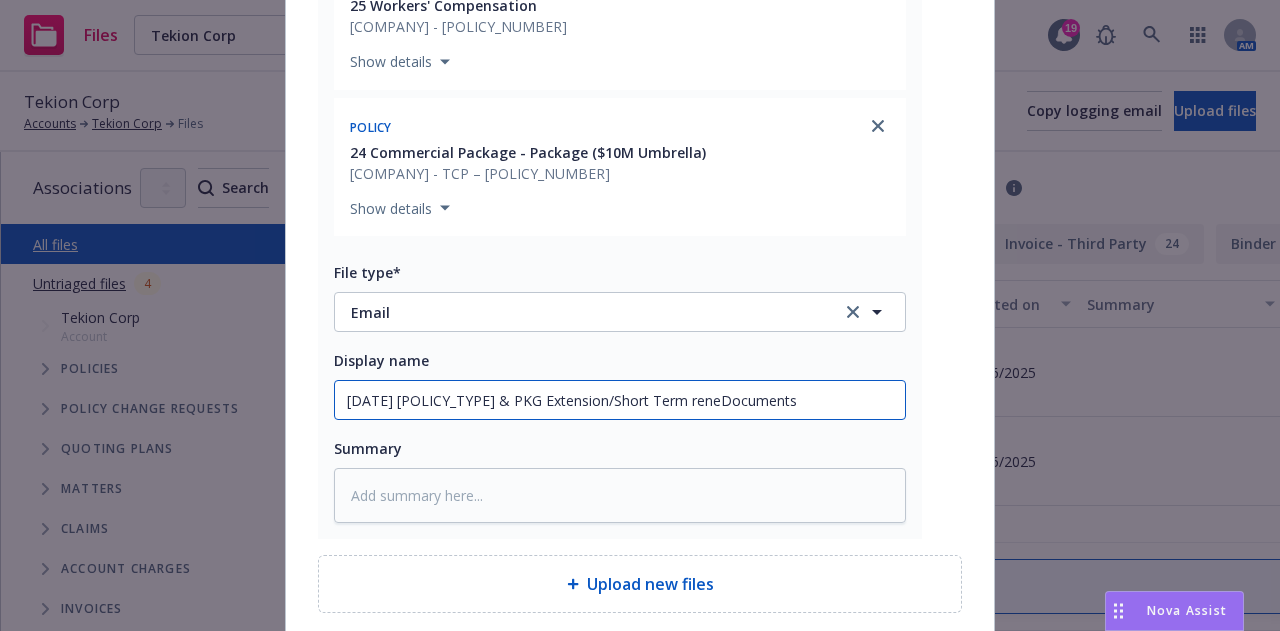 type on "x" 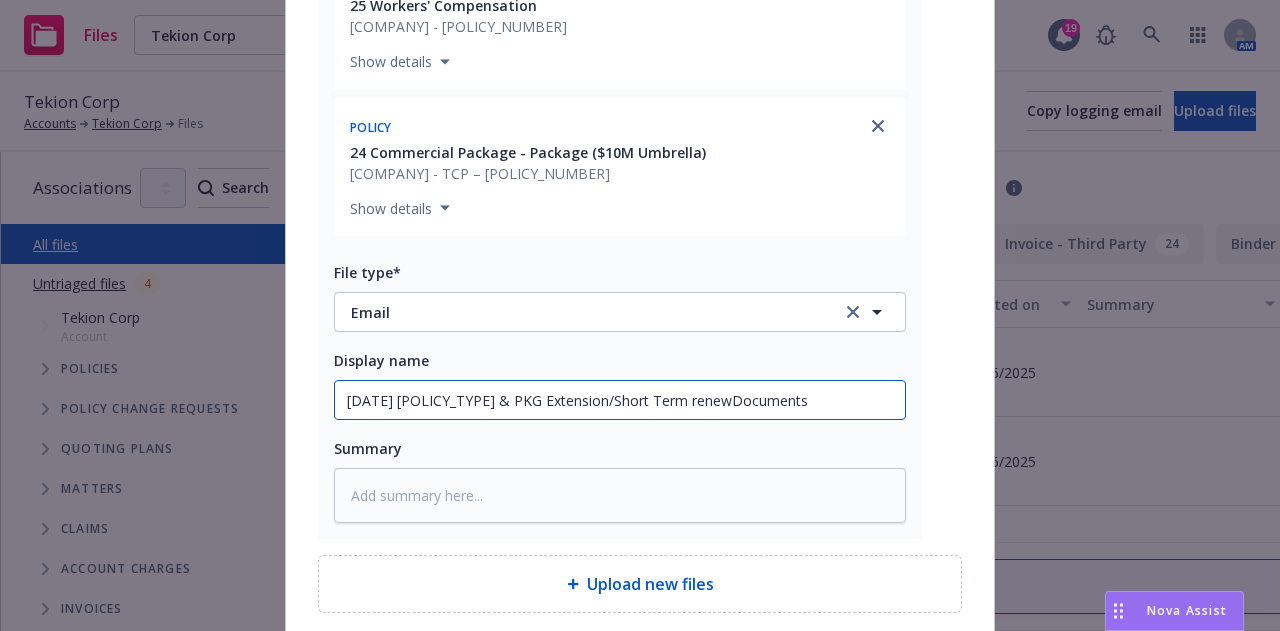 type on "x" 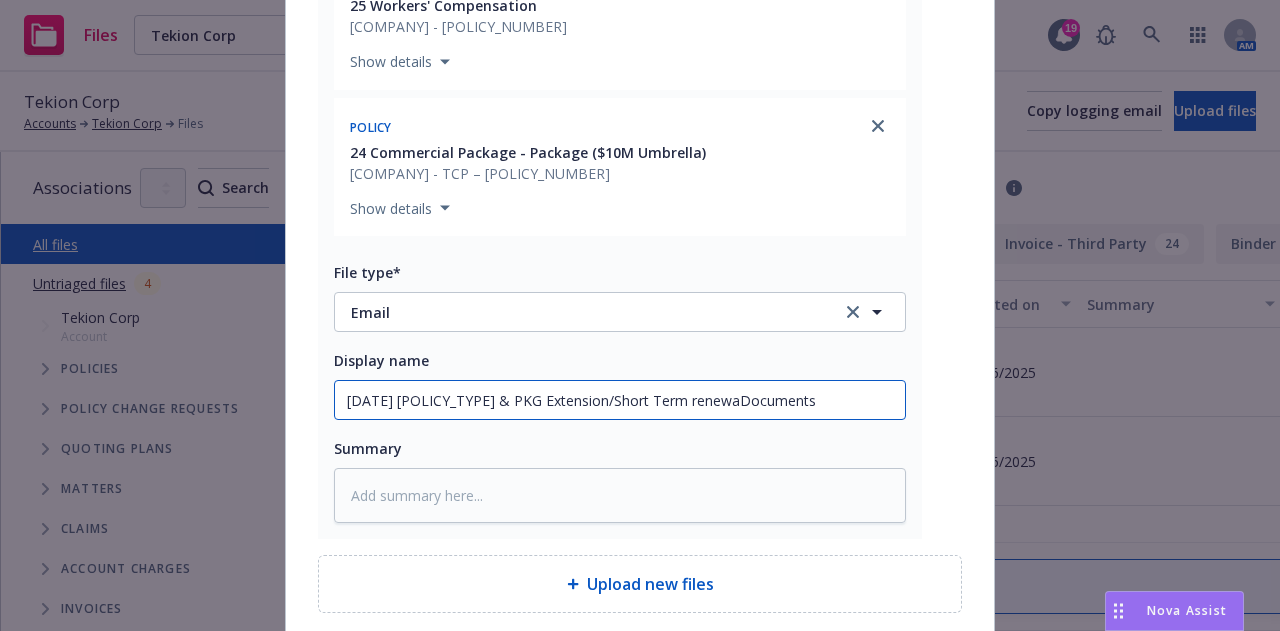 type on "[DATE] [POLICY_TYPE] & PKG Extension/Short Term renewalDocuments" 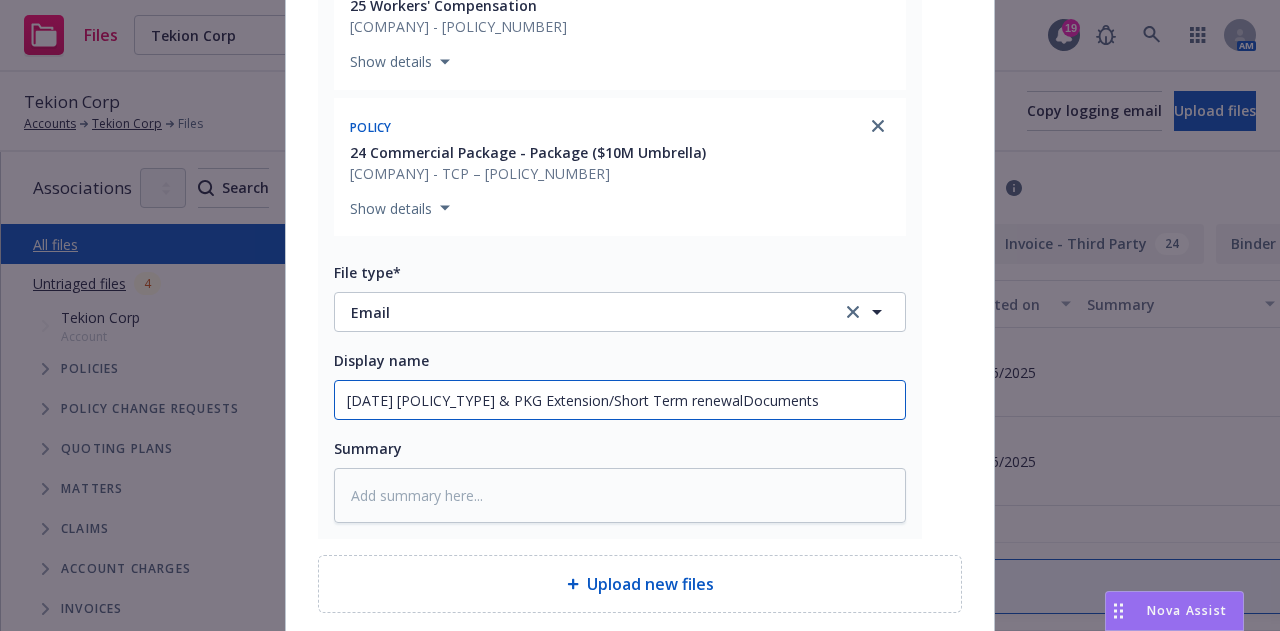 type on "x" 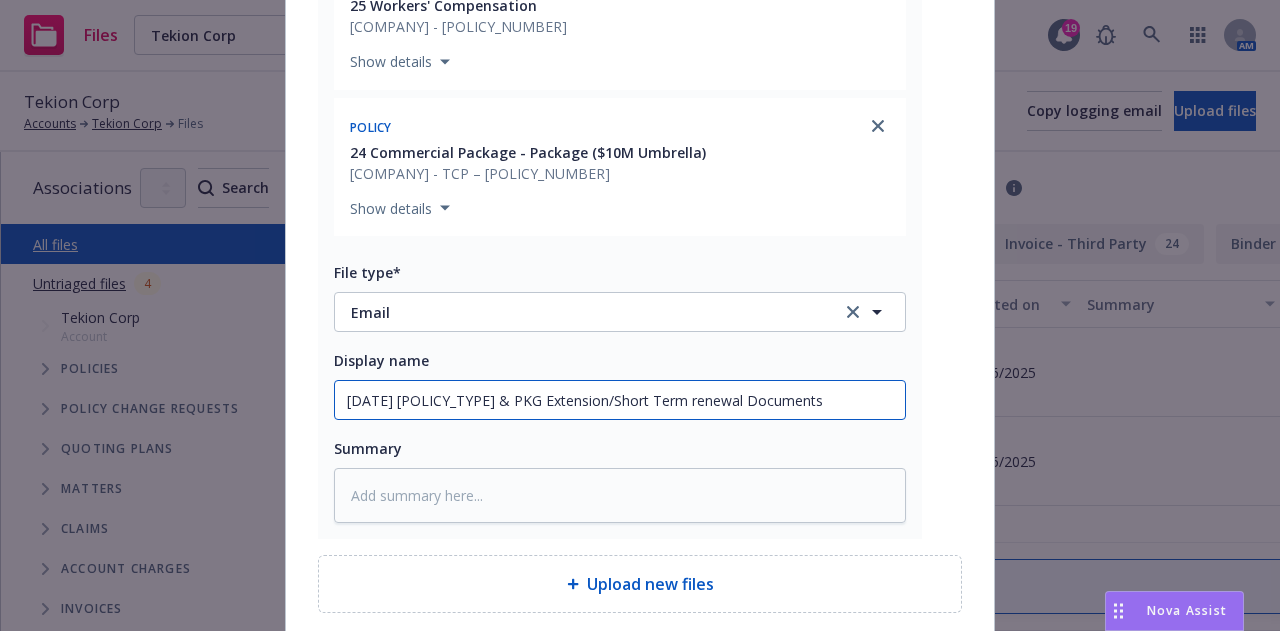 click on "[DATE] [POLICY_TYPE] & PKG Extension/Short Term renewal Documents" at bounding box center [620, 400] 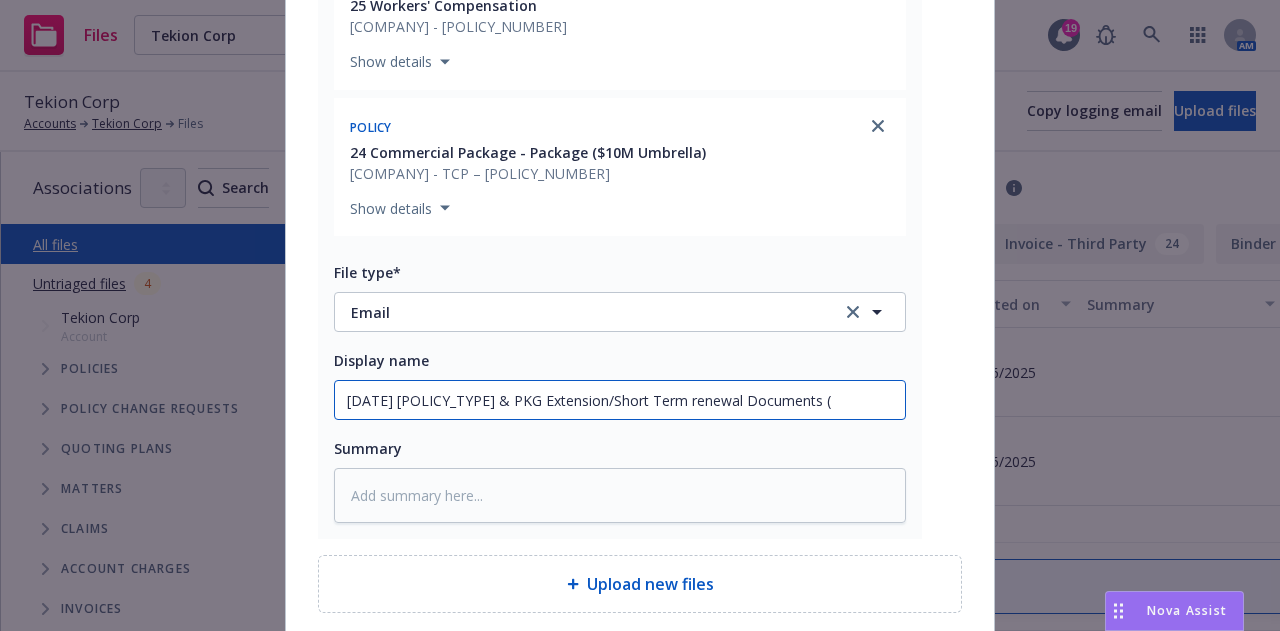 type on "[DATE] [POLICY_TYPE] & PKG Extension/Short Term renewal Documents (B" 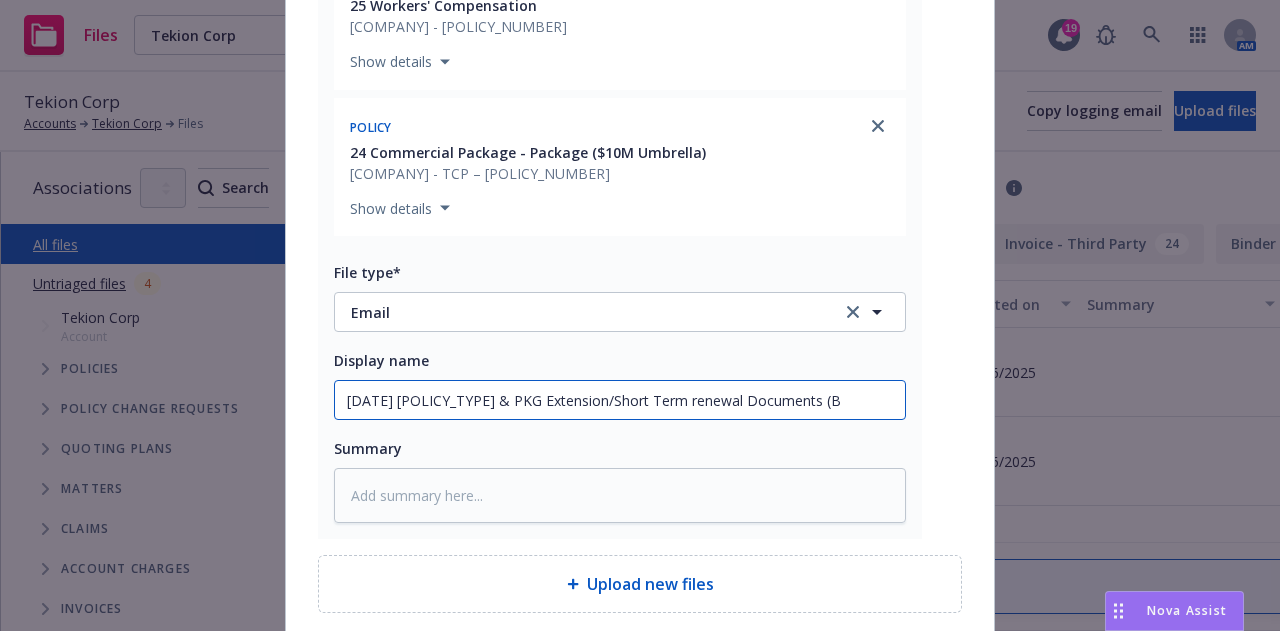 type on "x" 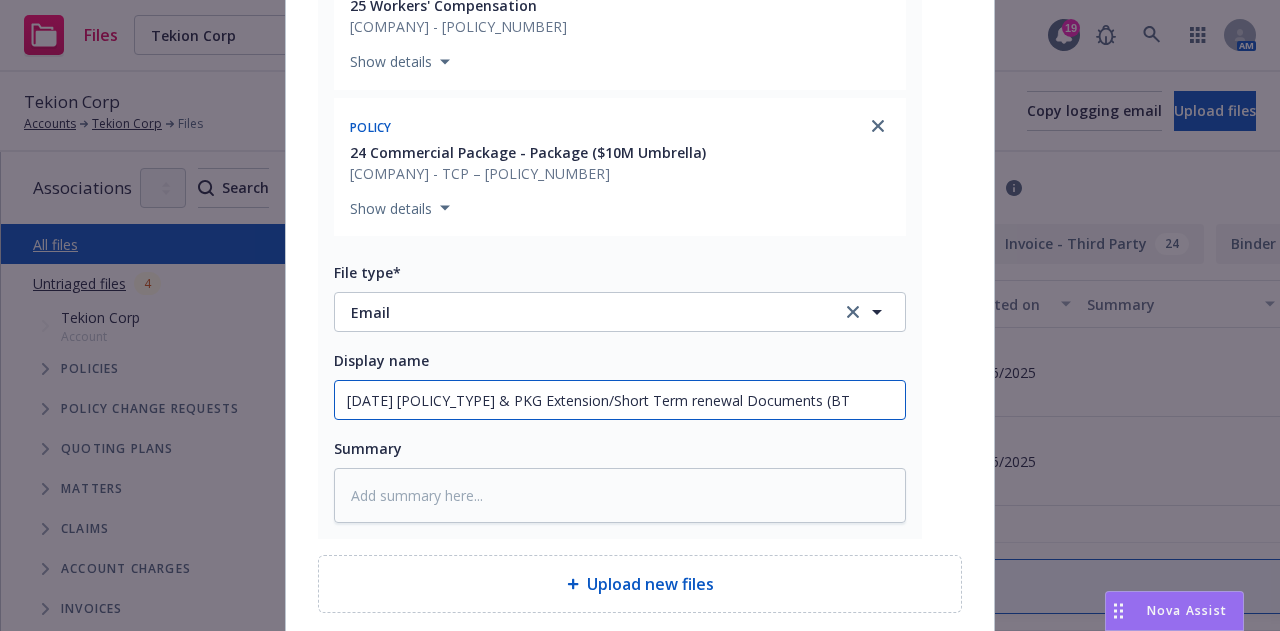 type on "x" 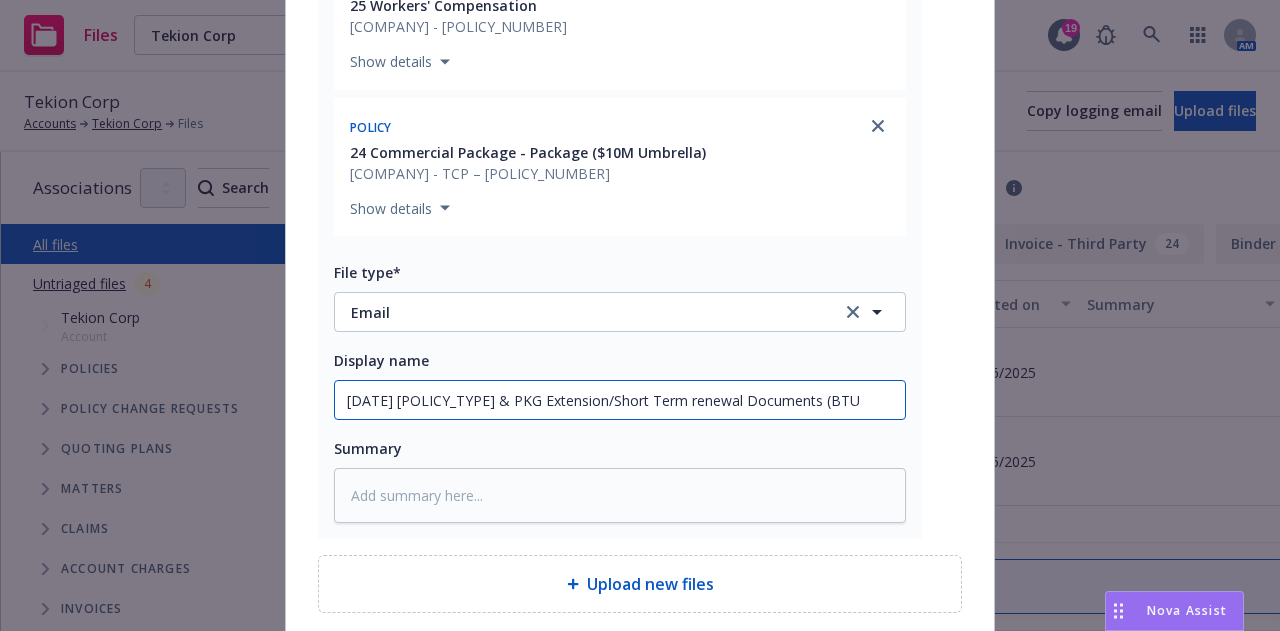 type on "x" 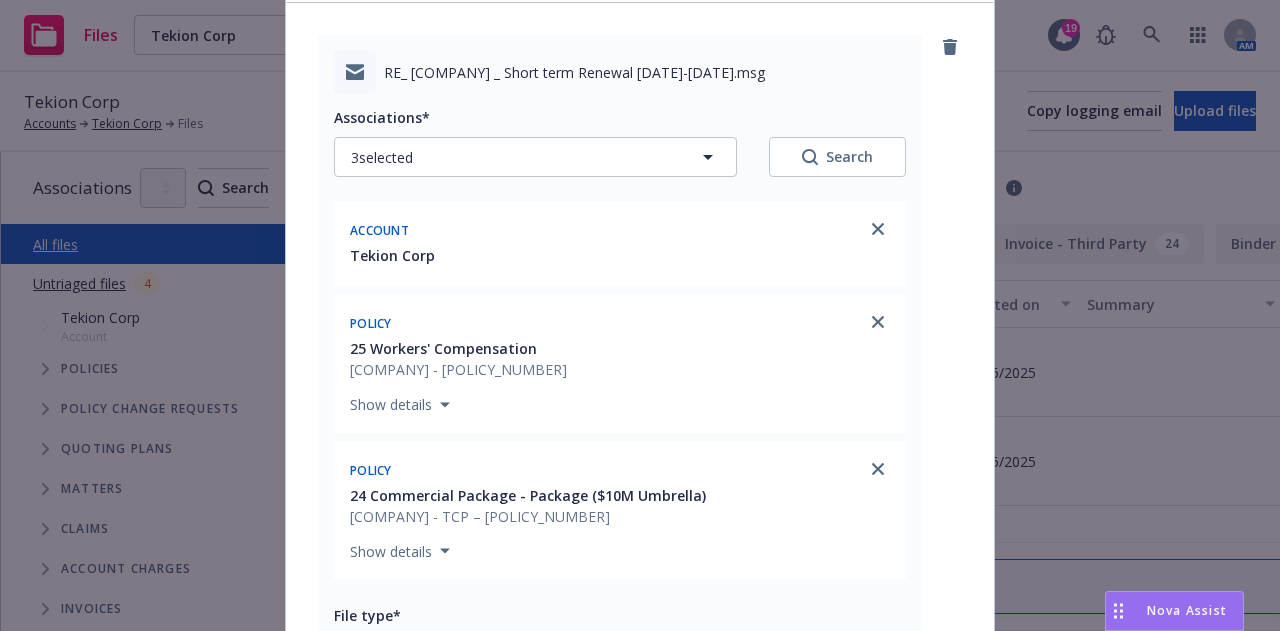 scroll, scrollTop: 0, scrollLeft: 0, axis: both 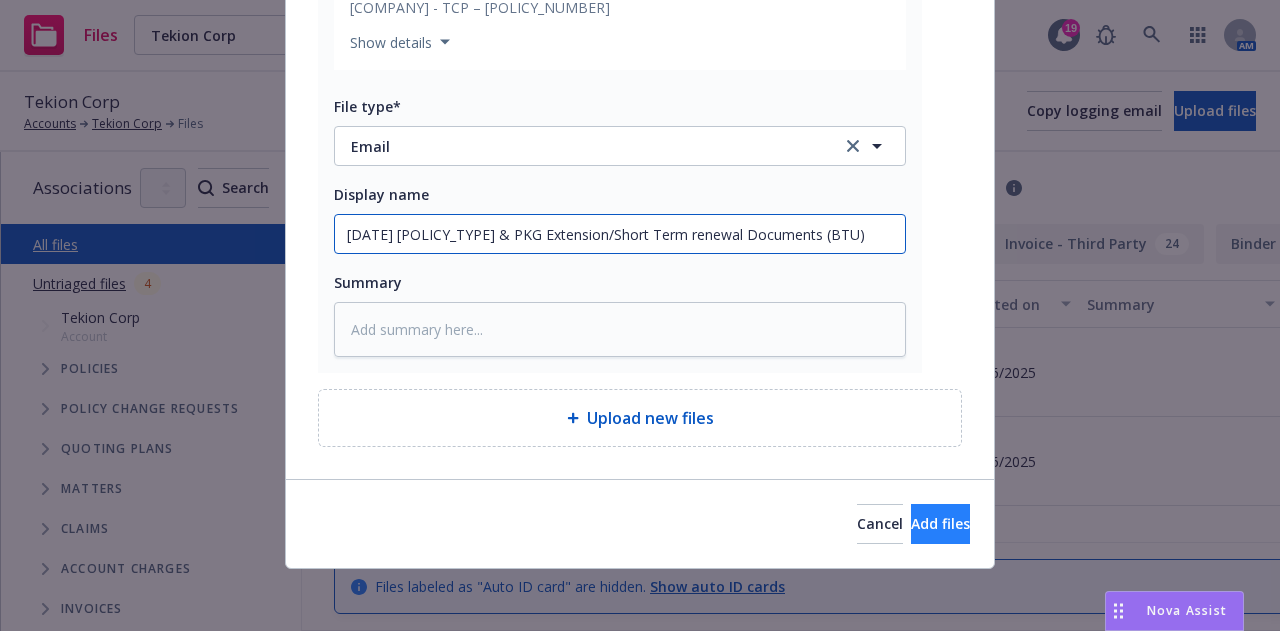 type on "[DATE] [POLICY_TYPE] & PKG Extension/Short Term renewal Documents (BTU)" 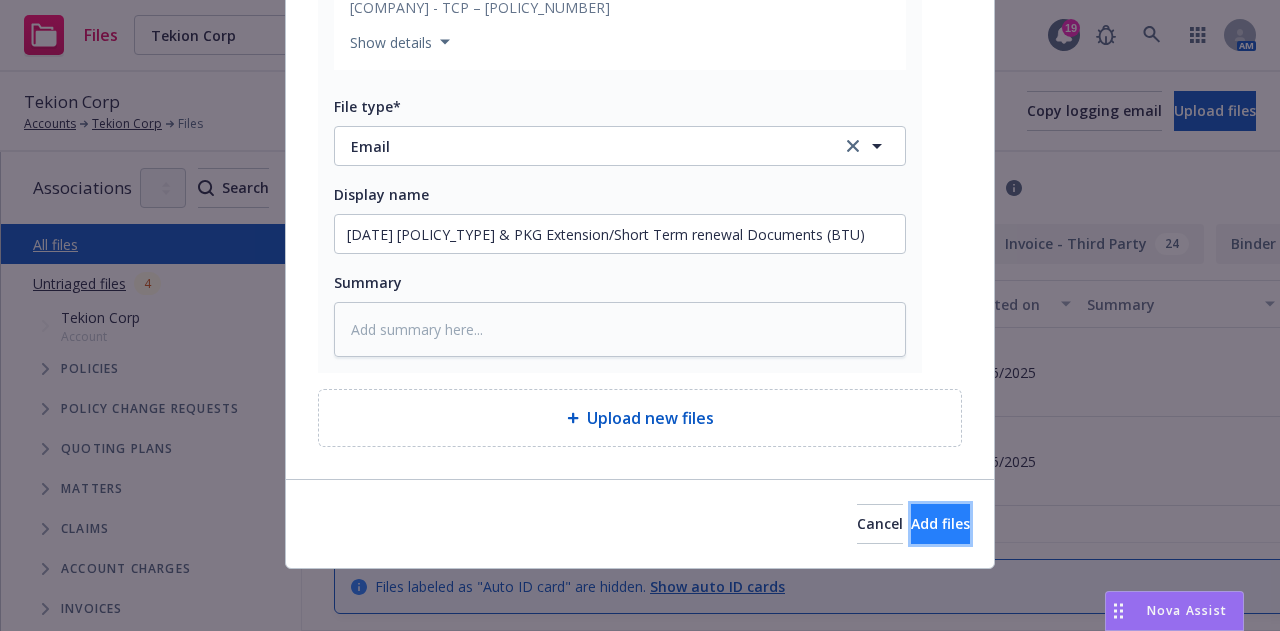 click on "Add files" at bounding box center [940, 524] 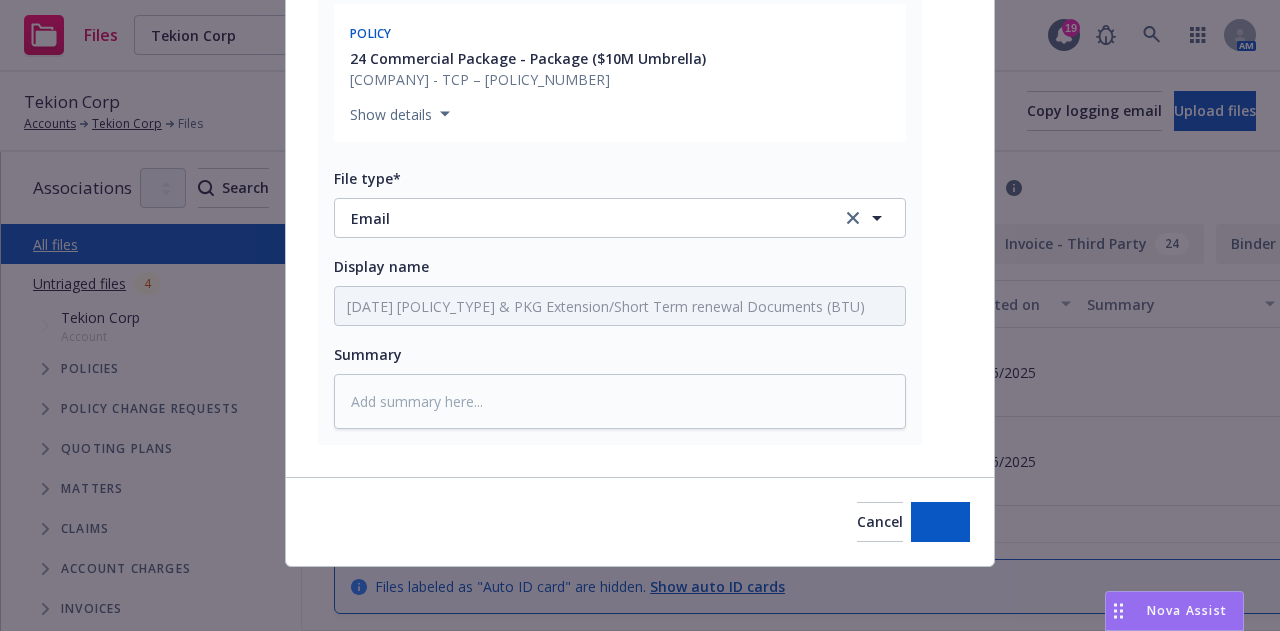 scroll, scrollTop: 573, scrollLeft: 0, axis: vertical 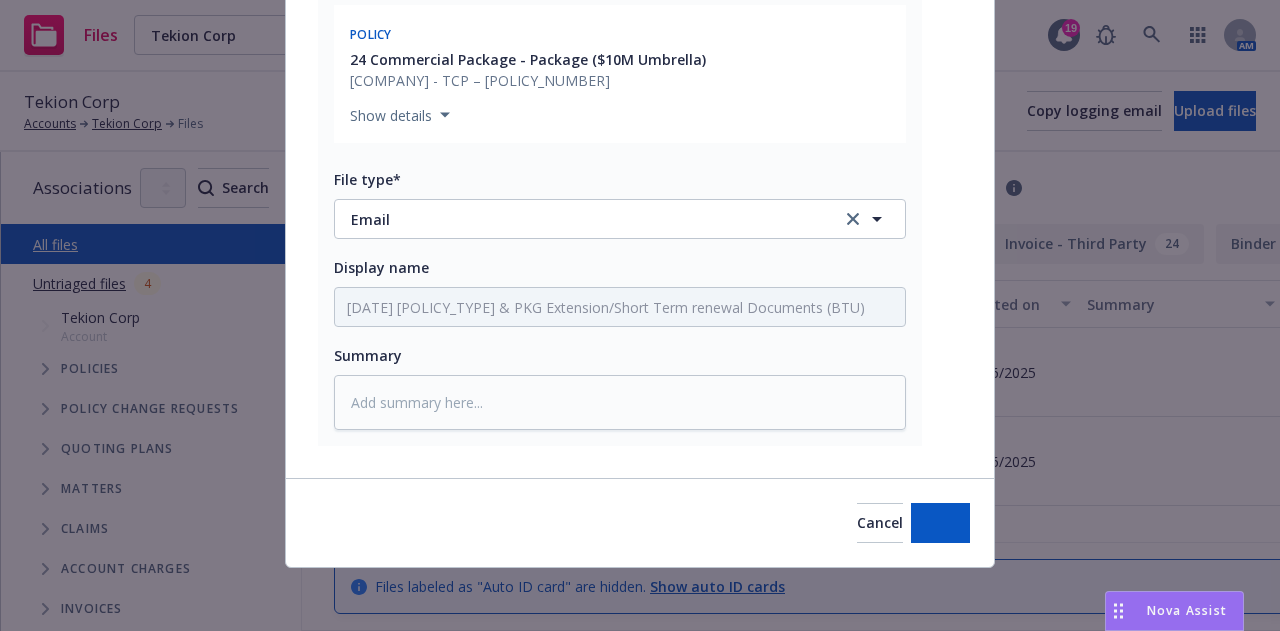 type on "x" 